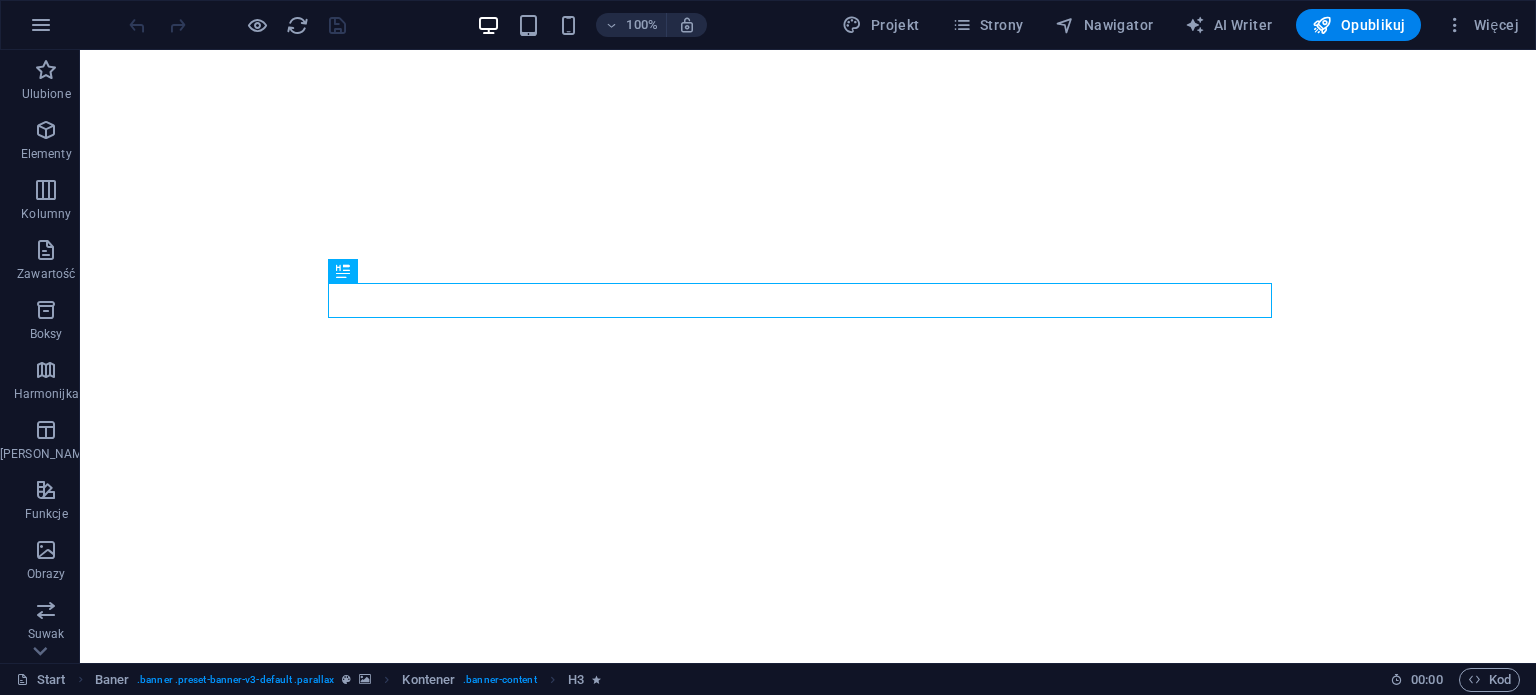 scroll, scrollTop: 0, scrollLeft: 0, axis: both 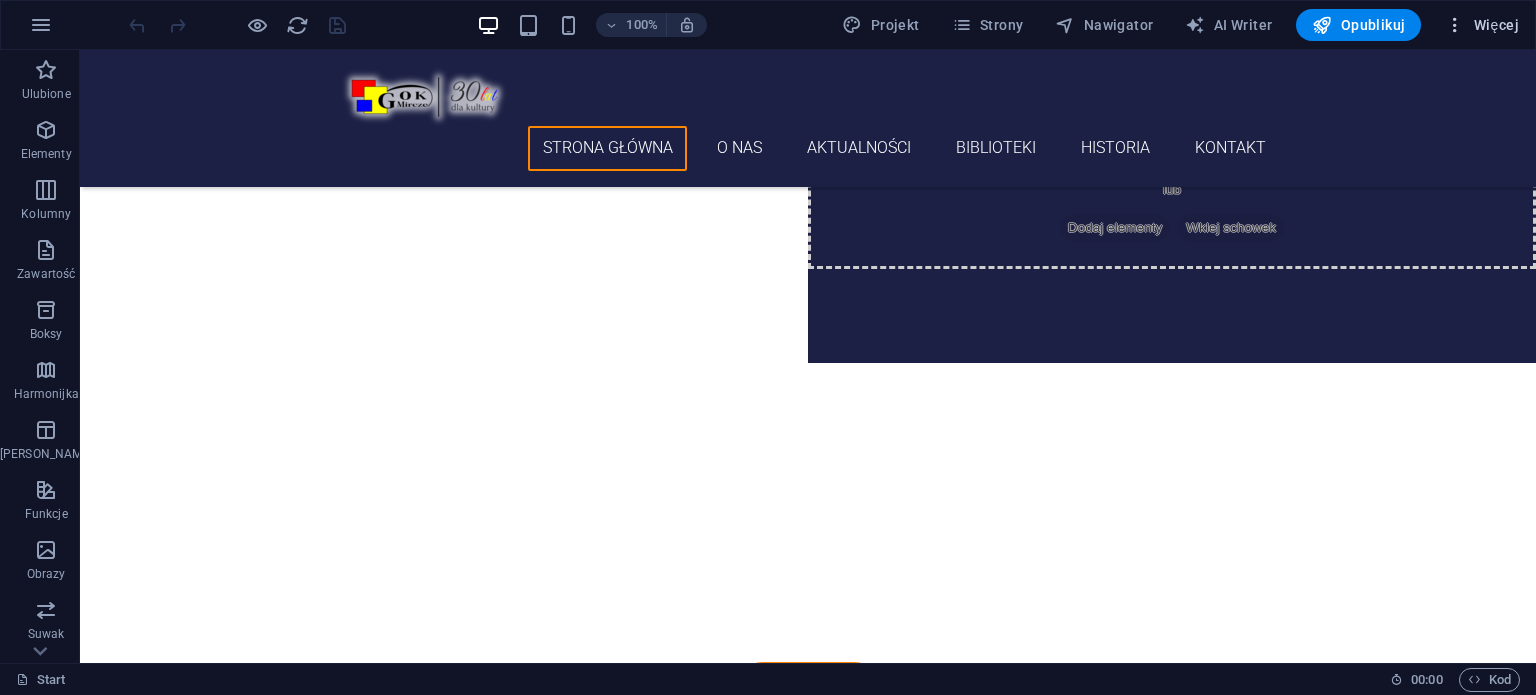 click on "Więcej" at bounding box center (1482, 25) 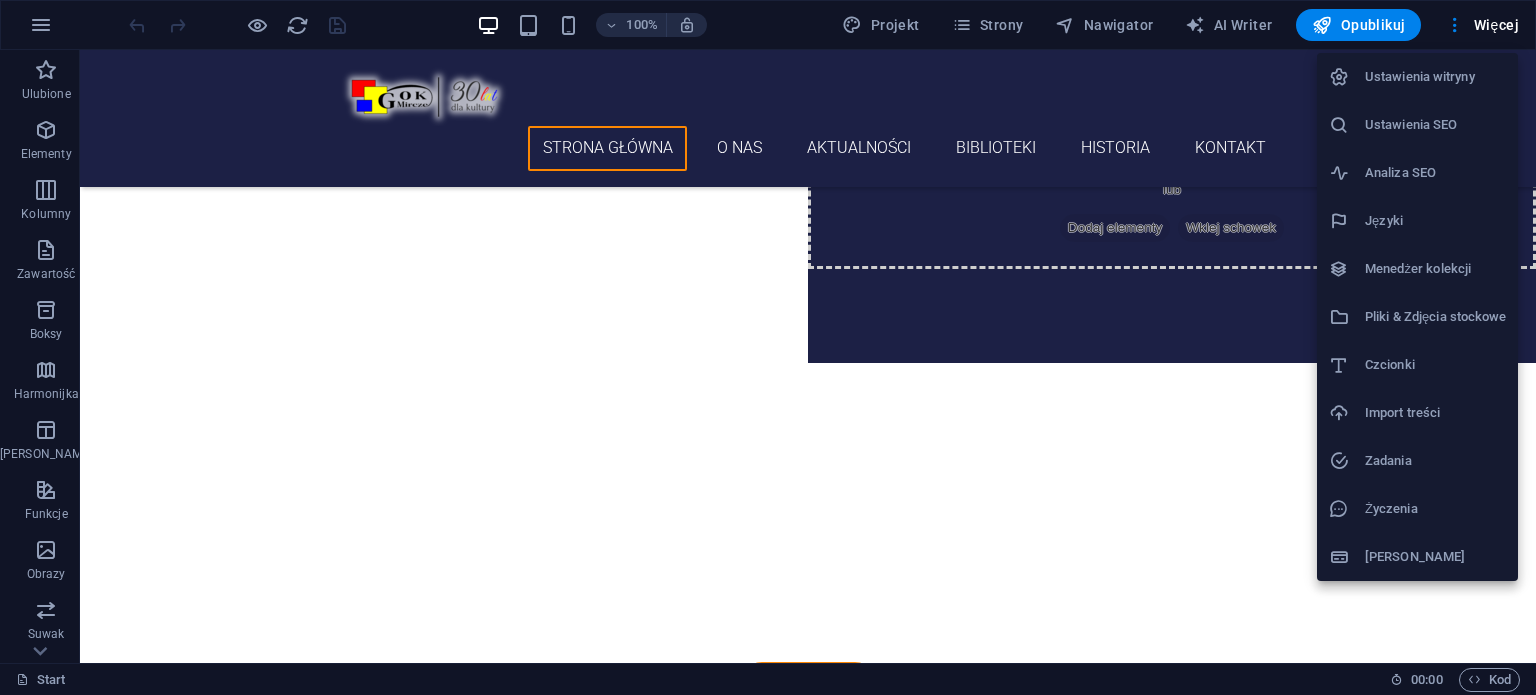 click on "Menedżer kolekcji" at bounding box center (1435, 269) 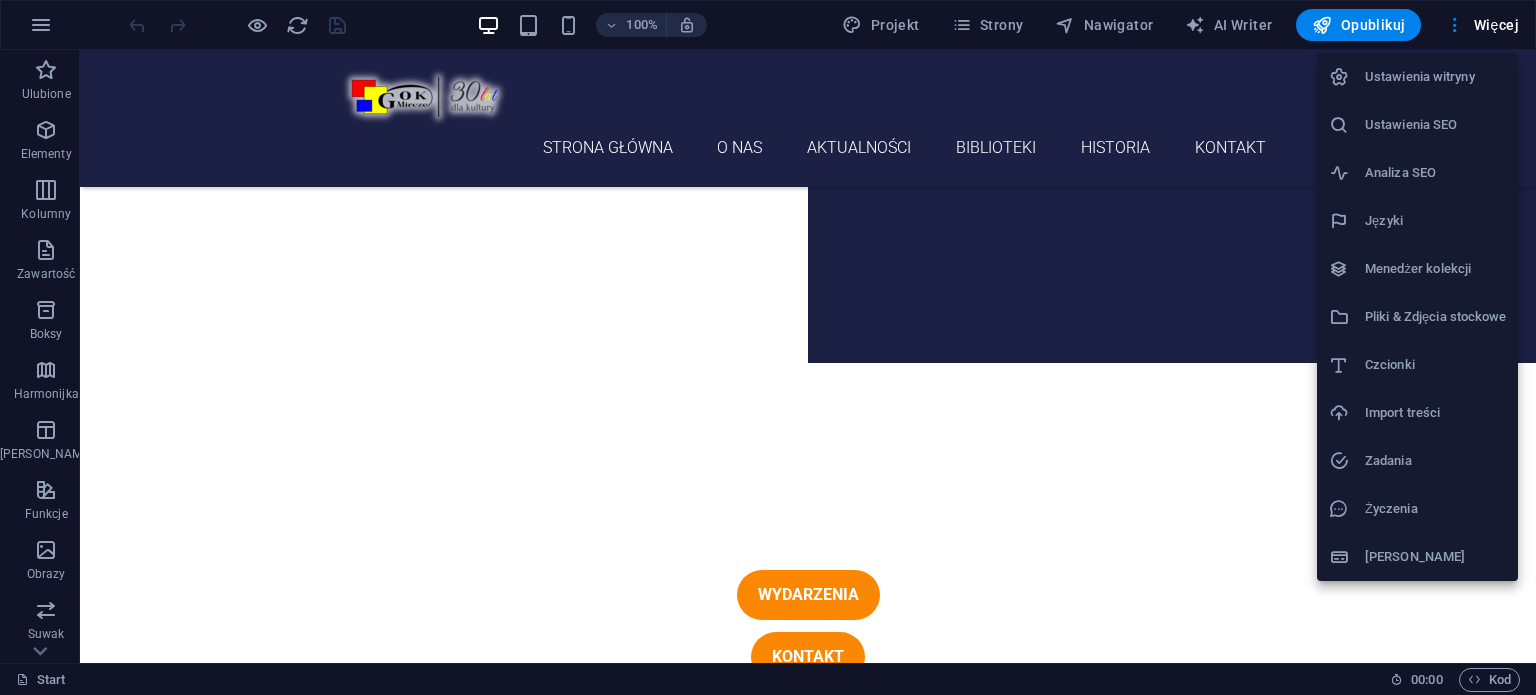 scroll, scrollTop: 0, scrollLeft: 0, axis: both 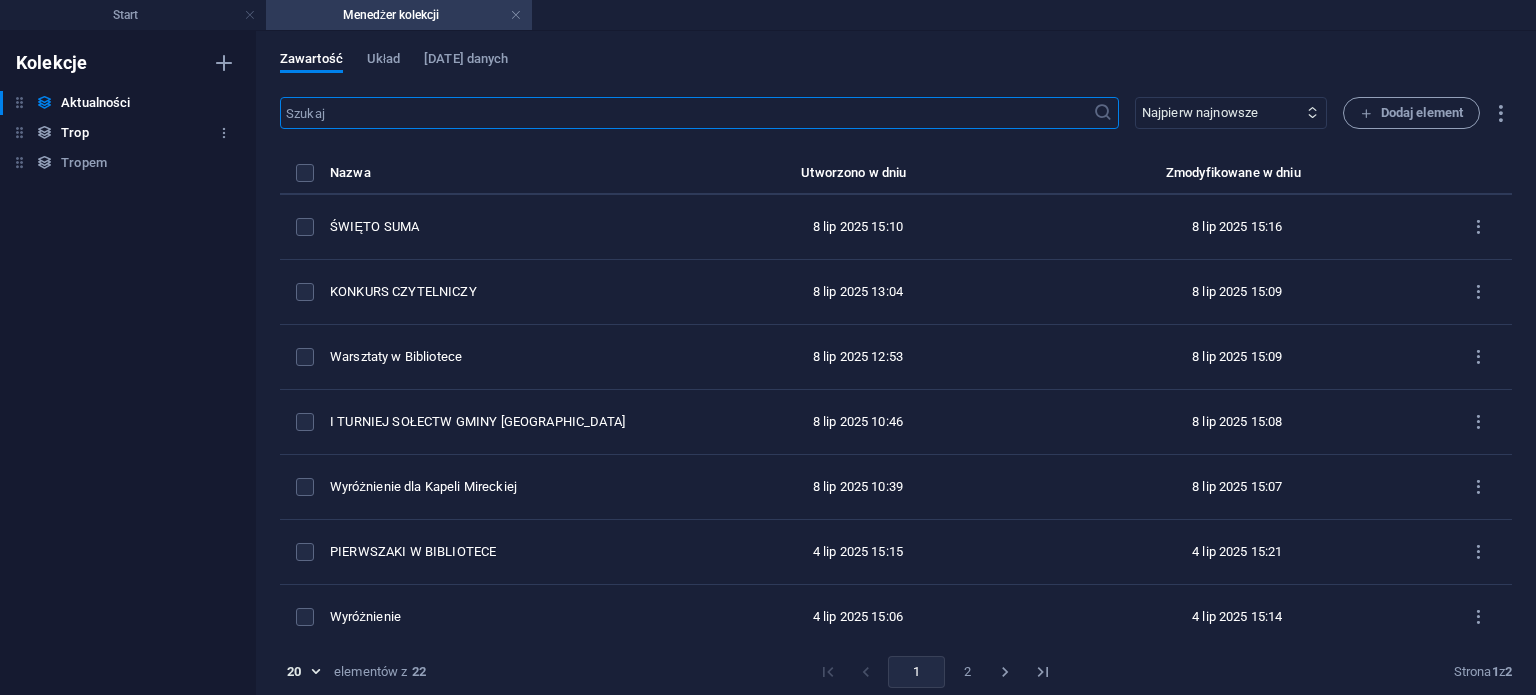 click on "Trop Trop" at bounding box center (118, 133) 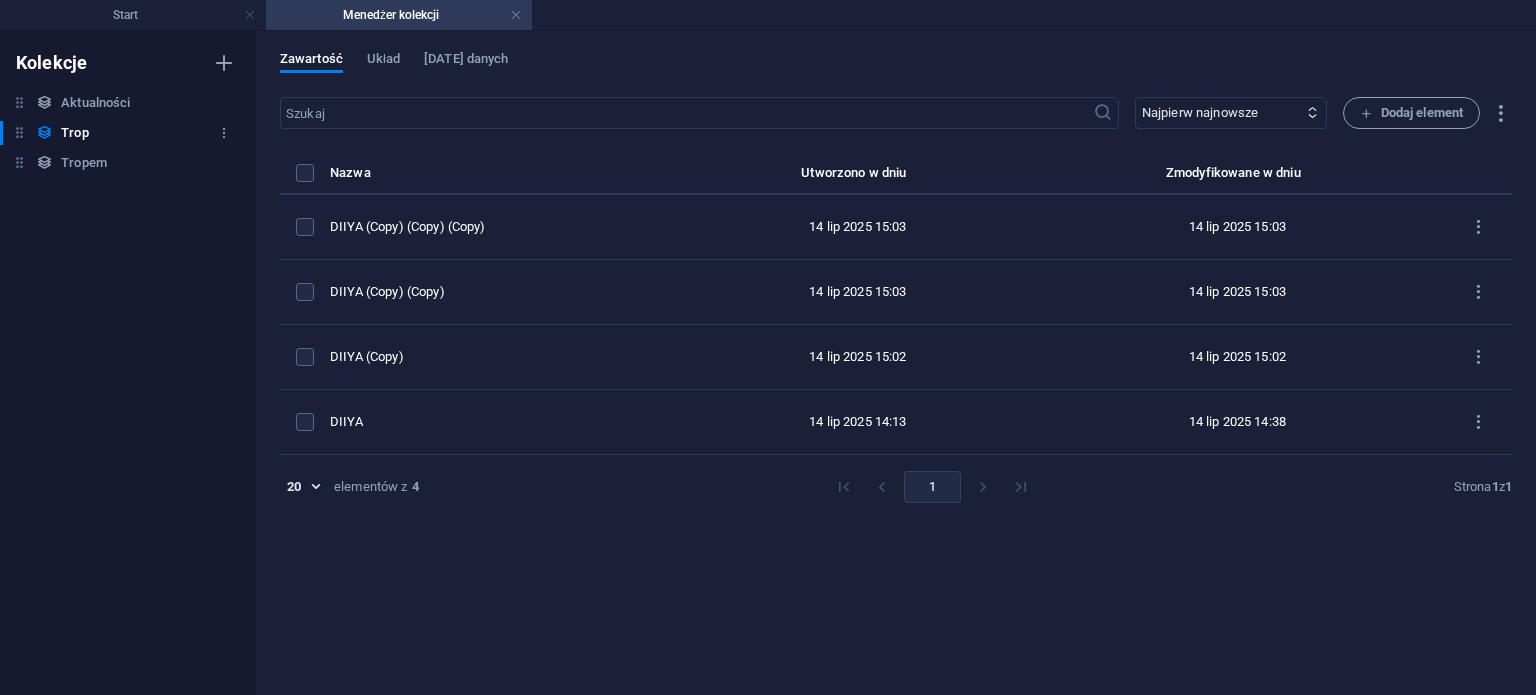 click on "Trop Trop" at bounding box center [118, 133] 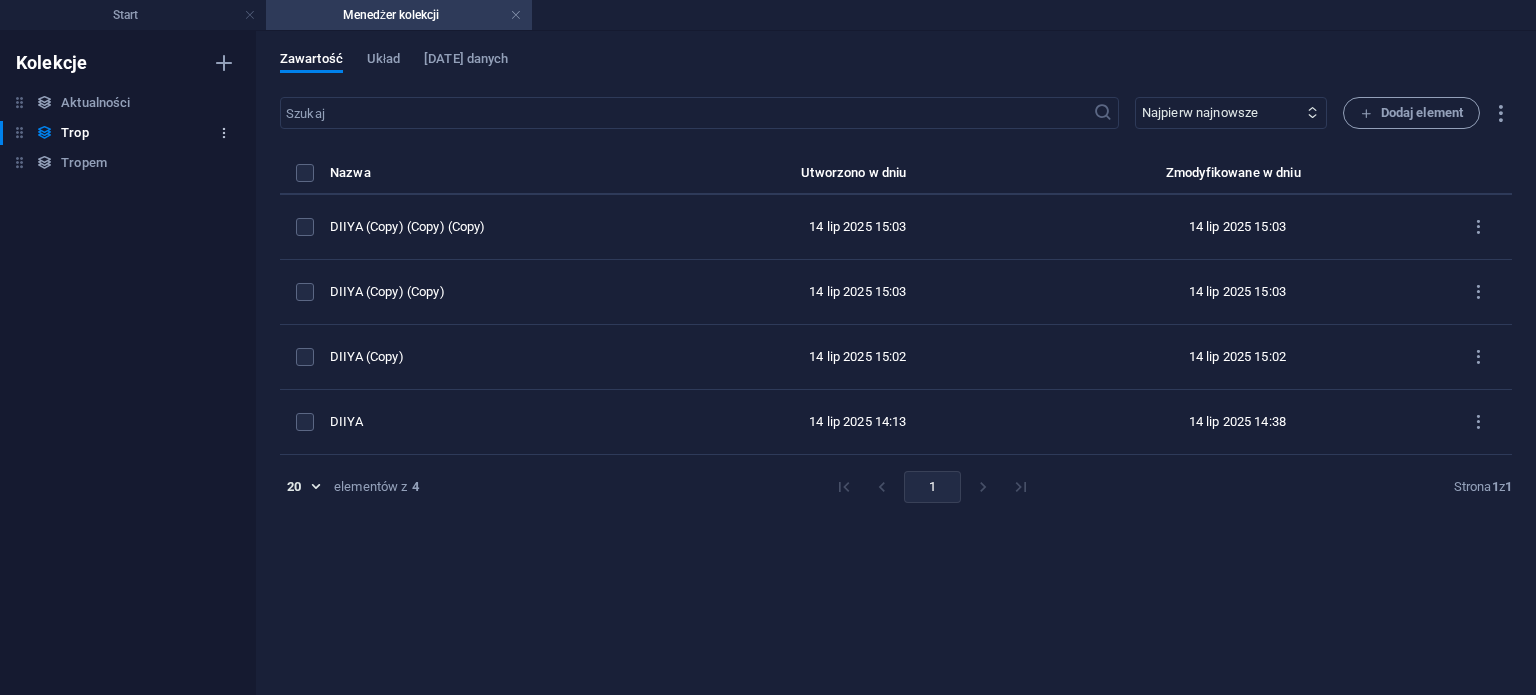 click at bounding box center (224, 133) 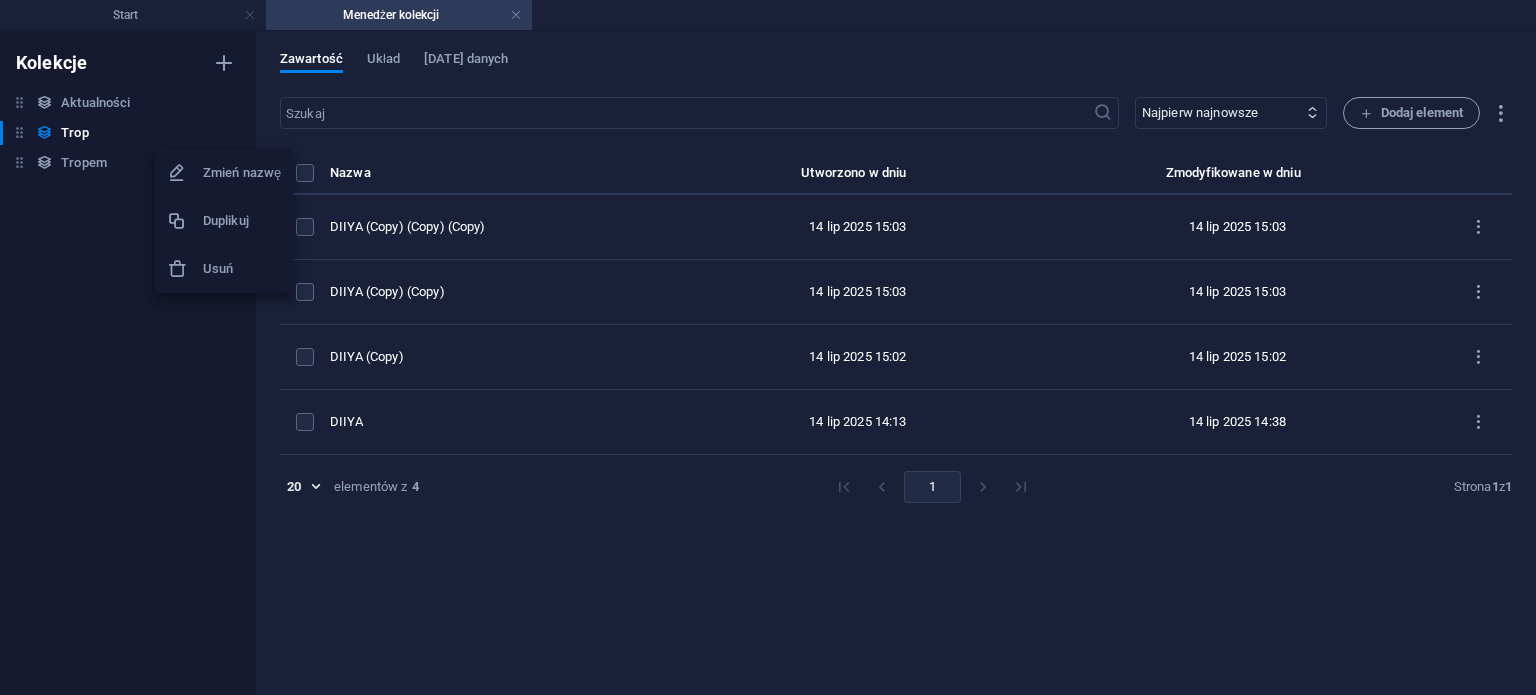 click on "Usuń" at bounding box center (242, 269) 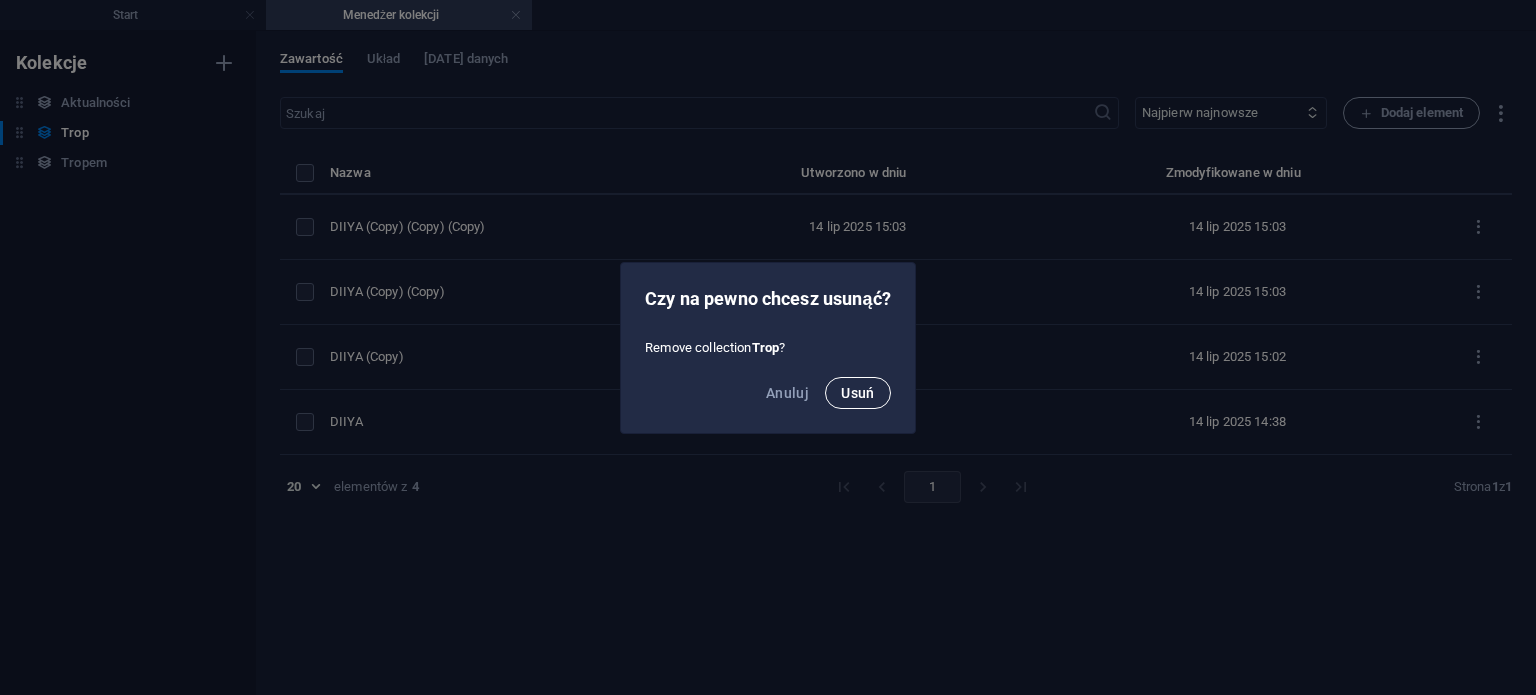 click on "Usuń" at bounding box center [858, 393] 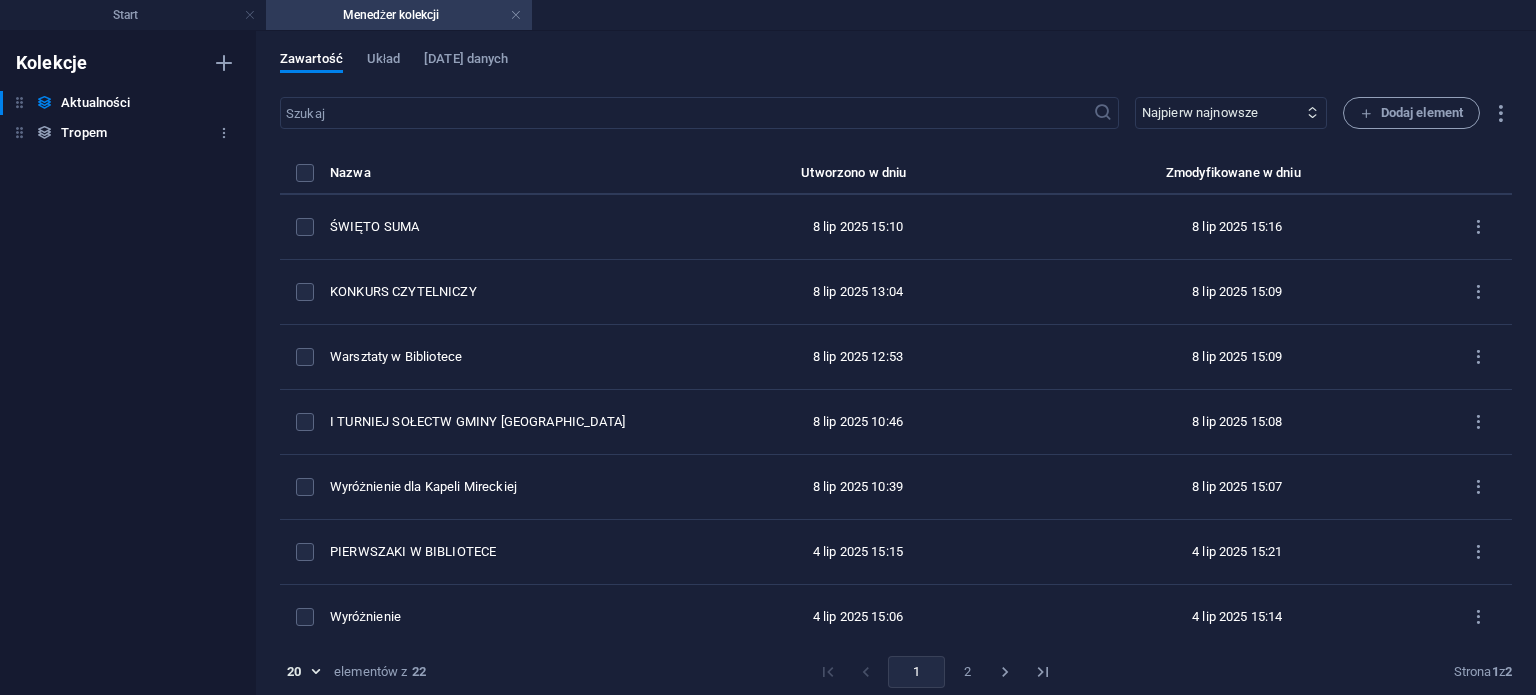 click on "Tropem" at bounding box center (84, 133) 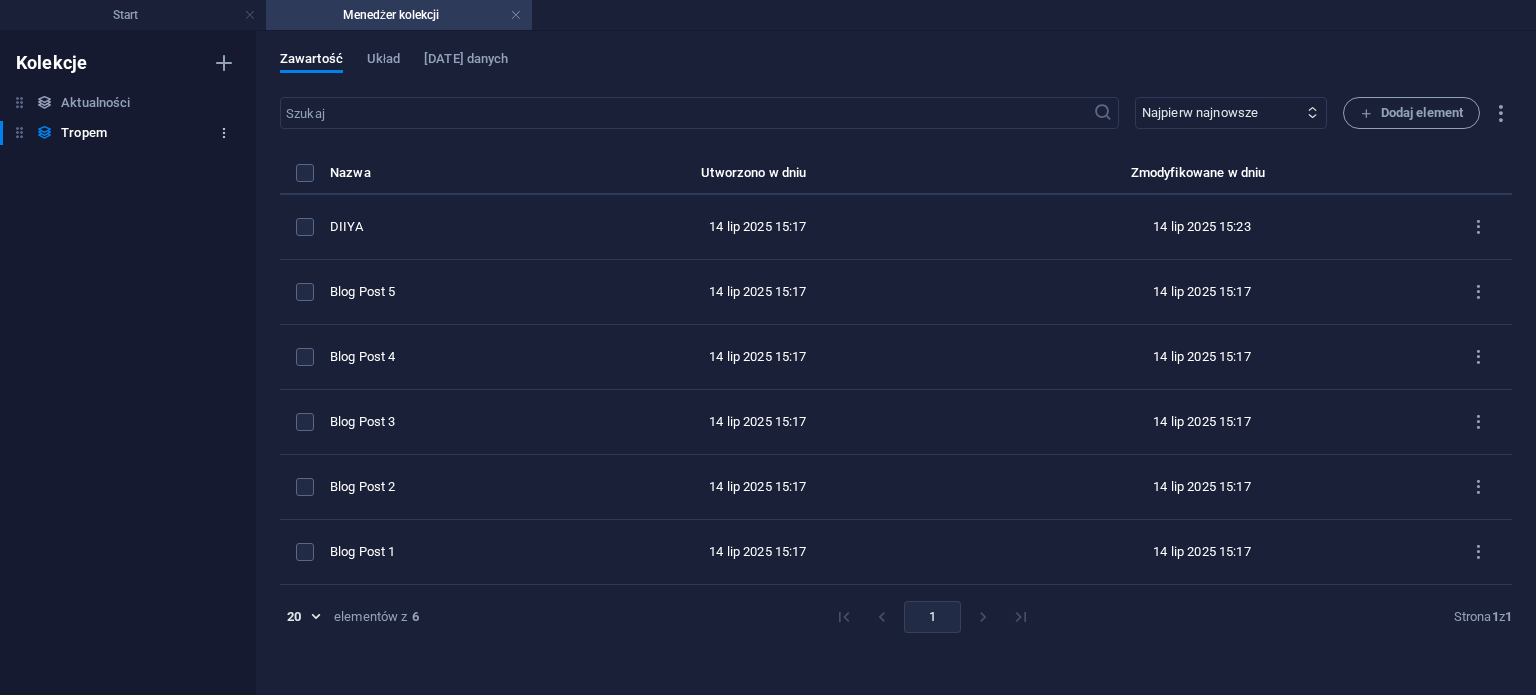 click at bounding box center [224, 133] 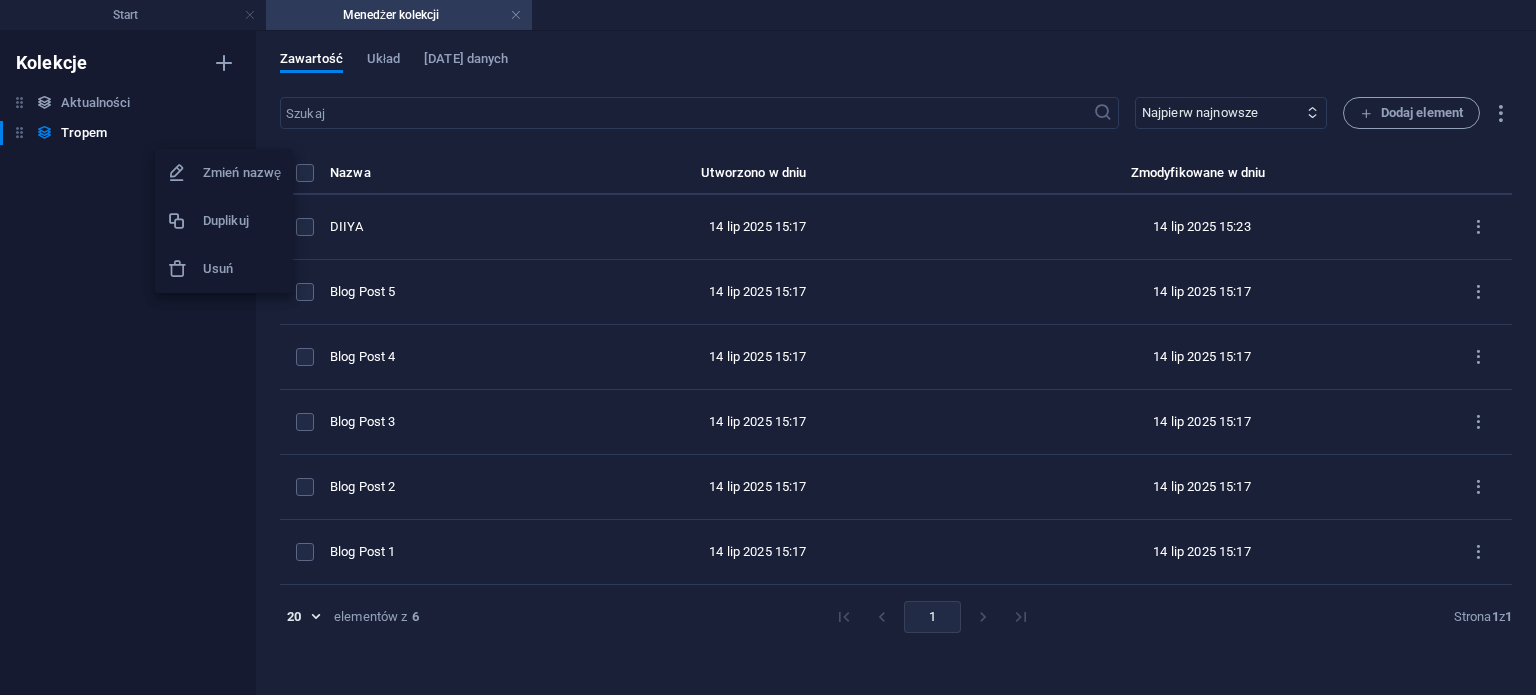 click on "Zmień nazwę" at bounding box center [242, 173] 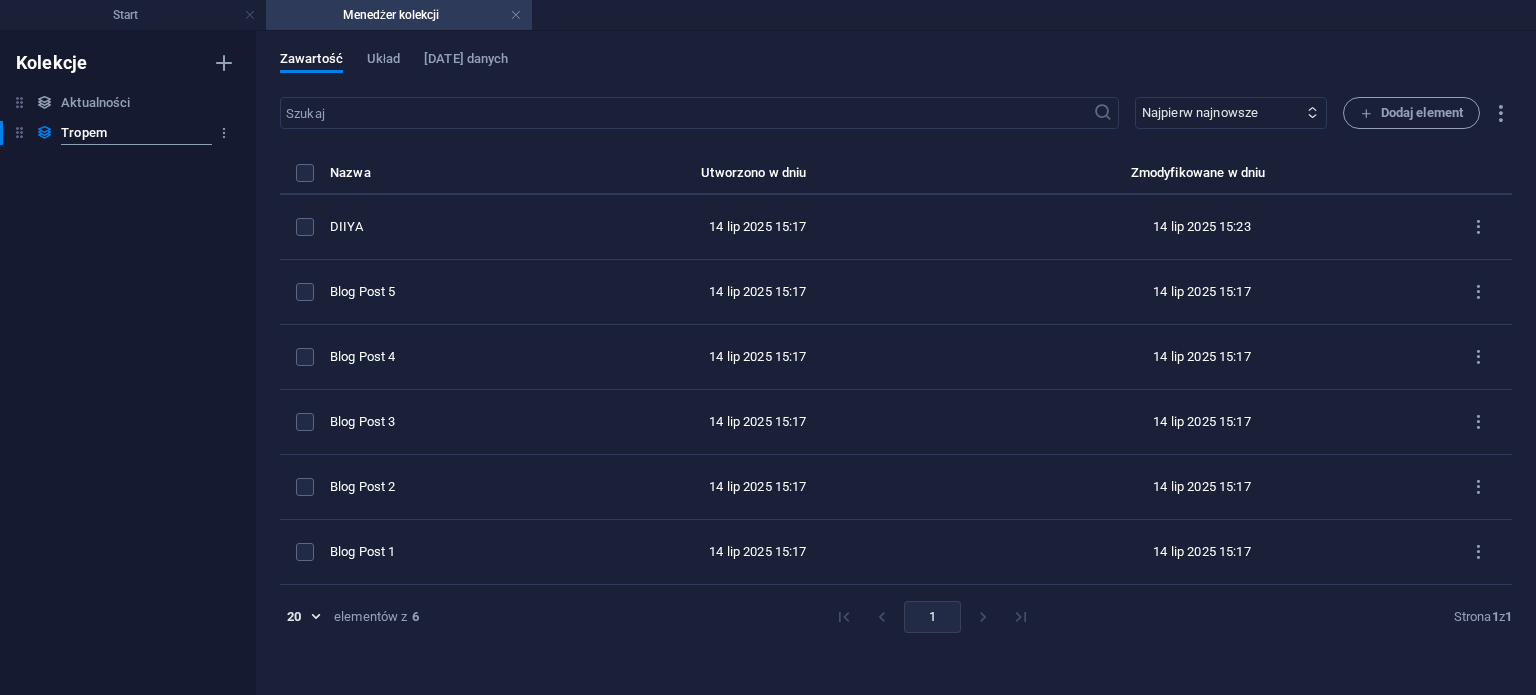 click on "Tropem" at bounding box center [136, 133] 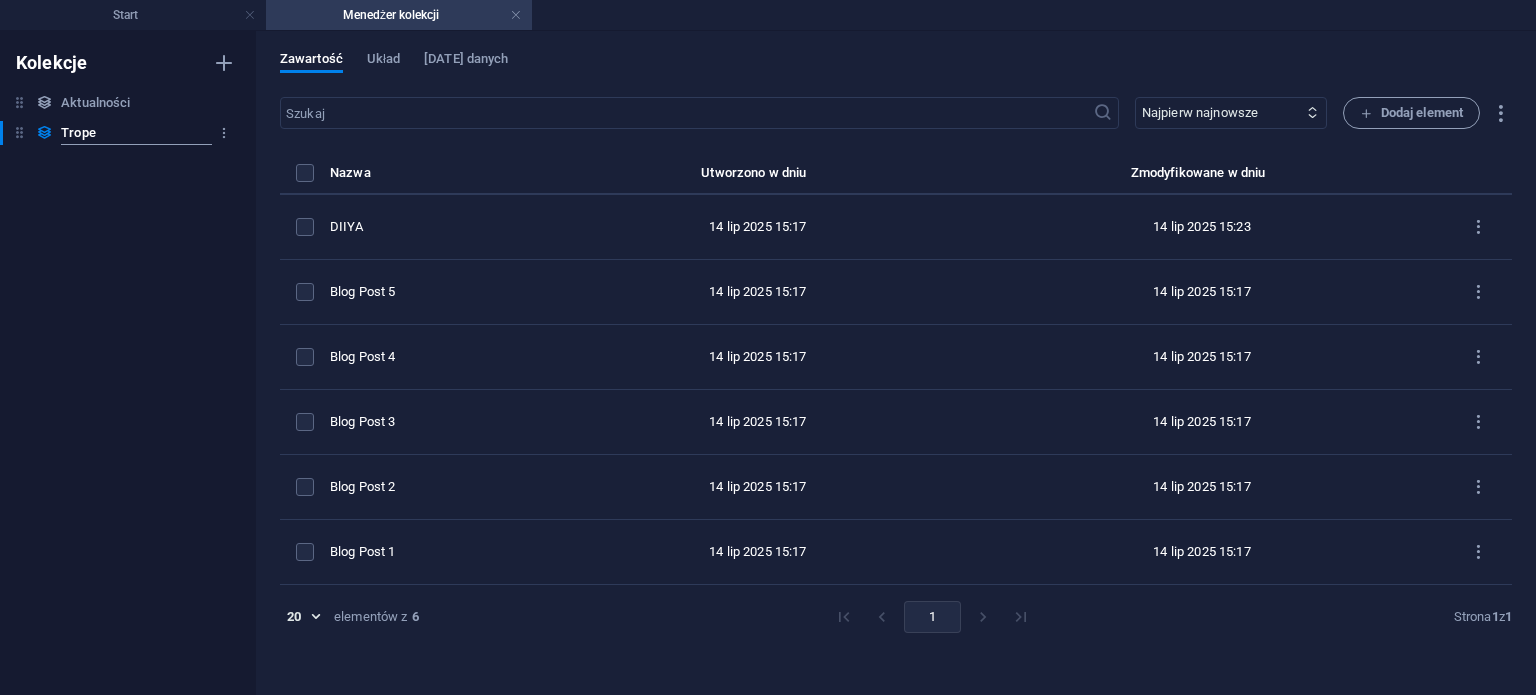 type on "Trop" 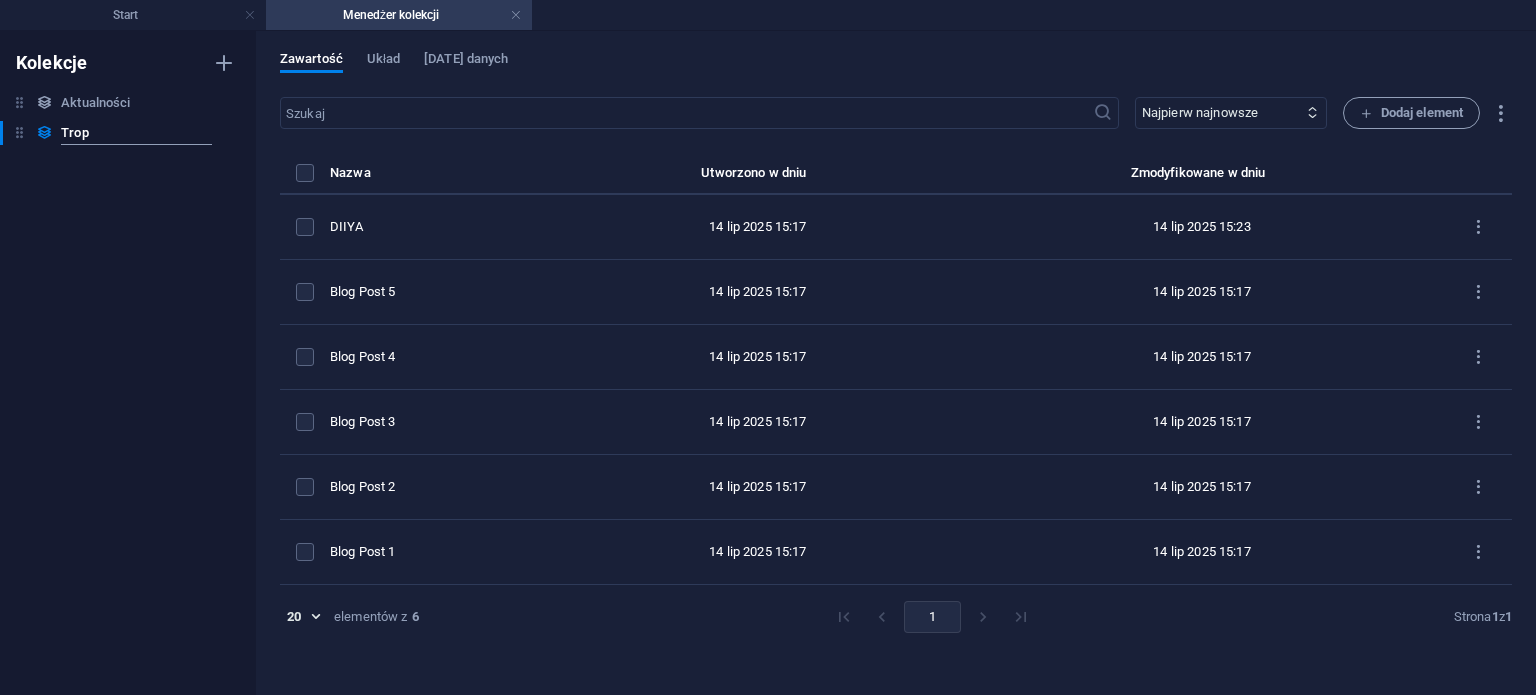 click on "Kolekcje Aktualności Aktualności Trop Tropem" at bounding box center (128, 363) 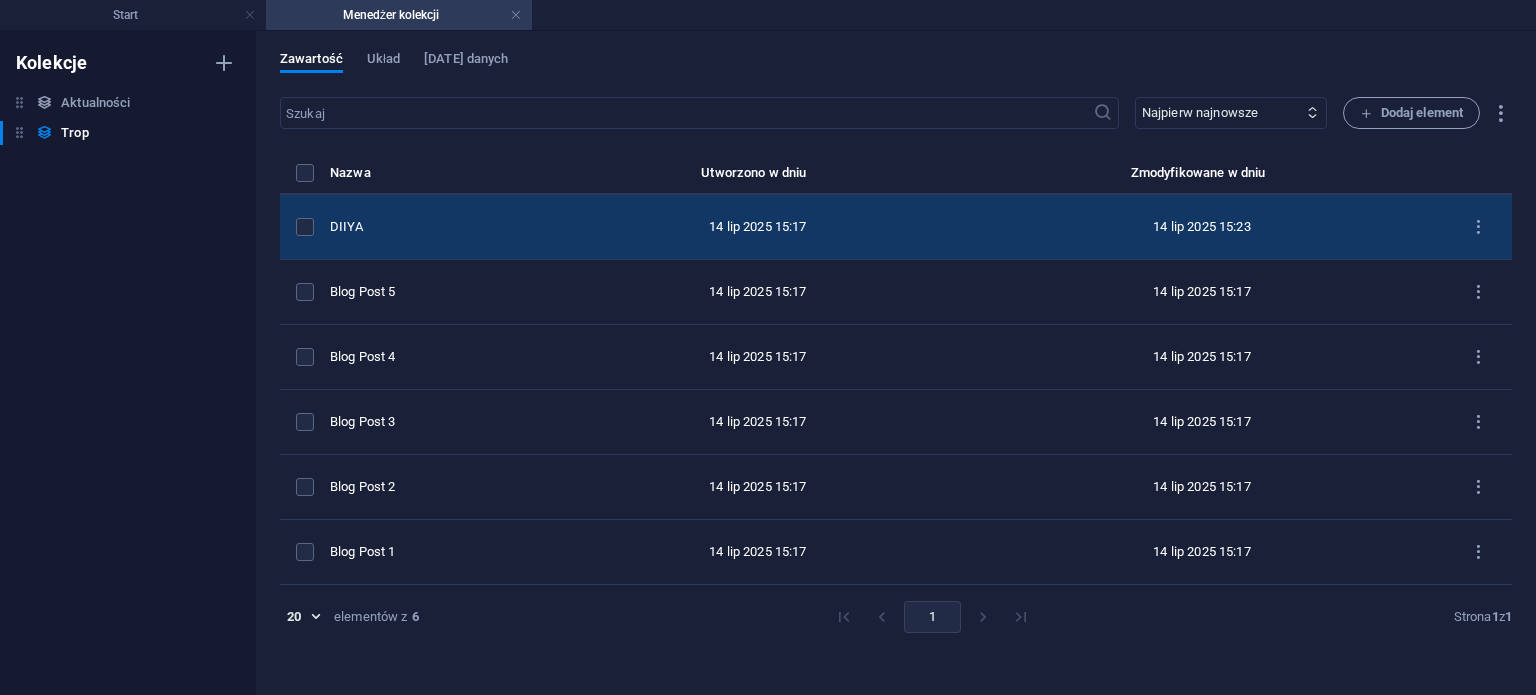 click on "DIIYA" at bounding box center [435, 227] 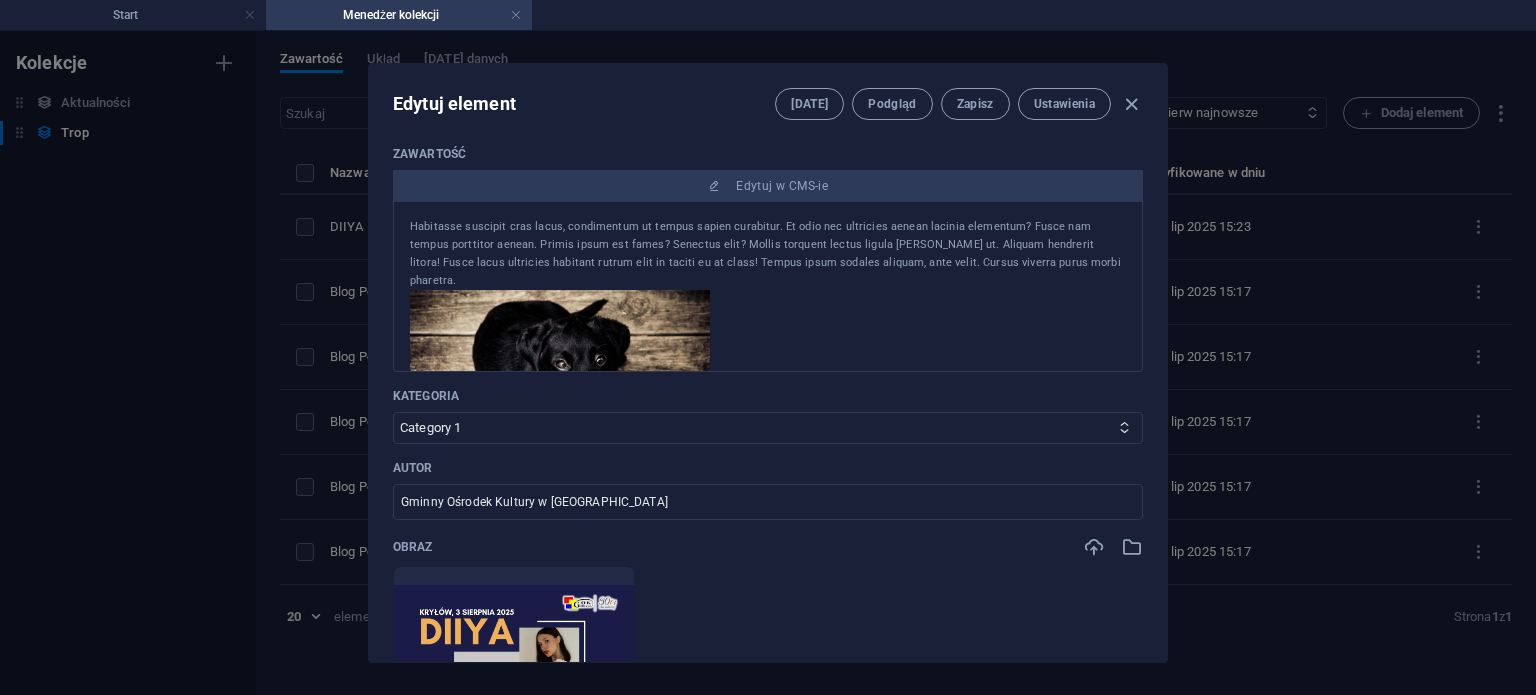 scroll, scrollTop: 0, scrollLeft: 0, axis: both 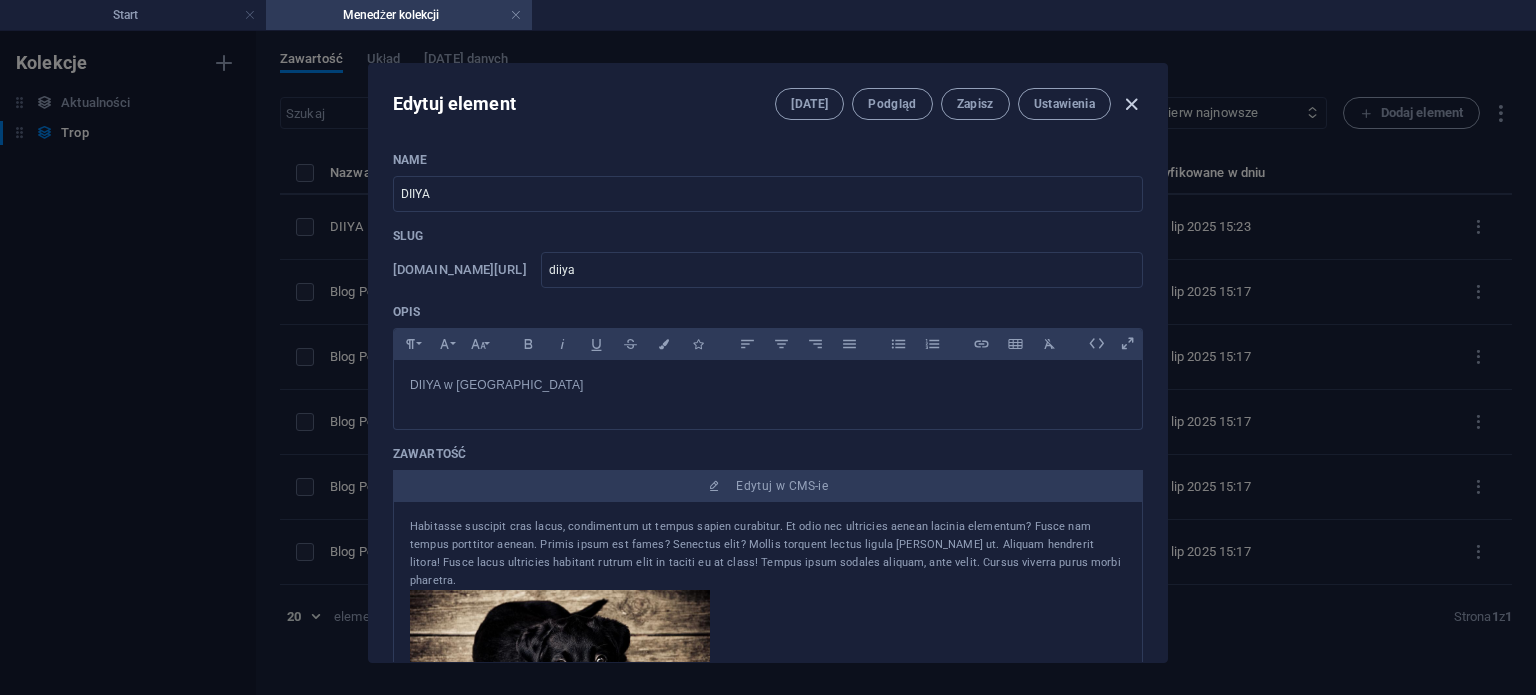 click at bounding box center (1131, 104) 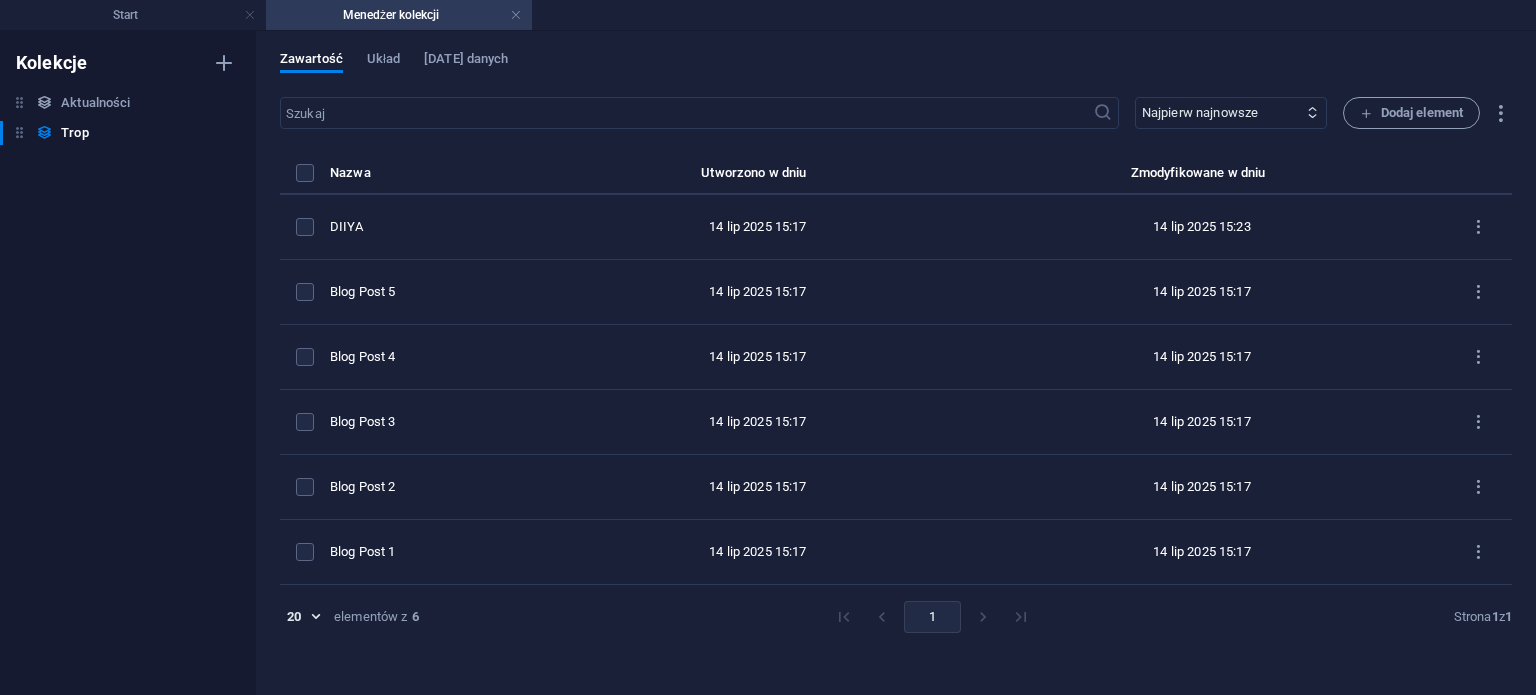 type on "[DATE]" 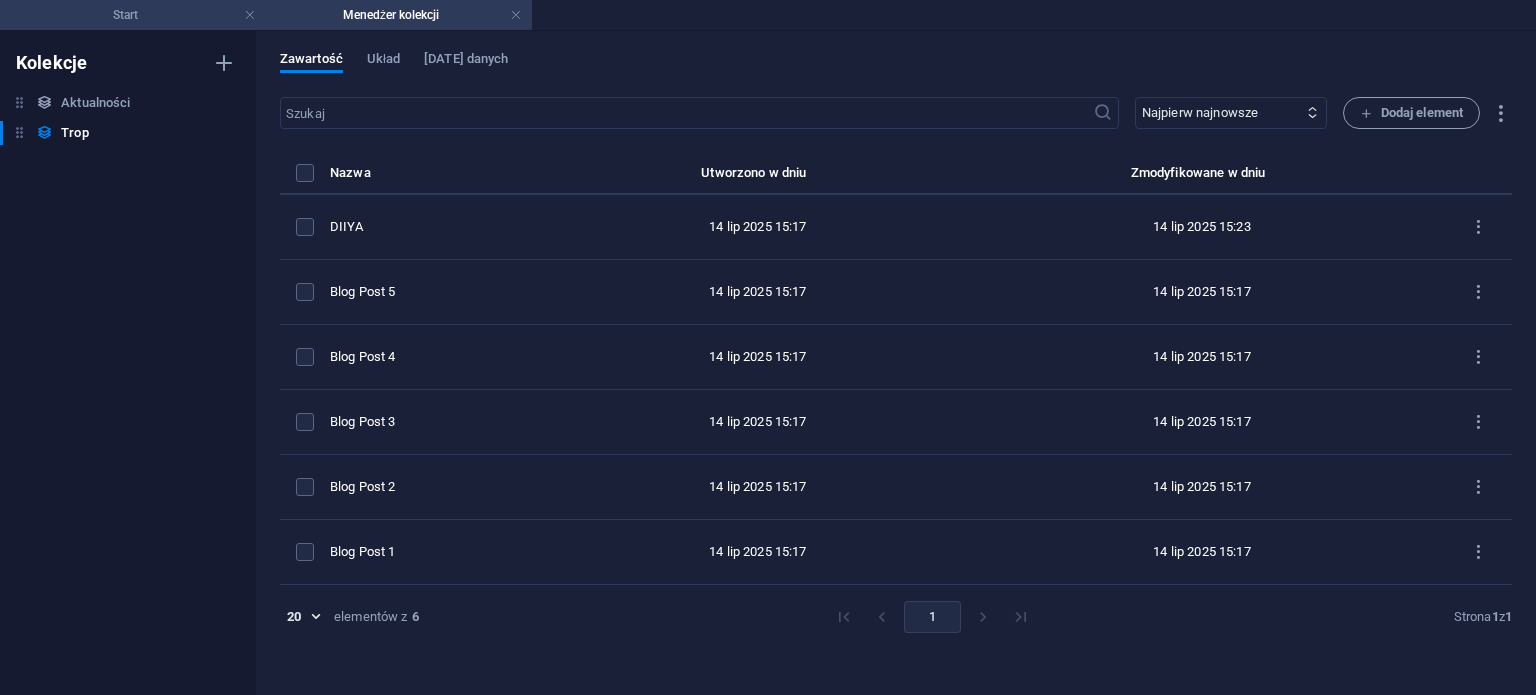 click on "Start" at bounding box center [133, 15] 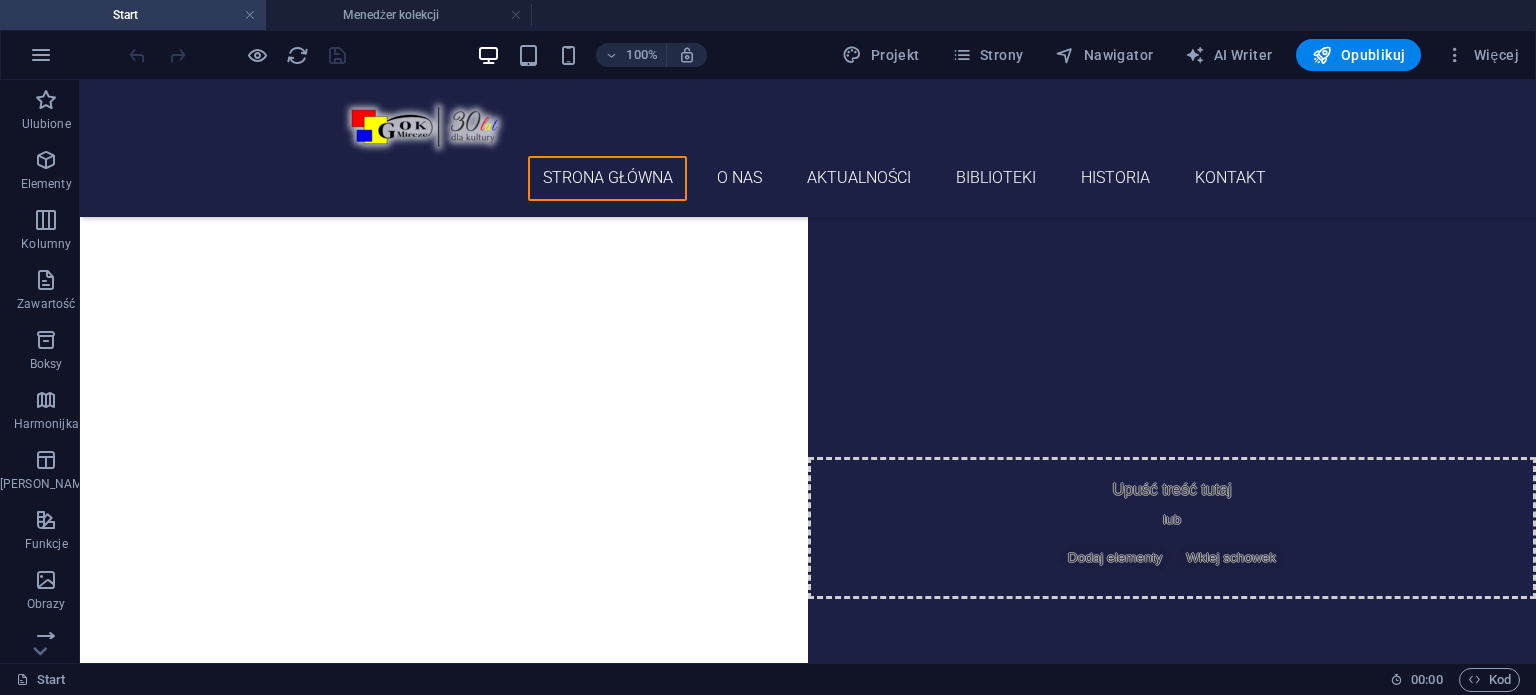 scroll, scrollTop: 300, scrollLeft: 0, axis: vertical 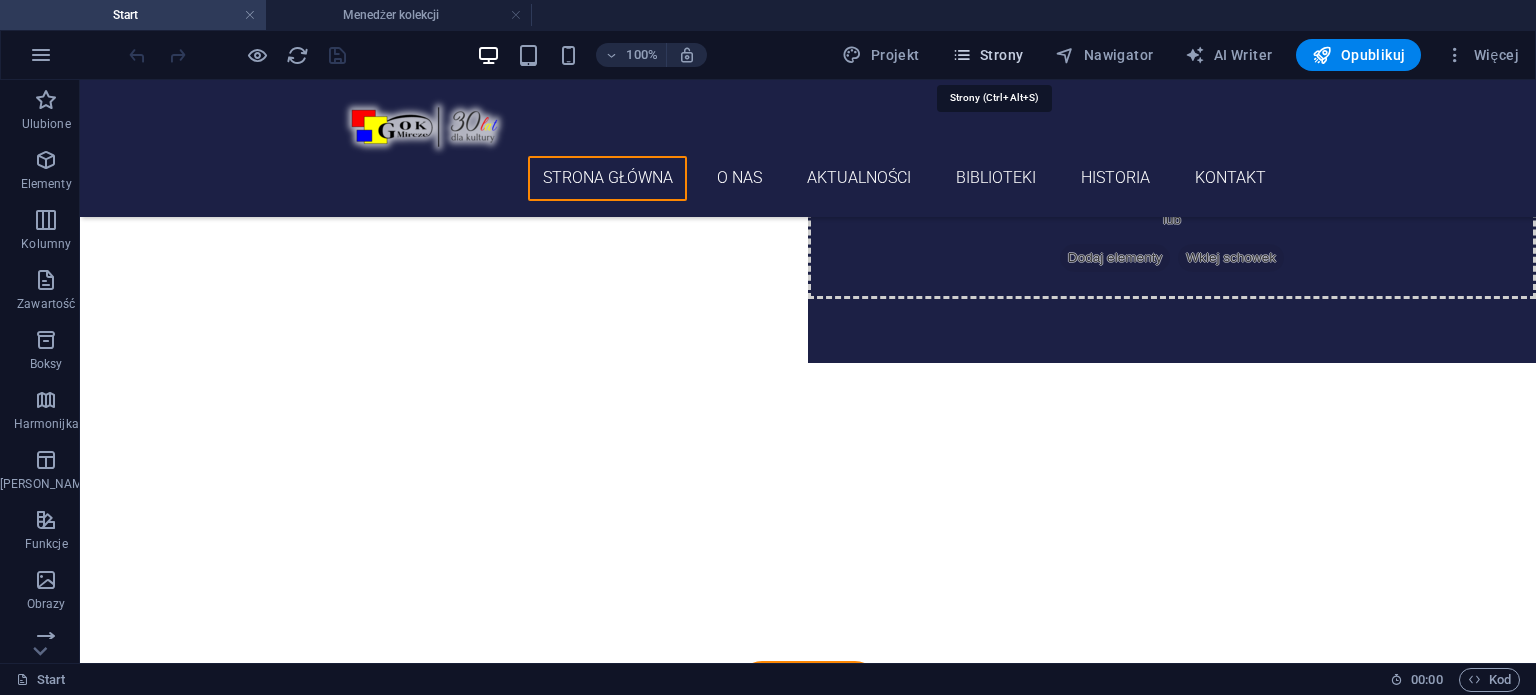 click at bounding box center [962, 55] 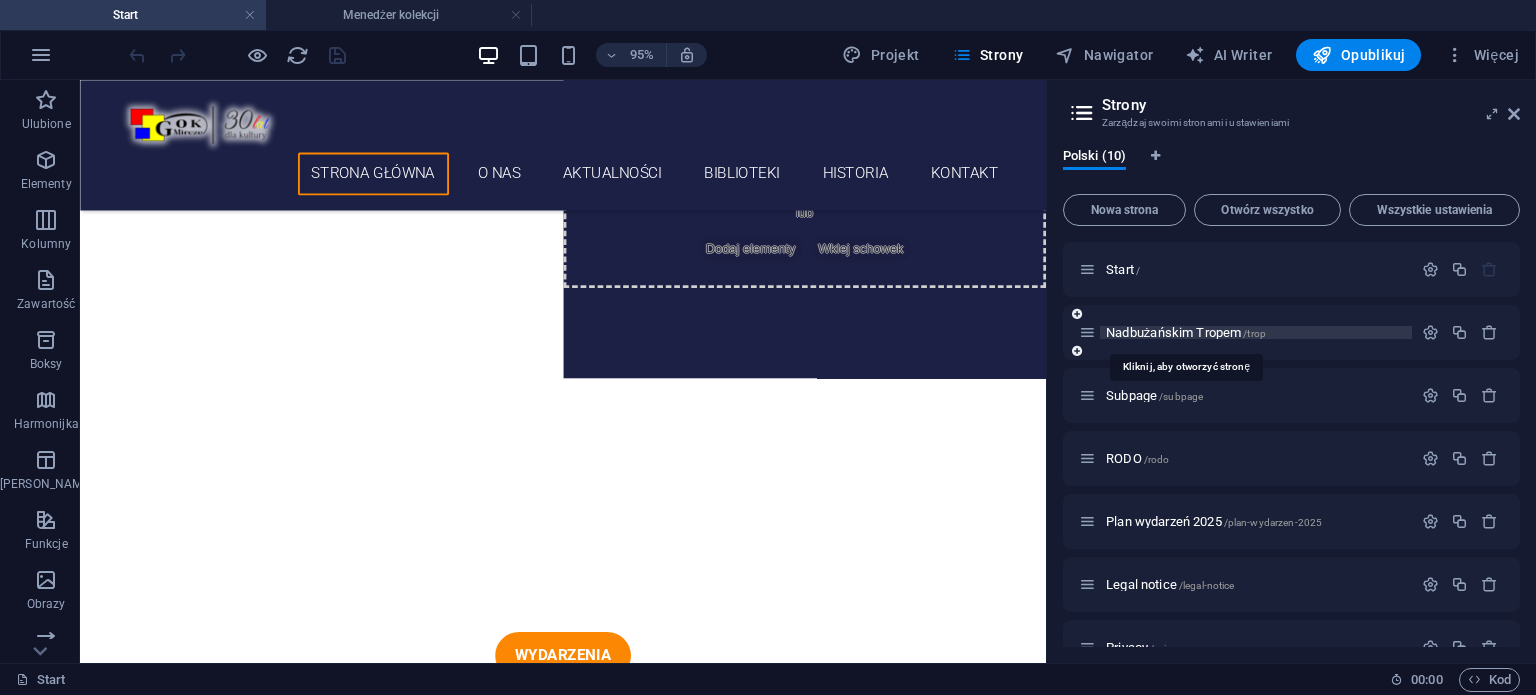 click on "Nadbużańskim Tropem /trop" at bounding box center [1186, 332] 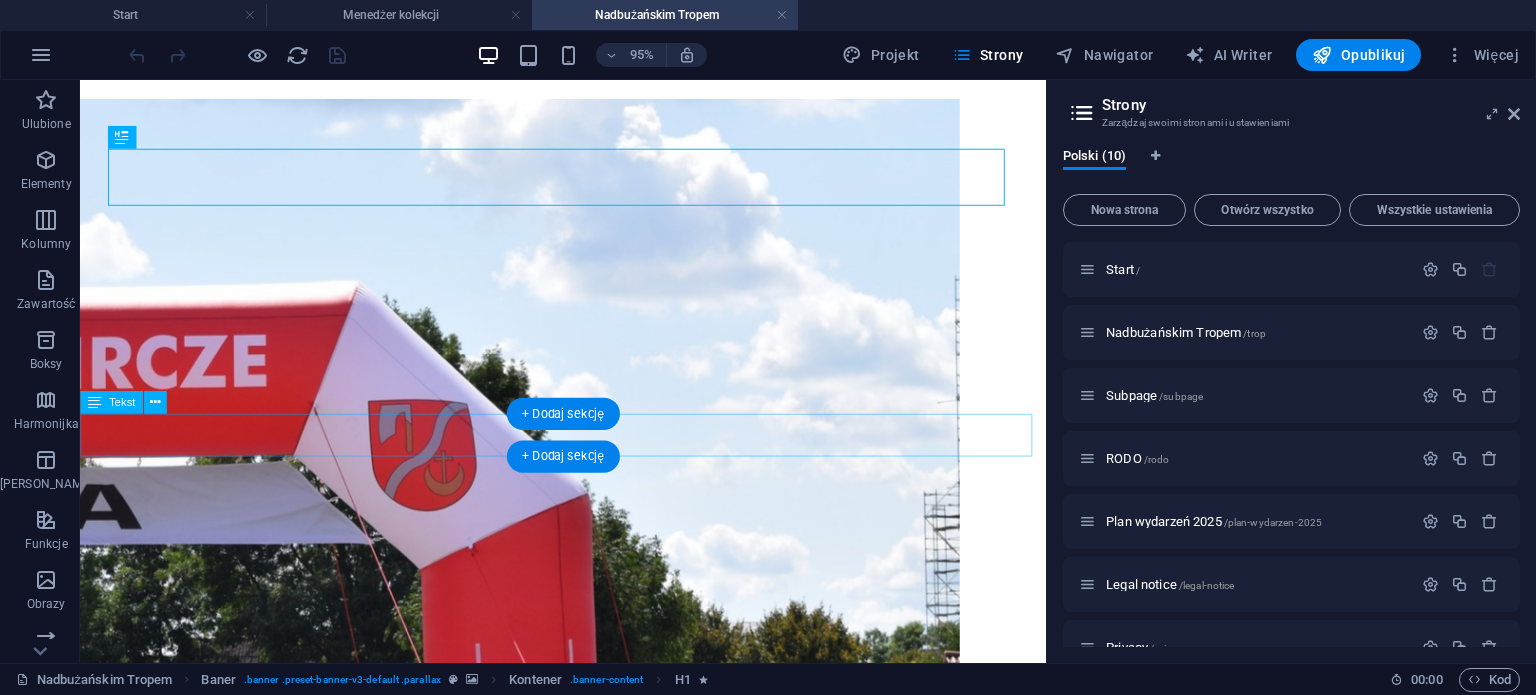 scroll, scrollTop: 300, scrollLeft: 0, axis: vertical 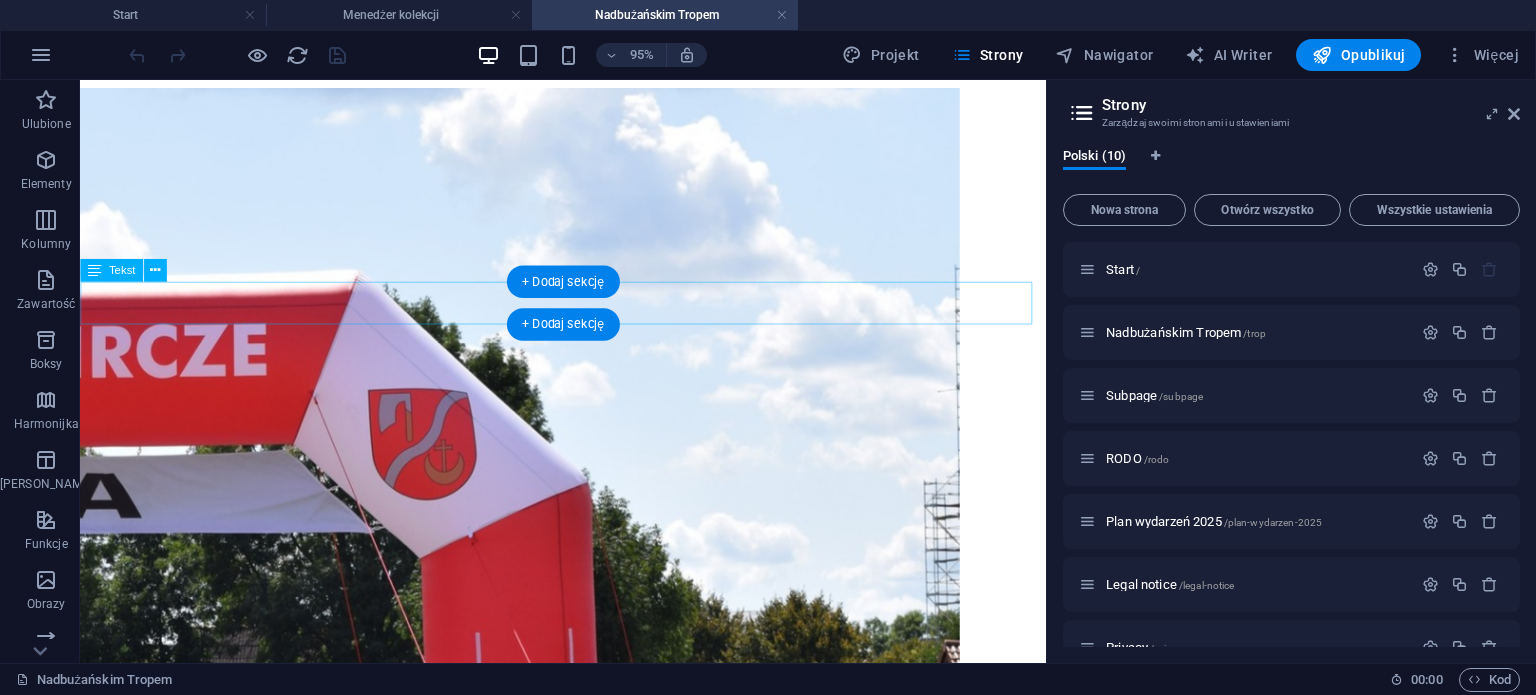 click on "ROWEREM WŚRÓD NATURY 2025" at bounding box center (588, 1398) 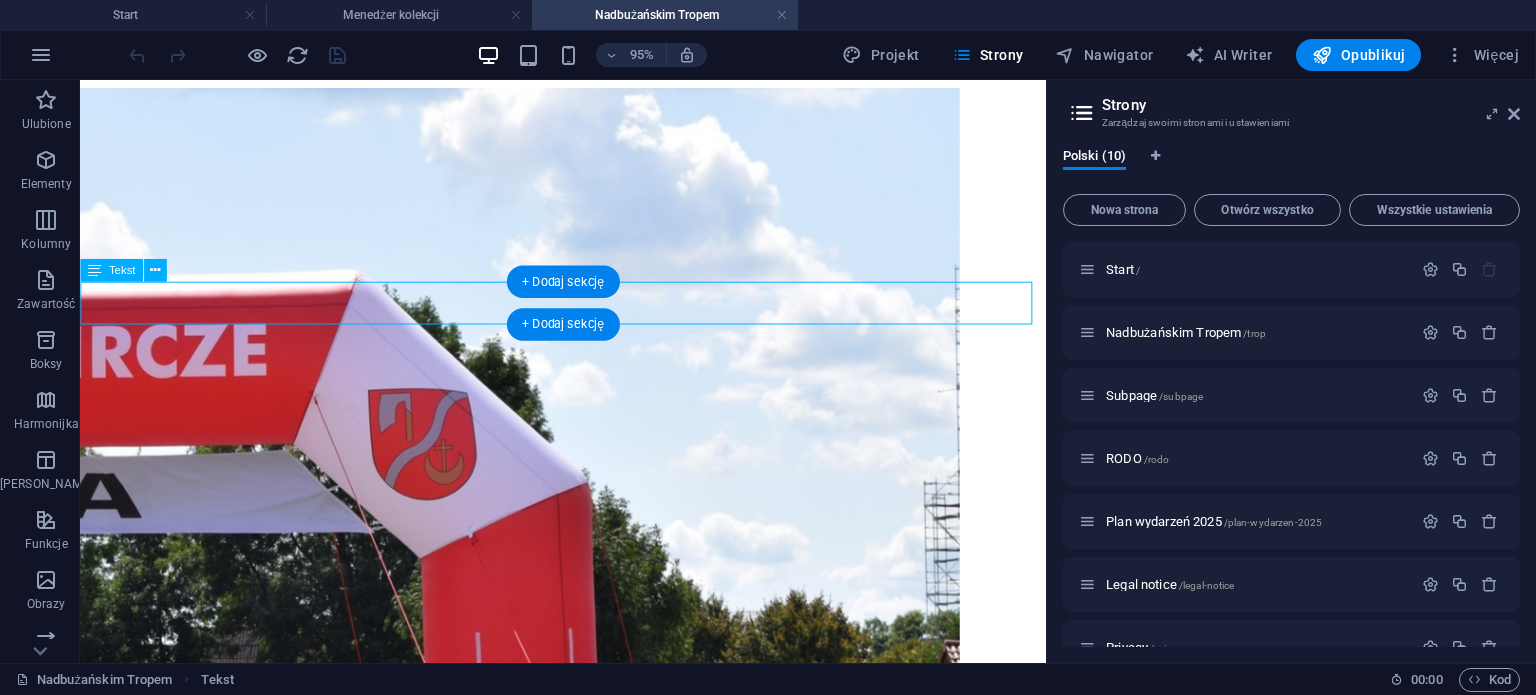 click on "ROWEREM WŚRÓD NATURY 2025" at bounding box center (588, 1398) 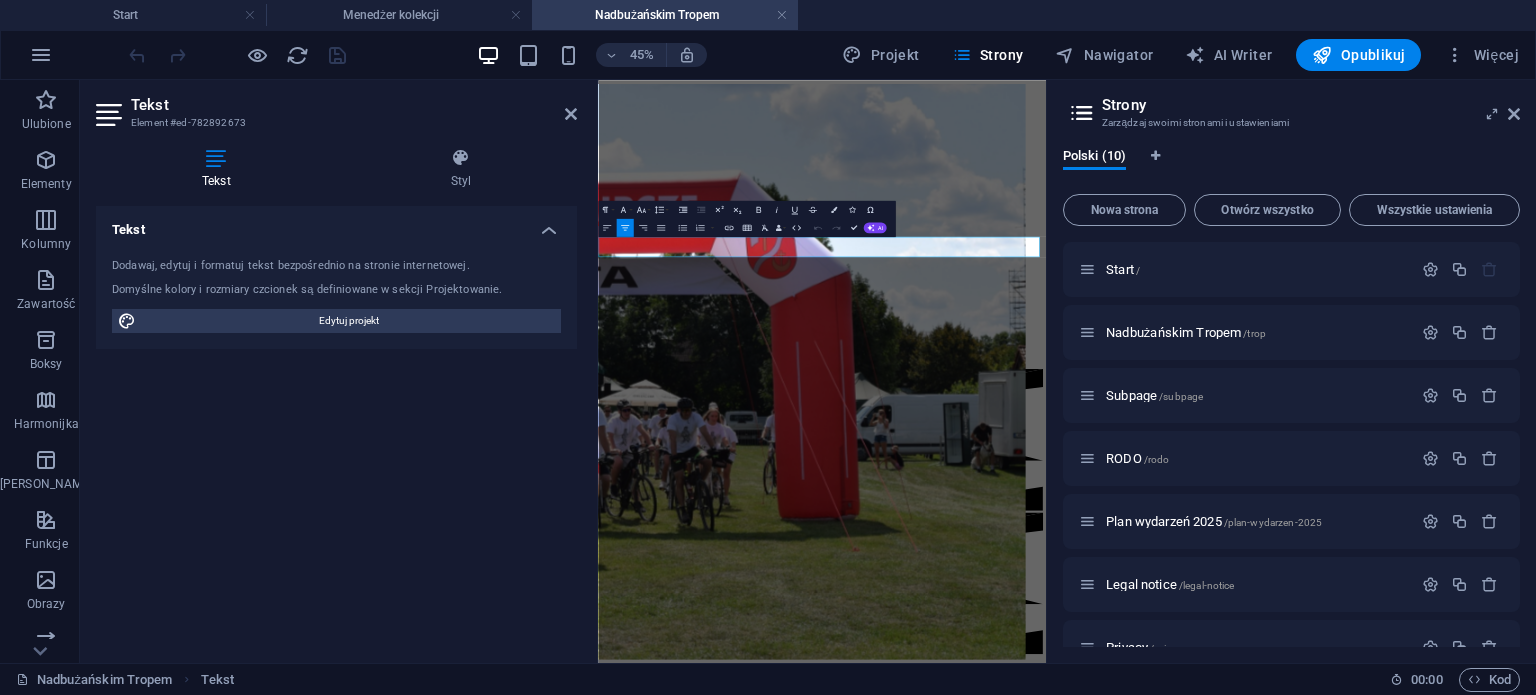 click on "ROWEREM WŚRÓD NATURY 2025" at bounding box center (1095, 1392) 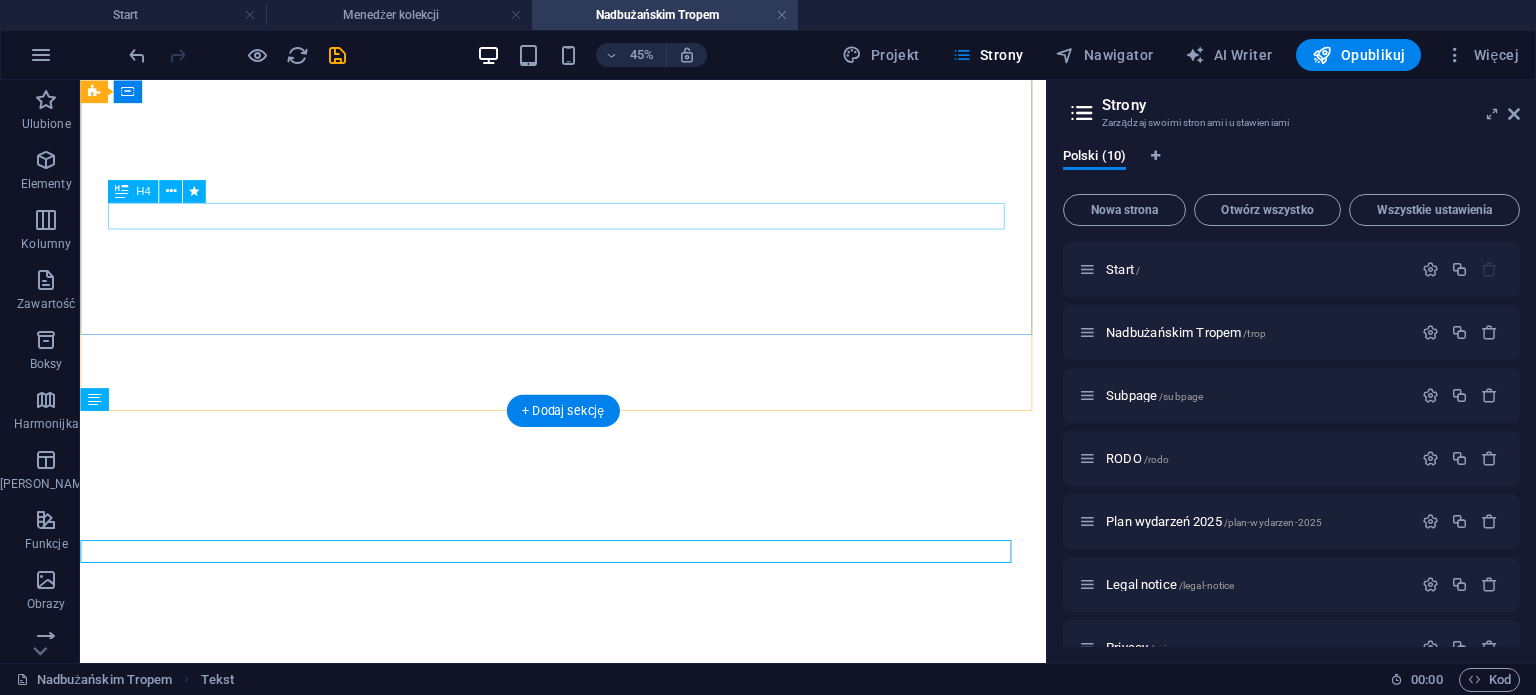 scroll, scrollTop: 164, scrollLeft: 0, axis: vertical 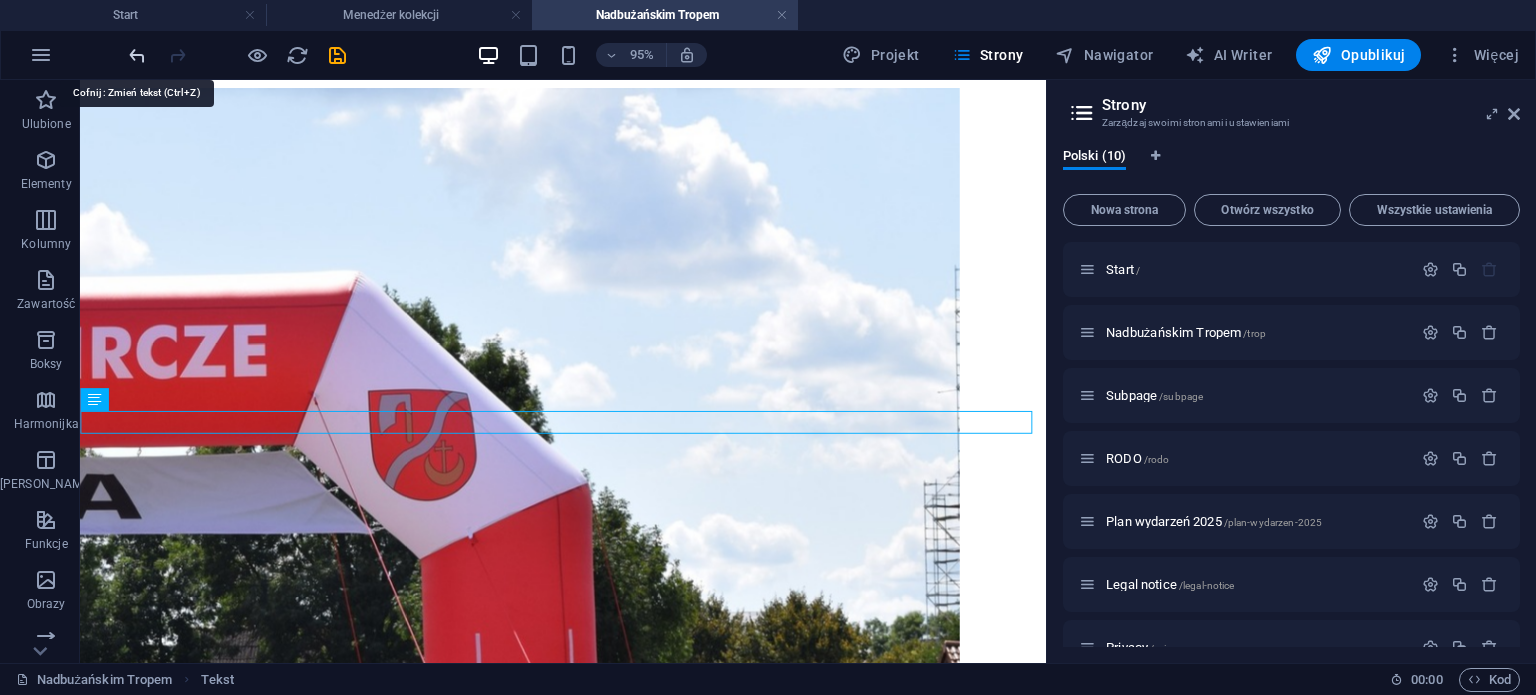 click at bounding box center (137, 55) 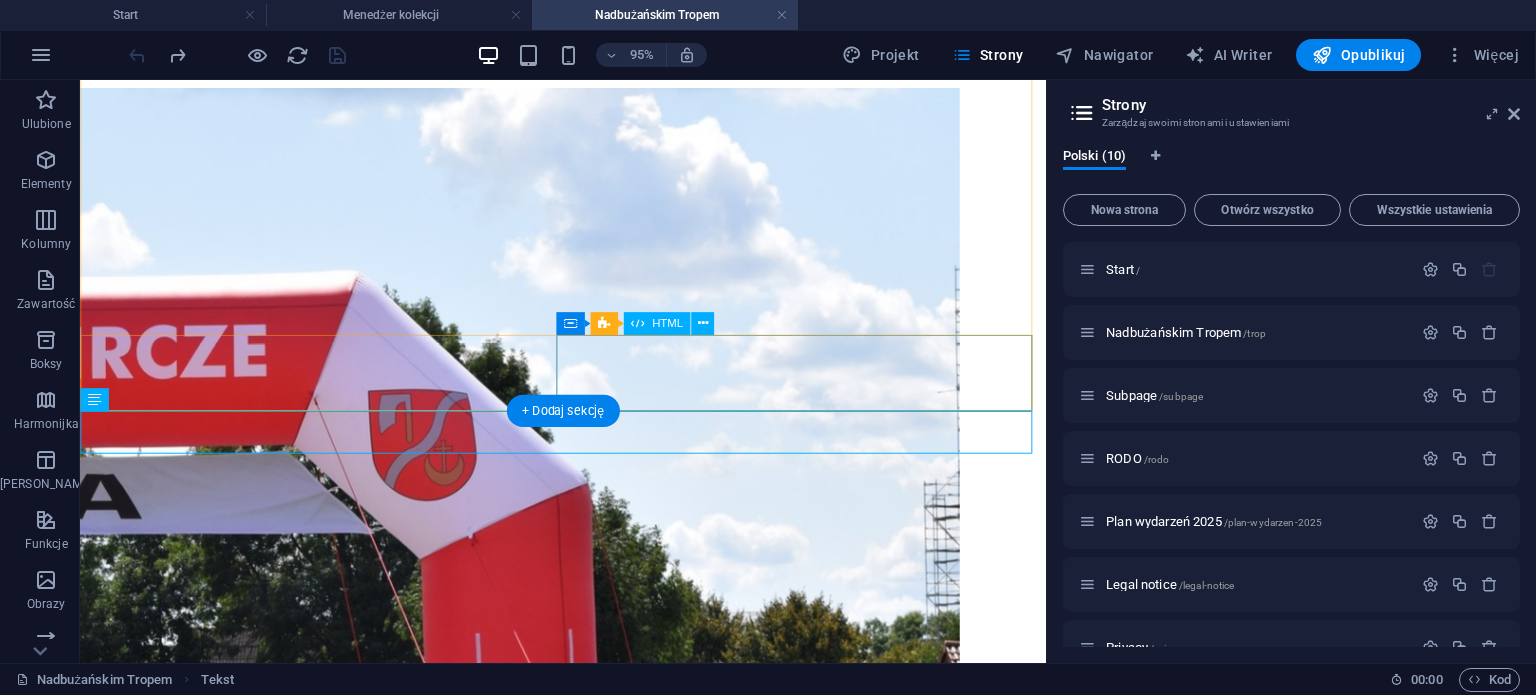 click at bounding box center (588, 1340) 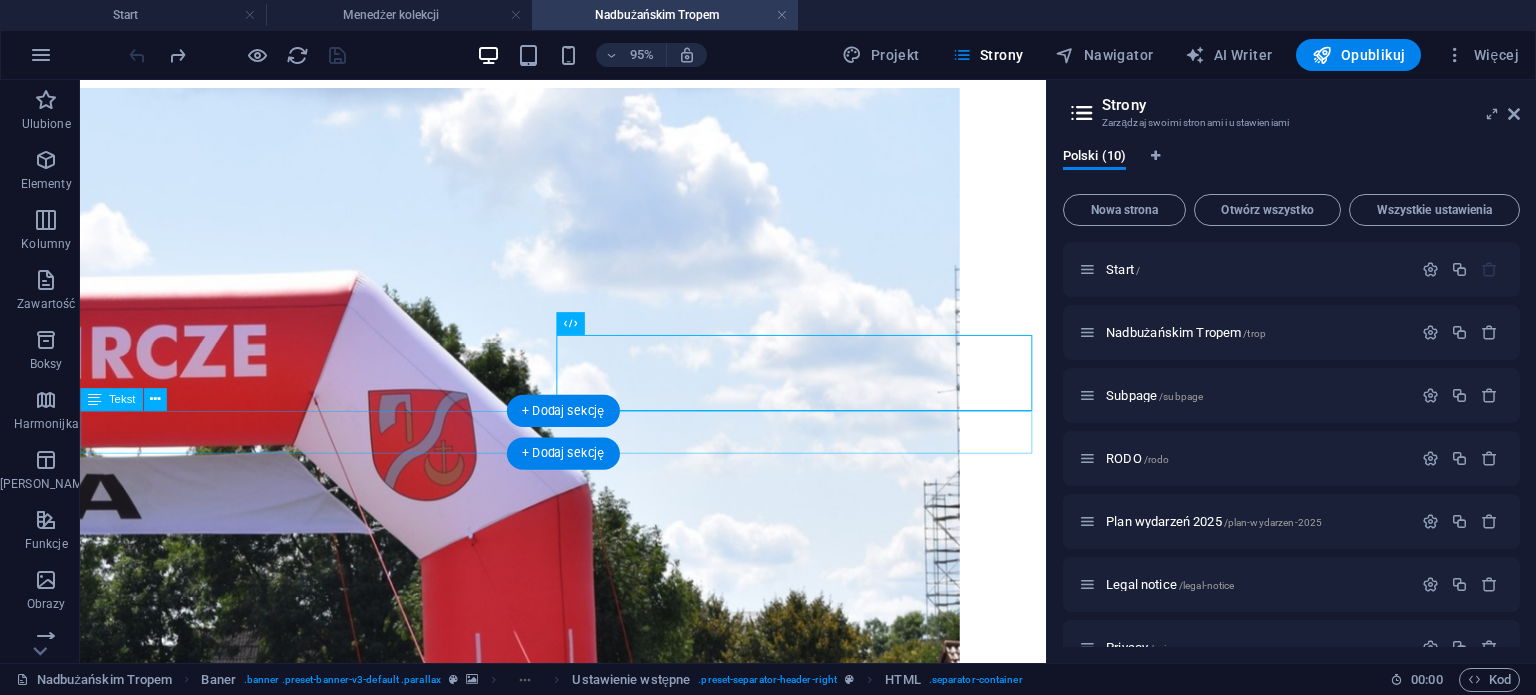 click on "ROWEREM WŚRÓD NATURY 2025" at bounding box center [588, 1534] 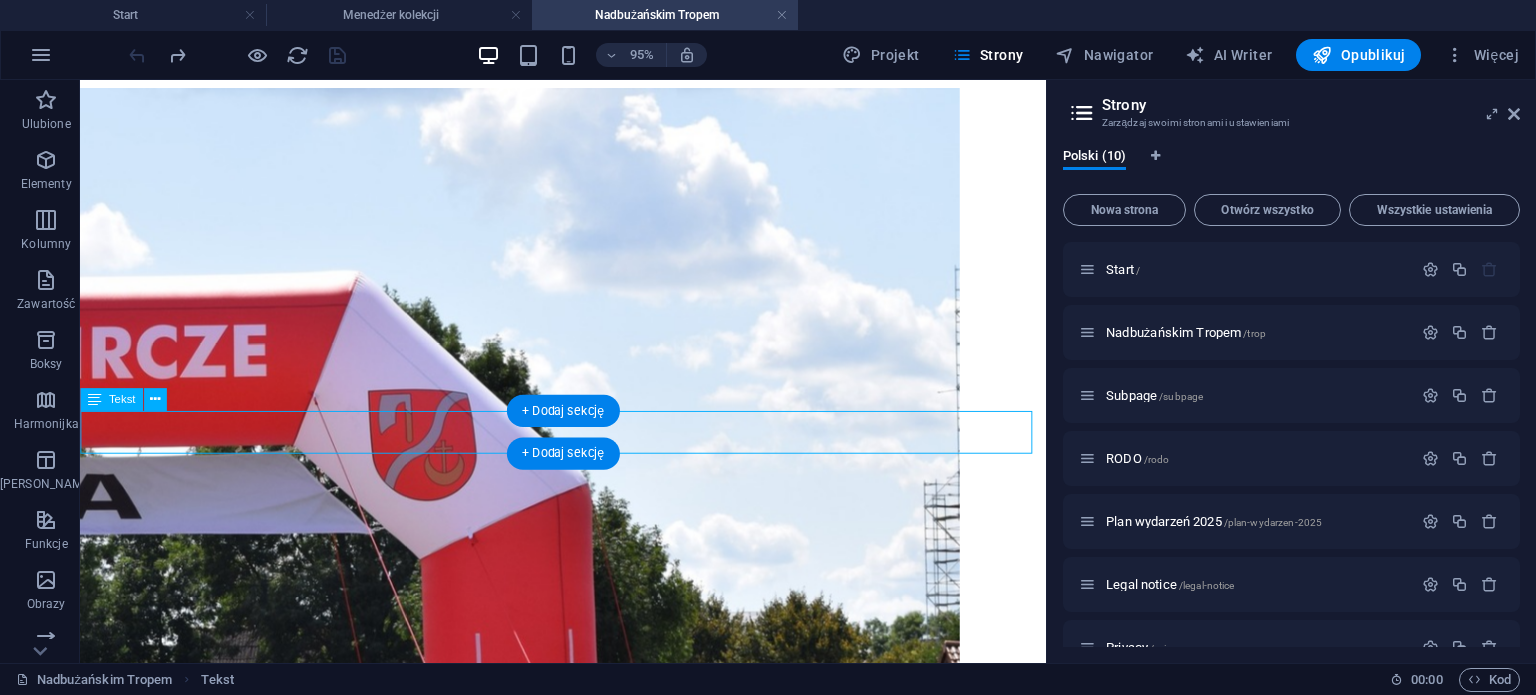 click on "ROWEREM WŚRÓD NATURY 2025" at bounding box center [588, 1534] 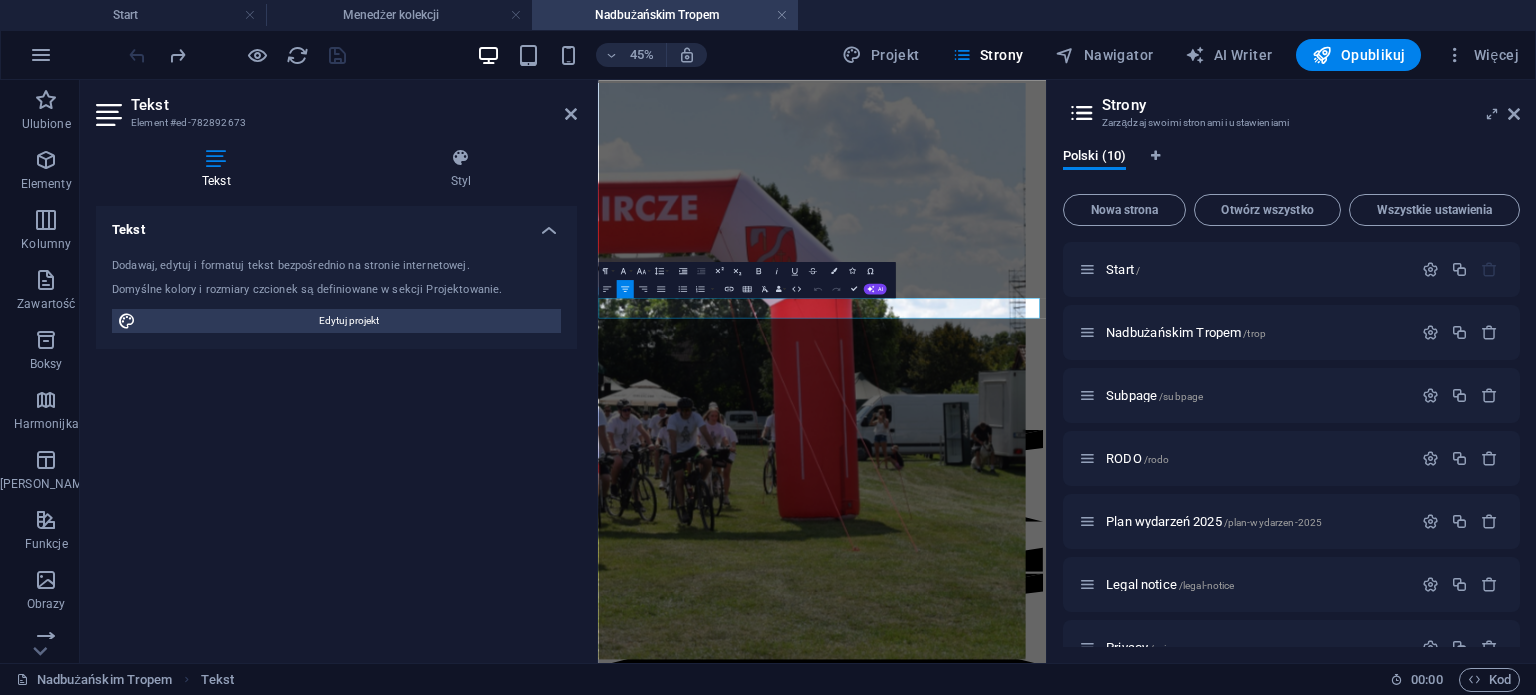 click on "ROWEREM WŚRÓD NATURY 2025" at bounding box center [1095, 1528] 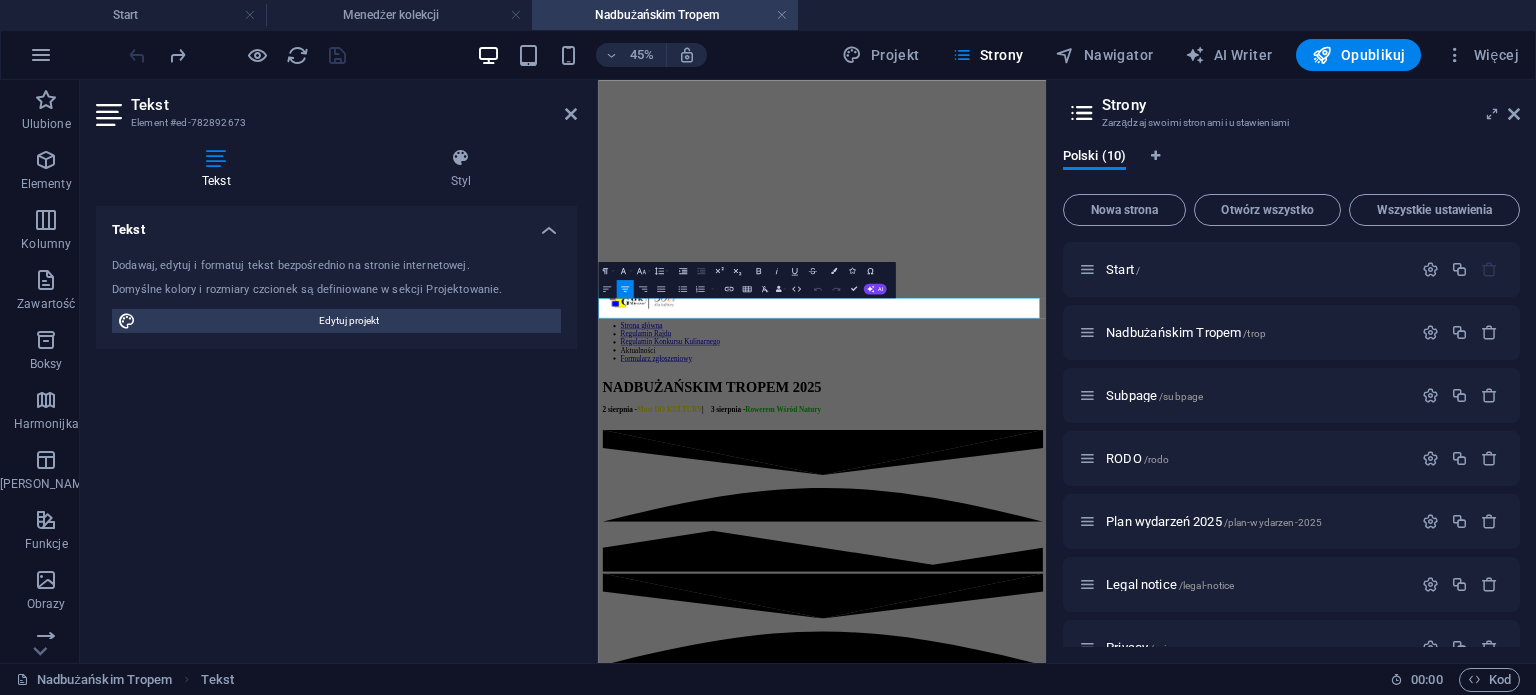 drag, startPoint x: 1330, startPoint y: 586, endPoint x: 879, endPoint y: 580, distance: 451.03992 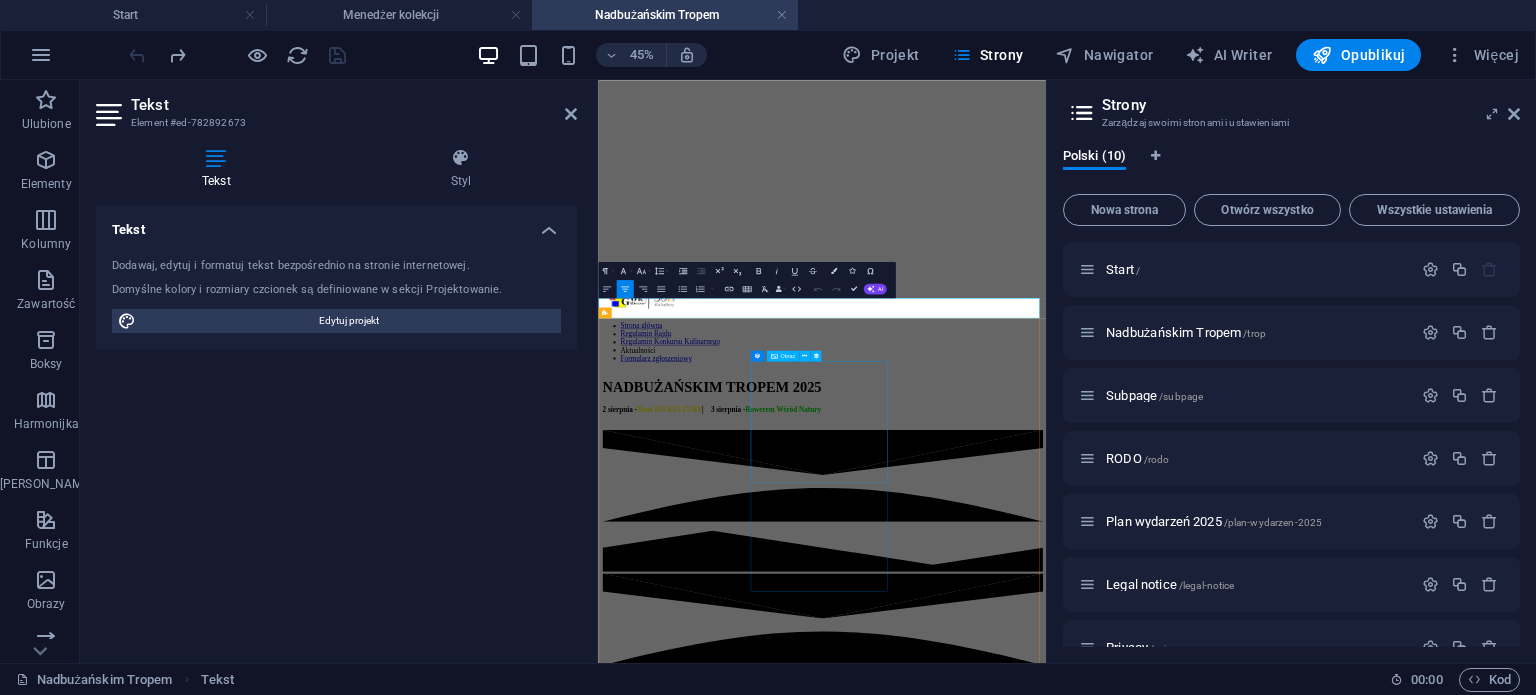 type 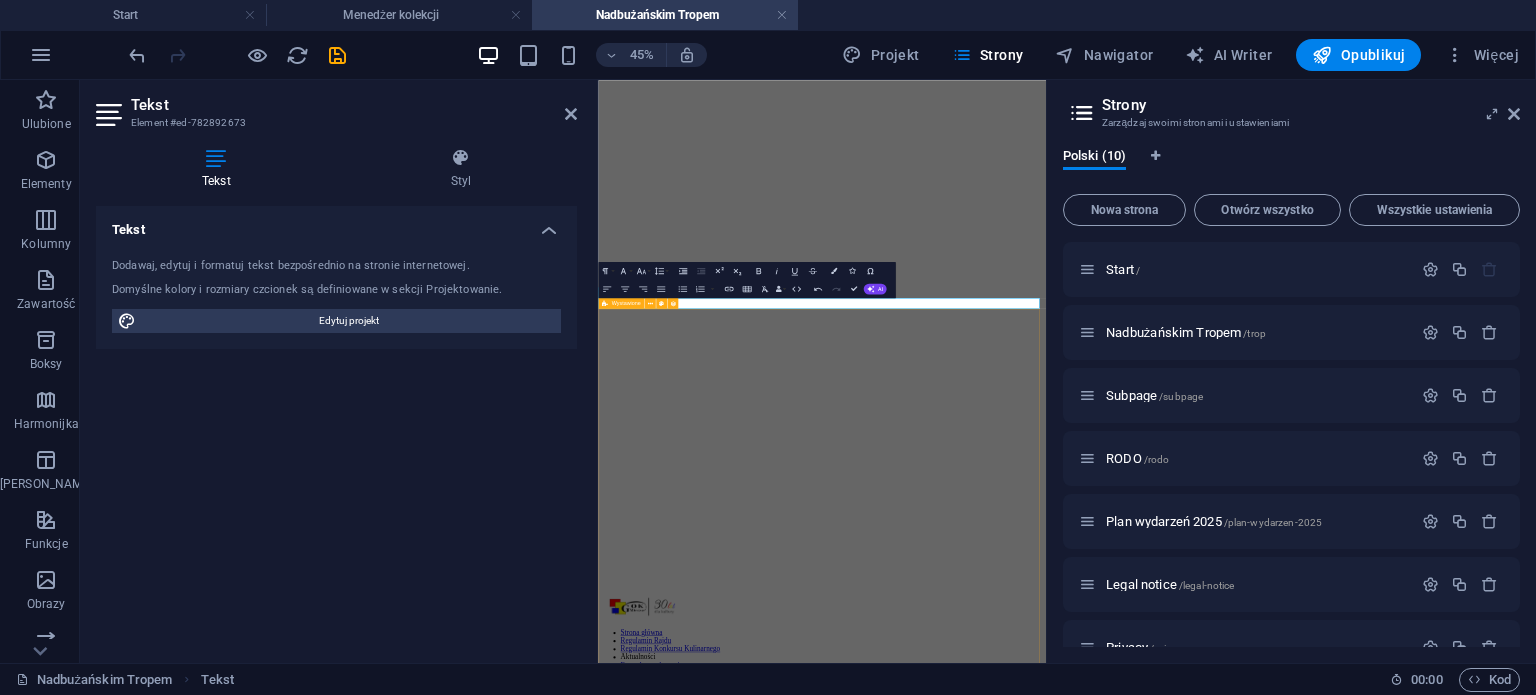 click on "DIIYA Category 1 [DATE] DIIYA w Kryłowie Blog Post 5 Category 1 [DATE] At a velit ac faucibus, non habitasse commodo ultrices. Habitant consectetur ad donec tempus, iaculis aenean! Tortor maecenas dapibus diam ut aenean! Mauris ullamcorper convallis. Egestas habitant. Blog Post 4 Category 1 [DATE] Semper consequat fringilla feugiat tincidunt netus luctus platea. Interdum [PERSON_NAME] et class maecenas! Lorem pharetra. Auctor in sit nisi [DEMOGRAPHIC_DATA] orci? In iaculis lacinia elit. Elementum ut ipsum fringilla laoreet lectus. Himenaeos! Blog Post 3 Category 2 [DATE] Fringilla class iaculis. Sociosqu vestibulum gravida [PERSON_NAME]. Tempor habitant egestas neque mollis, non quis quisque sed! [PERSON_NAME] fringilla torquent magna? Imperdiet lobortis molestie nec egestas fringilla commodo amet! In amet primis [DEMOGRAPHIC_DATA] tellus. Diam sagittis nulla. Vel [DEMOGRAPHIC_DATA]. Blog Post 2 Category 2 [DATE] Blog Post 1 Category 2 [DATE]  [GEOGRAPHIC_DATA]" at bounding box center [1095, 3637] 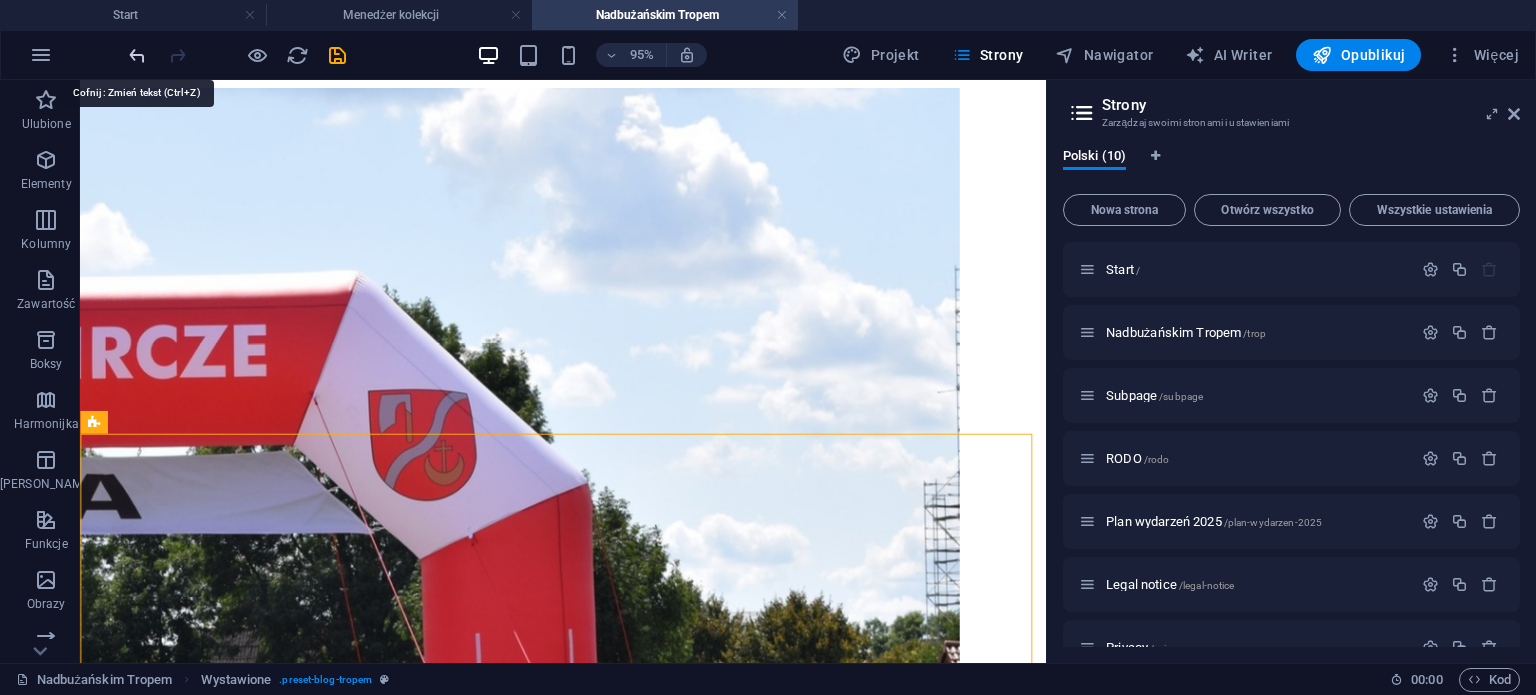 click at bounding box center (137, 55) 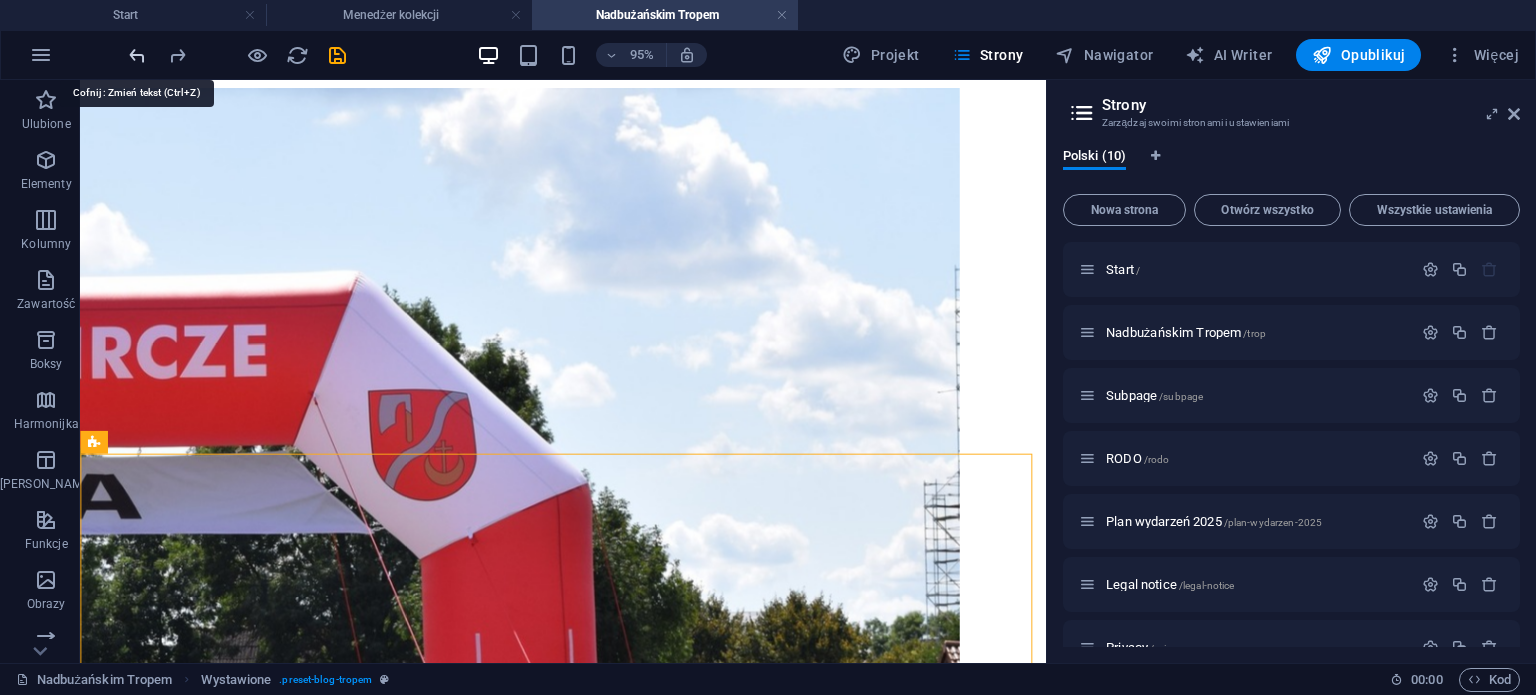 click at bounding box center [137, 55] 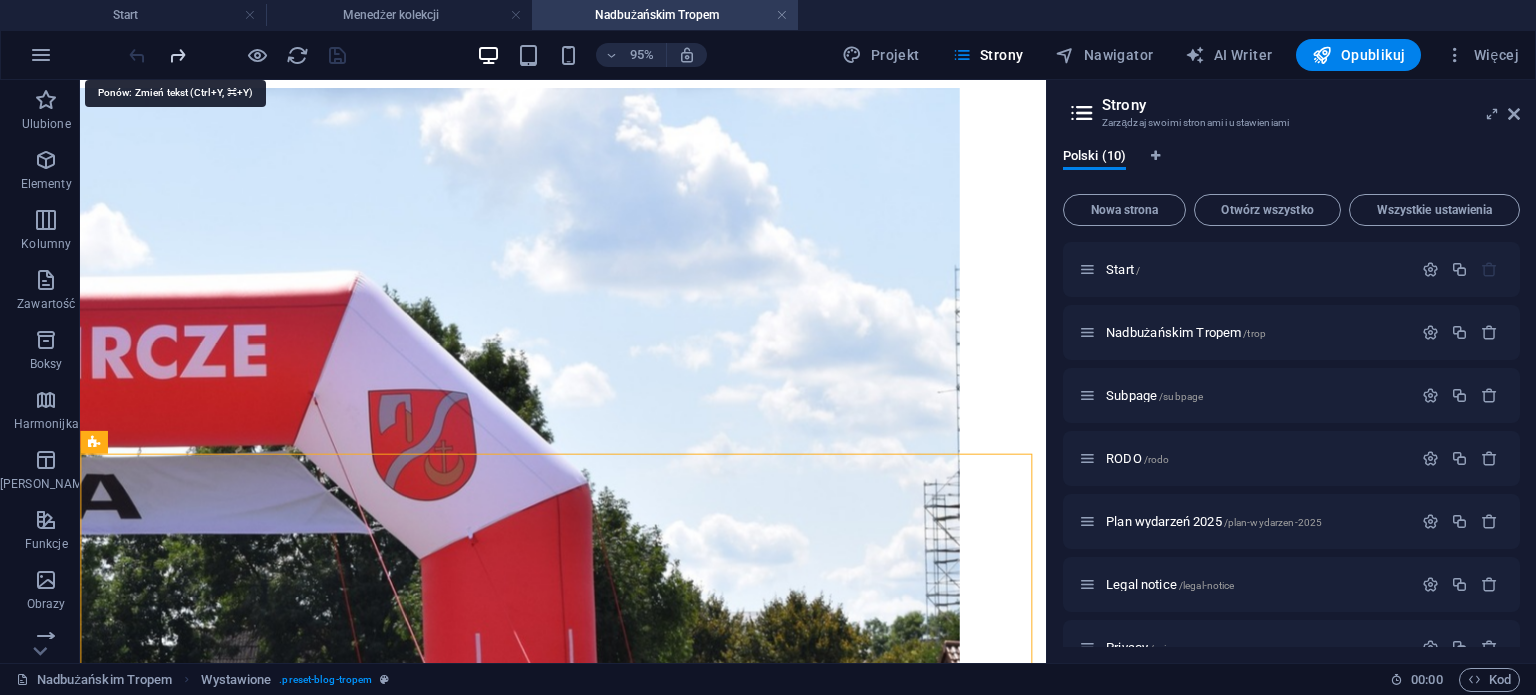 click at bounding box center (177, 55) 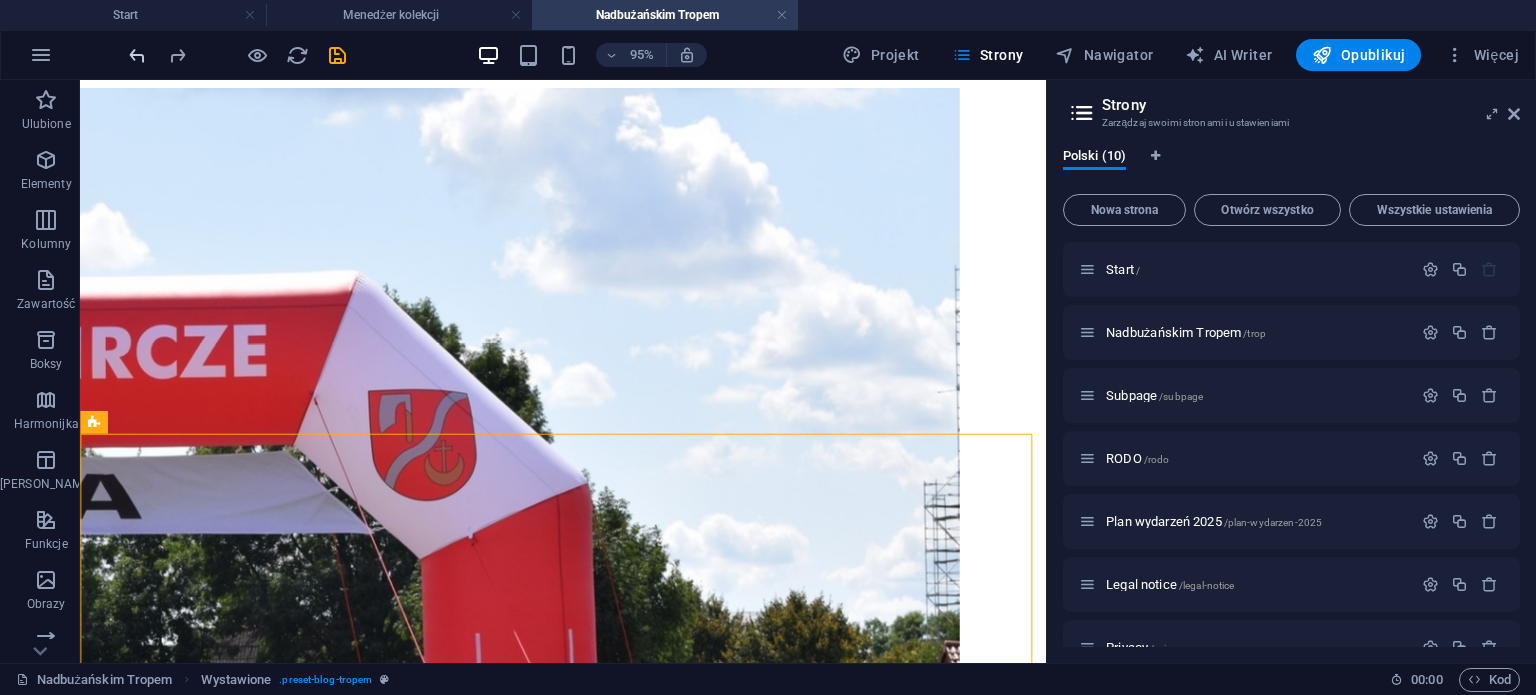 click at bounding box center (137, 55) 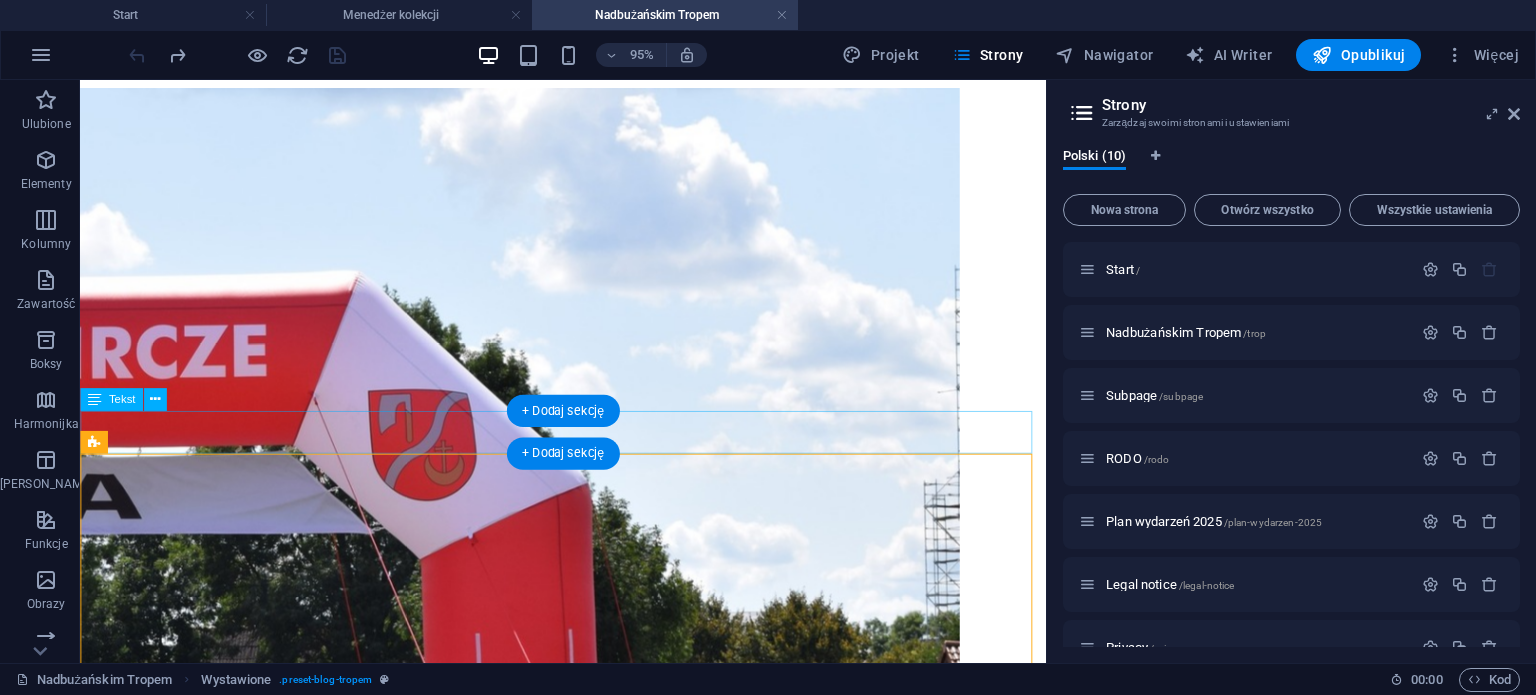 click on "ROWEREM WŚRÓD NATURY 2025" at bounding box center [588, 1534] 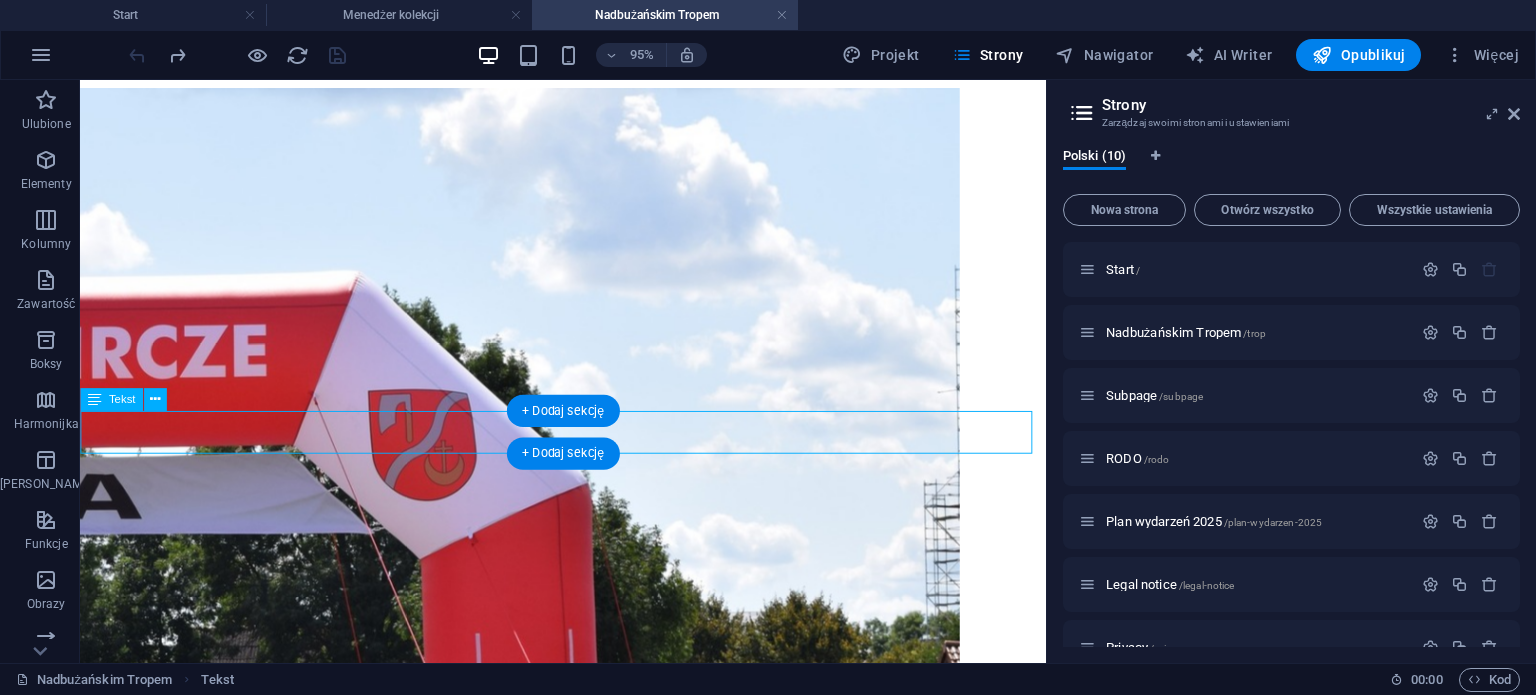 click on "ROWEREM WŚRÓD NATURY 2025" at bounding box center [588, 1534] 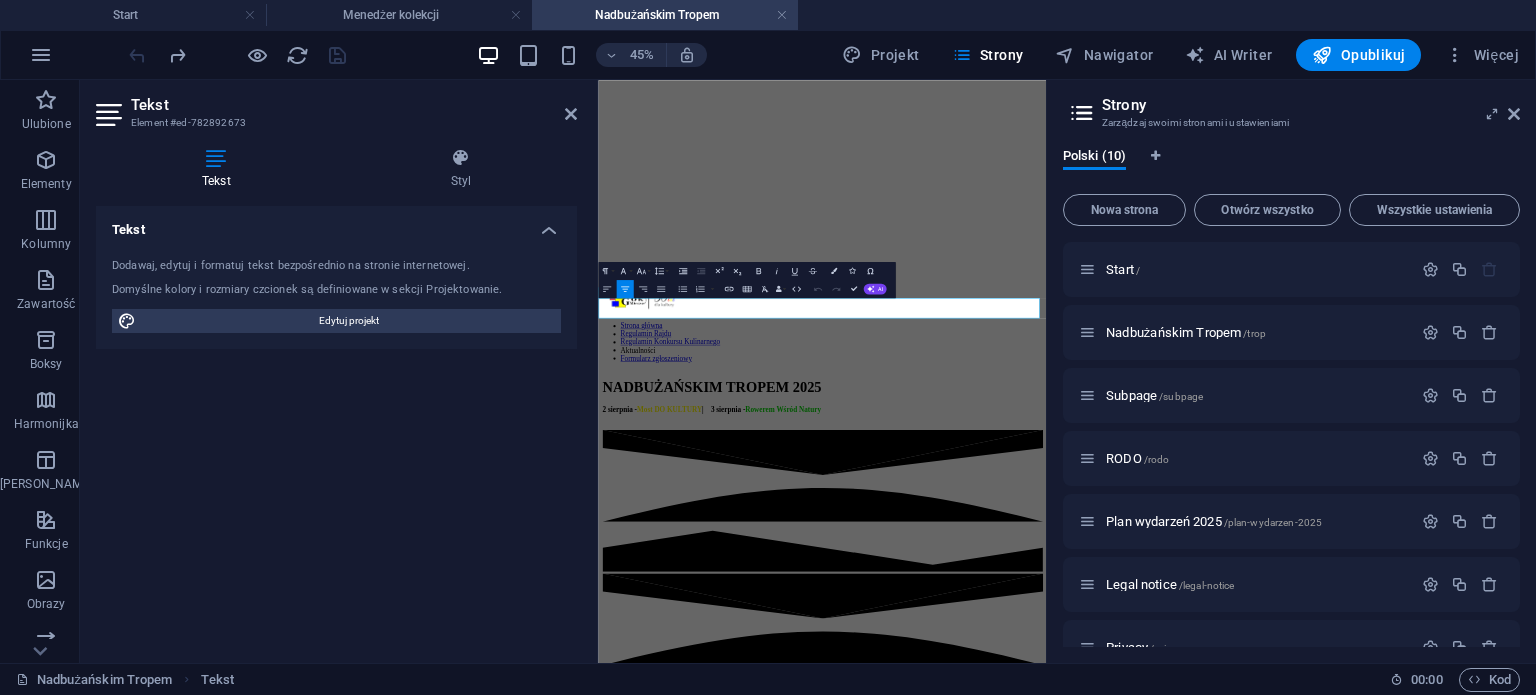 drag, startPoint x: 1353, startPoint y: 575, endPoint x: 889, endPoint y: 575, distance: 464 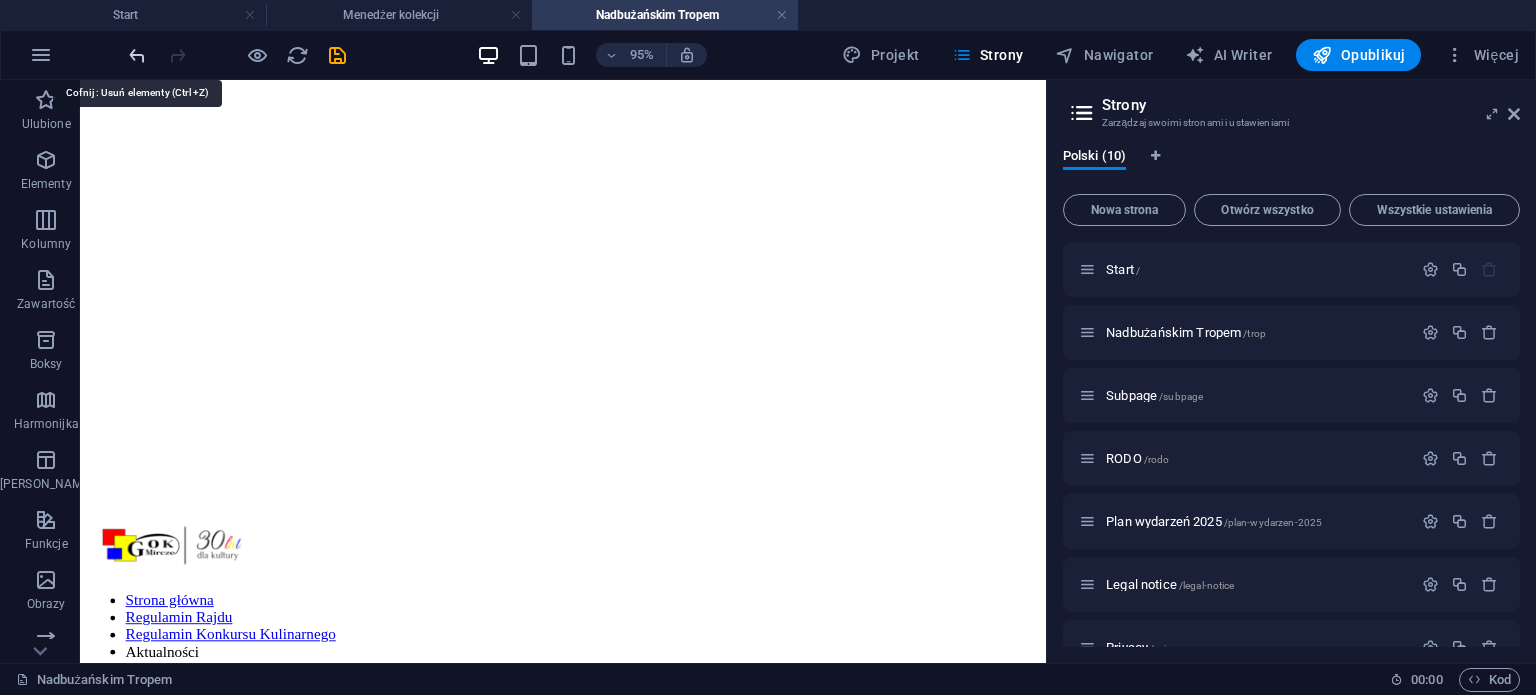 click at bounding box center (137, 55) 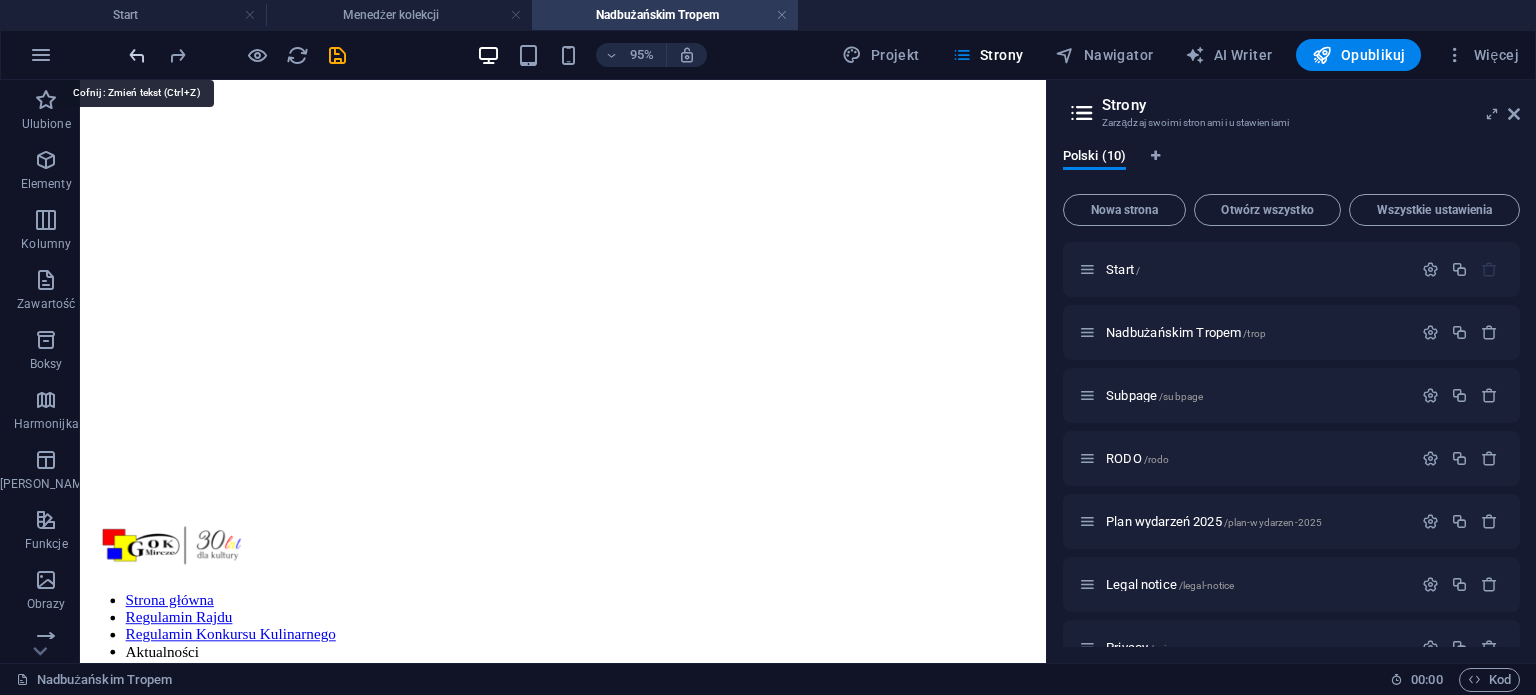 click at bounding box center (137, 55) 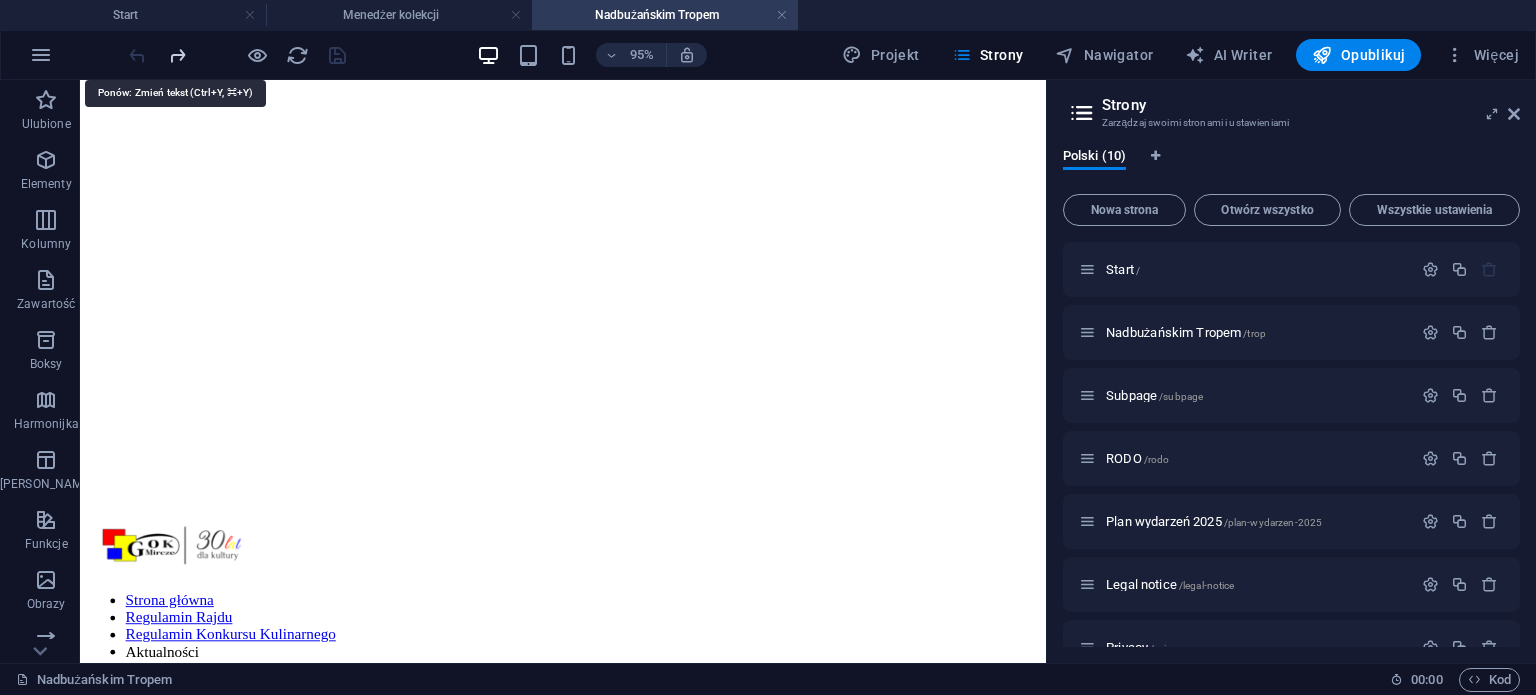 click at bounding box center [177, 55] 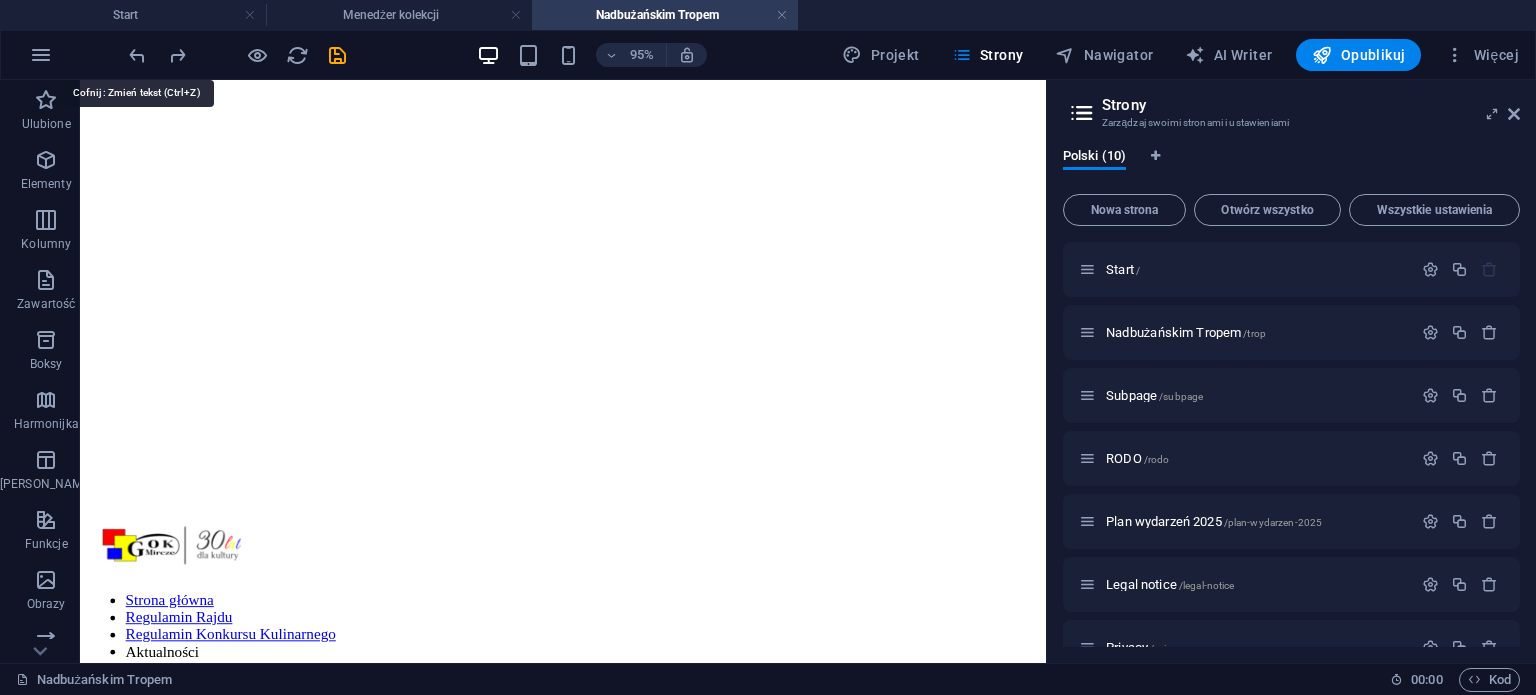 click at bounding box center [137, 55] 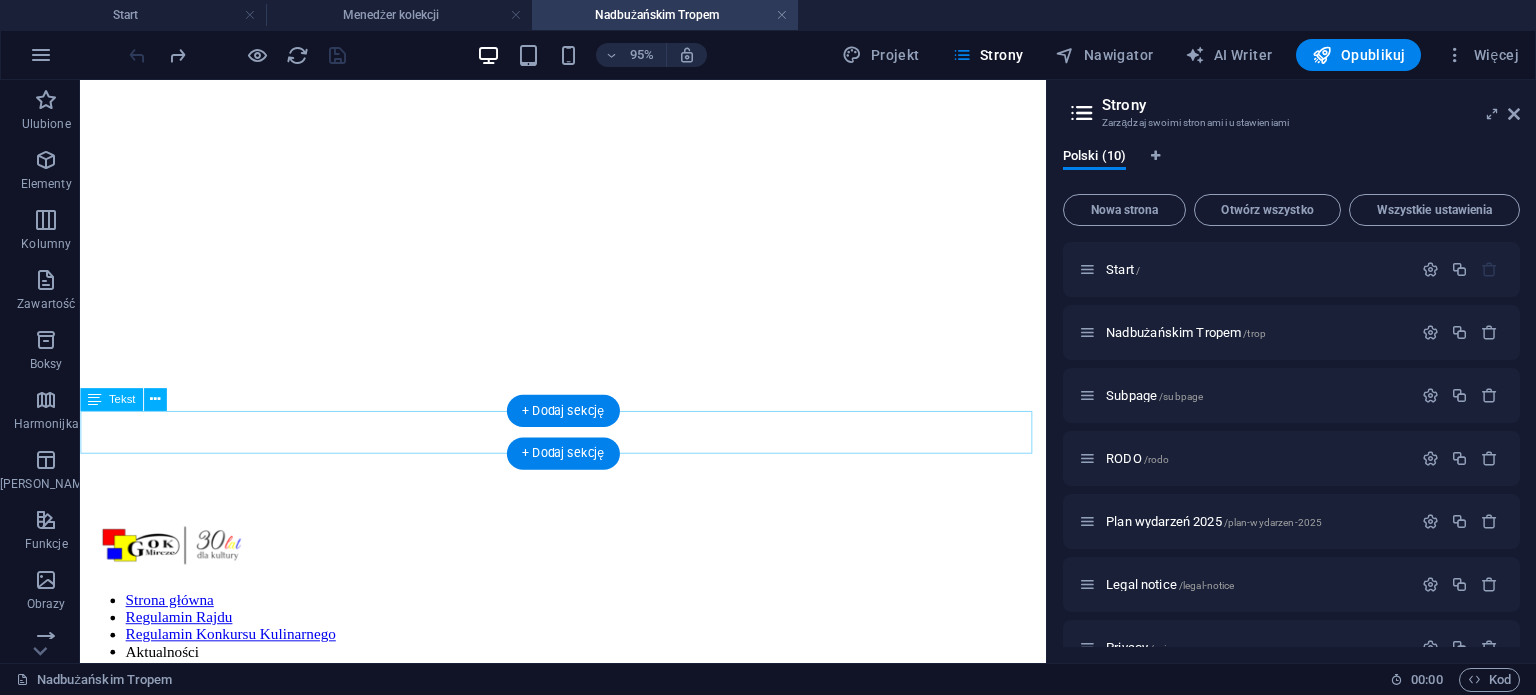 click on "ROWEREM WŚRÓD NATURY 2025" at bounding box center [588, 1534] 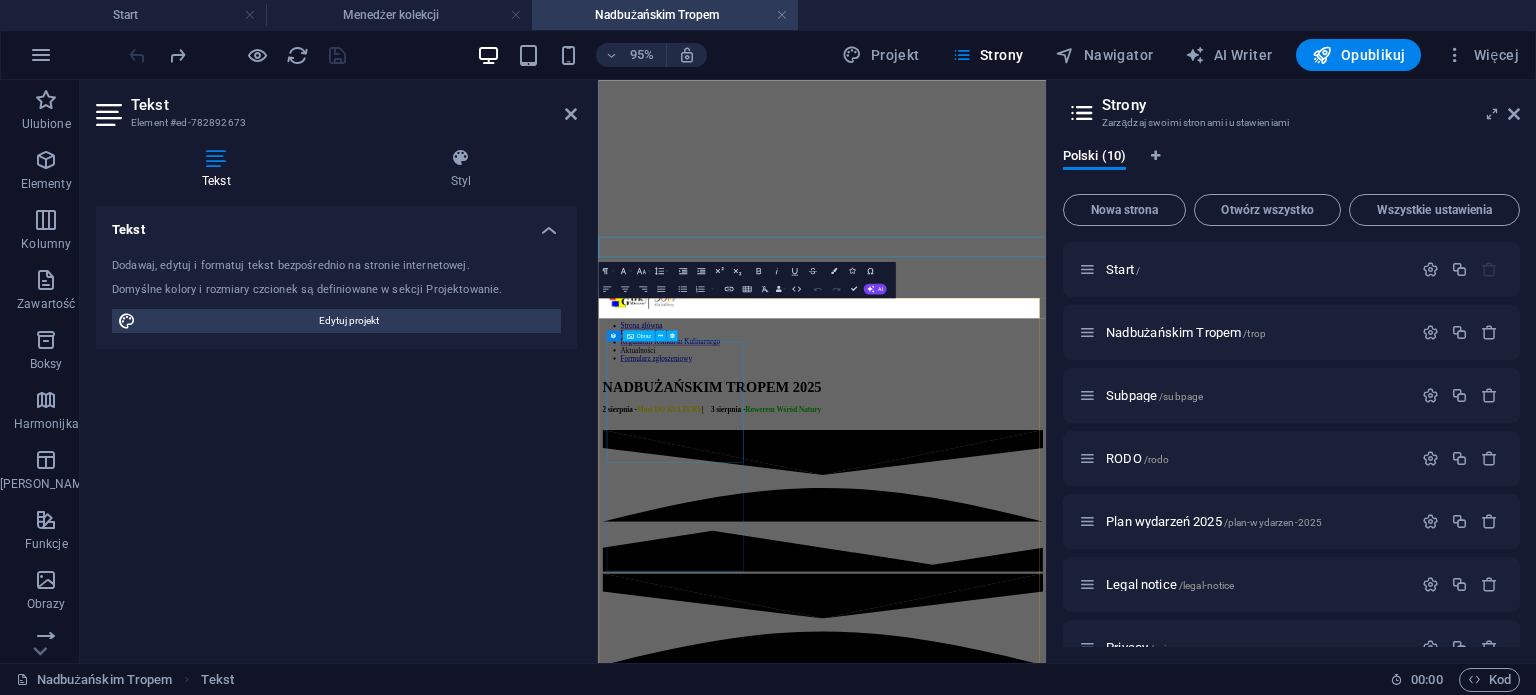 click at bounding box center (1095, 1699) 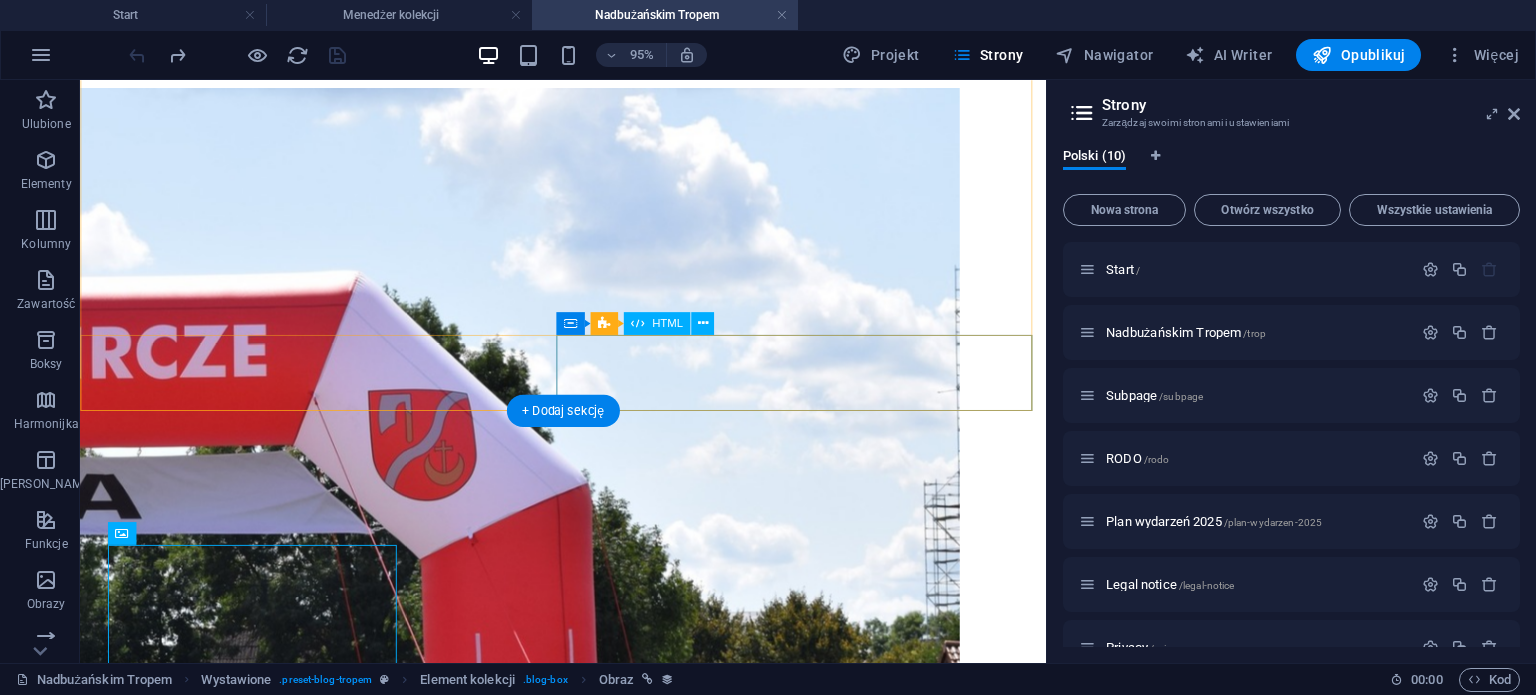 click at bounding box center (588, 1340) 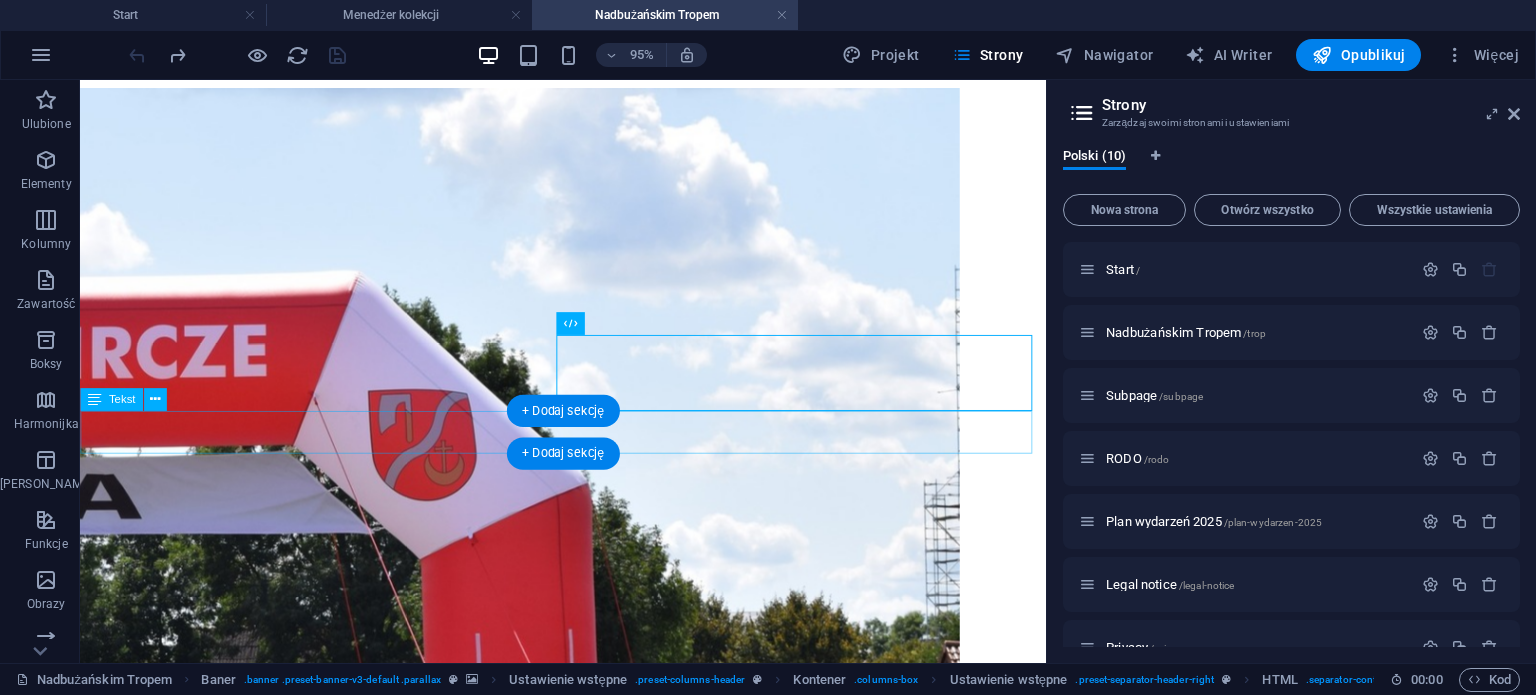click on "ROWEREM WŚRÓD NATURY 2025" at bounding box center [588, 1534] 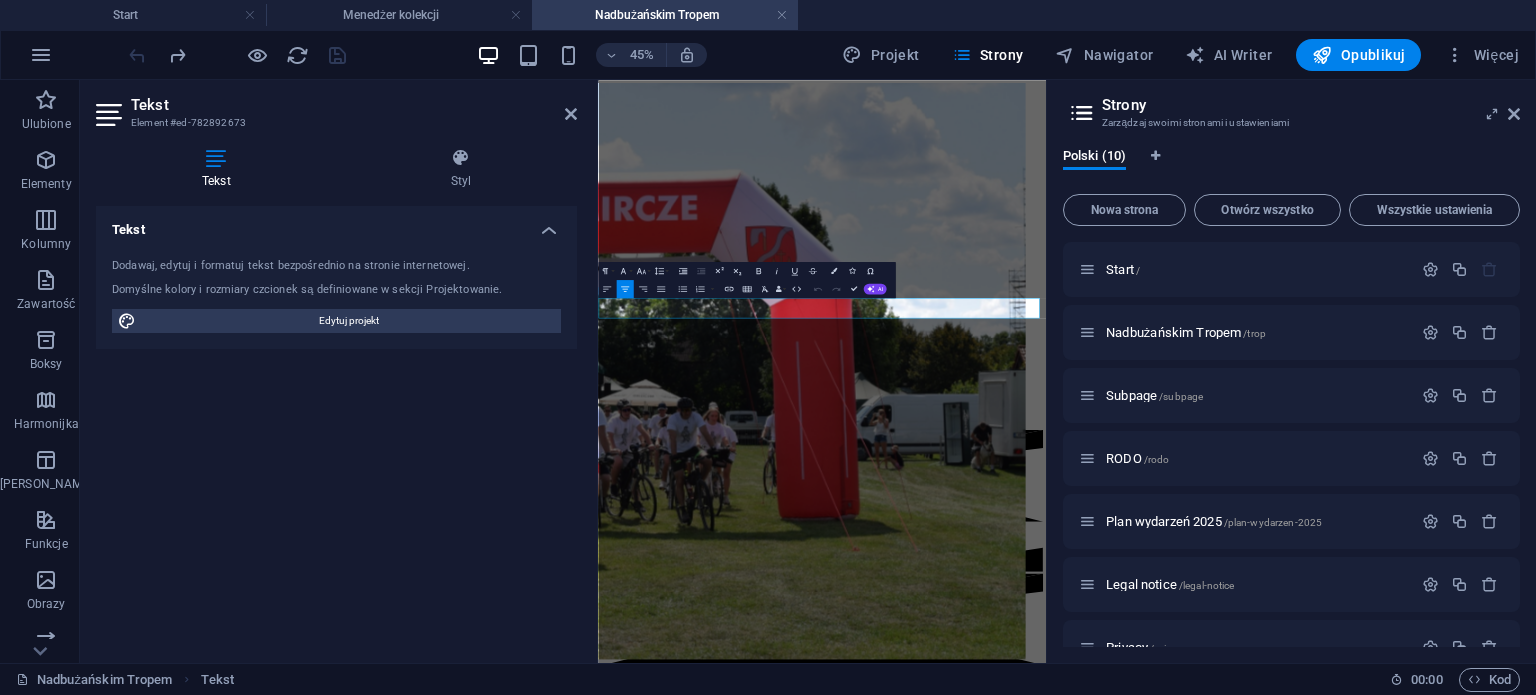 click on "ROWEREM WŚRÓD NATURY 2025" at bounding box center [1095, 1528] 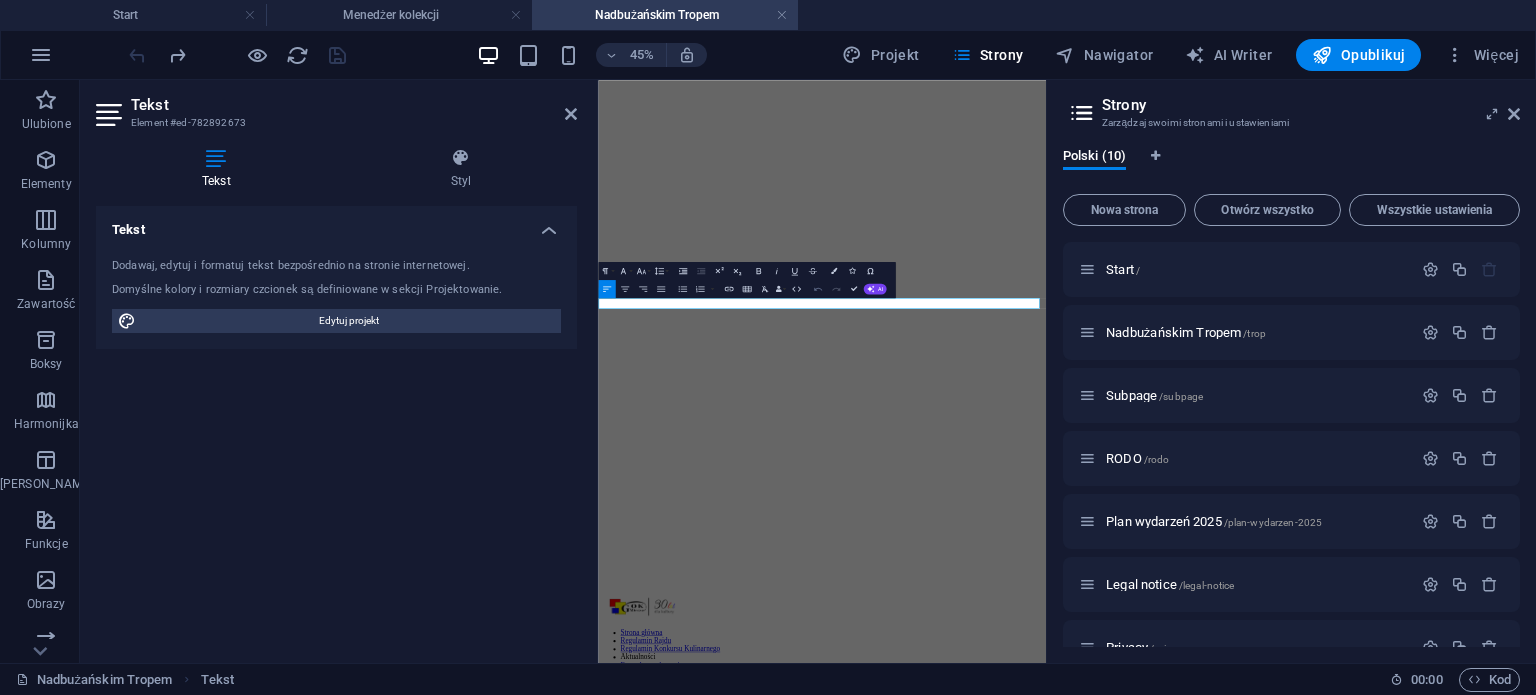 click 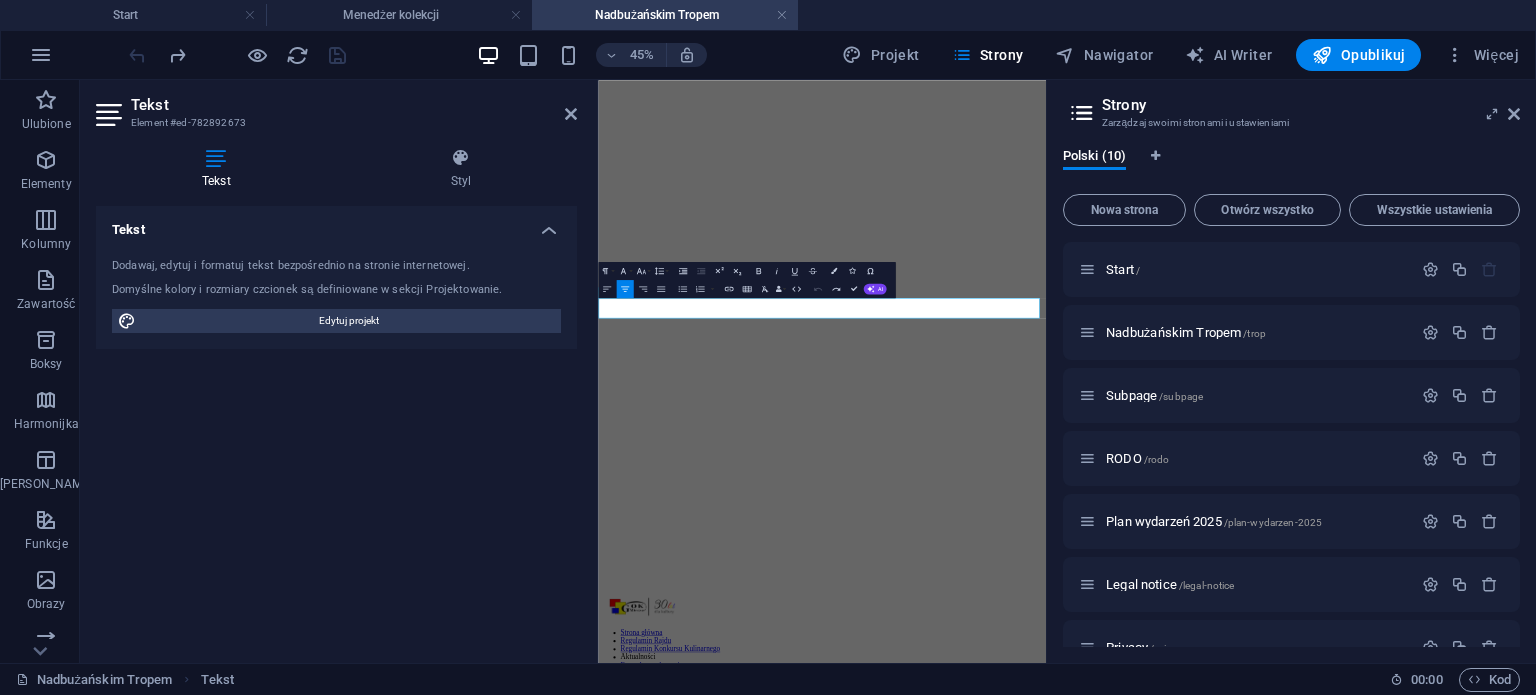 click on "ROWEREM WŚRÓD NATURY 2025" at bounding box center [1095, 2210] 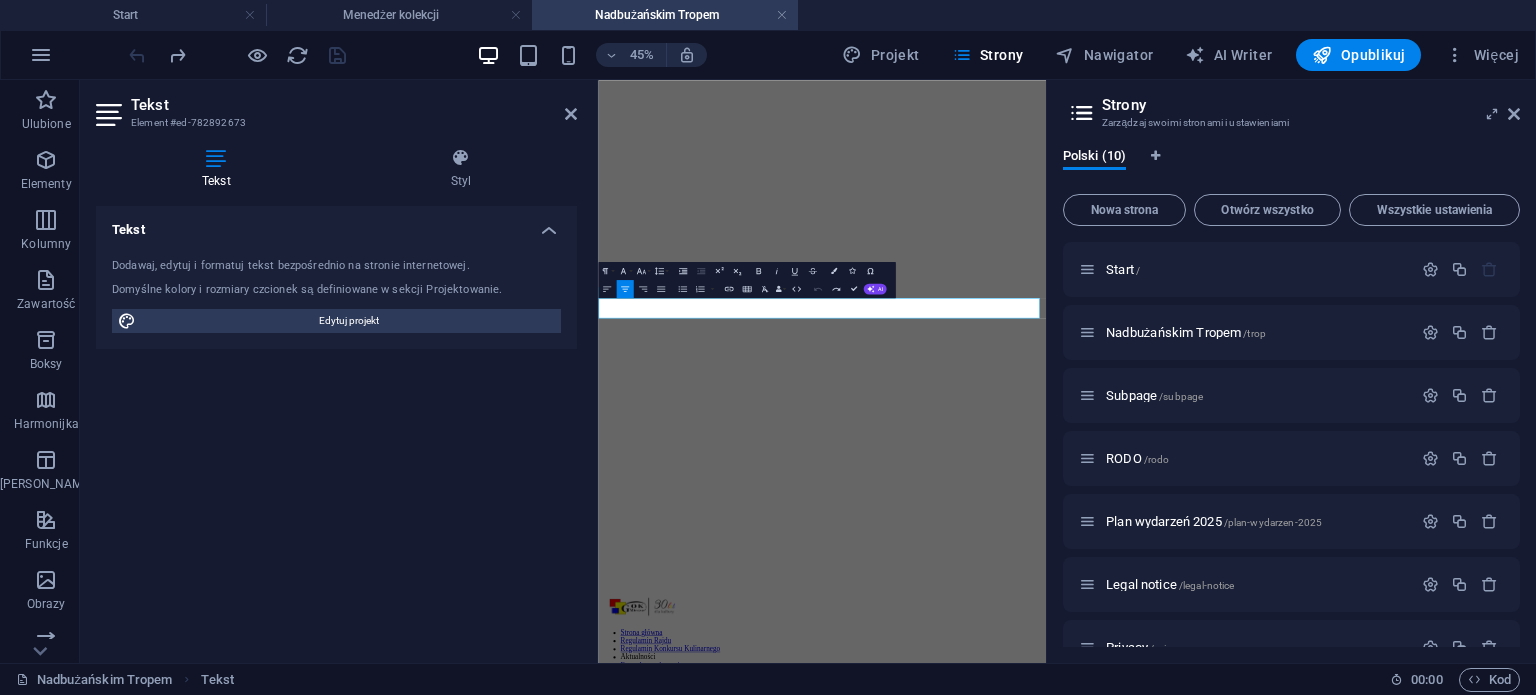 drag, startPoint x: 1353, startPoint y: 591, endPoint x: 889, endPoint y: 577, distance: 464.21115 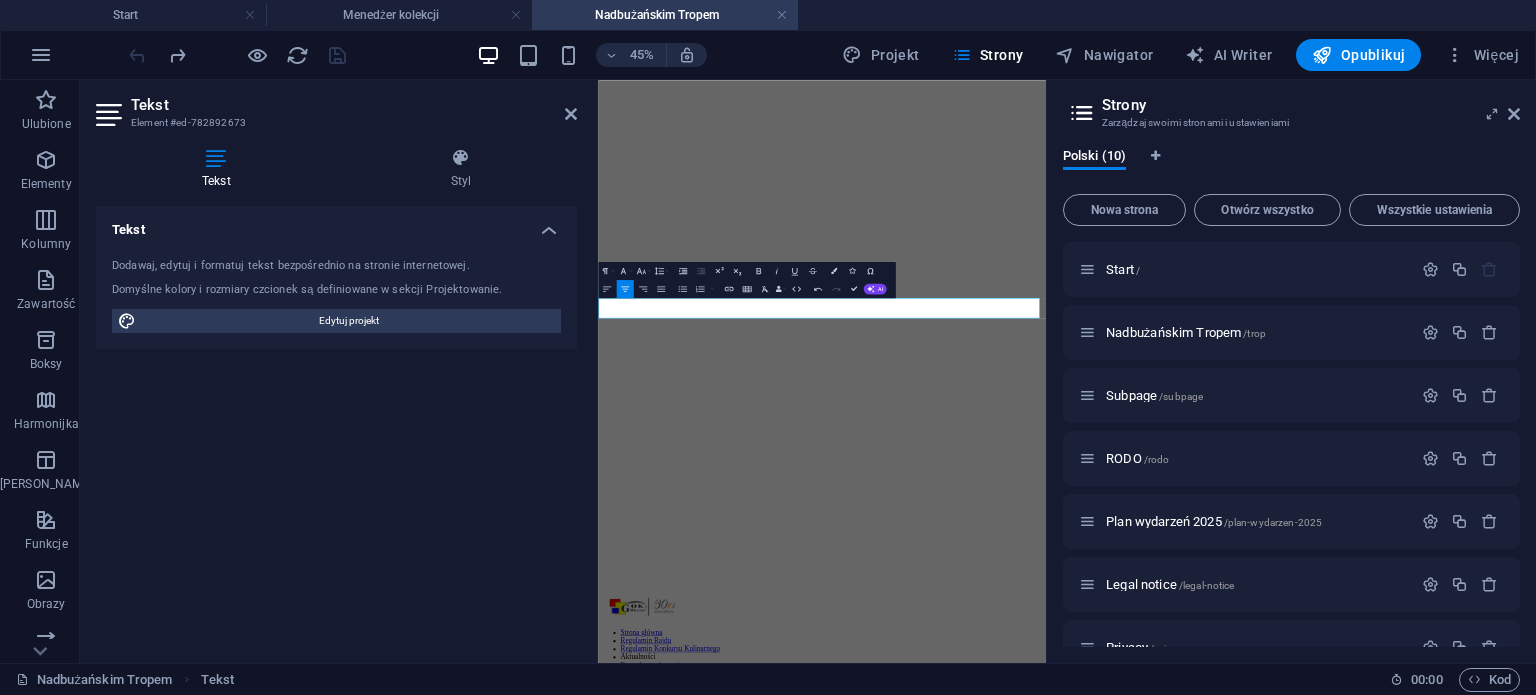 click on "R2-3 sieprnia, Kryłów" at bounding box center (1095, 2210) 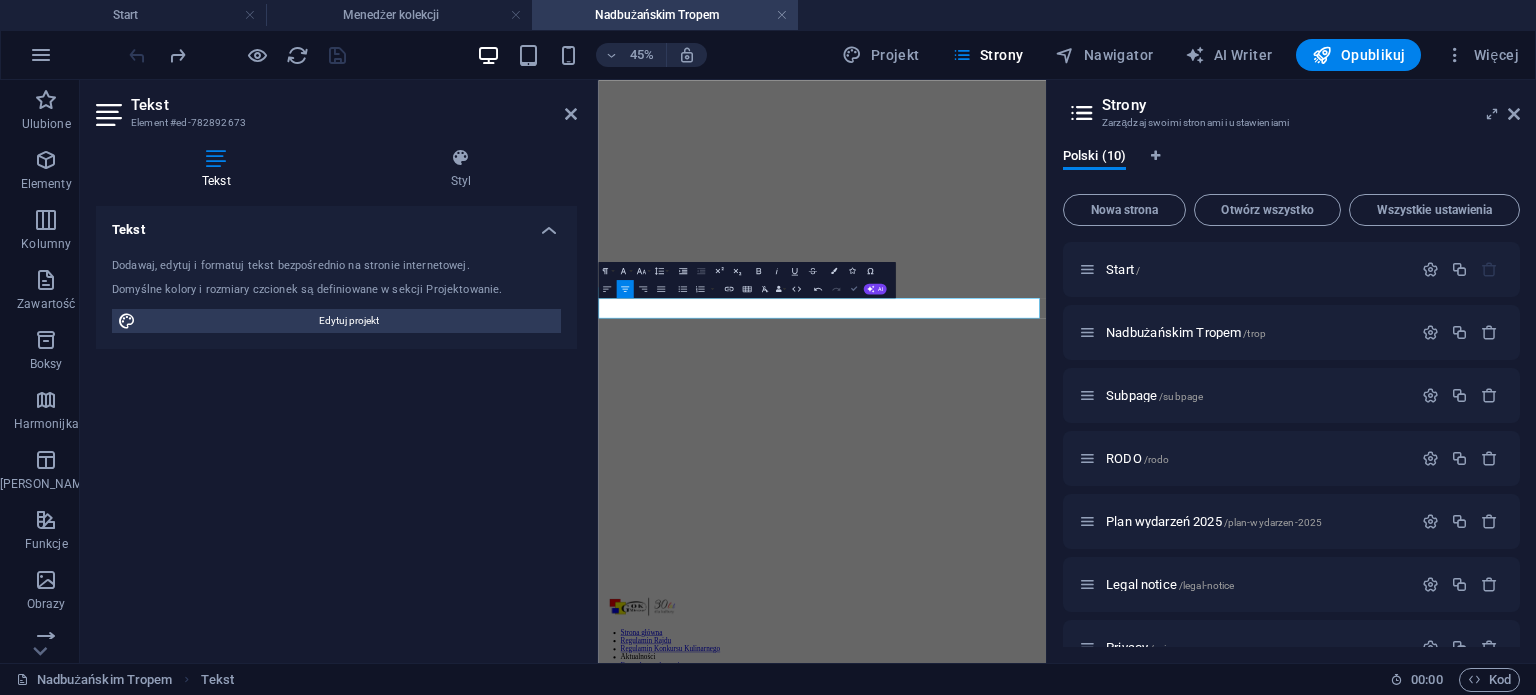 drag, startPoint x: 852, startPoint y: 287, endPoint x: 825, endPoint y: 293, distance: 27.658634 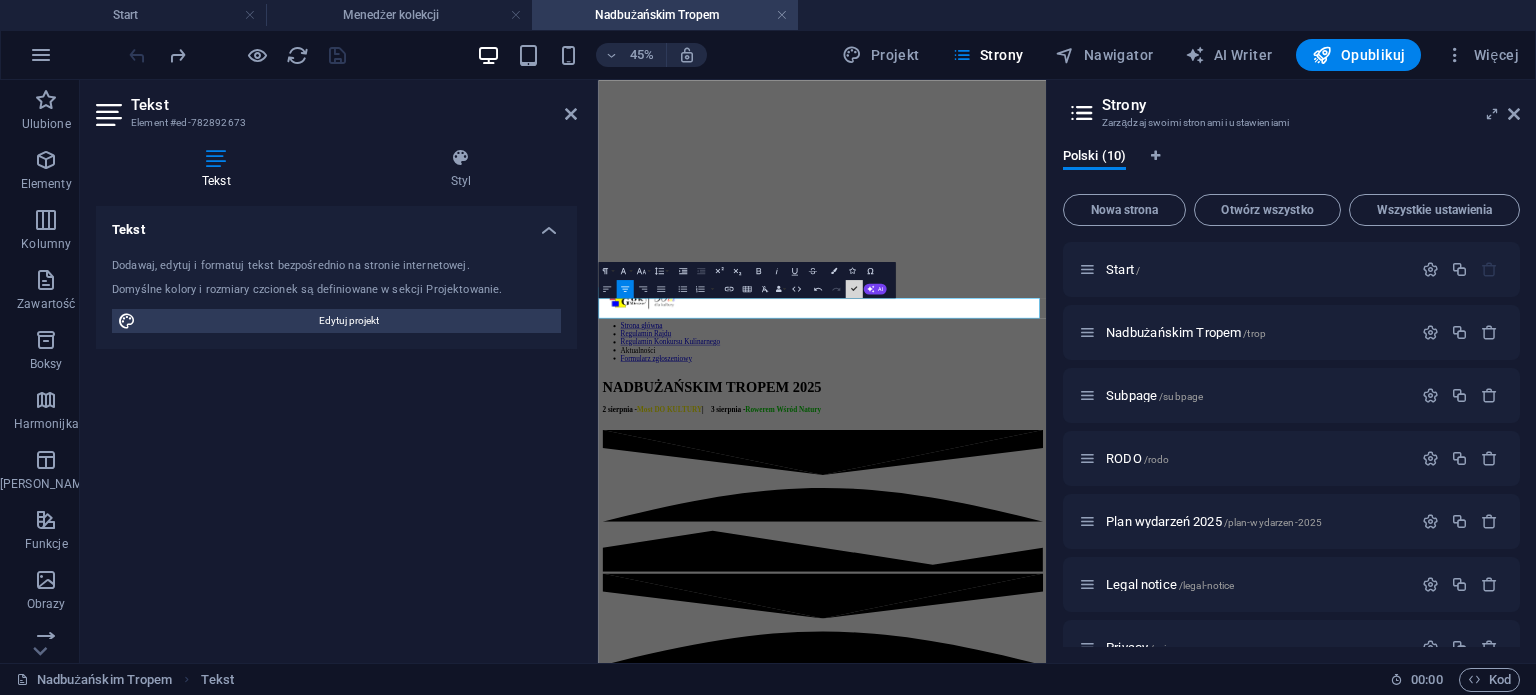 scroll, scrollTop: 28, scrollLeft: 0, axis: vertical 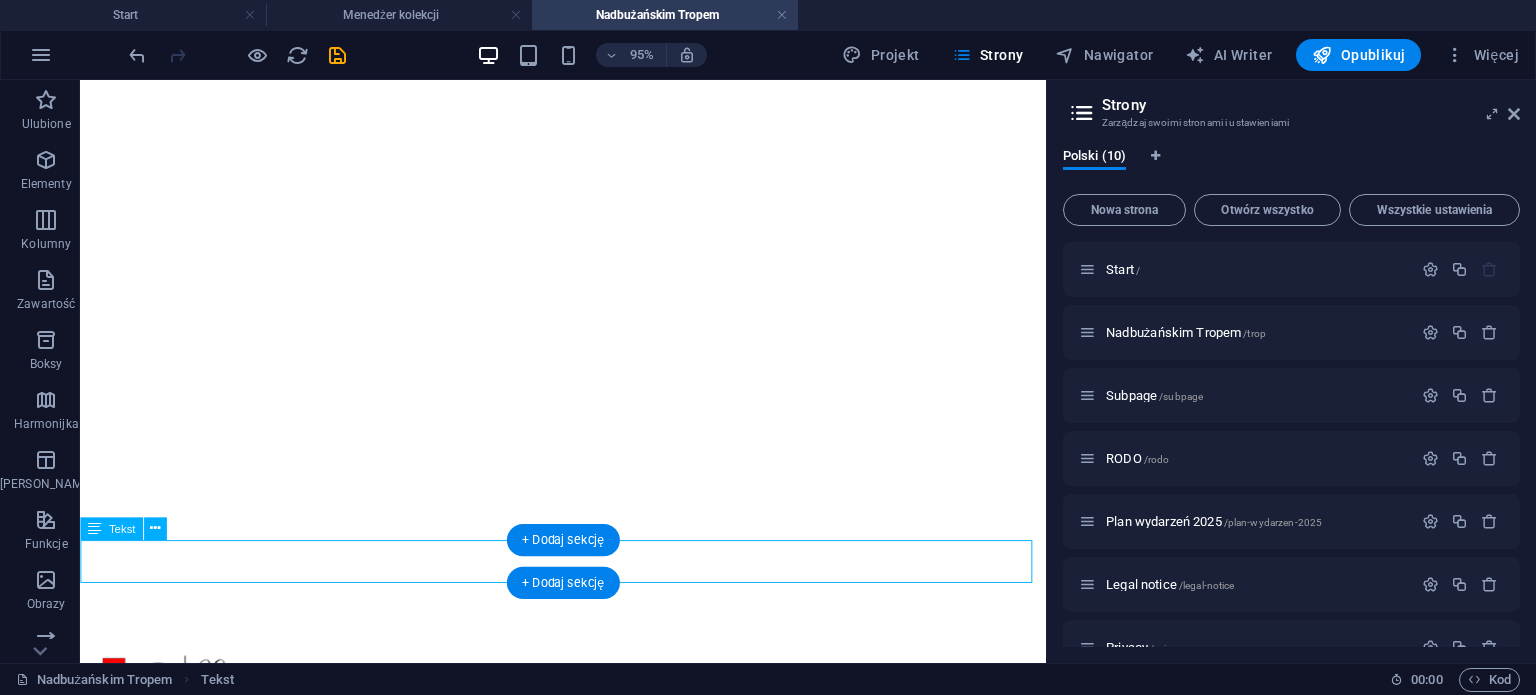 click on "2-3 sieprnia, Kryłów" at bounding box center (588, 1670) 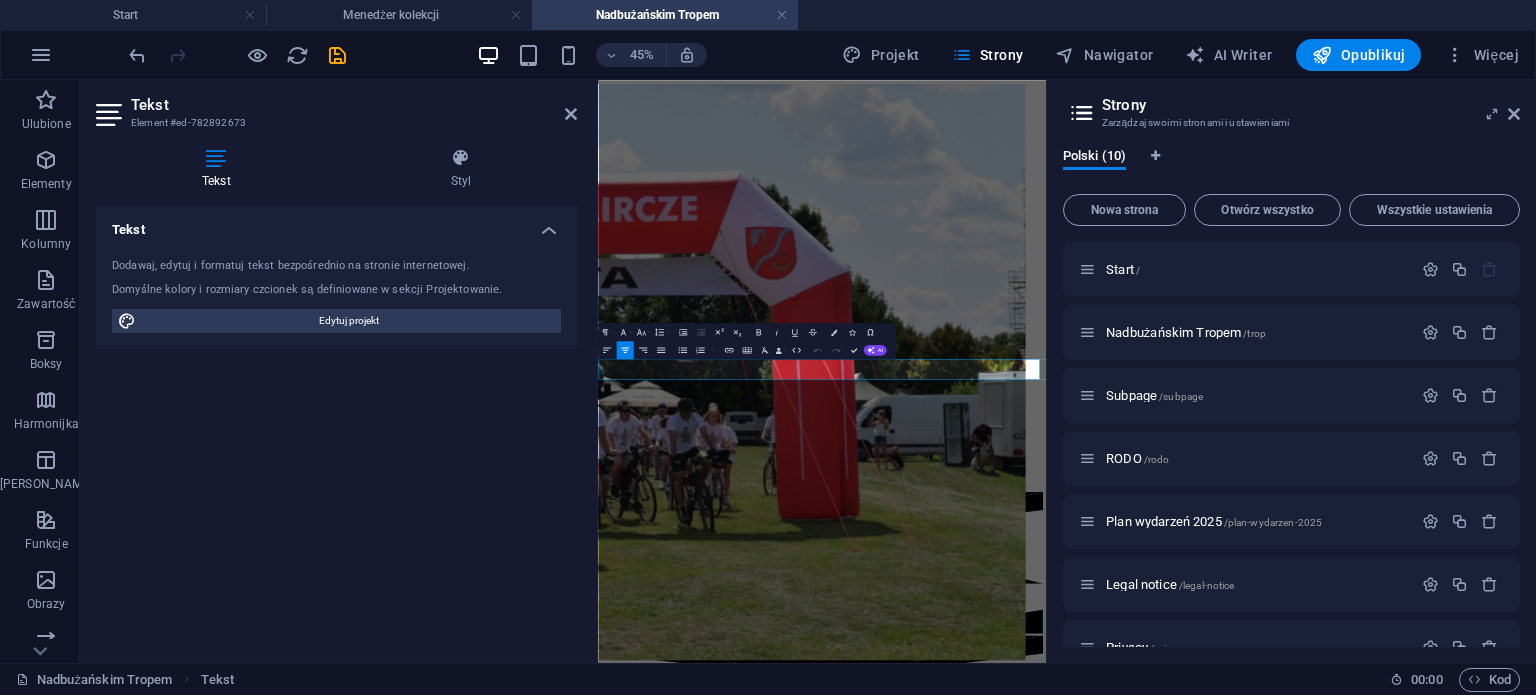 click on "2-3 sieprnia, Kryłów" at bounding box center [1095, 1664] 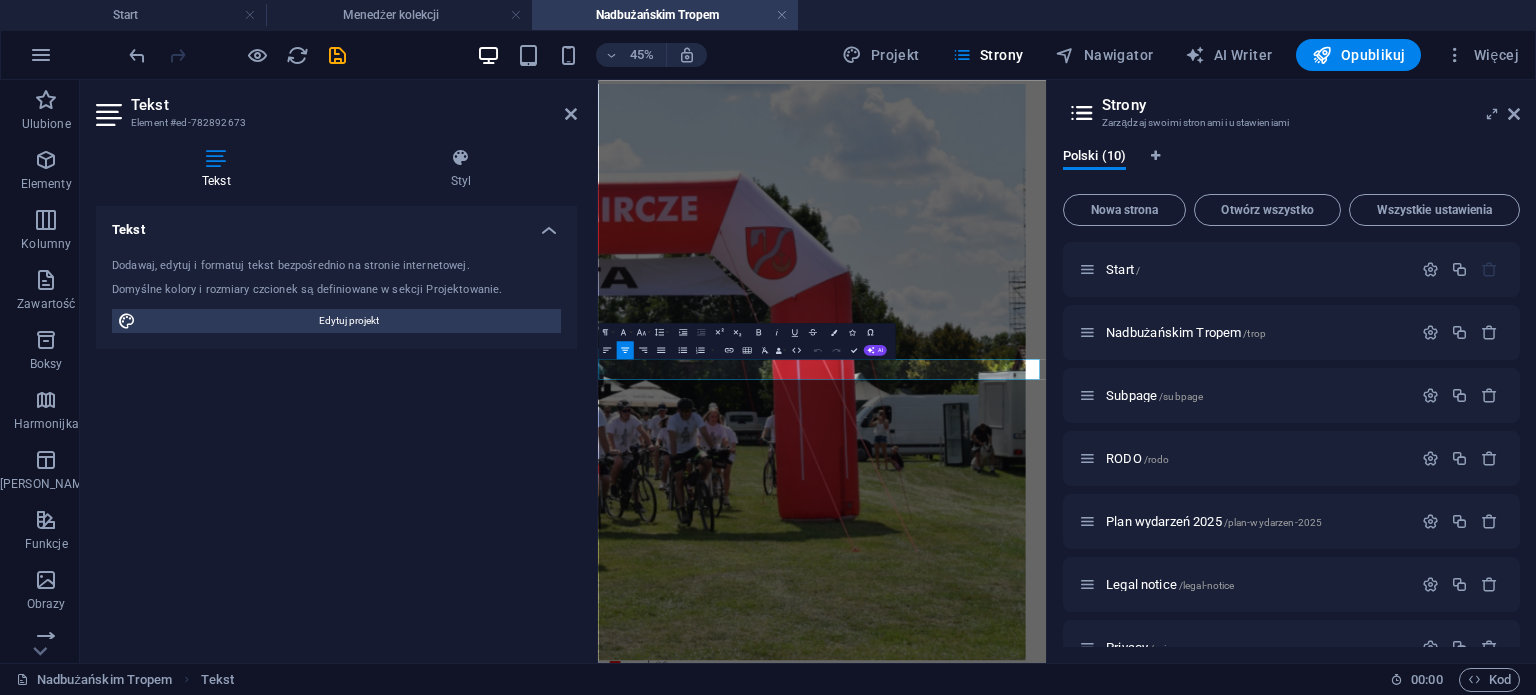 type 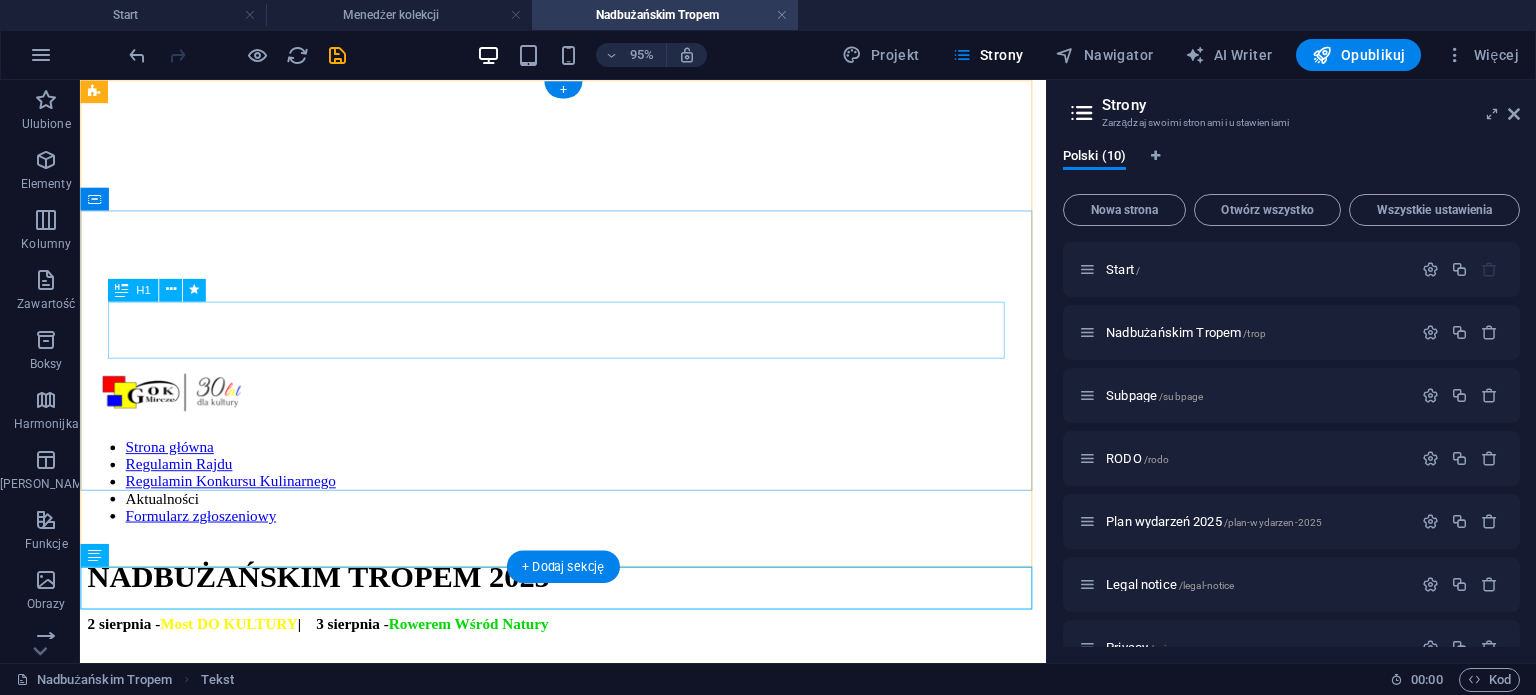 scroll, scrollTop: 400, scrollLeft: 0, axis: vertical 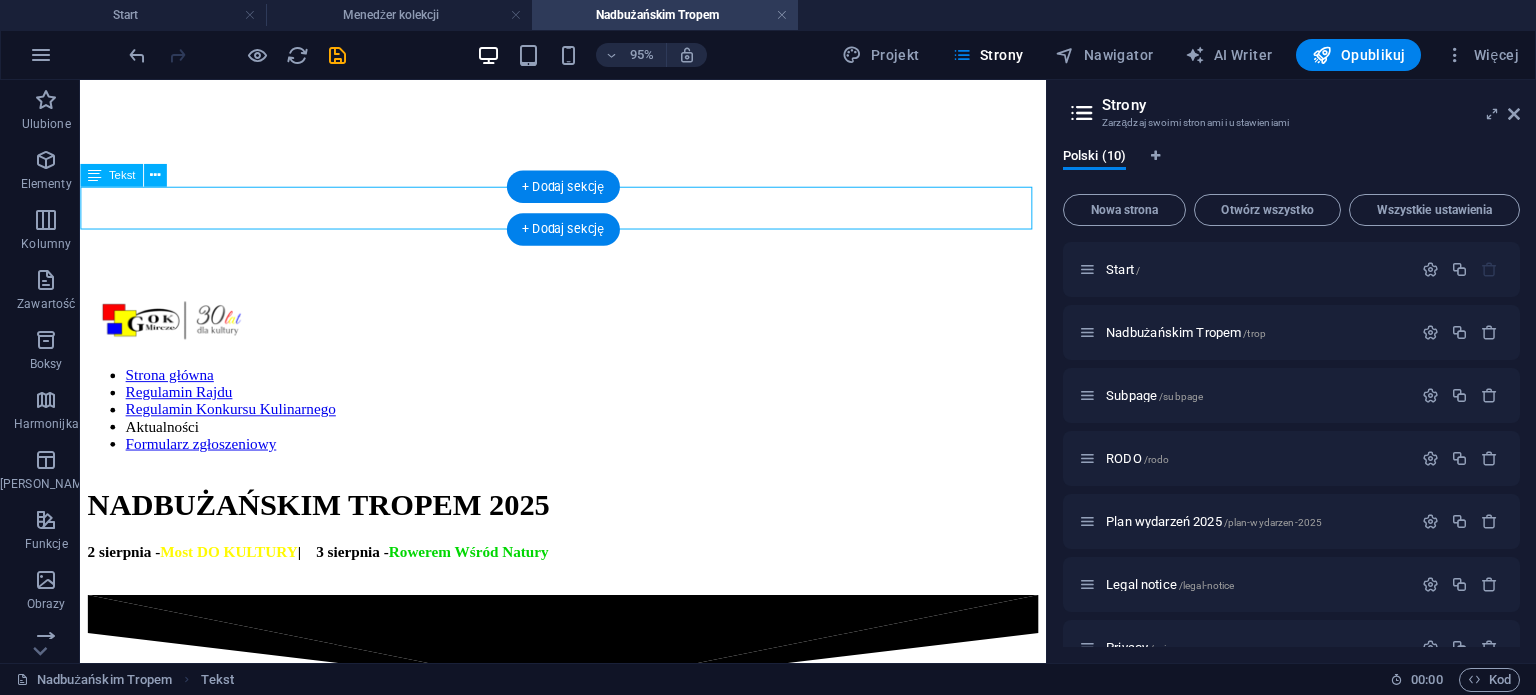 click on "2-3 sierpnia, [GEOGRAPHIC_DATA]" at bounding box center (588, 1298) 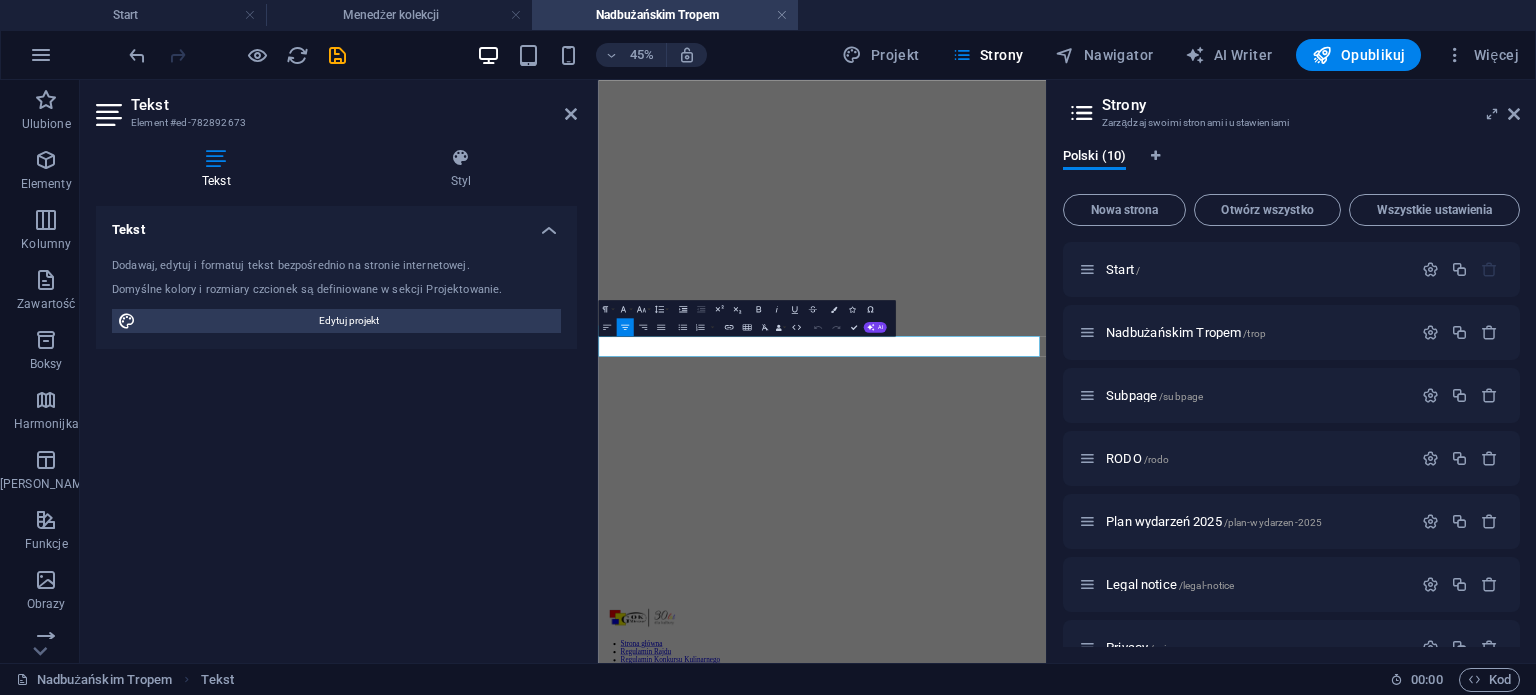 scroll, scrollTop: 0, scrollLeft: 0, axis: both 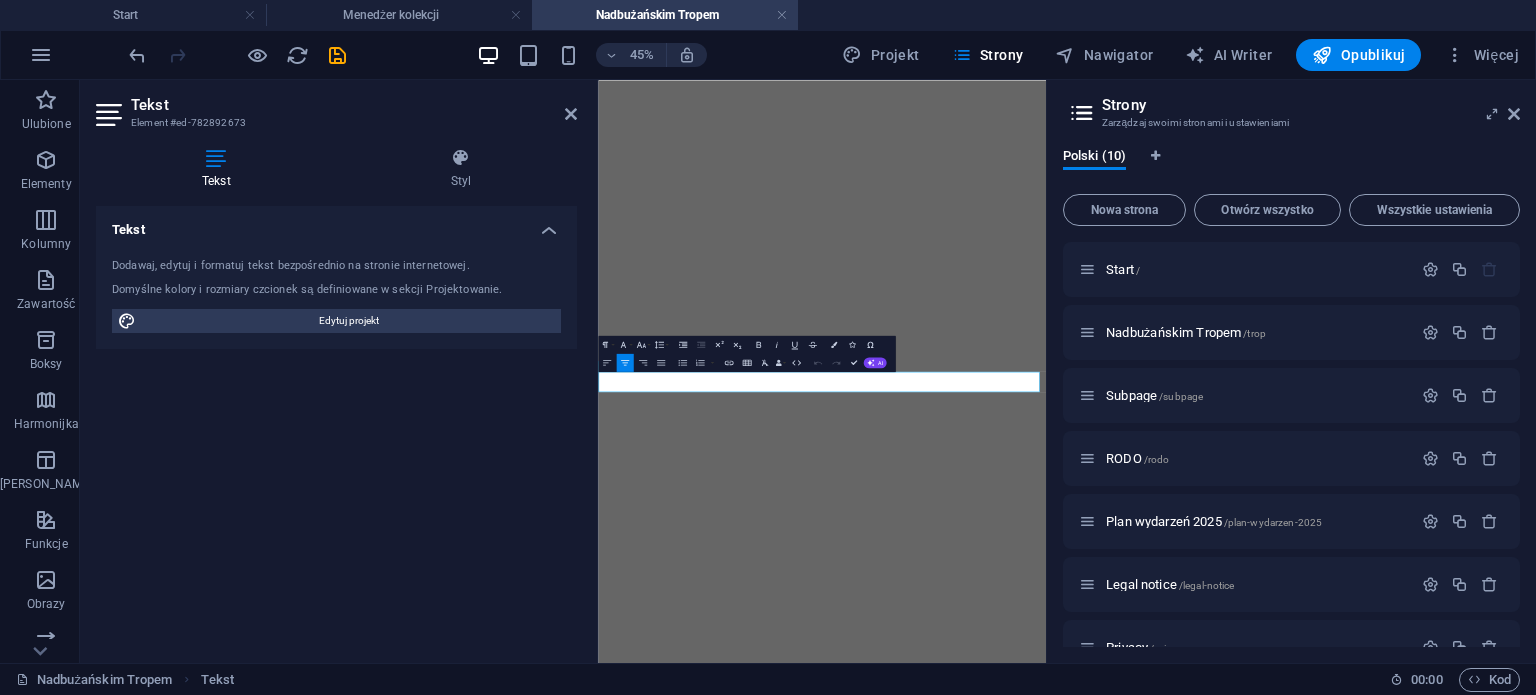 drag, startPoint x: 1225, startPoint y: 742, endPoint x: 925, endPoint y: 758, distance: 300.42636 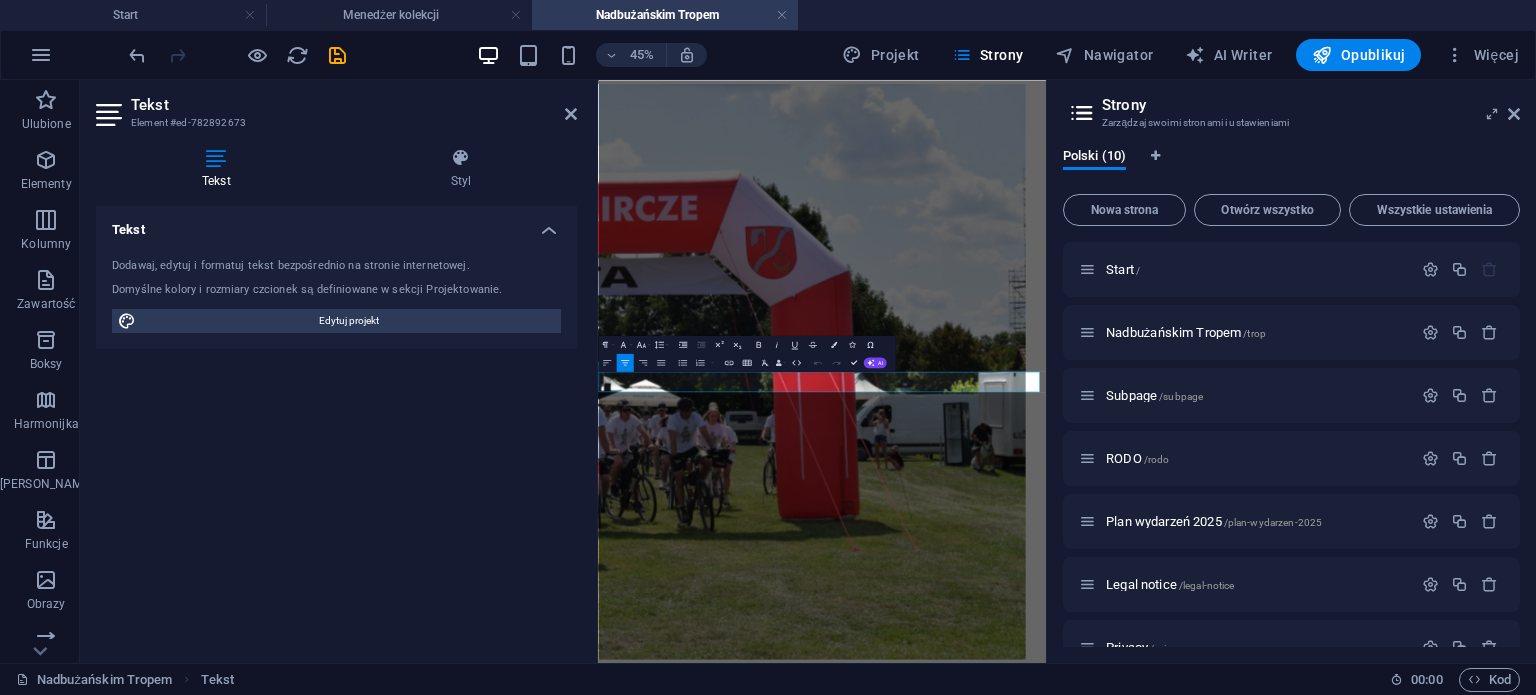 drag, startPoint x: 1284, startPoint y: 748, endPoint x: 905, endPoint y: 749, distance: 379.0013 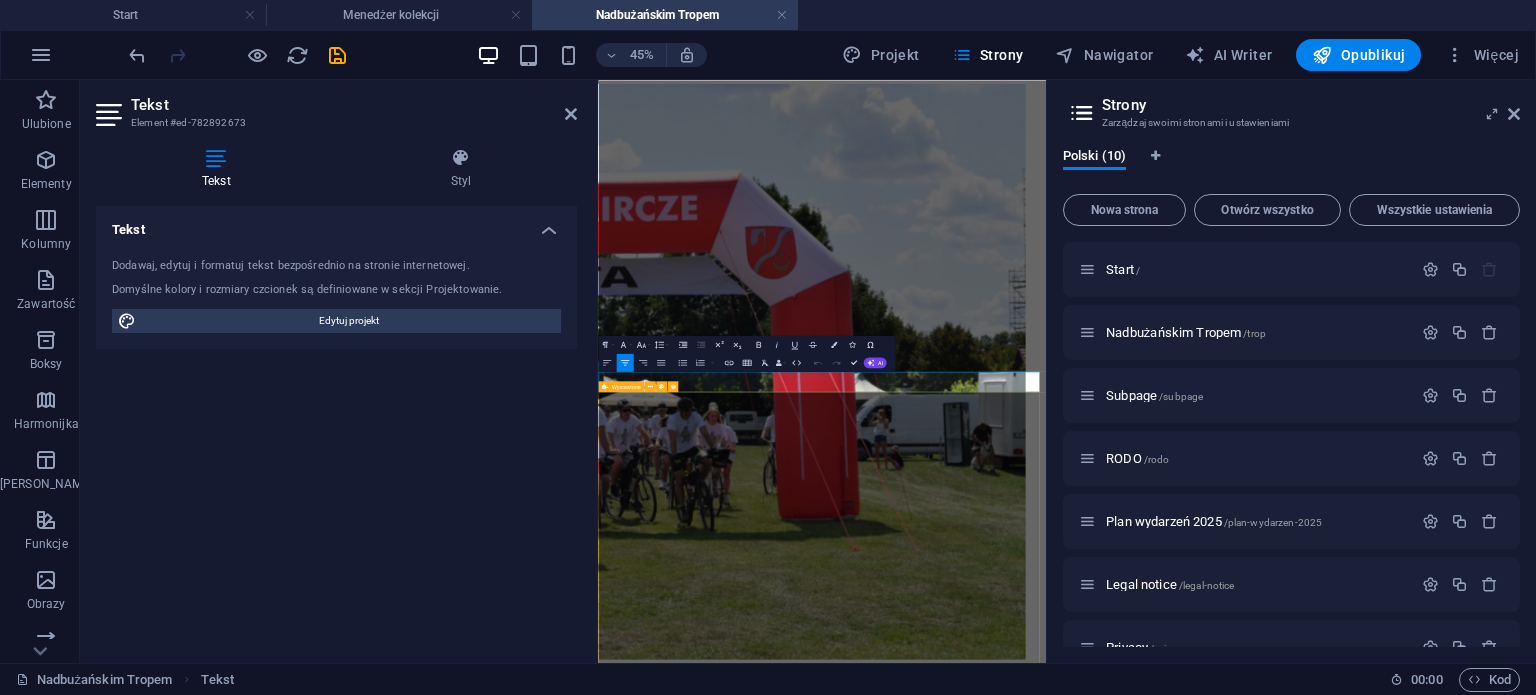 click on "DIIYA Category 1 [DATE] DIIYA w Kryłowie Blog Post 5 Category 1 [DATE] At a velit ac faucibus, non habitasse commodo ultrices. Habitant consectetur ad donec tempus, iaculis aenean! Tortor maecenas dapibus diam ut aenean! Mauris ullamcorper convallis. Egestas habitant. Blog Post 4 Category 1 [DATE] Semper consequat fringilla feugiat tincidunt netus luctus platea. Interdum [PERSON_NAME] et class maecenas! Lorem pharetra. Auctor in sit nisi [DEMOGRAPHIC_DATA] orci? In iaculis lacinia elit. Elementum ut ipsum fringilla laoreet lectus. Himenaeos! Blog Post 3 Category 2 [DATE] Fringilla class iaculis. Sociosqu vestibulum gravida [PERSON_NAME]. Tempor habitant egestas neque mollis, non quis quisque sed! [PERSON_NAME] fringilla torquent magna? Imperdiet lobortis molestie nec egestas fringilla commodo amet! In amet primis [DEMOGRAPHIC_DATA] tellus. Diam sagittis nulla. Vel [DEMOGRAPHIC_DATA]. Blog Post 2 Category 2 [DATE] Blog Post 1 Category 2 [DATE]  [GEOGRAPHIC_DATA]" at bounding box center [1095, 3817] 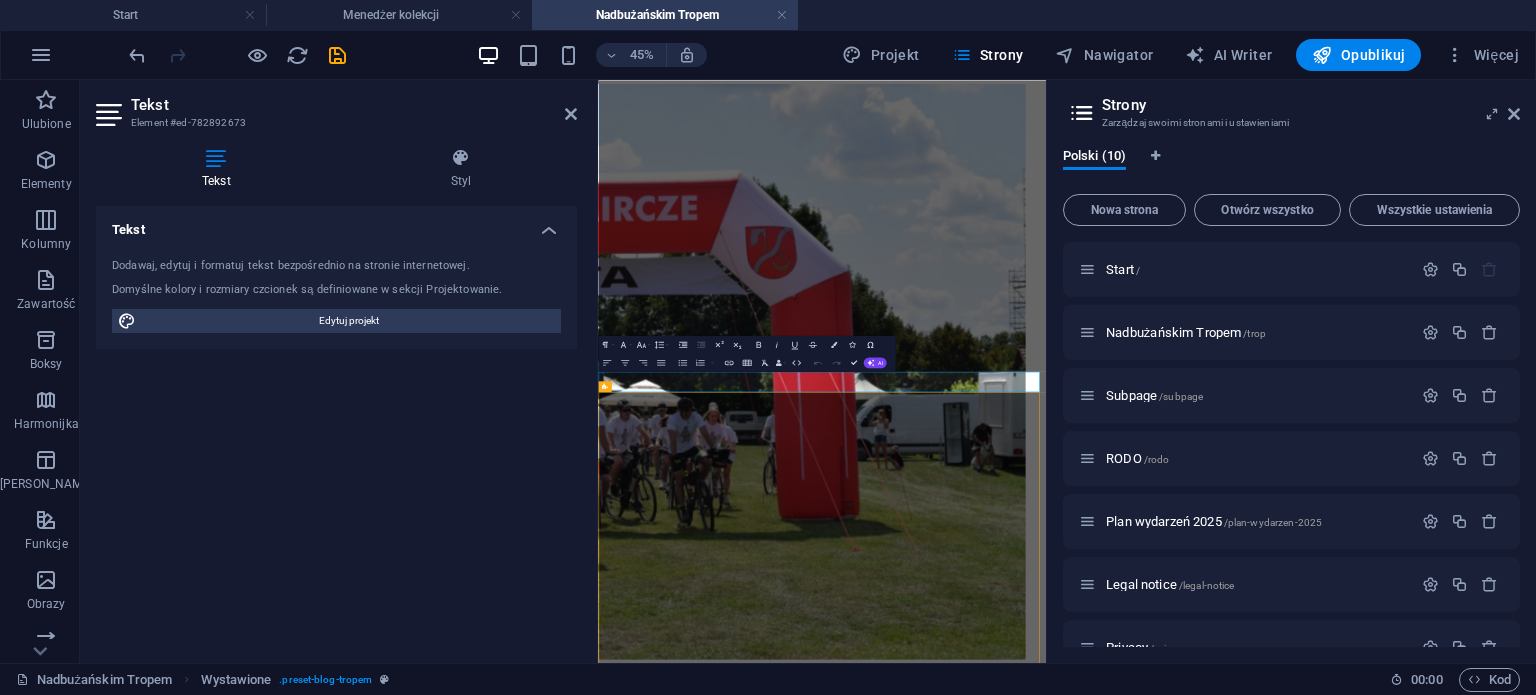 click on "2 sierpnia -  Most DO KULTURY     |    3 sierpnia -   Rowerem Wśród Natury" at bounding box center [1095, 1659] 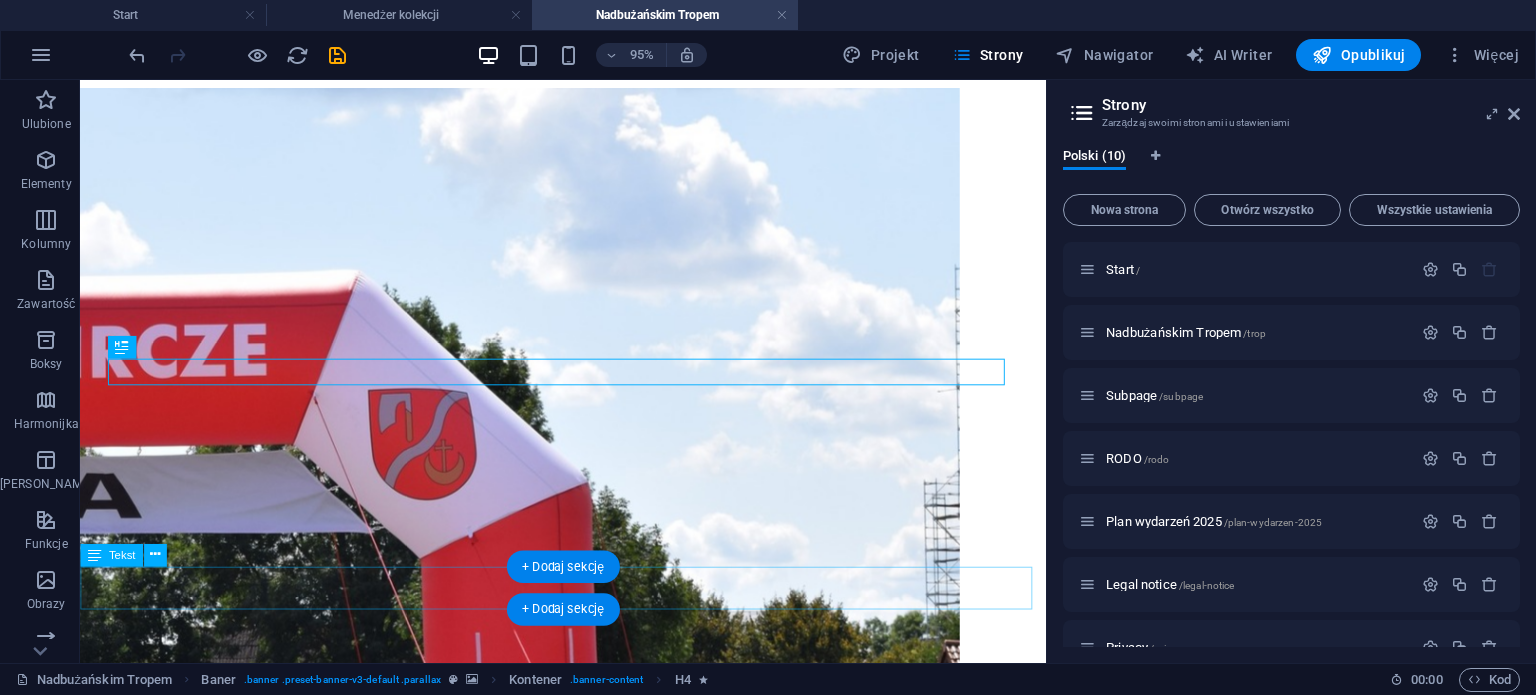 click on "2-3 sierpnia, [GEOGRAPHIC_DATA]" at bounding box center [588, 2380] 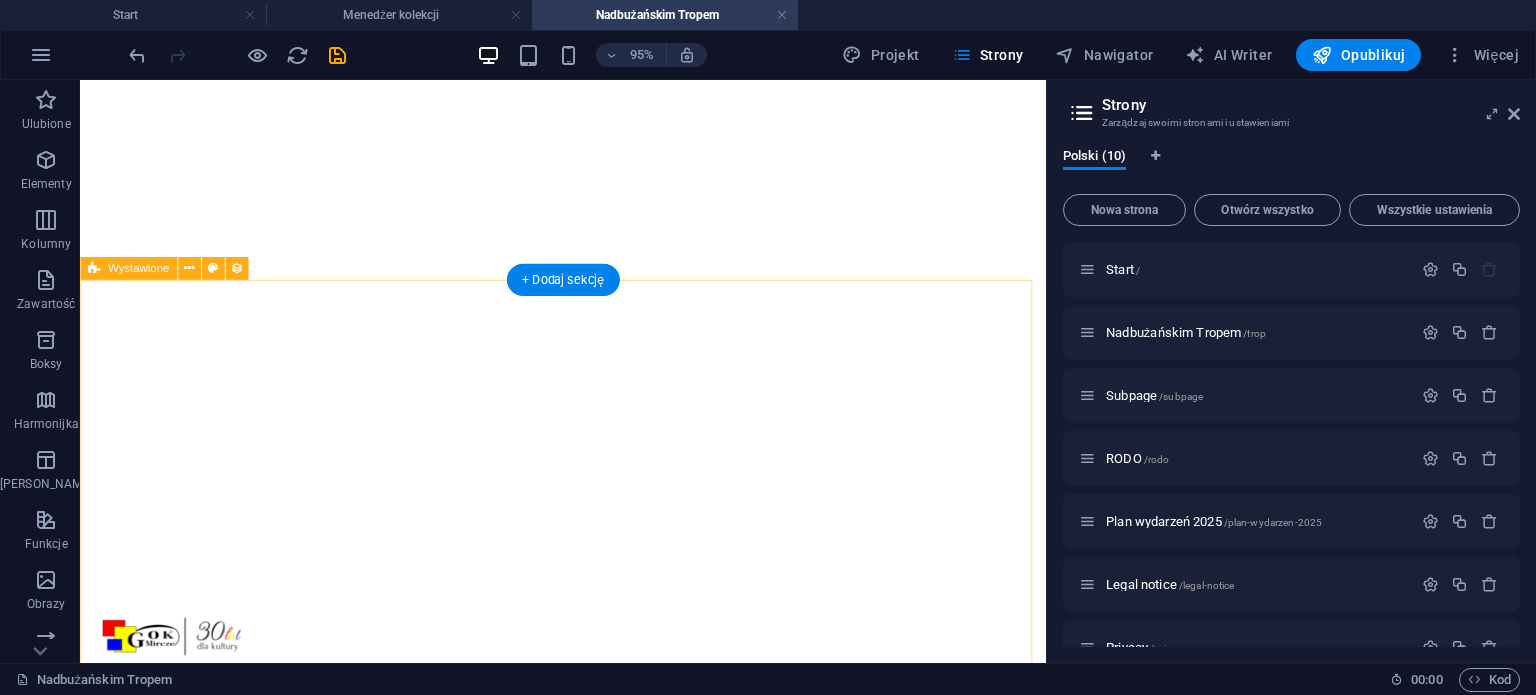 scroll, scrollTop: 0, scrollLeft: 0, axis: both 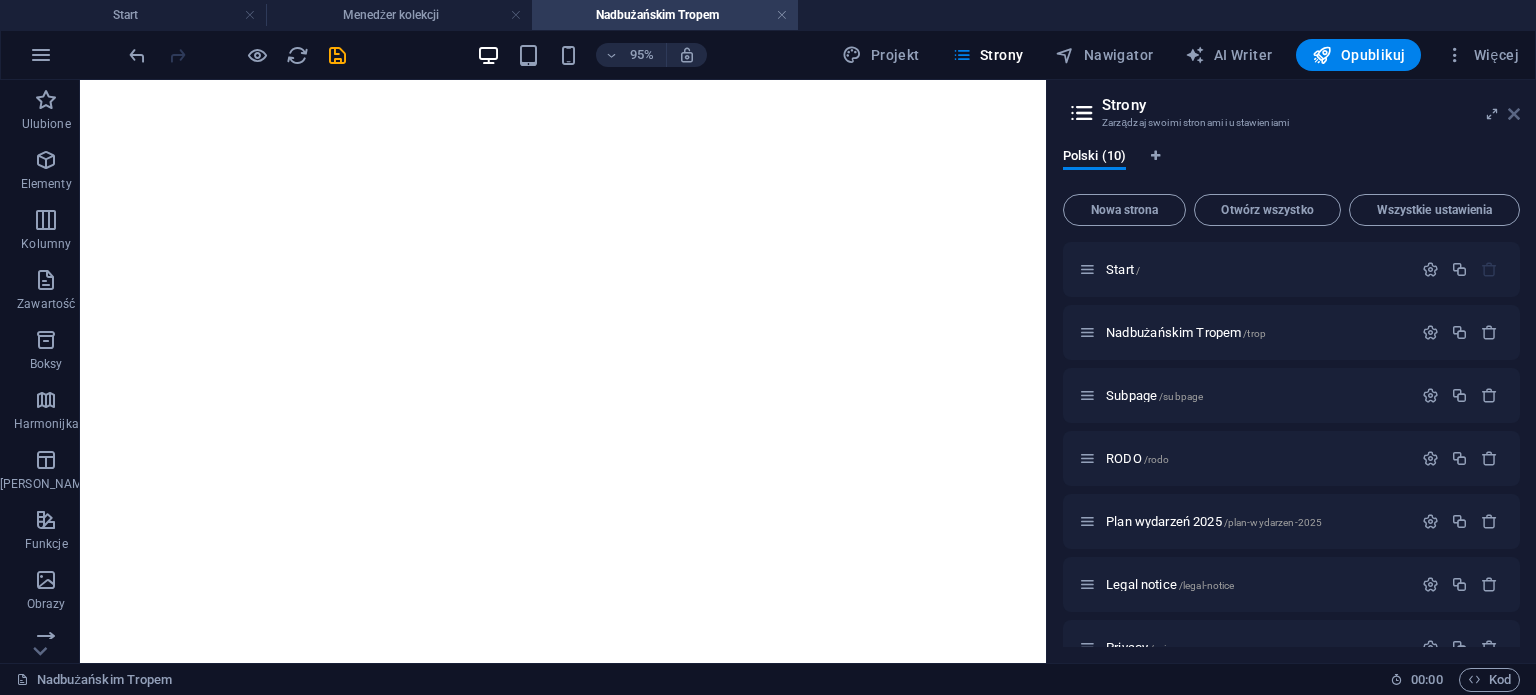 click at bounding box center [1514, 114] 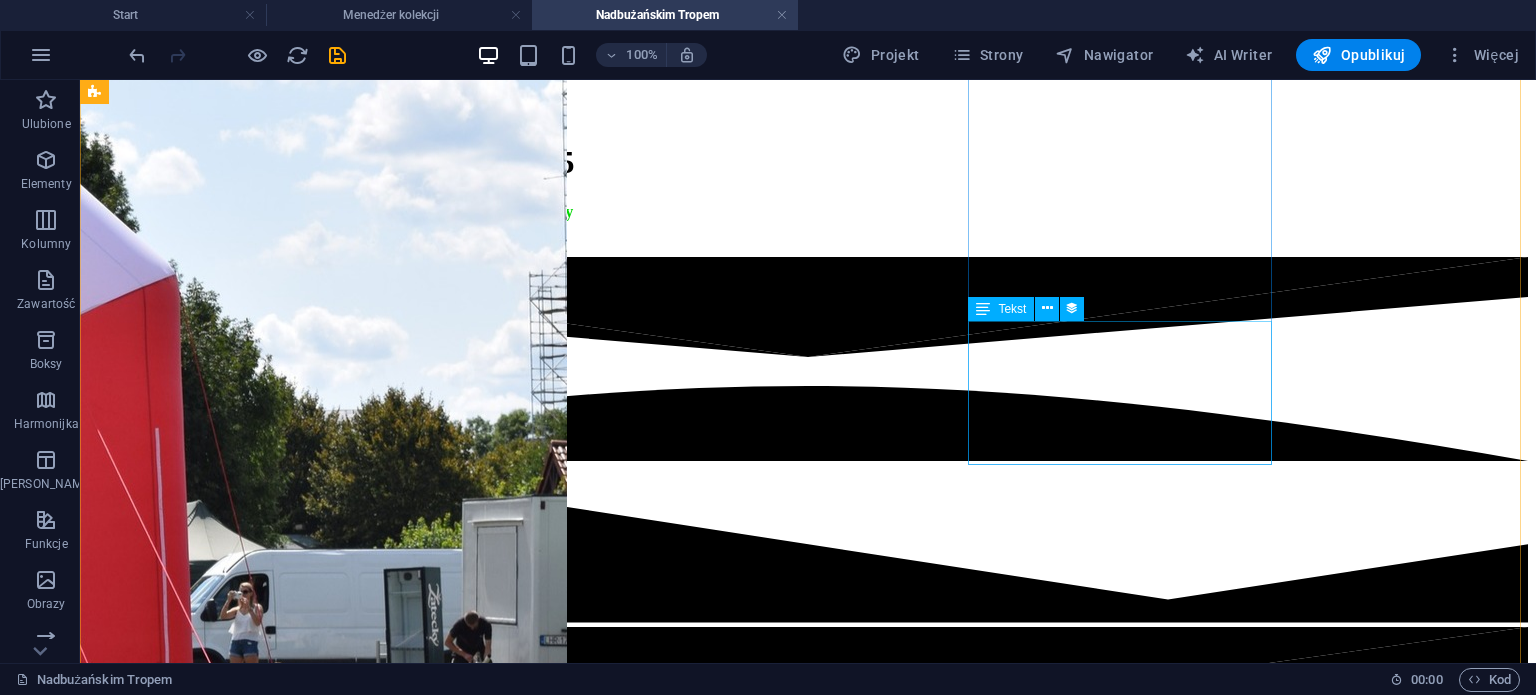 scroll, scrollTop: 334, scrollLeft: 0, axis: vertical 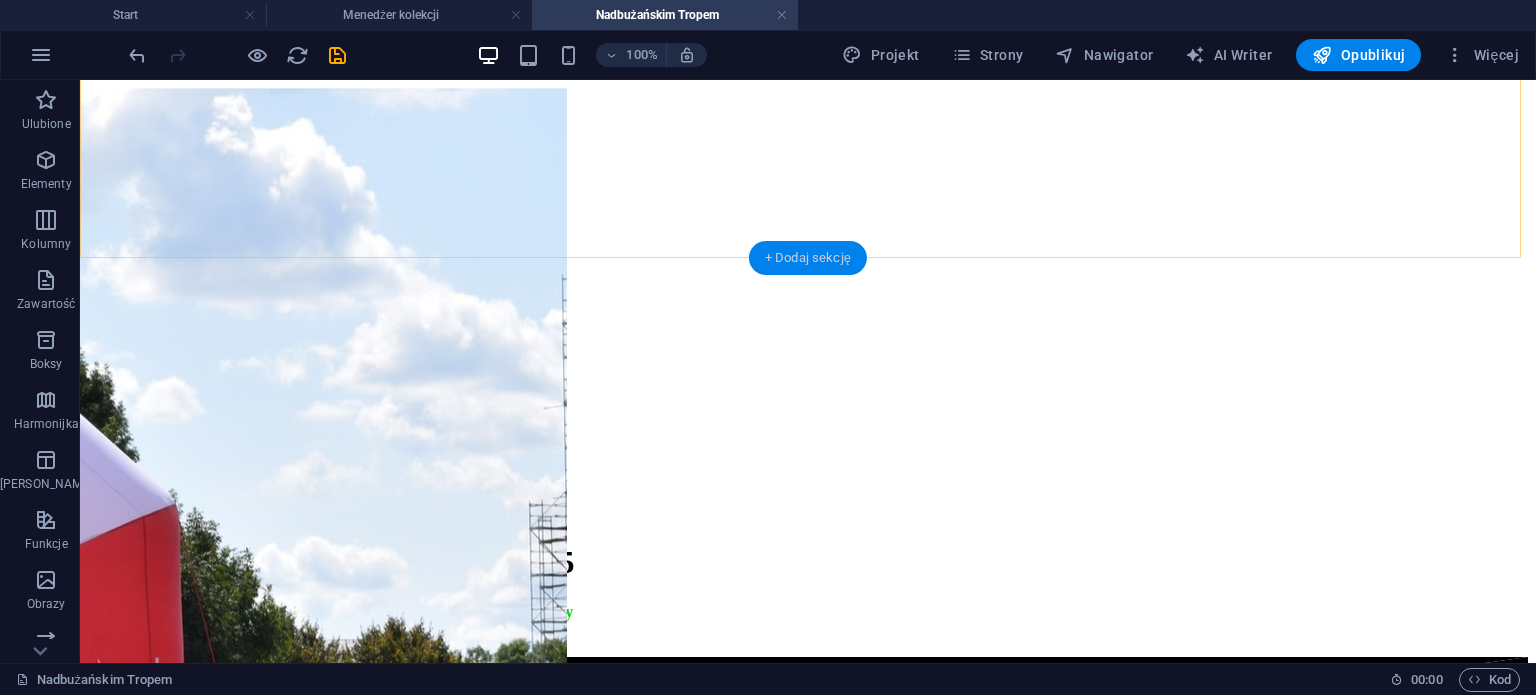 click on "+ Dodaj sekcję" at bounding box center [808, 258] 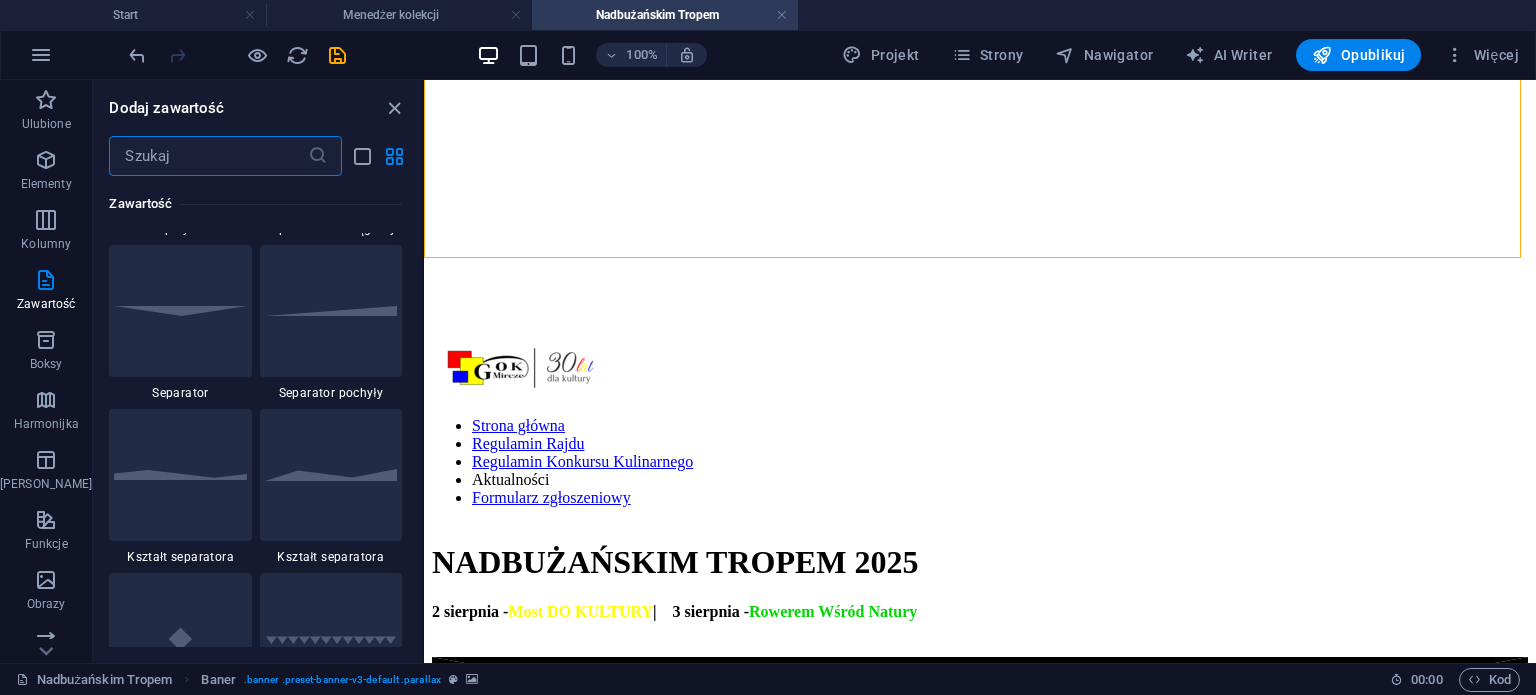 scroll, scrollTop: 4499, scrollLeft: 0, axis: vertical 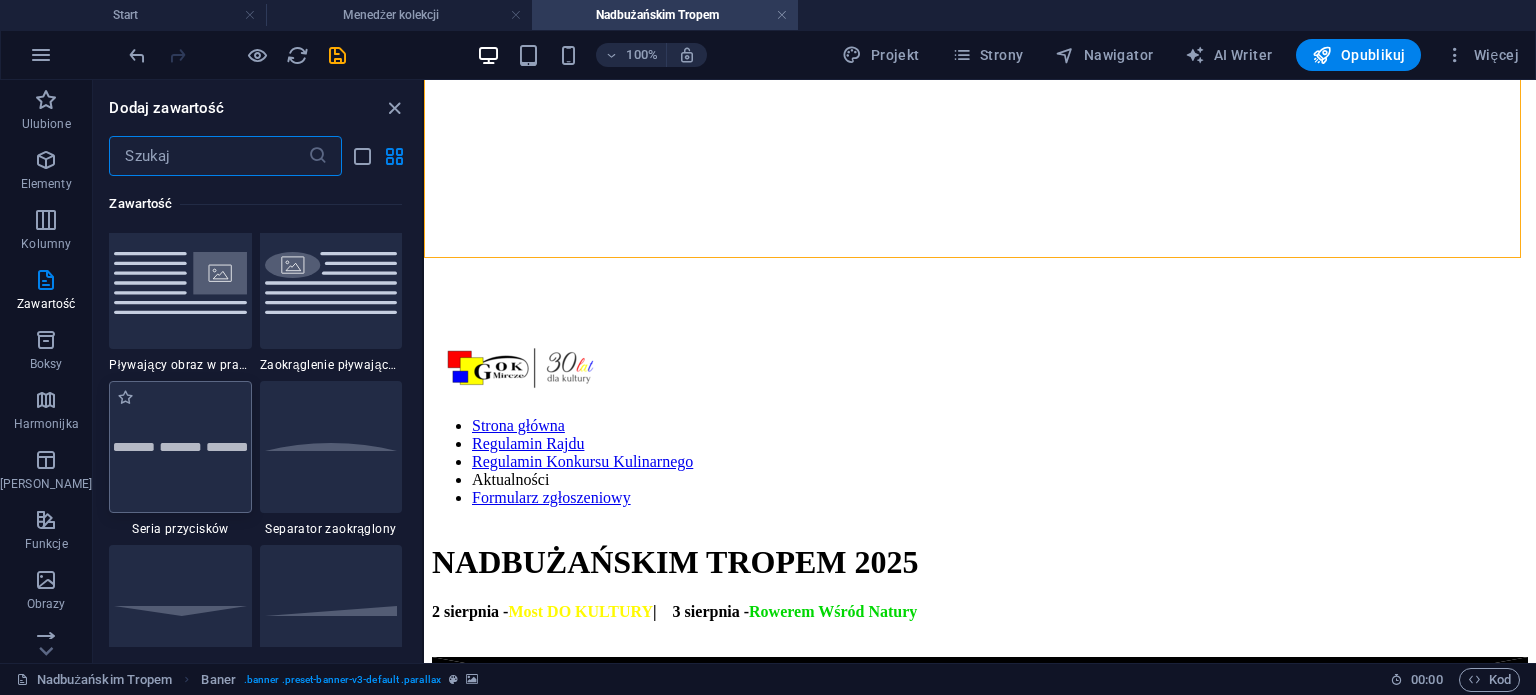 click at bounding box center [180, 447] 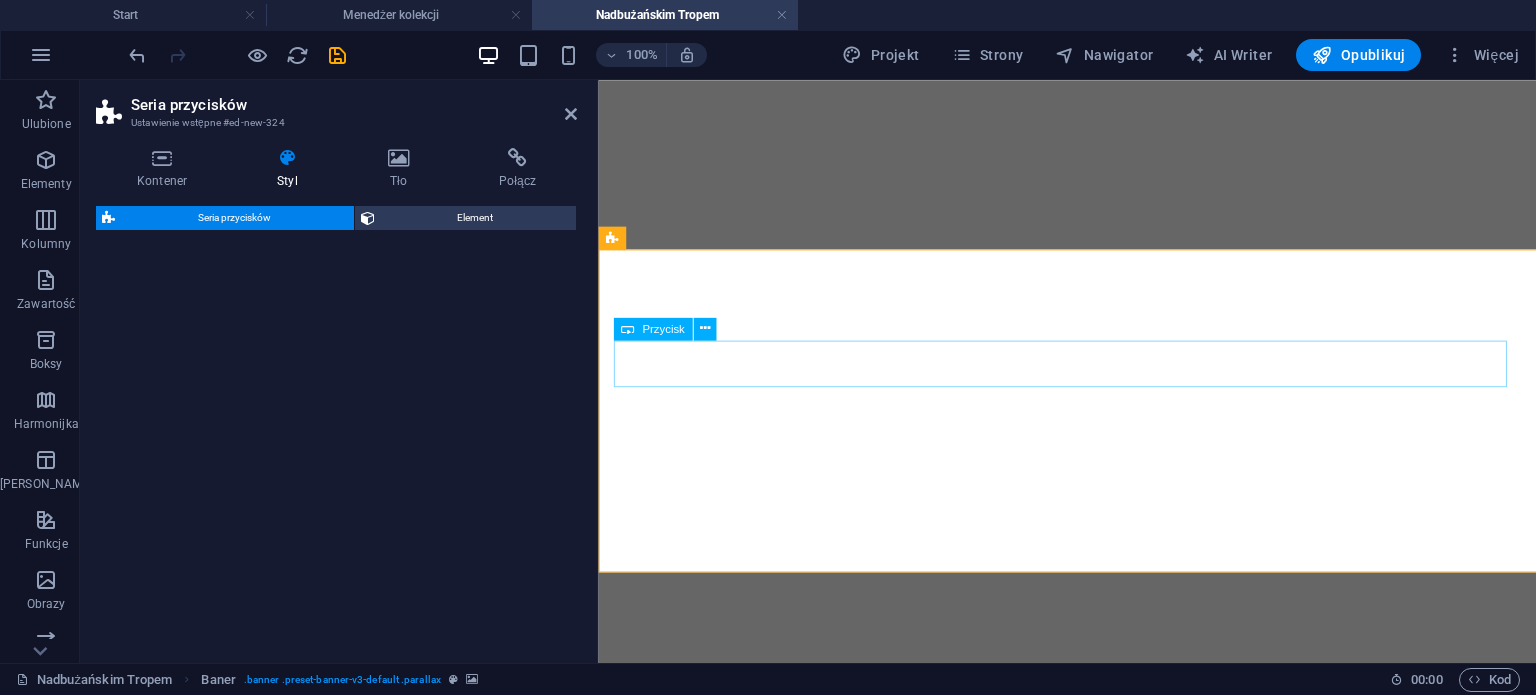 select on "rem" 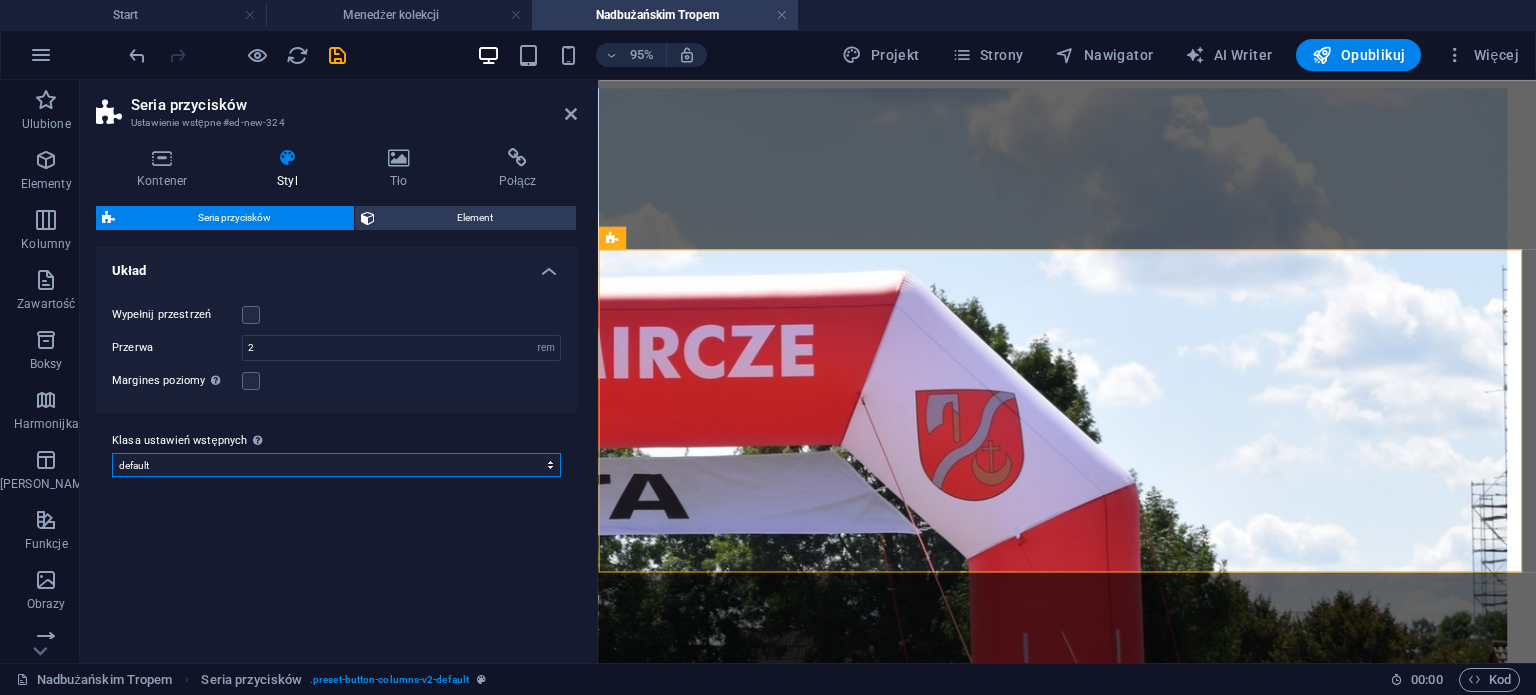 click on "default Dodaj klasę ustawień wstępnych" at bounding box center [336, 465] 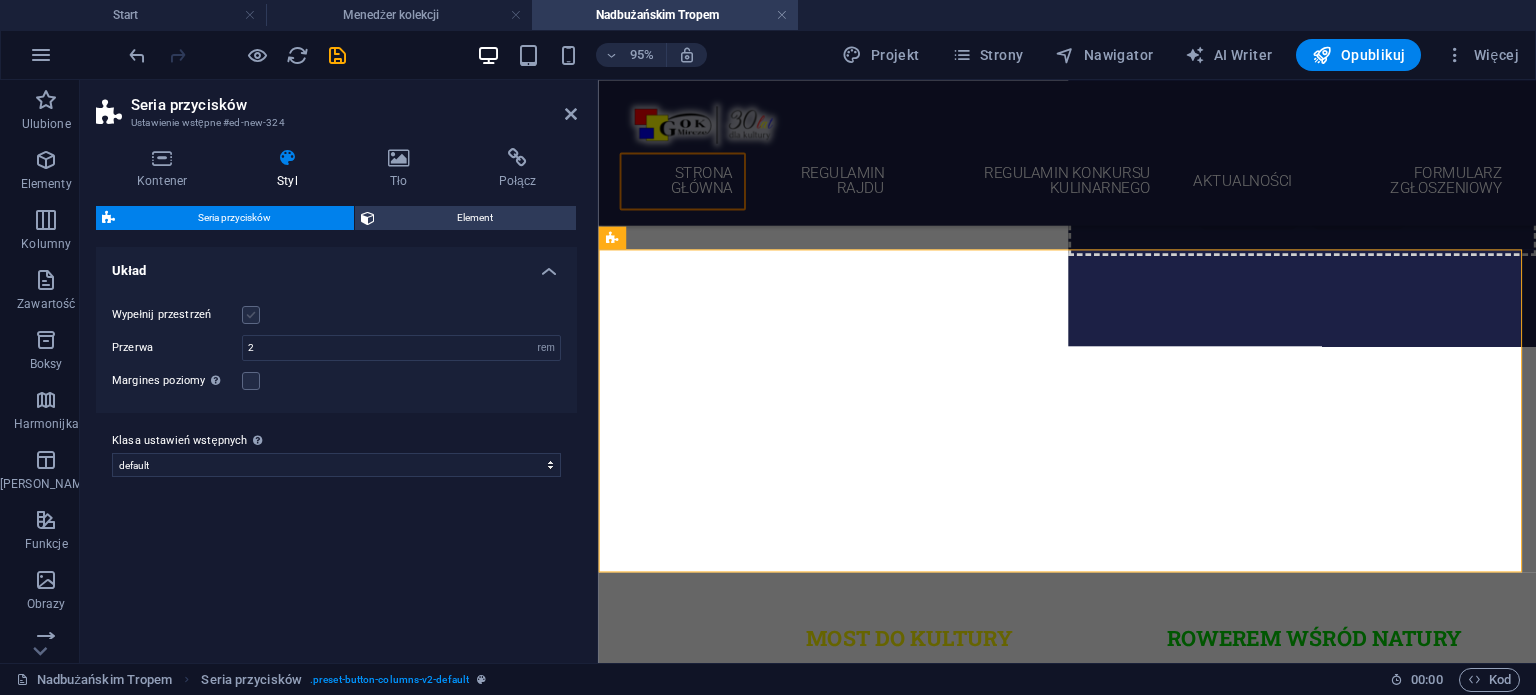 click at bounding box center (251, 315) 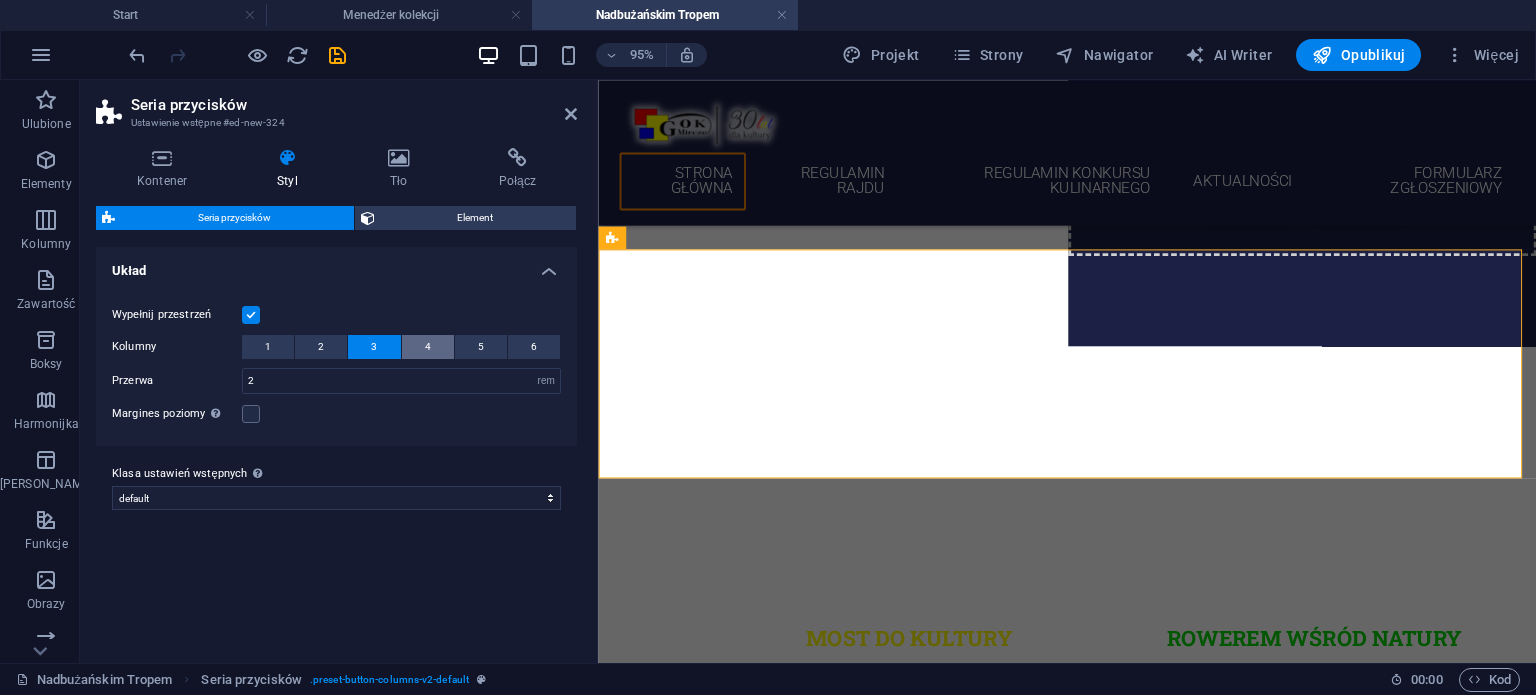 click on "4" at bounding box center [428, 347] 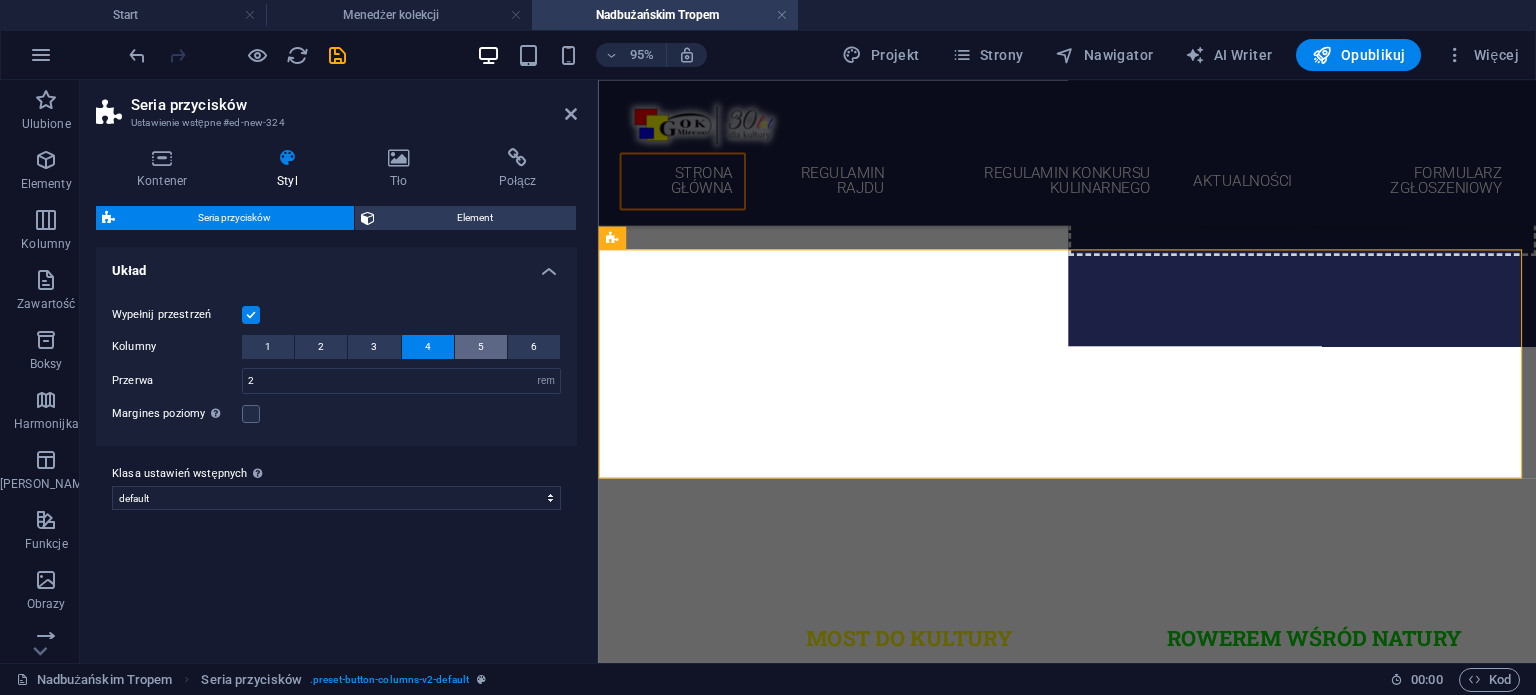 click on "5" at bounding box center (481, 347) 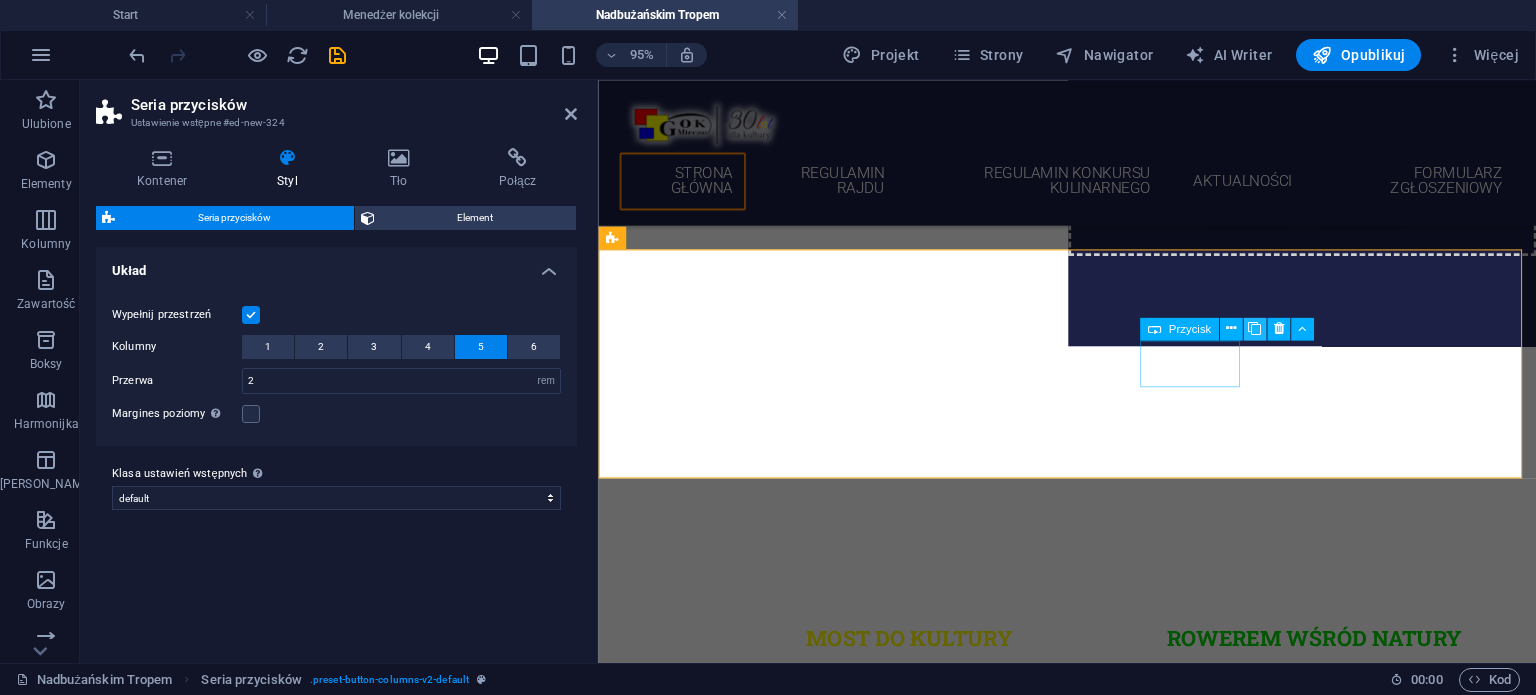 click at bounding box center (1254, 329) 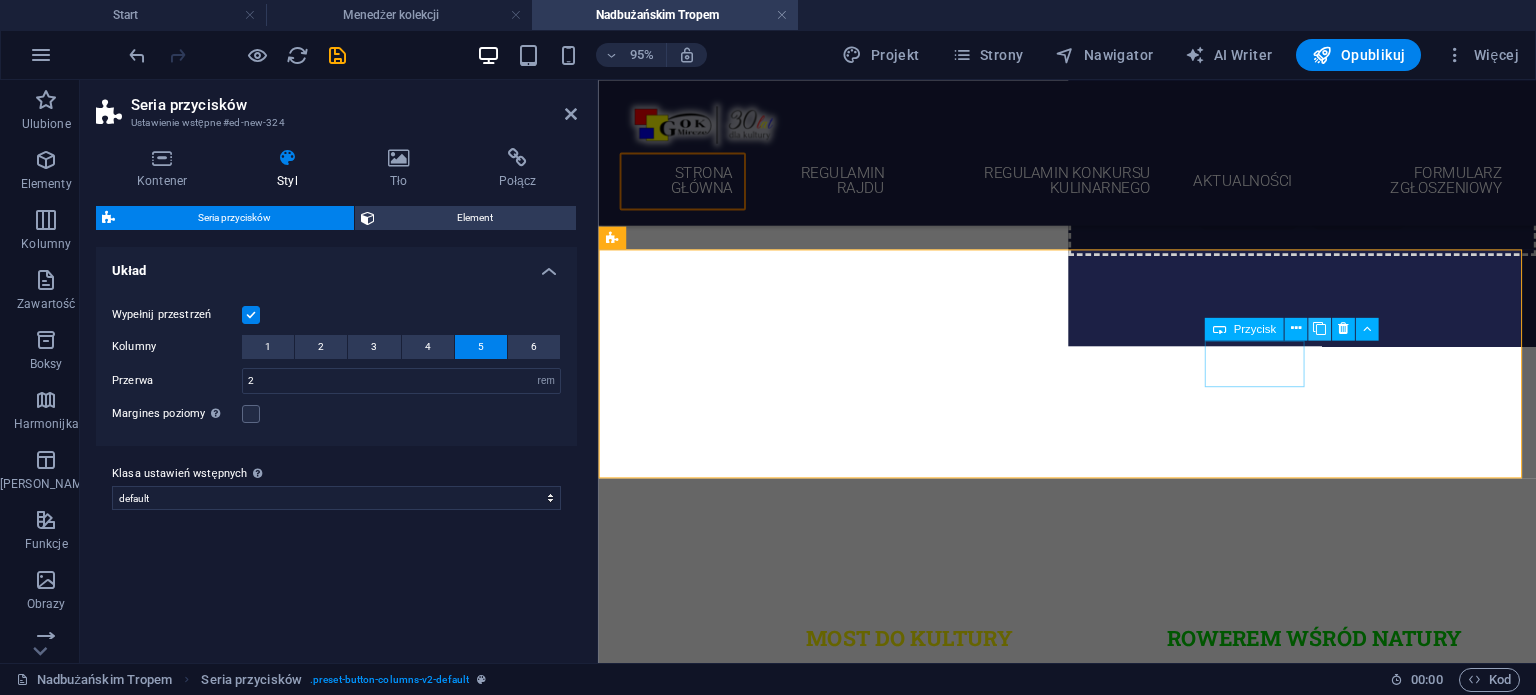click at bounding box center (1319, 329) 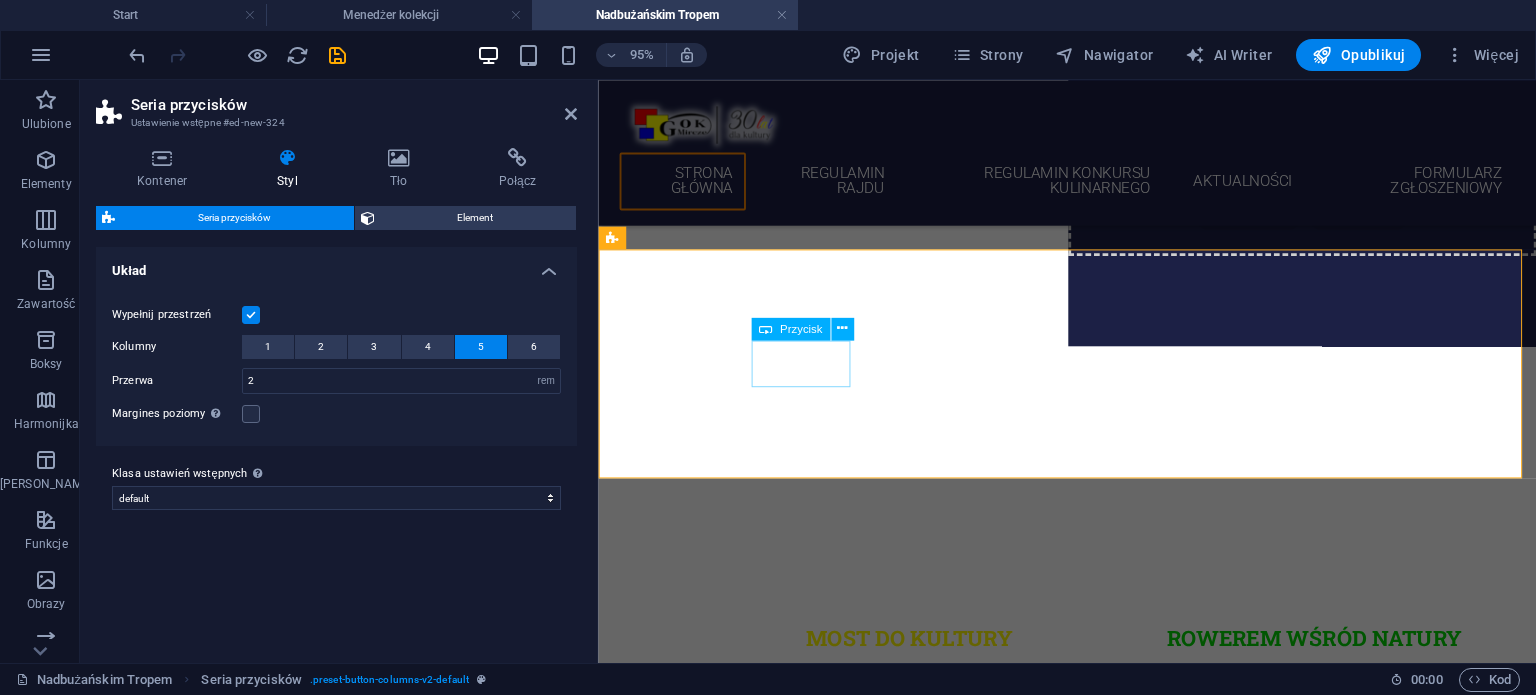 click on "Button Button Button Button Button" at bounding box center (1086, 1205) 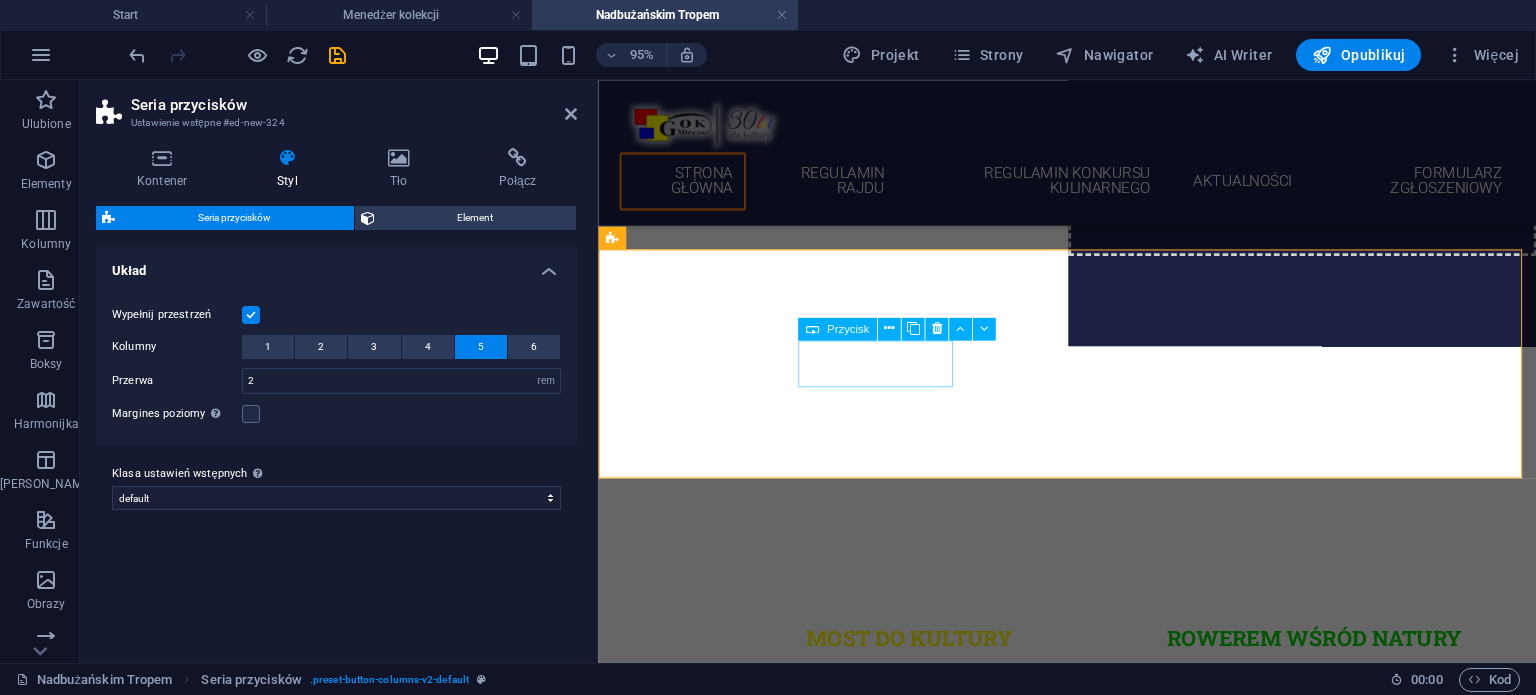 click on "Button" at bounding box center [1086, 1139] 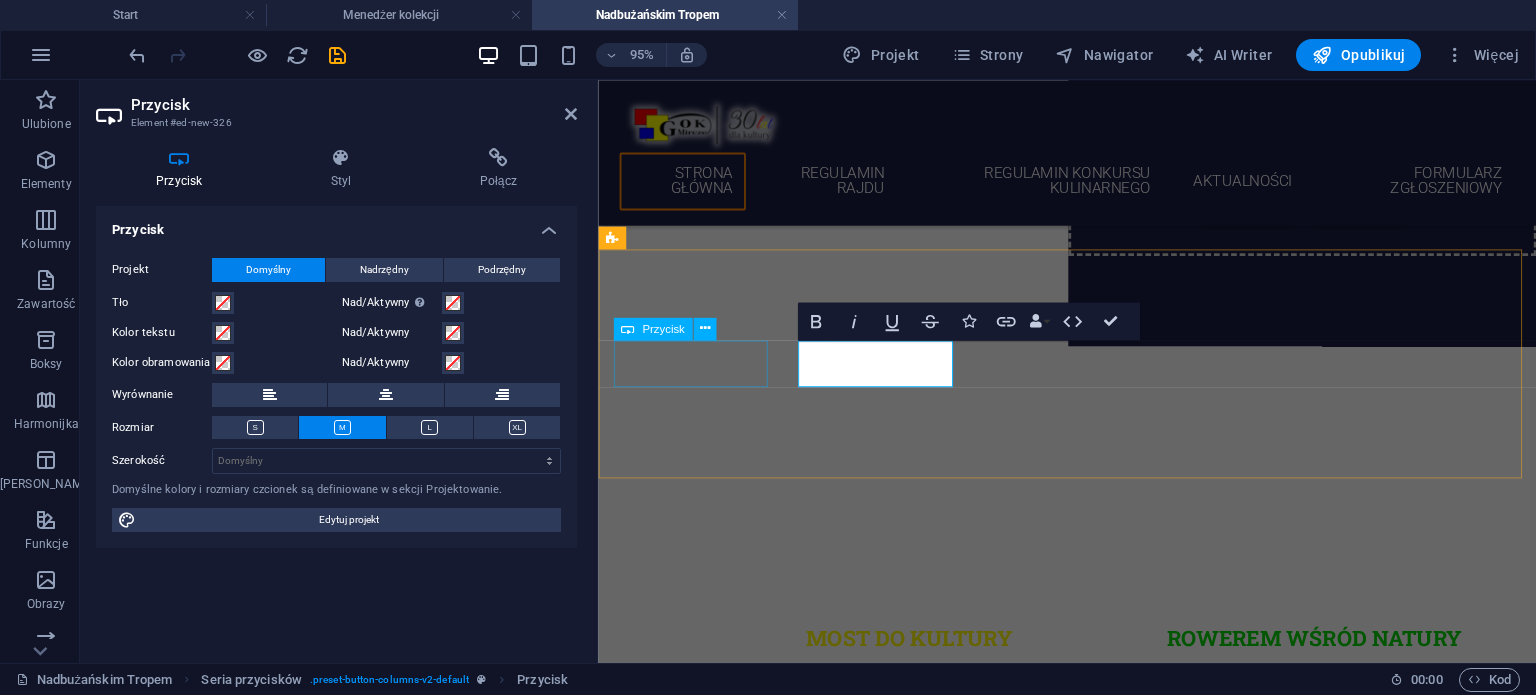 click on "Button" at bounding box center (1086, 1073) 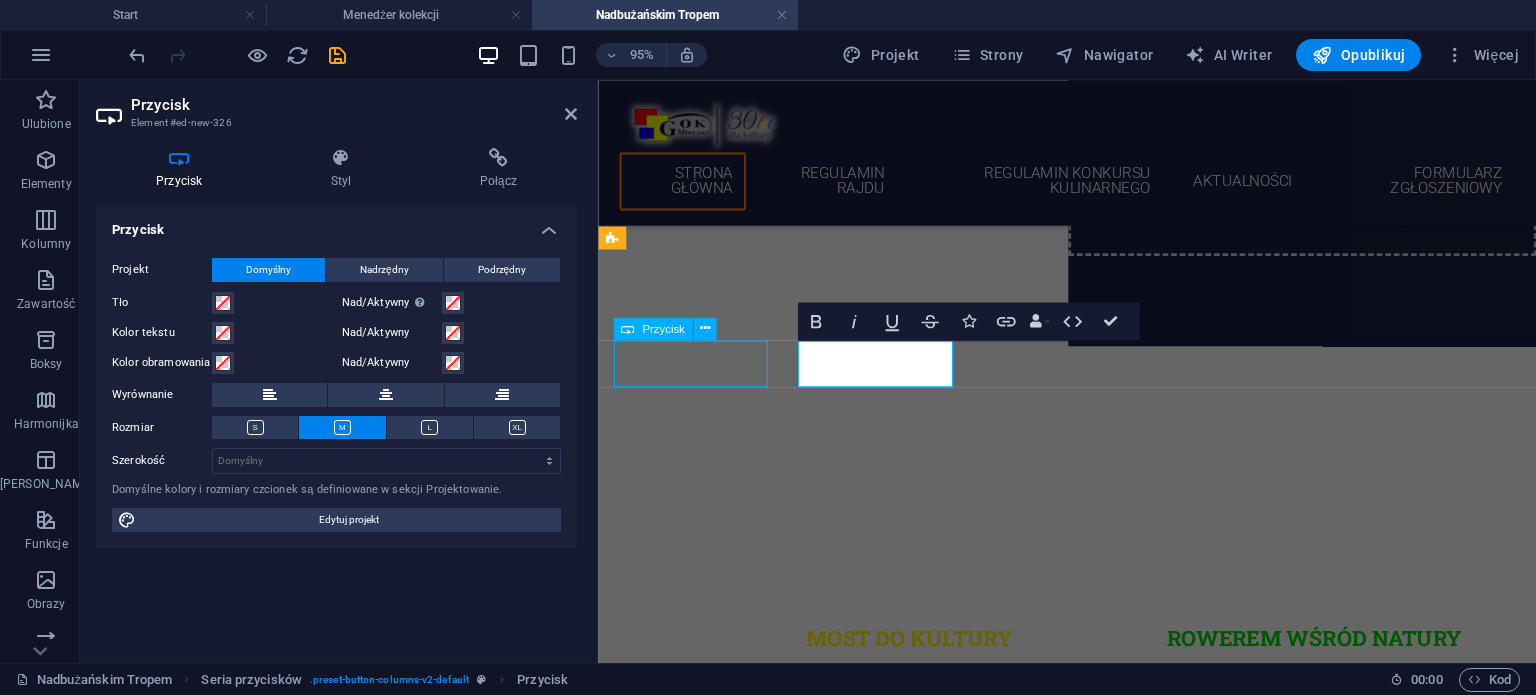 click on "Button" at bounding box center [1086, 1073] 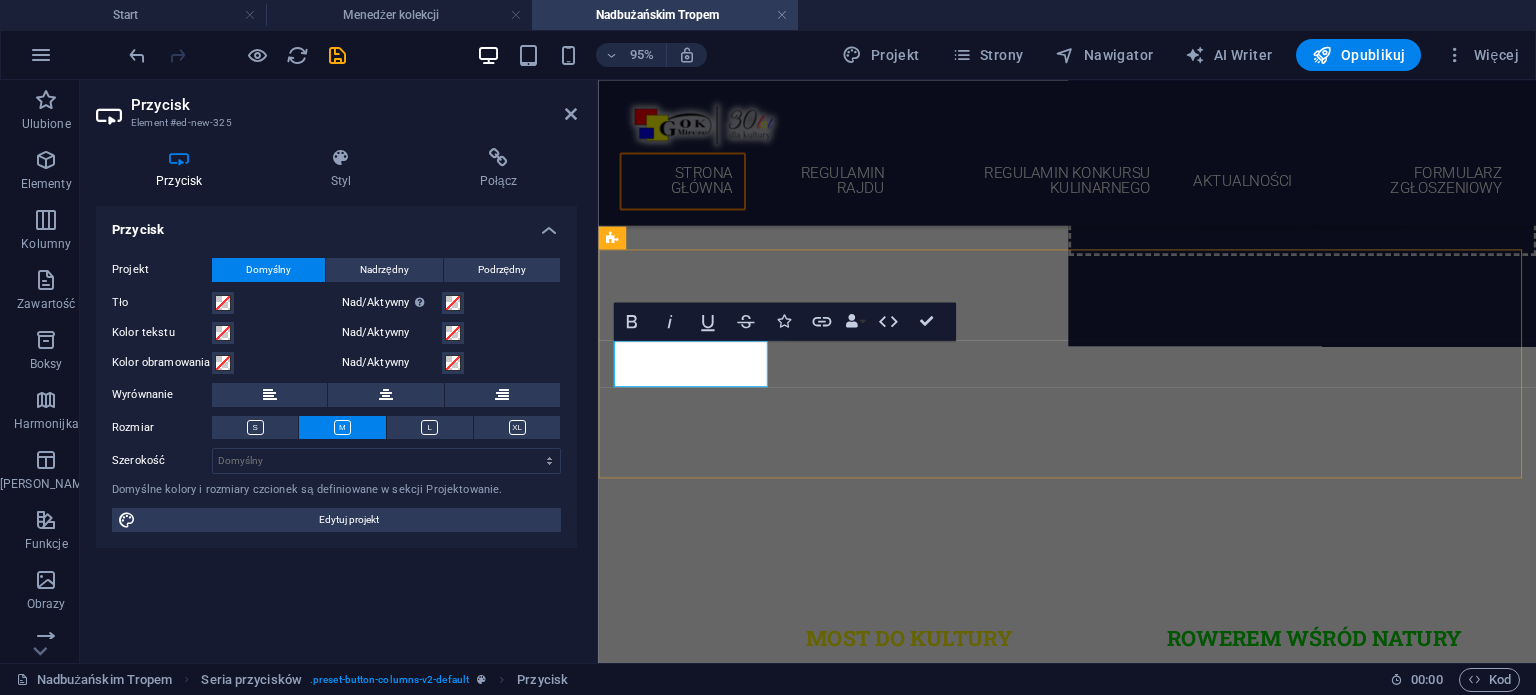 type 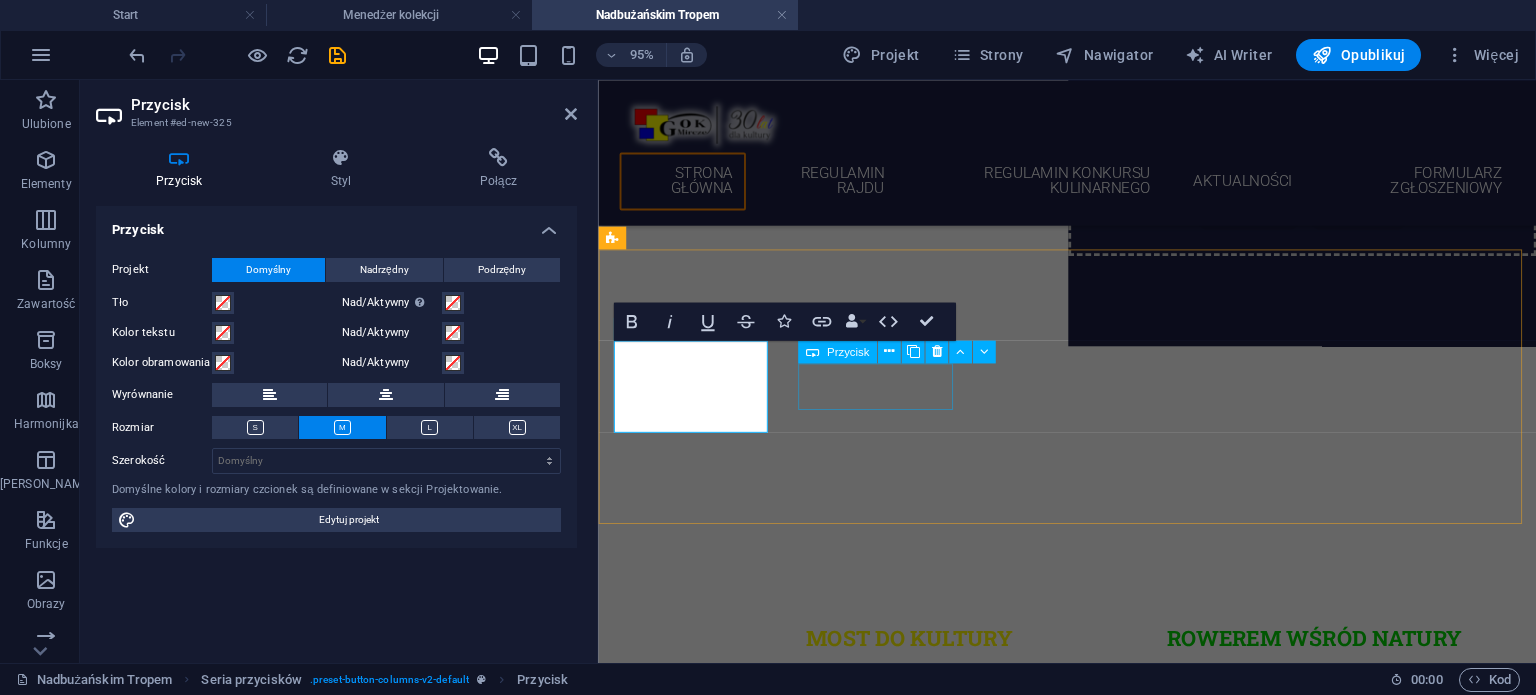 click on "Button" at bounding box center (1086, 1139) 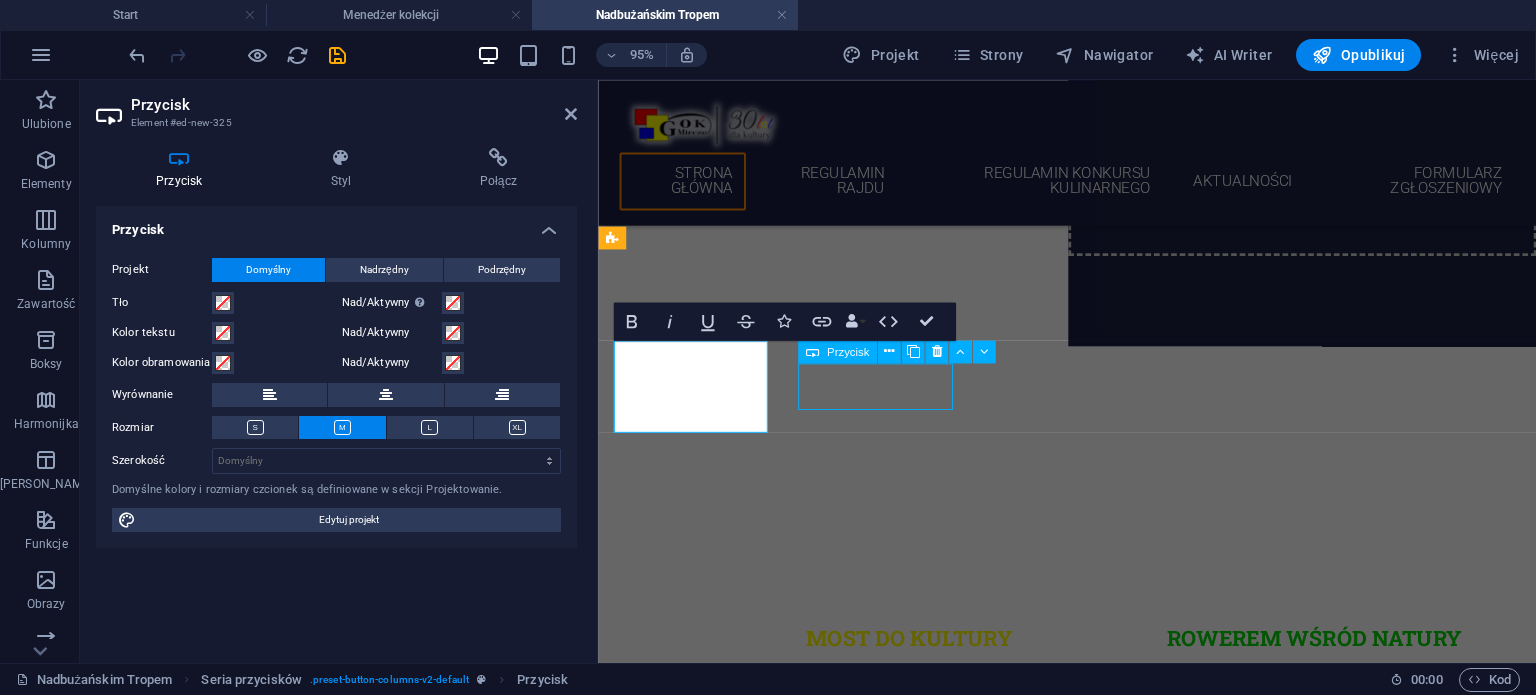 click on "Button" at bounding box center [1086, 1139] 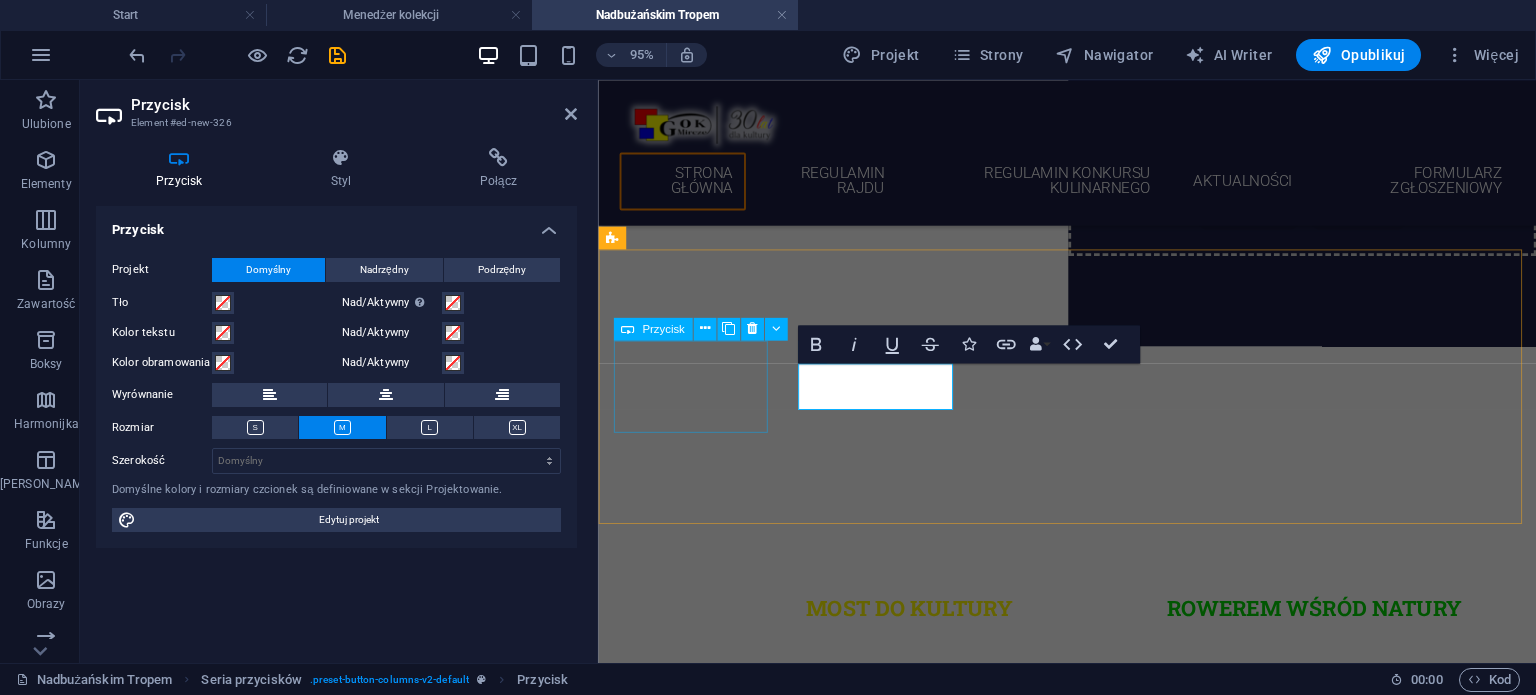 click on "rejestracja na rajd rowerowy" at bounding box center [1086, 1042] 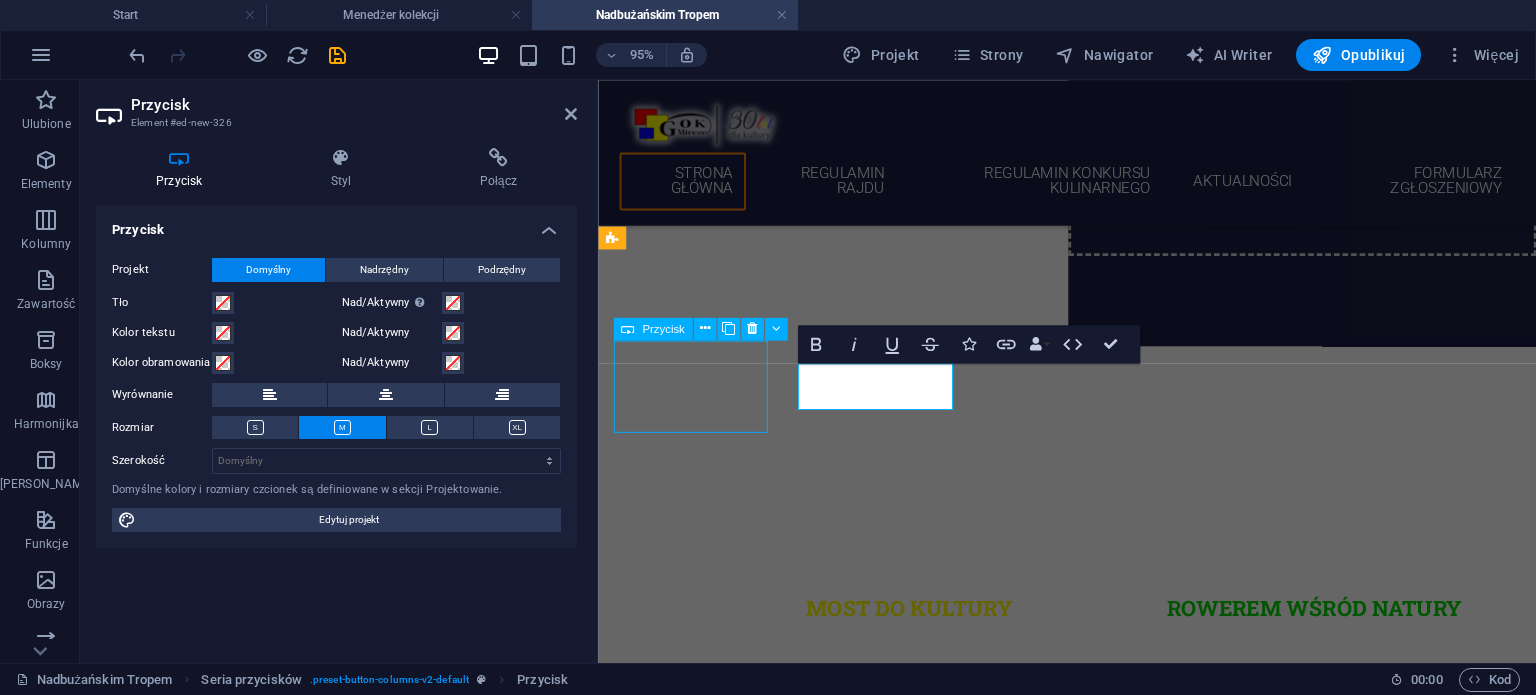 click on "rejestracja na rajd rowerowy" at bounding box center [1086, 1042] 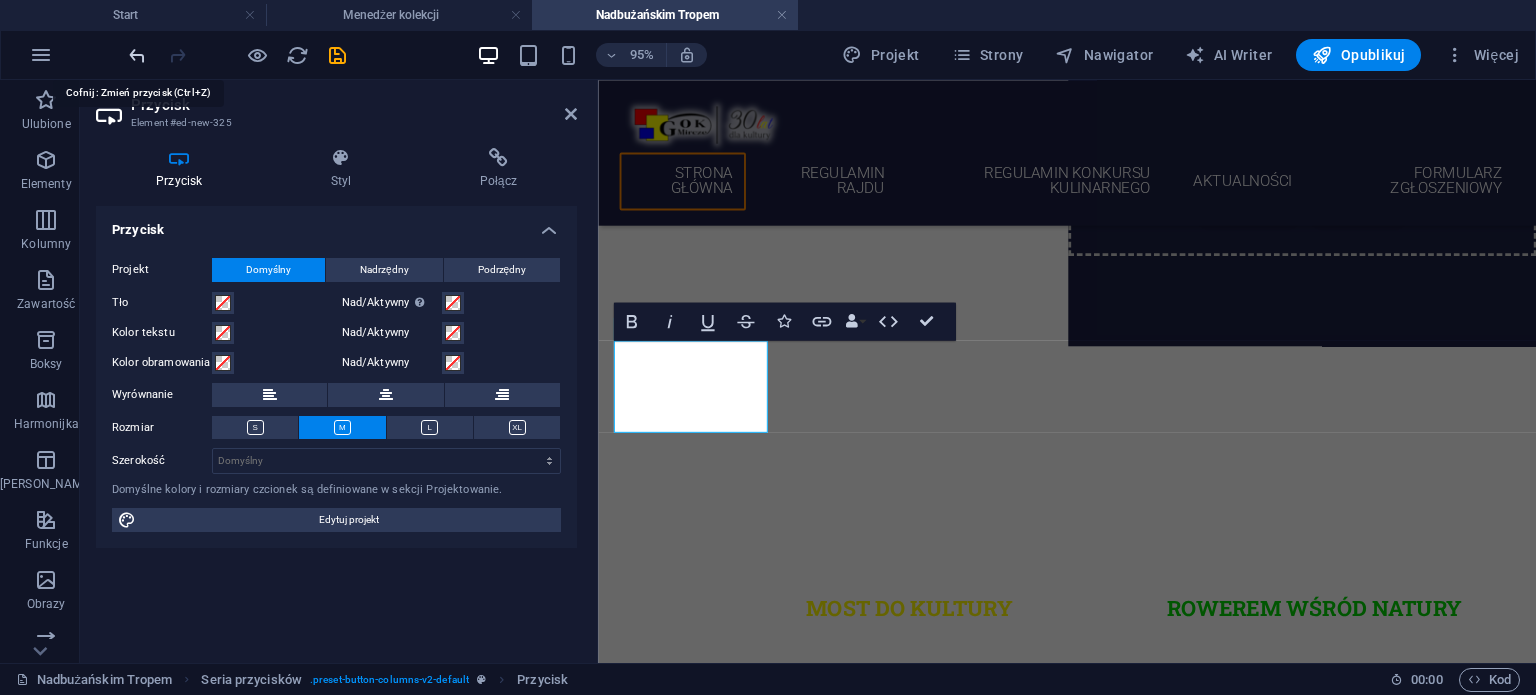 click at bounding box center (137, 55) 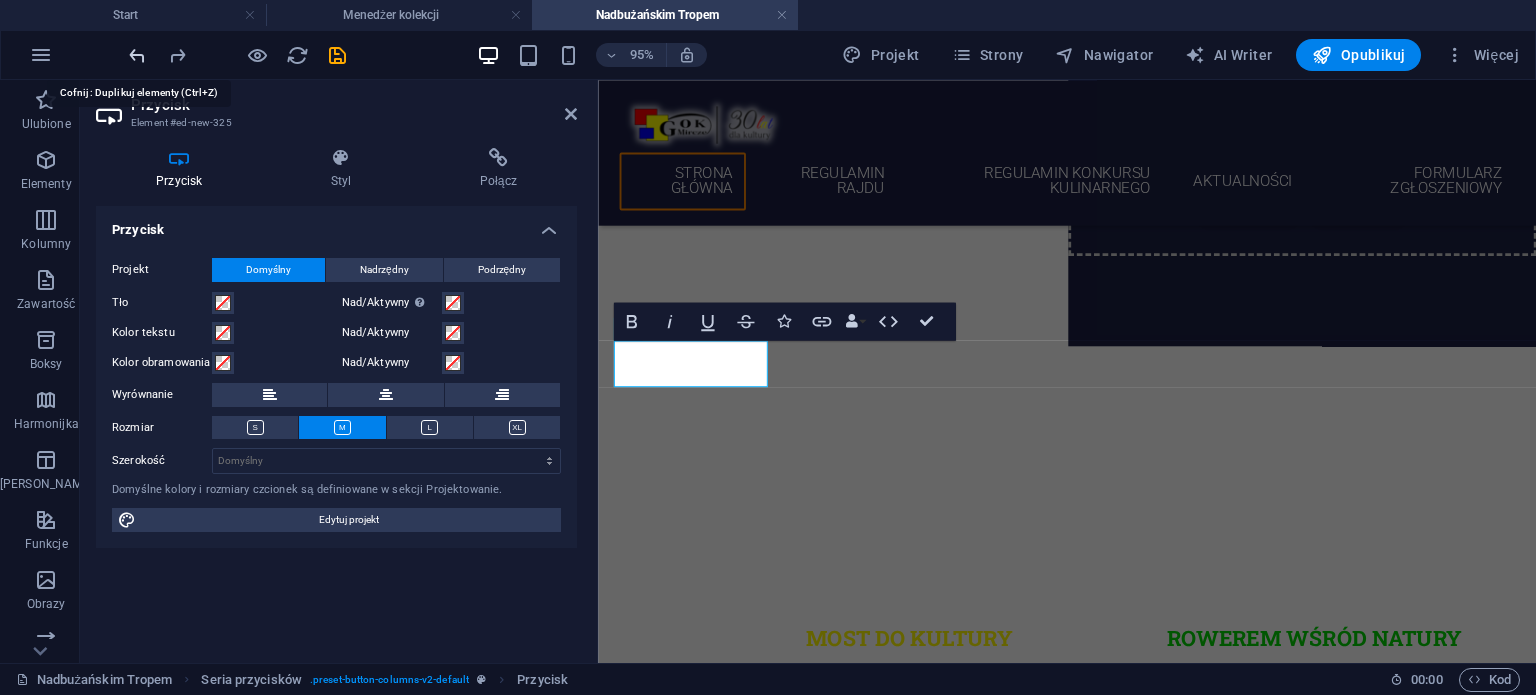 click at bounding box center (137, 55) 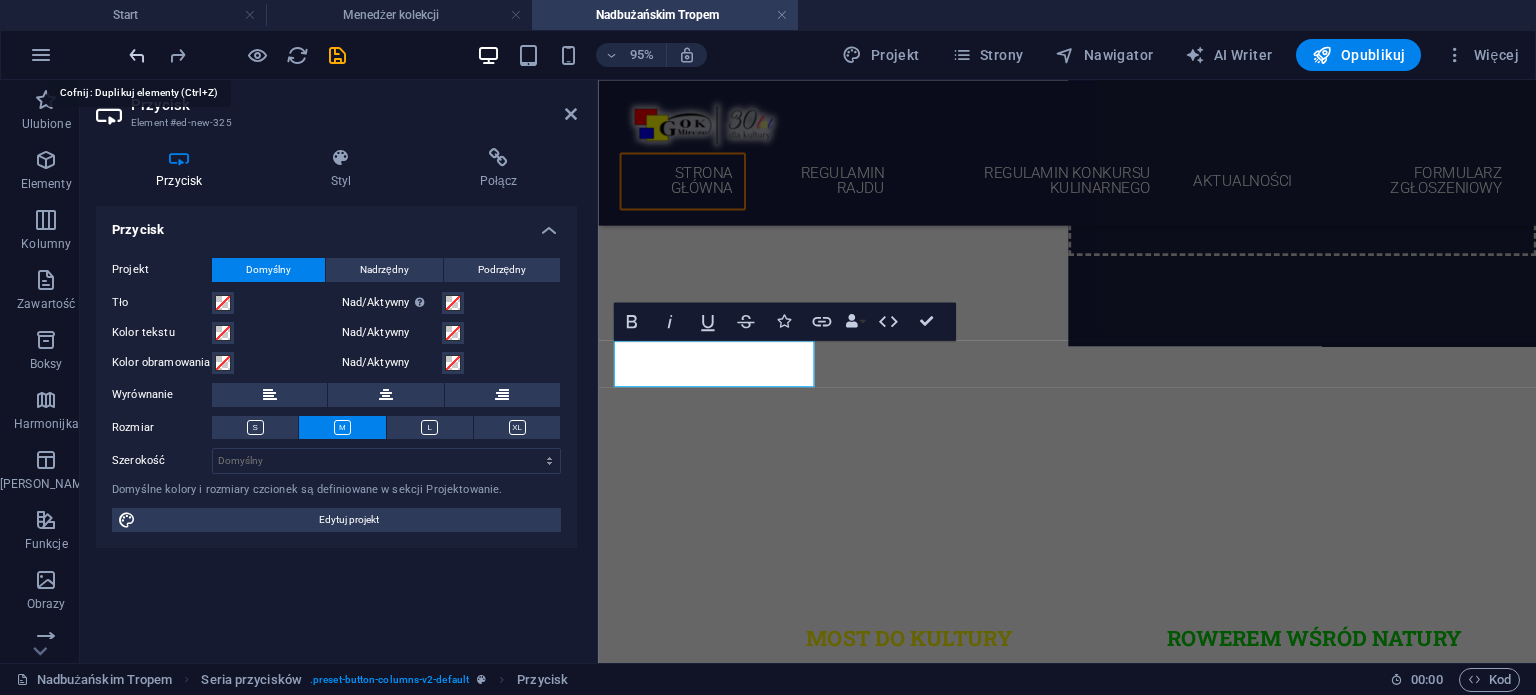 click at bounding box center [137, 55] 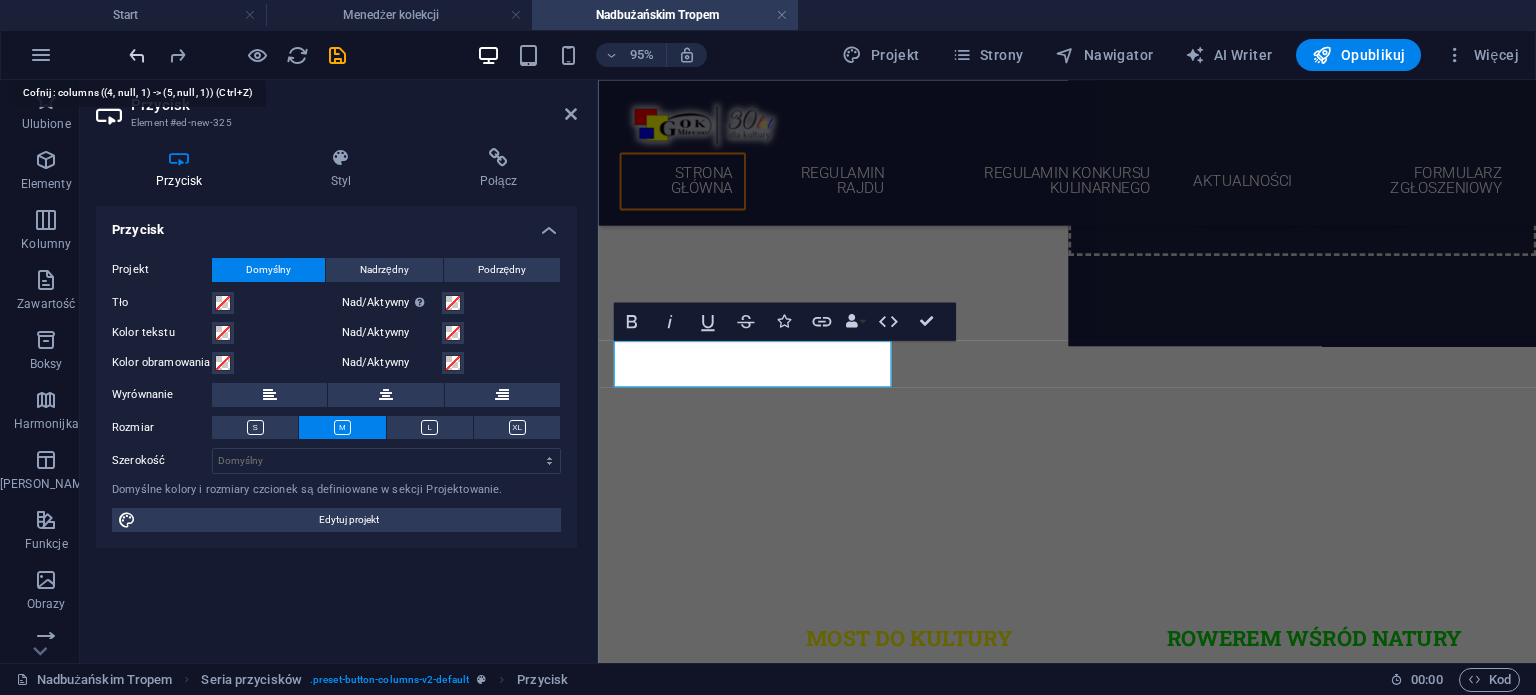 click at bounding box center (137, 55) 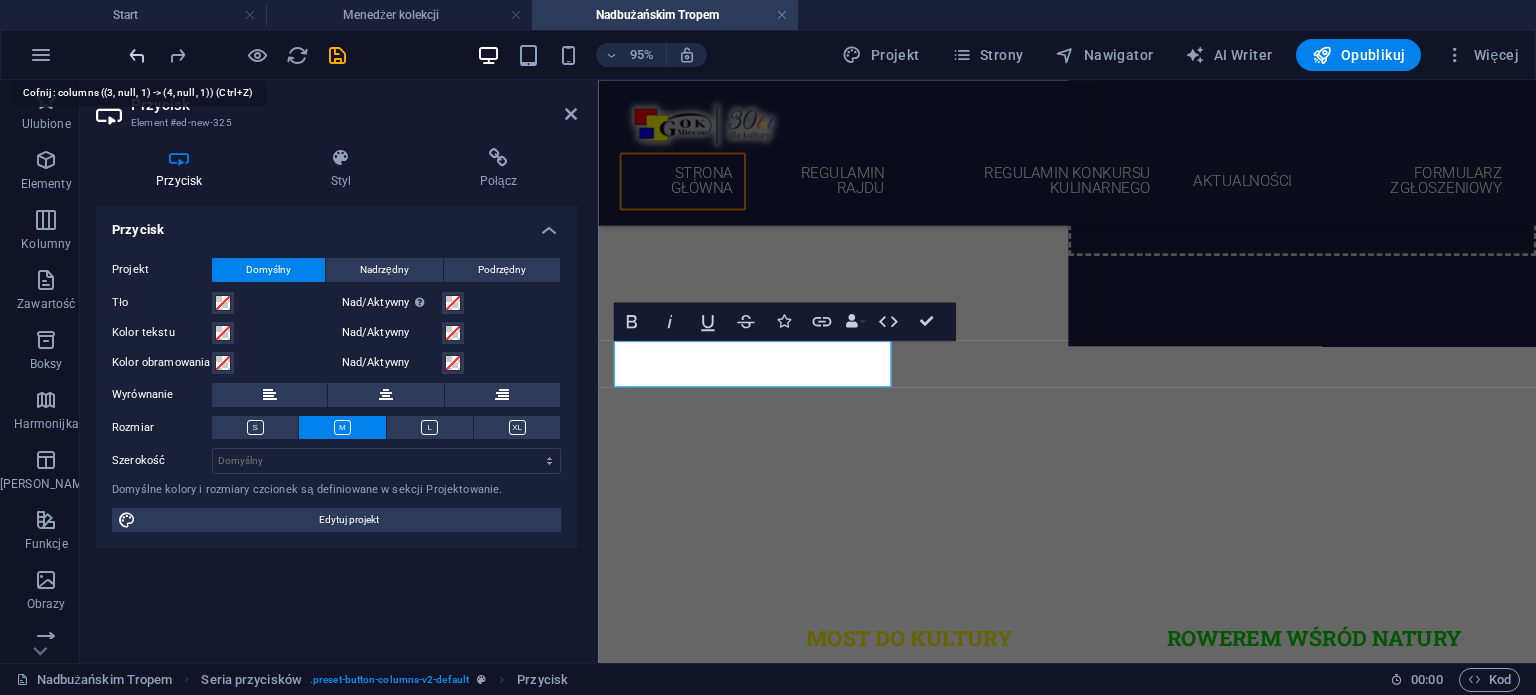 click at bounding box center (137, 55) 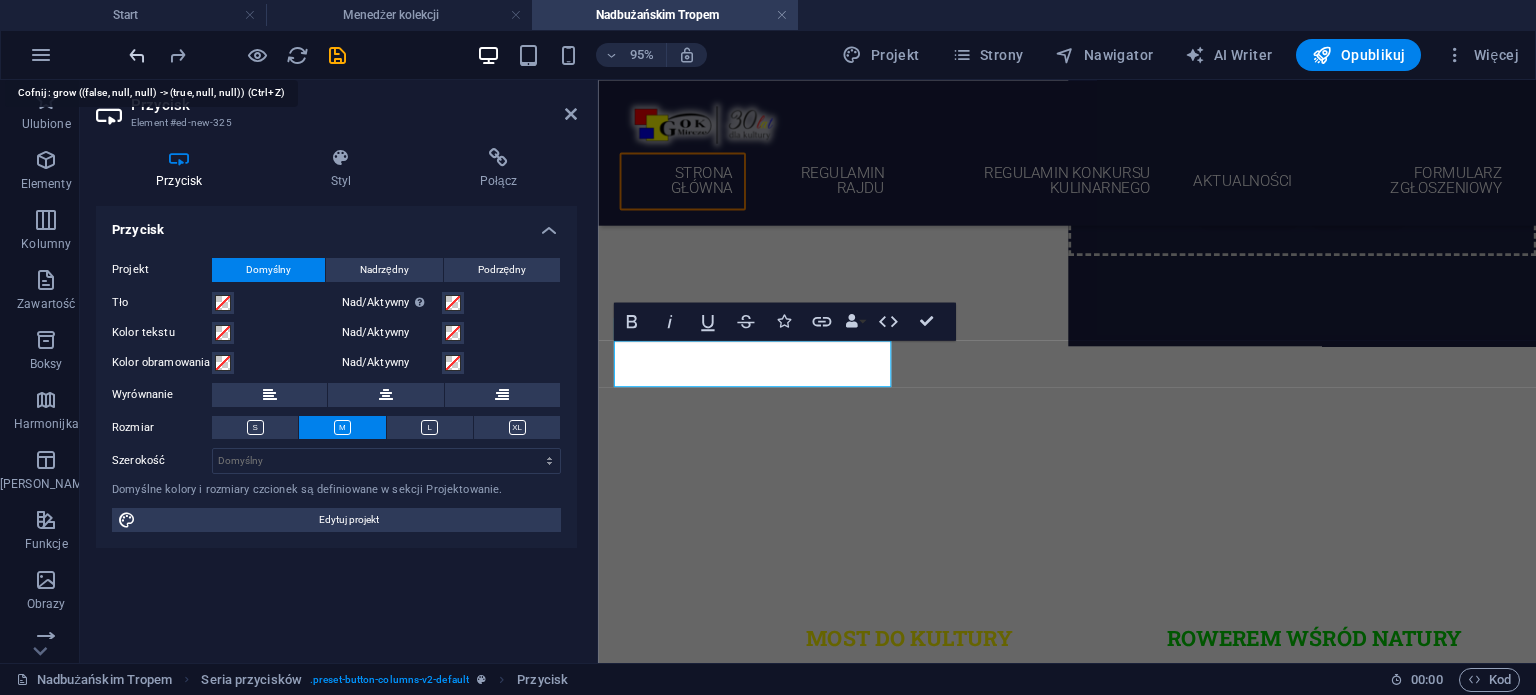 click at bounding box center (137, 55) 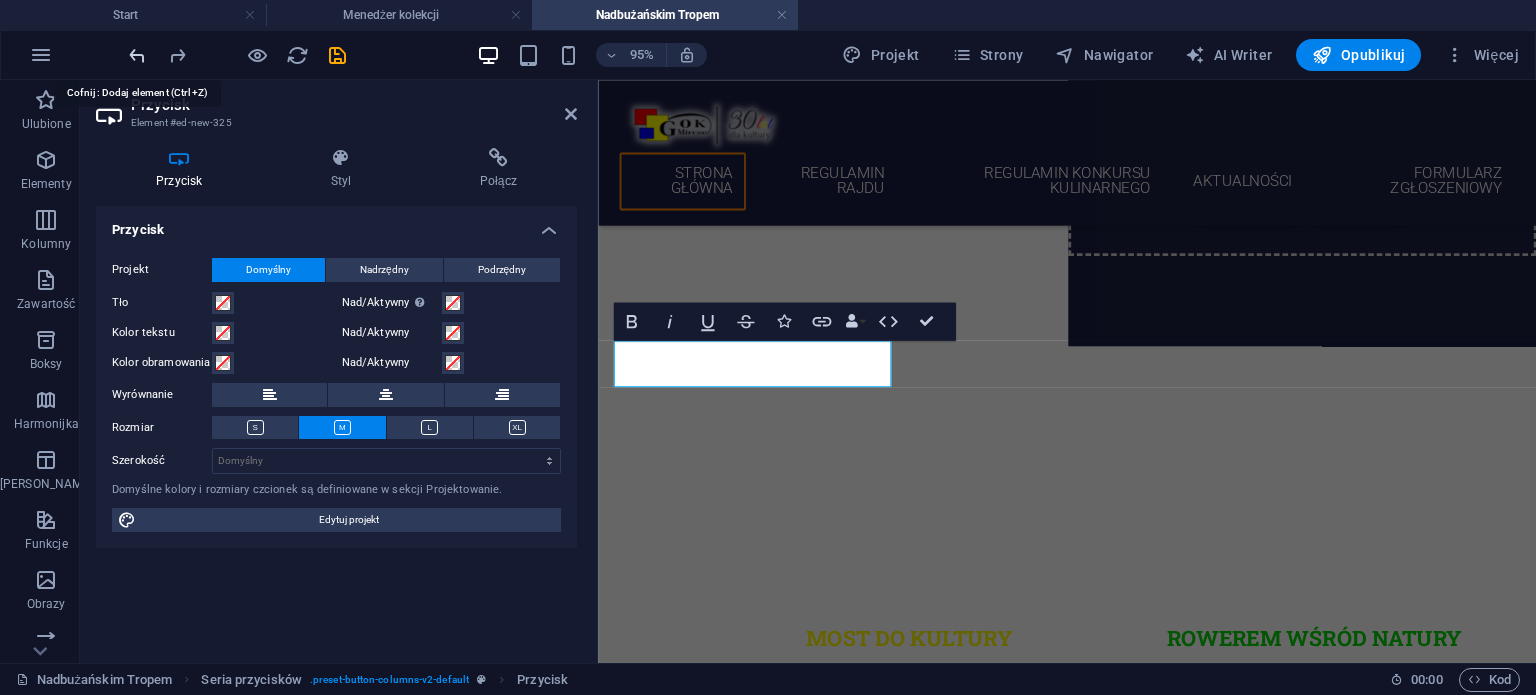 click at bounding box center (137, 55) 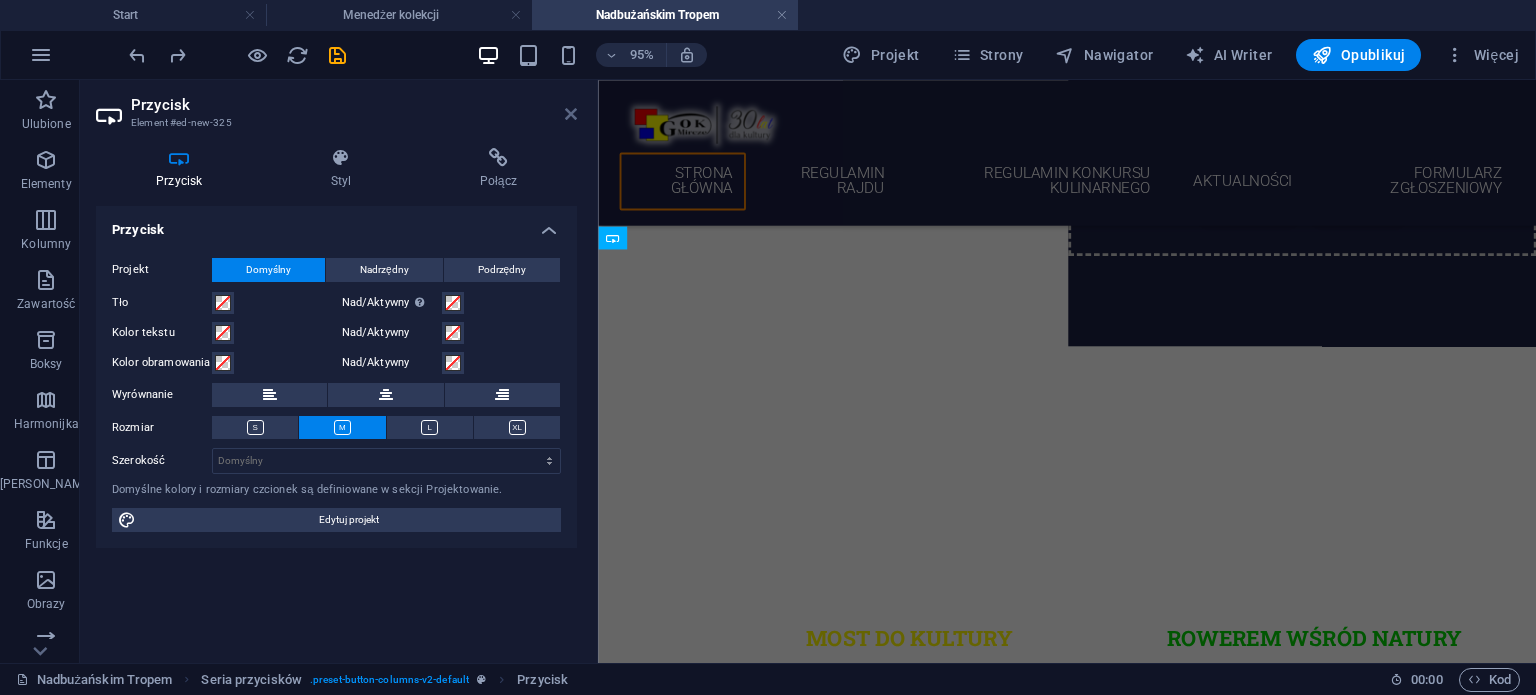 click at bounding box center [571, 114] 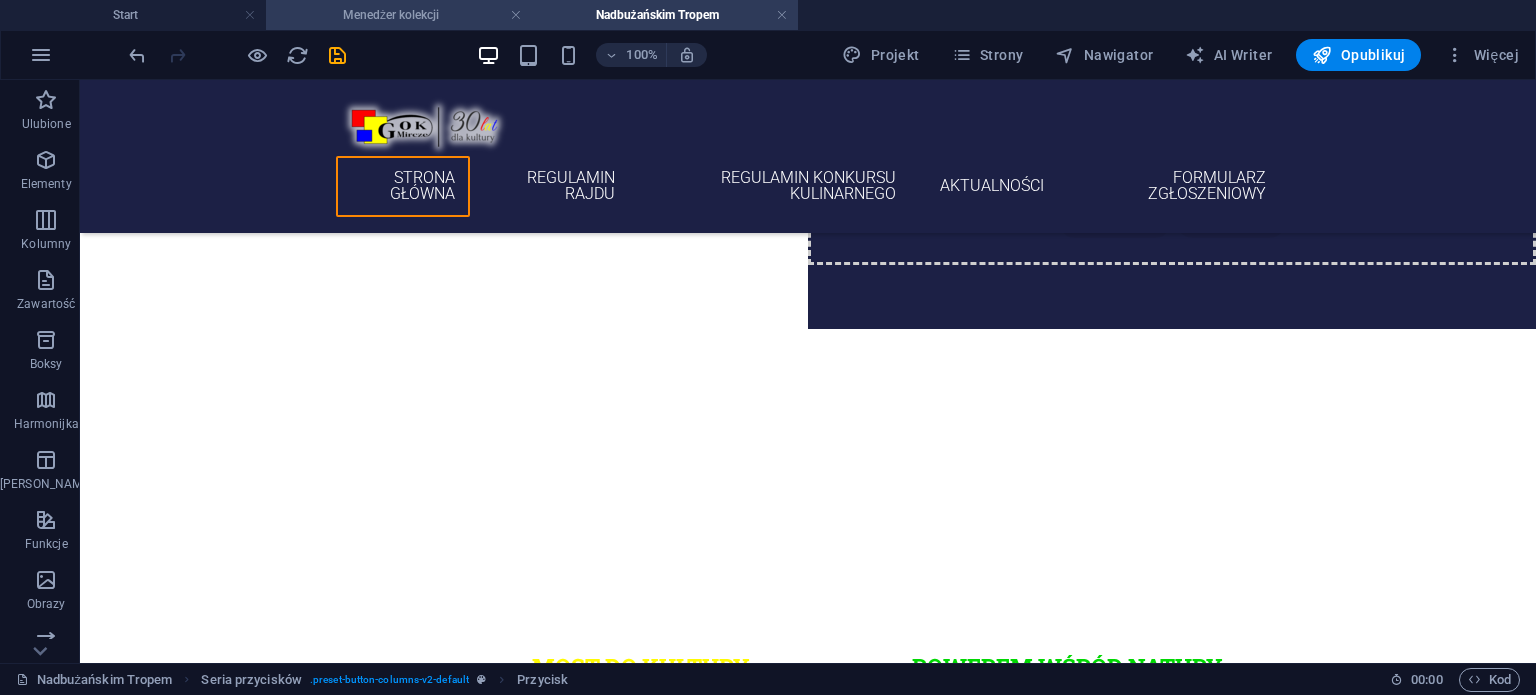 click on "Menedżer kolekcji" at bounding box center (399, 15) 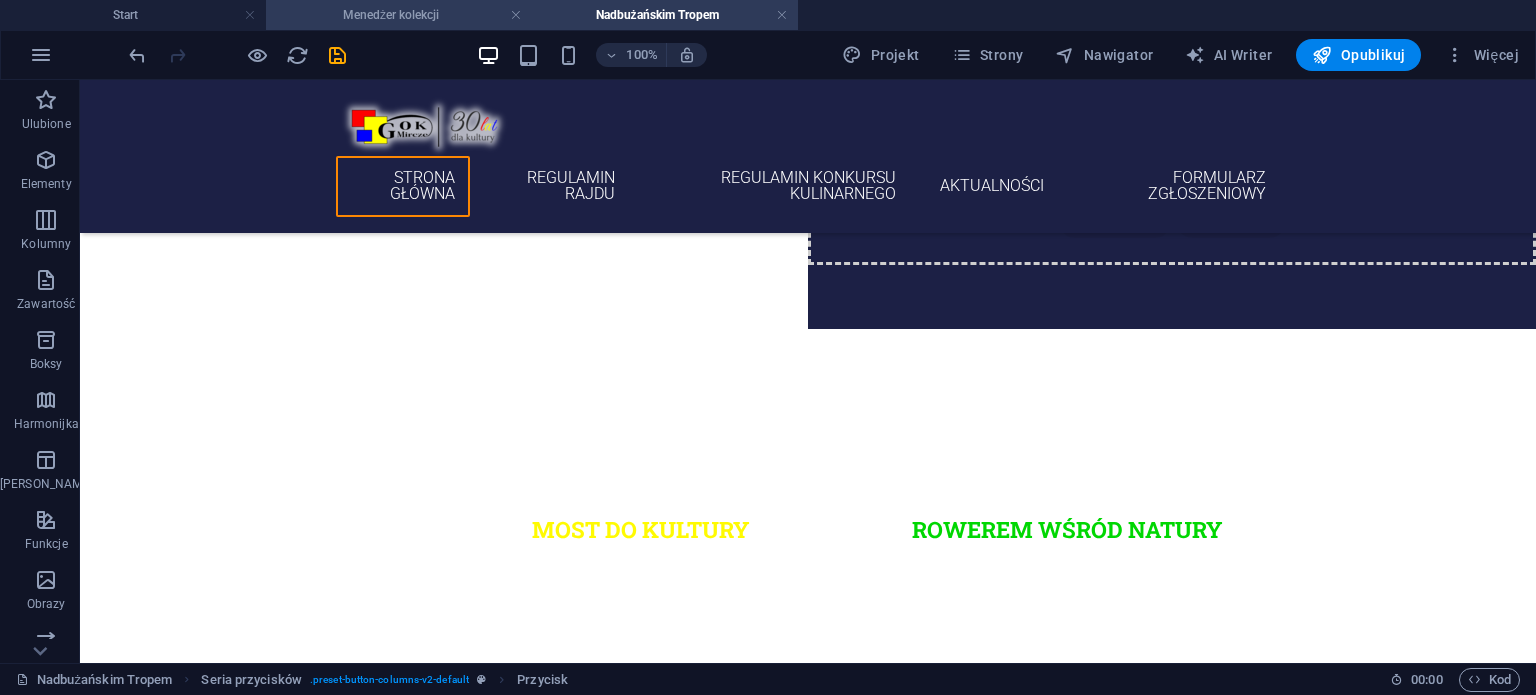 scroll, scrollTop: 0, scrollLeft: 0, axis: both 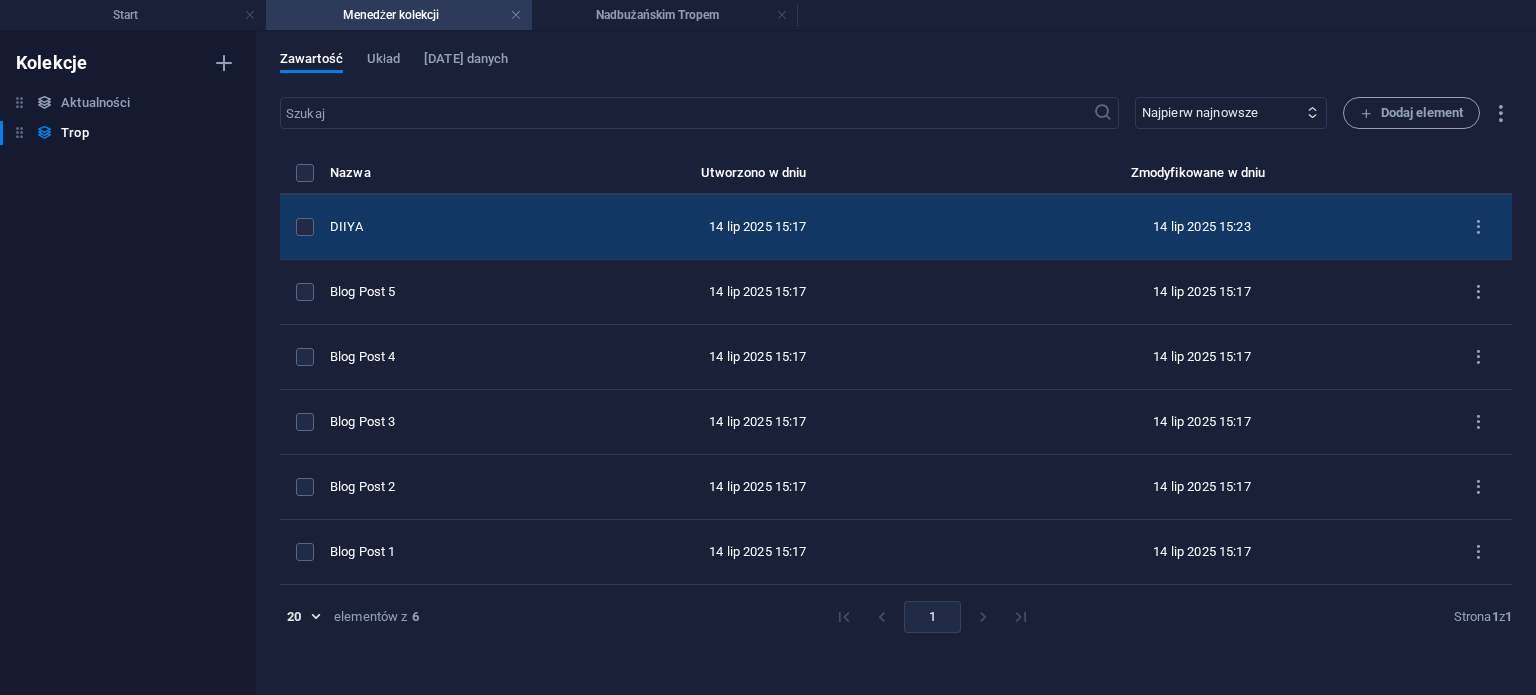 click on "DIIYA" at bounding box center (435, 227) 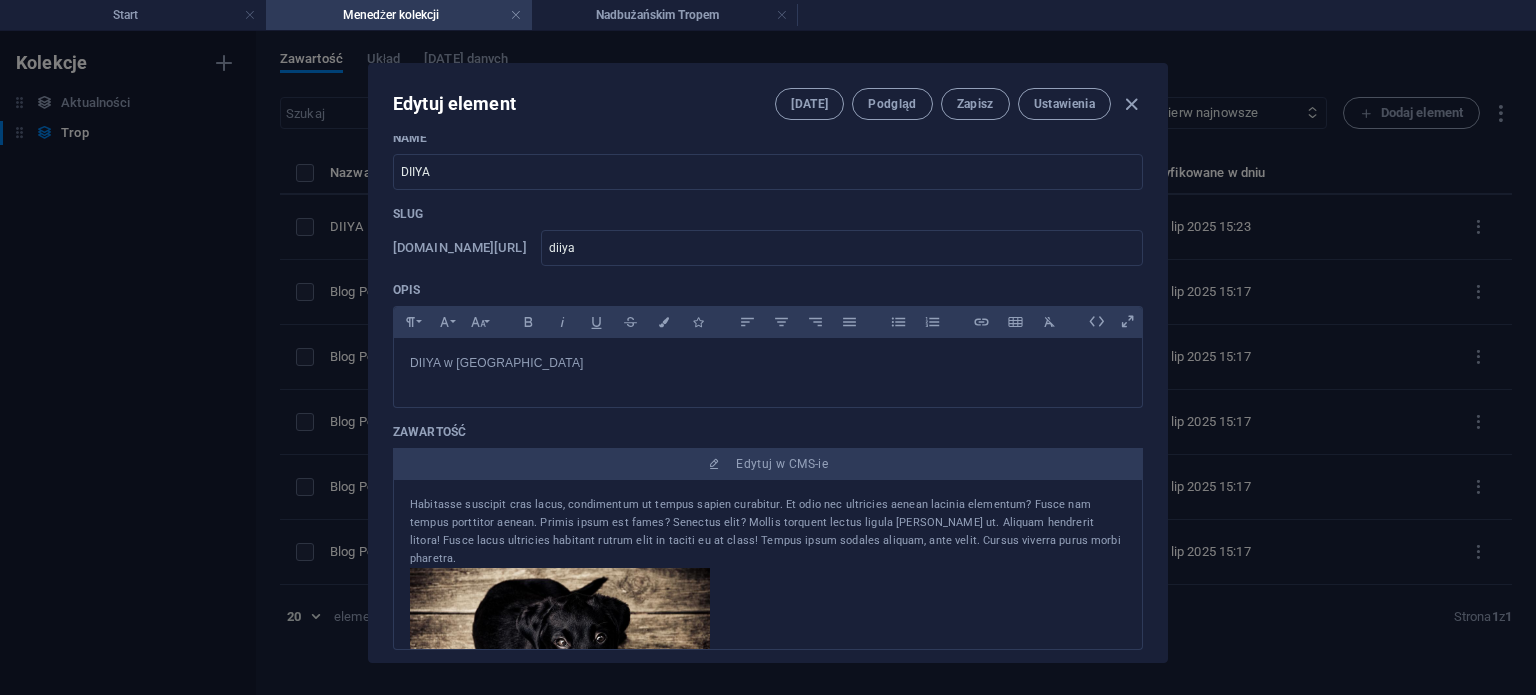 scroll, scrollTop: 0, scrollLeft: 0, axis: both 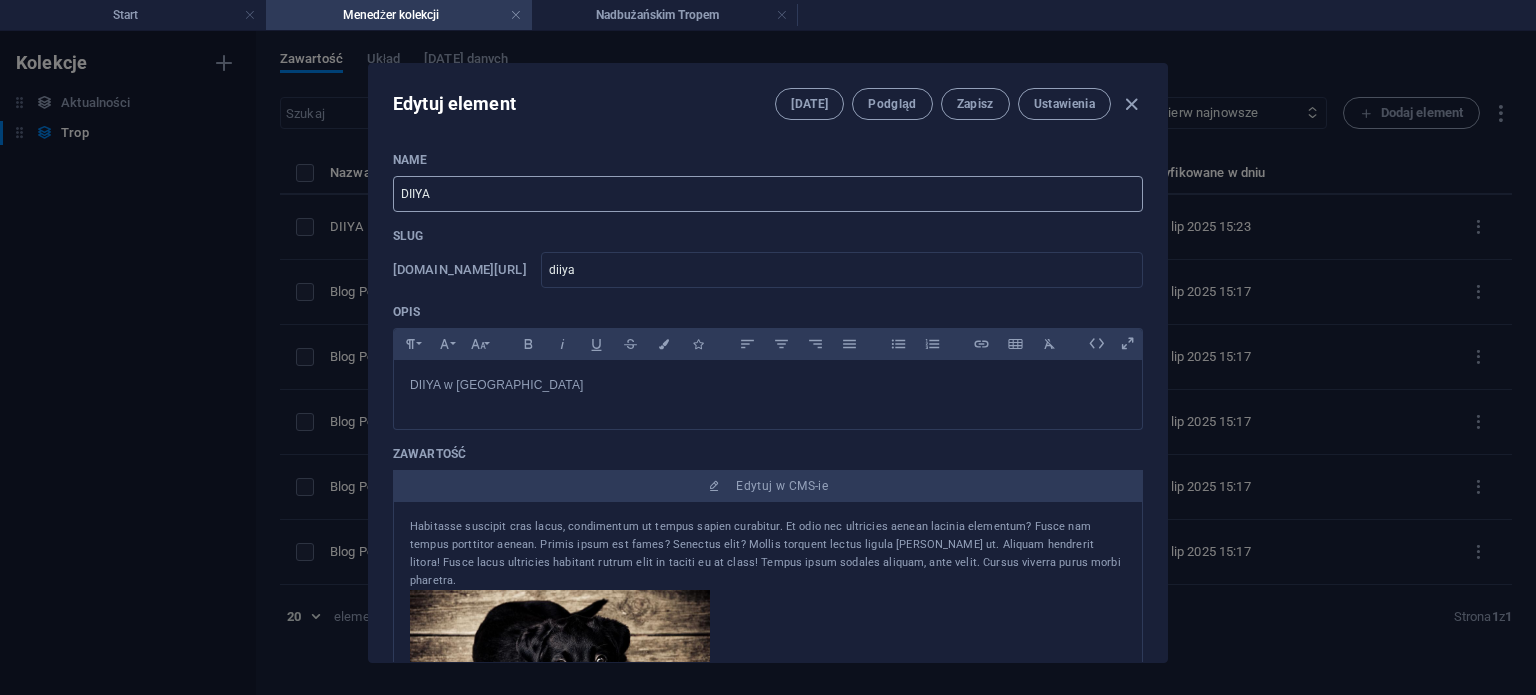 click on "DIIYA" at bounding box center (768, 194) 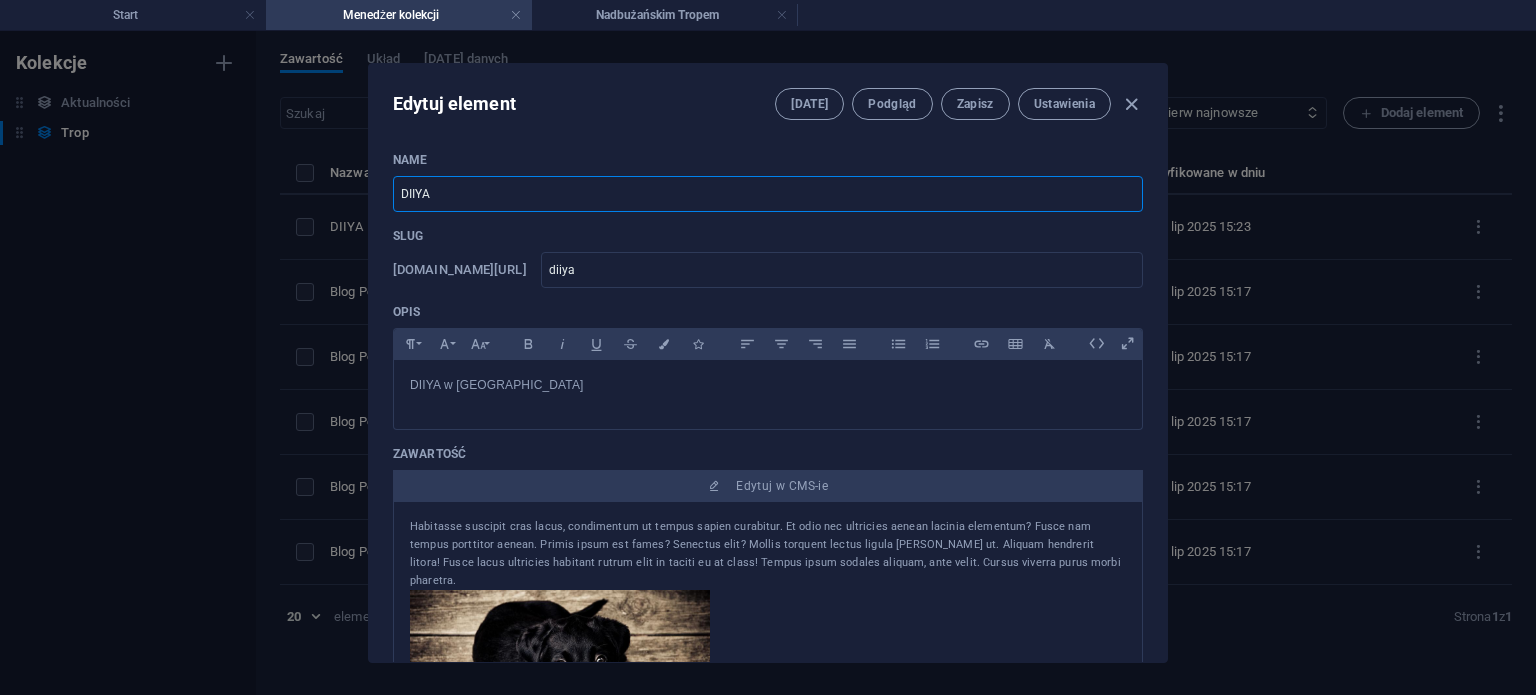 click on "DIIYA" at bounding box center [768, 194] 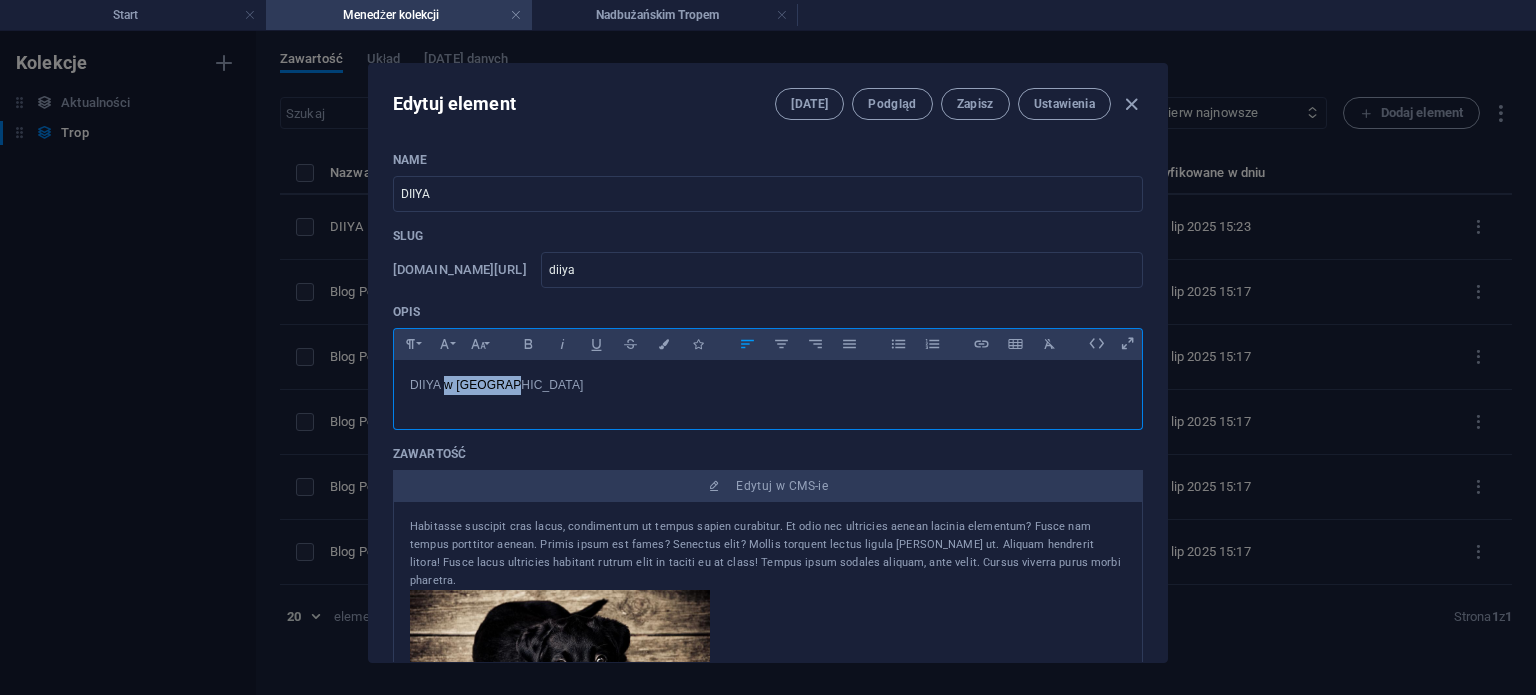 drag, startPoint x: 536, startPoint y: 381, endPoint x: 443, endPoint y: 383, distance: 93.0215 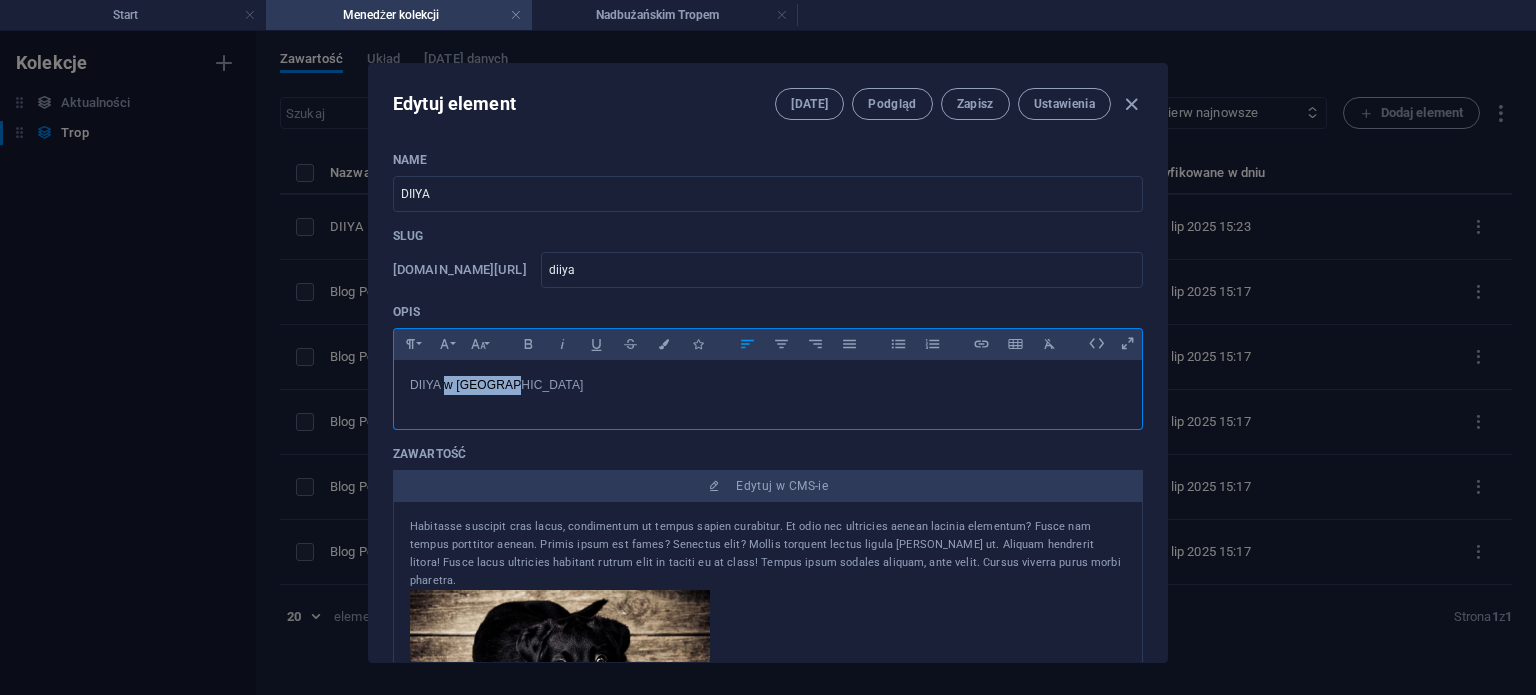 click on "DIIYA w [GEOGRAPHIC_DATA]" at bounding box center (768, 385) 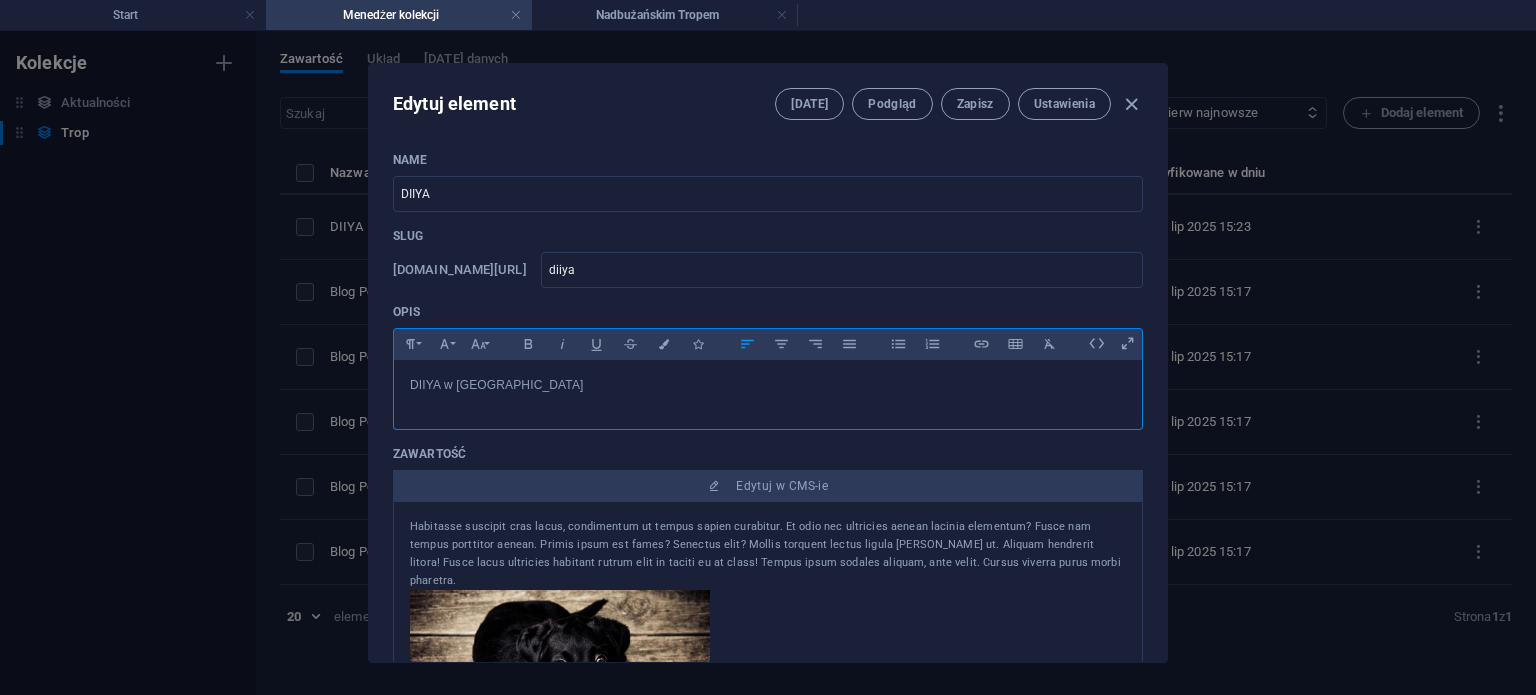 click on "DIIYA w [GEOGRAPHIC_DATA]" at bounding box center [768, 385] 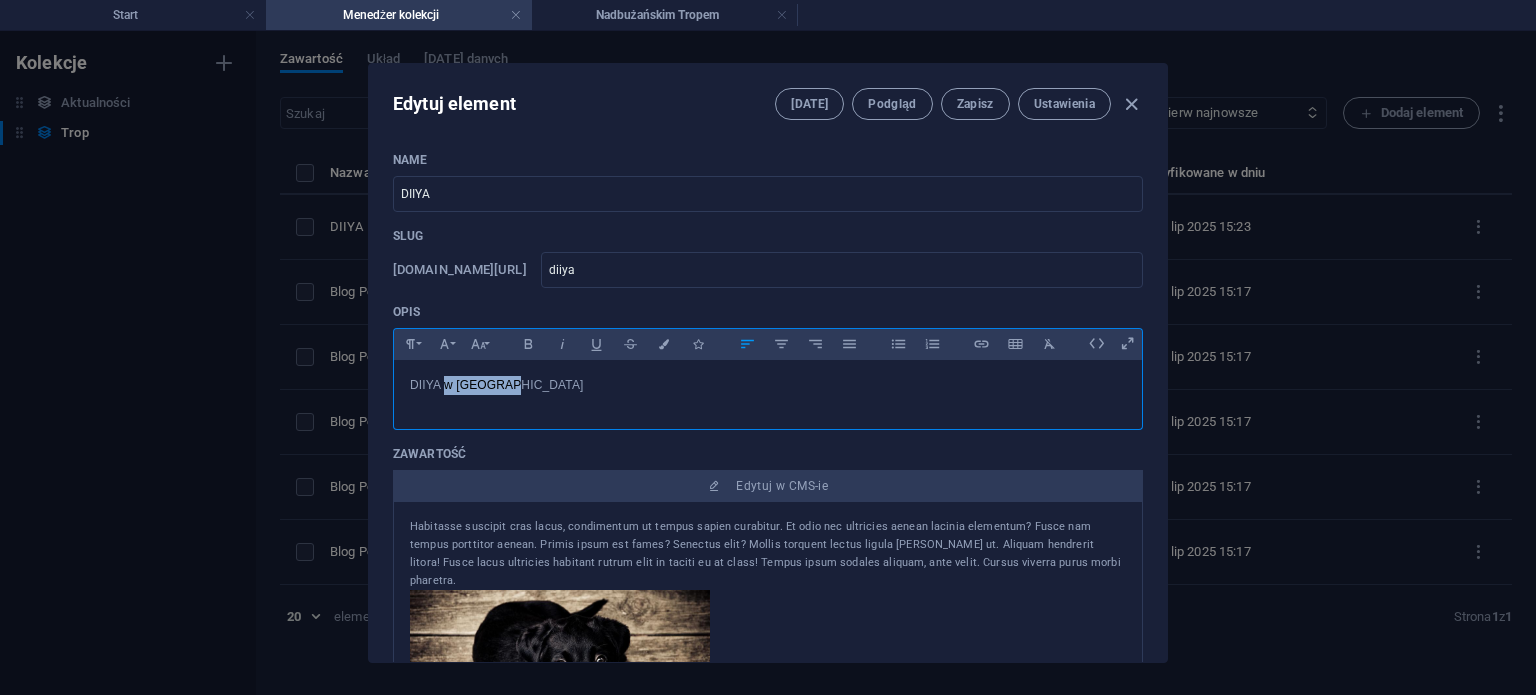 drag, startPoint x: 556, startPoint y: 385, endPoint x: 446, endPoint y: 384, distance: 110.00455 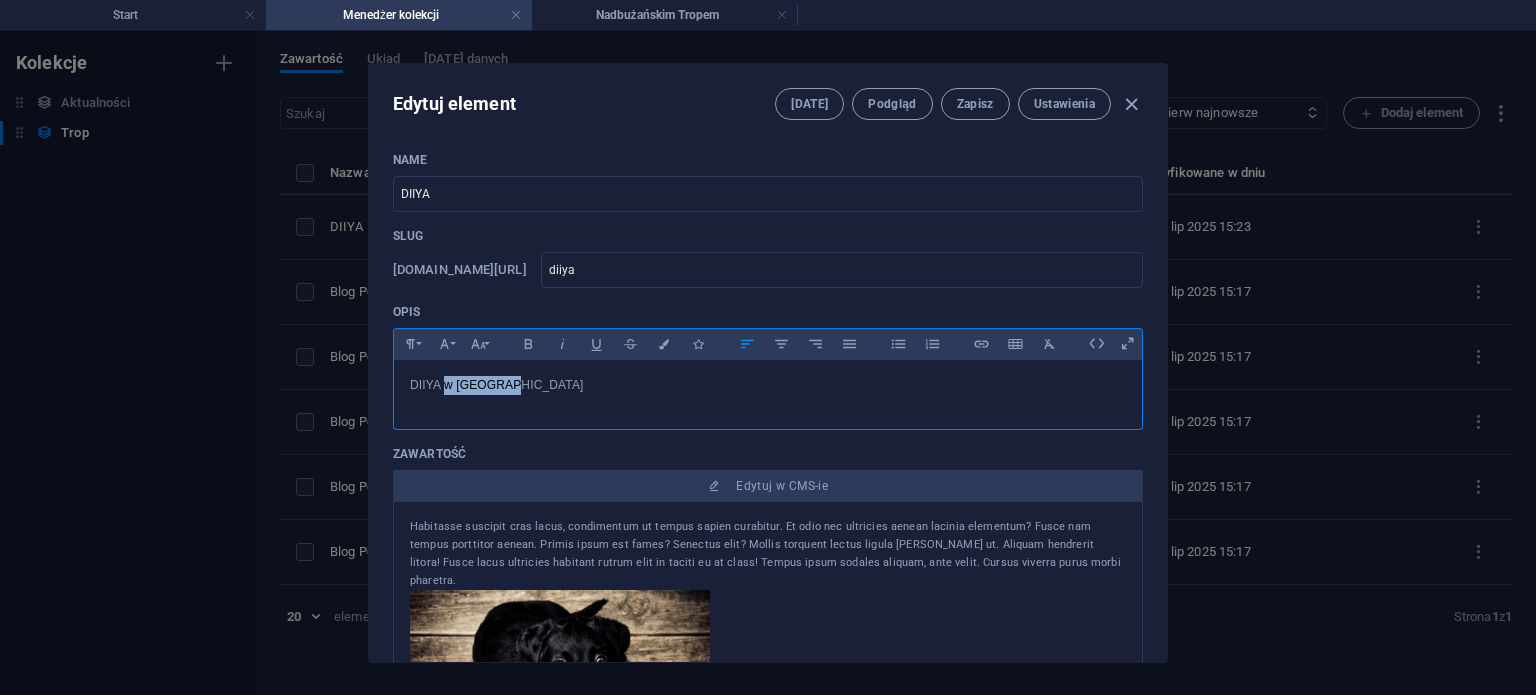 click on "DIIYA w [GEOGRAPHIC_DATA]" at bounding box center (768, 385) 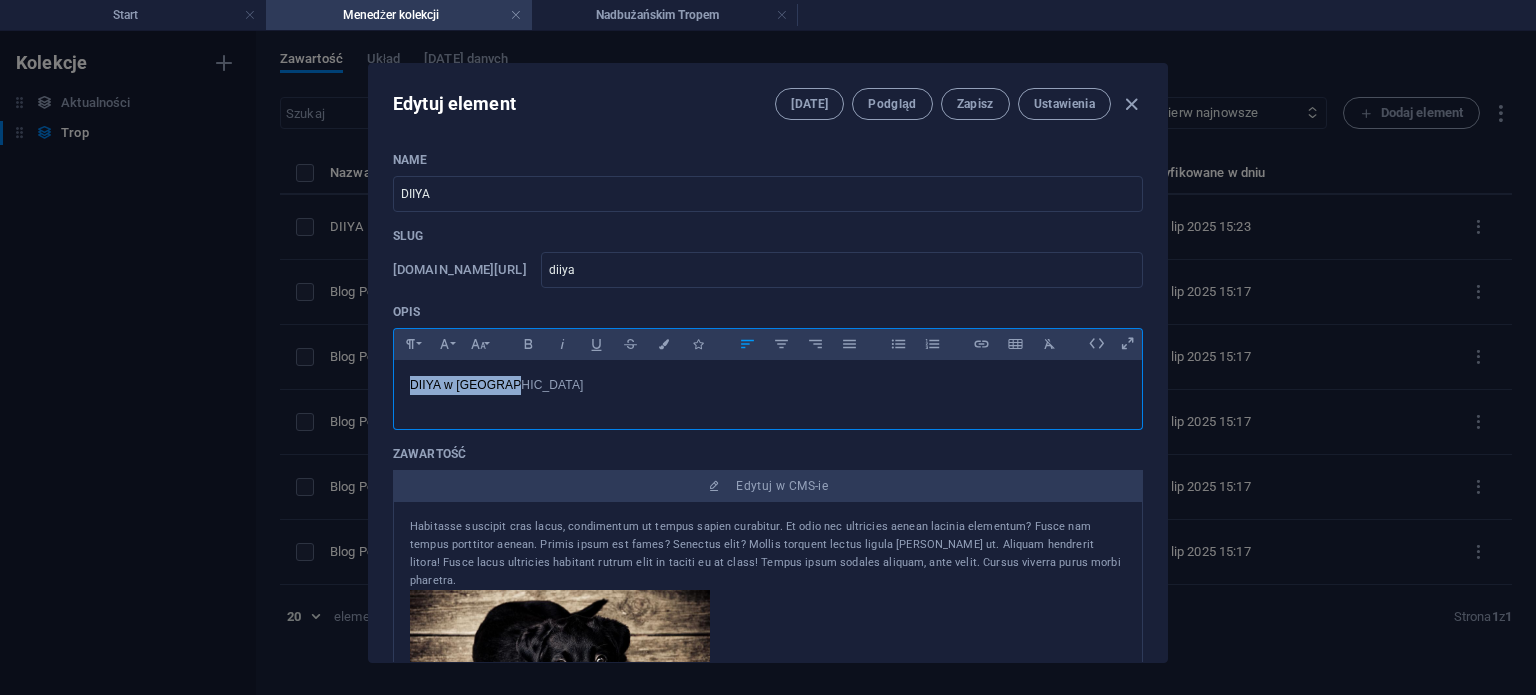 drag, startPoint x: 582, startPoint y: 380, endPoint x: 266, endPoint y: 385, distance: 316.03955 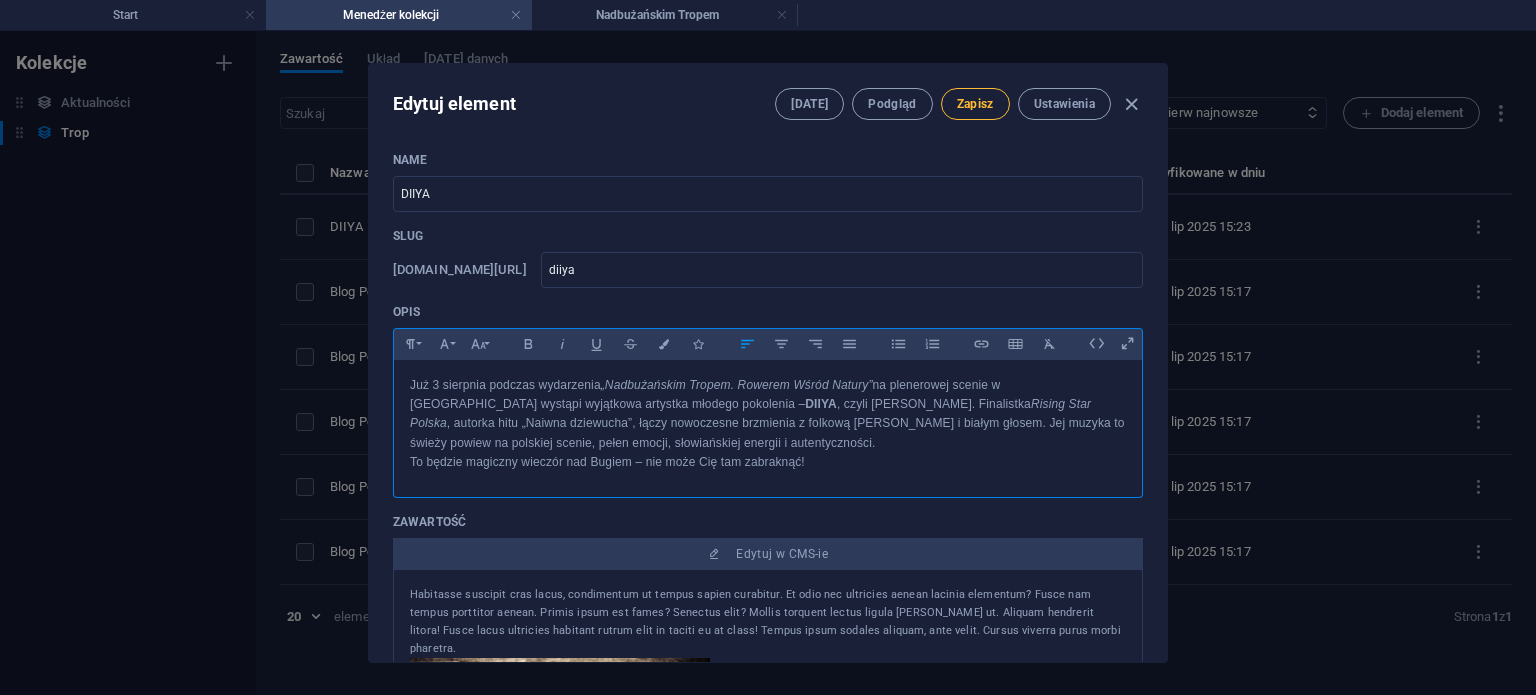 click on "Zapisz" at bounding box center (975, 104) 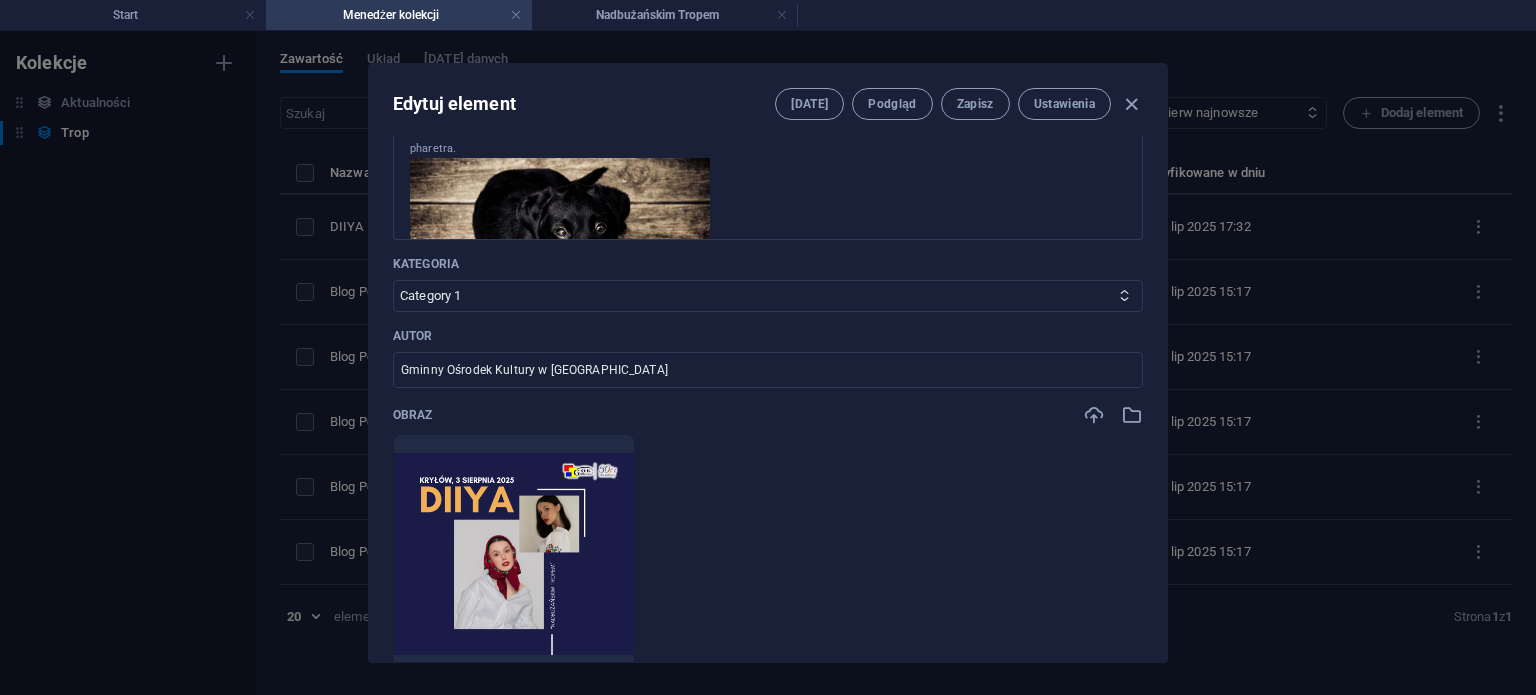 scroll, scrollTop: 0, scrollLeft: 0, axis: both 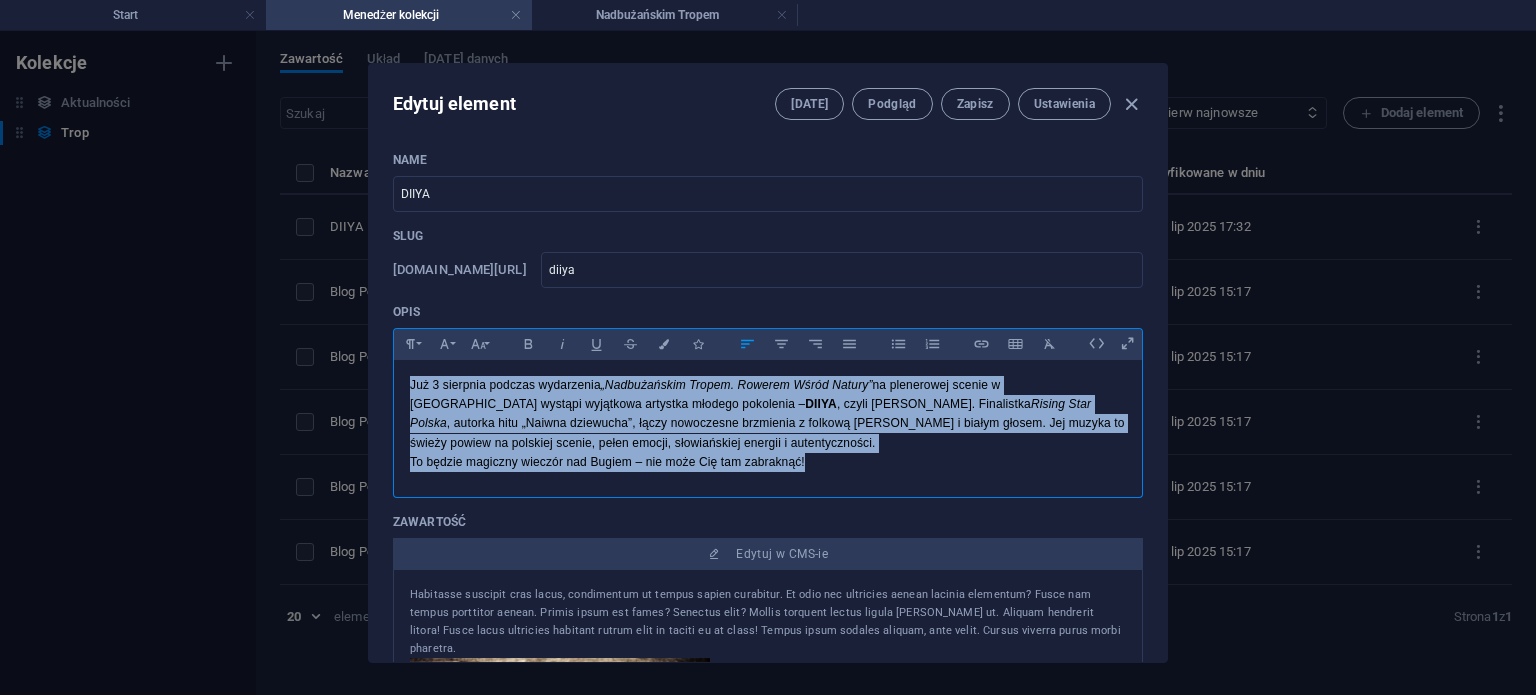 drag, startPoint x: 824, startPoint y: 463, endPoint x: 407, endPoint y: 377, distance: 425.77576 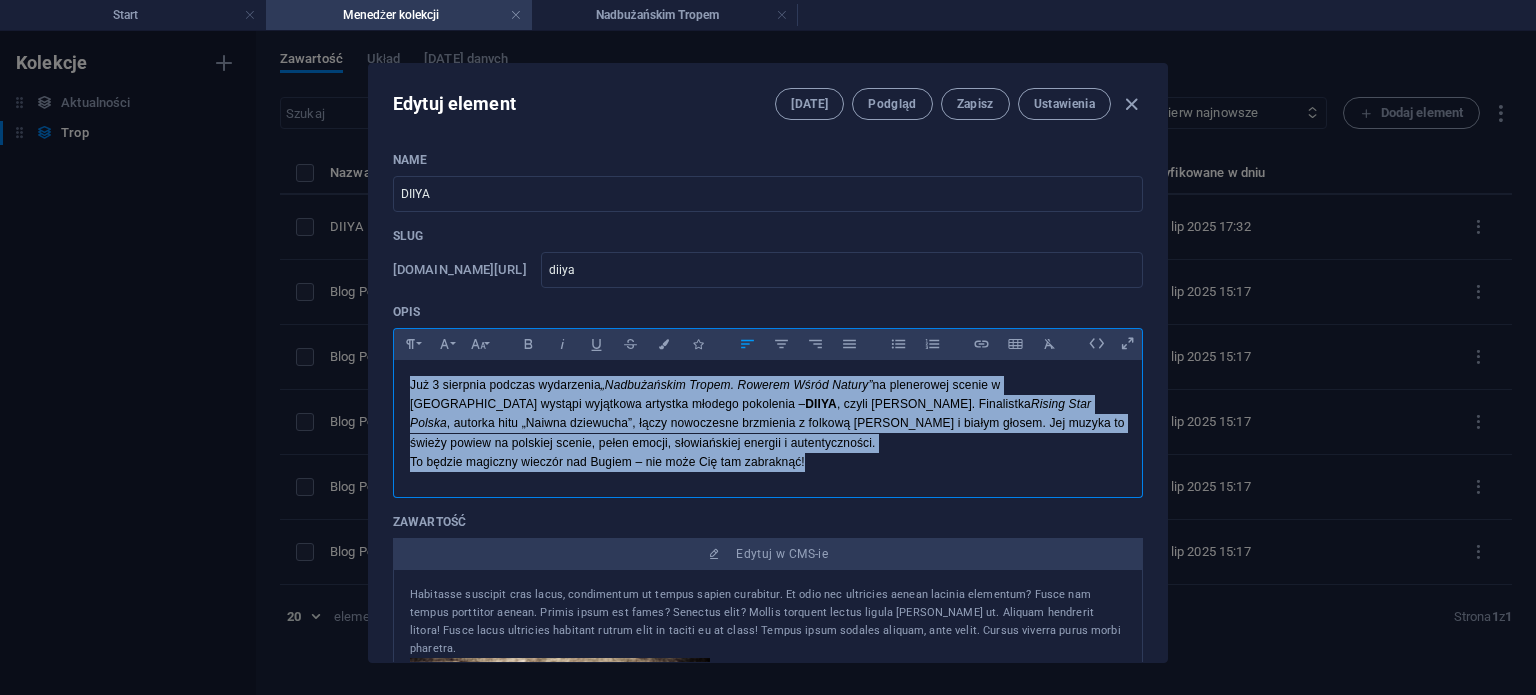 click on "Już 3 sierpnia podczas wydarzenia  „Nadbużańskim Tropem. Rowerem Wśród Natury”  na plenerowej scenie w [GEOGRAPHIC_DATA] wystąpi wyjątkowa artystka młodego pokolenia –  DIIYA , czyli [PERSON_NAME]. Finalistka  Rising Star Polska , autorka hitu „Naiwna dziewucha”, łączy nowoczesne brzmienia z folkową [PERSON_NAME] i białym głosem. Jej muzyka to świeży powiew na polskiej scenie, pełen emocji, słowiańskiej energii i autentyczności. To będzie magiczny wieczór nad Bugiem – nie może Cię tam zabraknąć!" at bounding box center [768, 424] 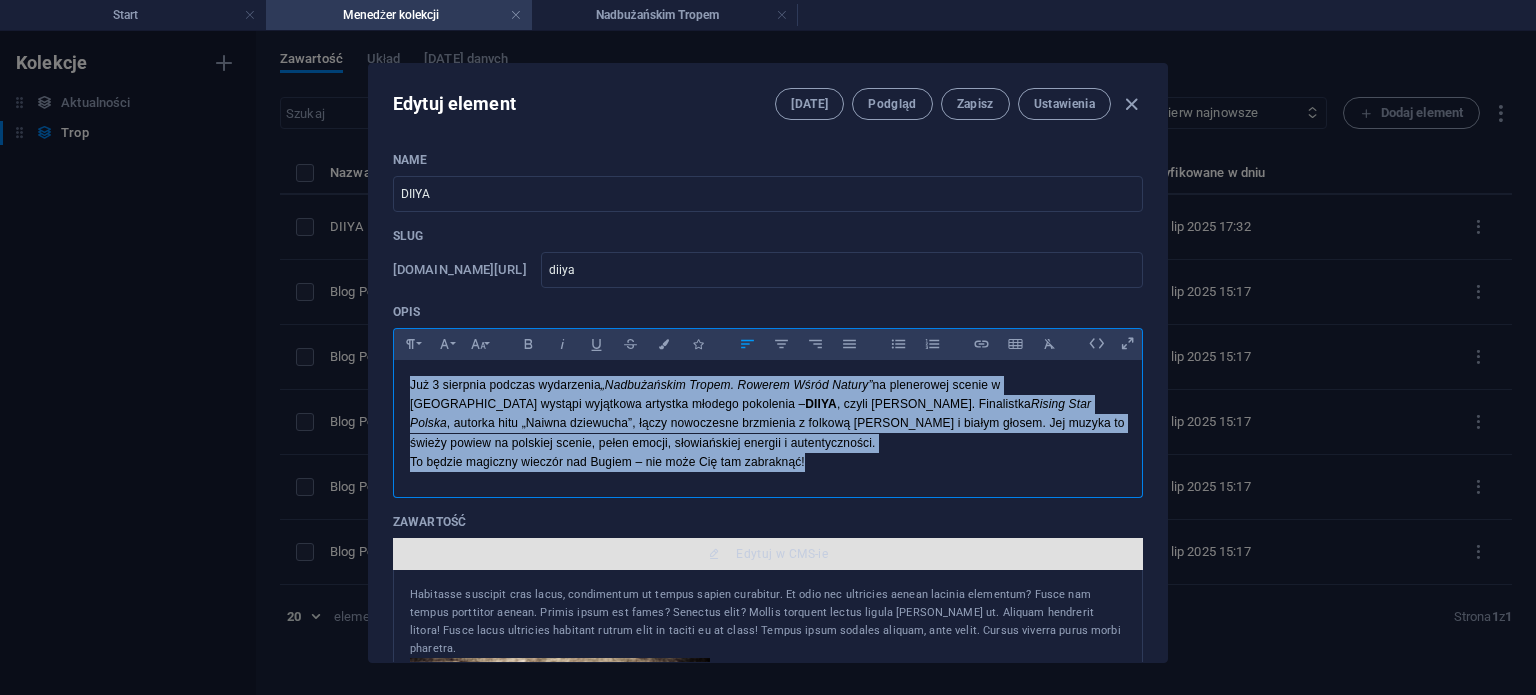 click on "Edytuj w CMS-ie" at bounding box center (768, 554) 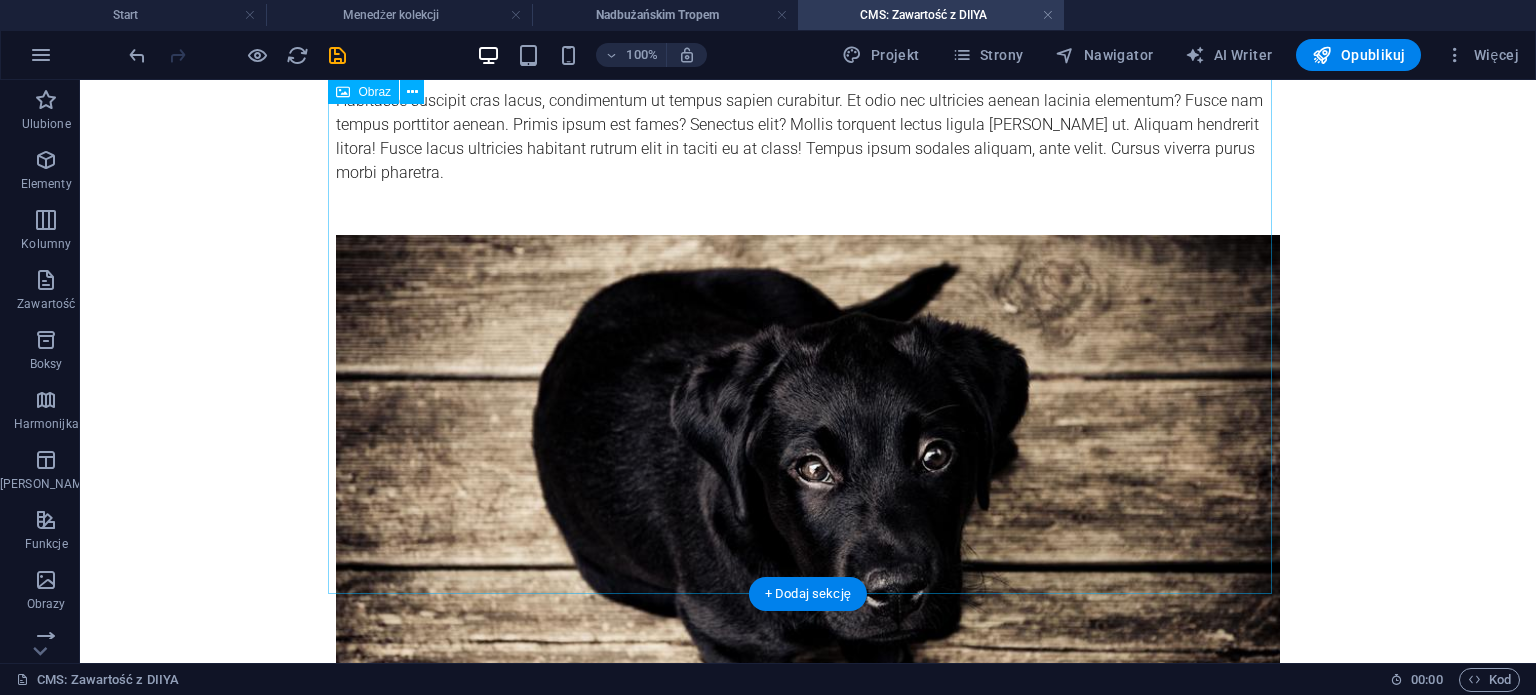 scroll, scrollTop: 0, scrollLeft: 0, axis: both 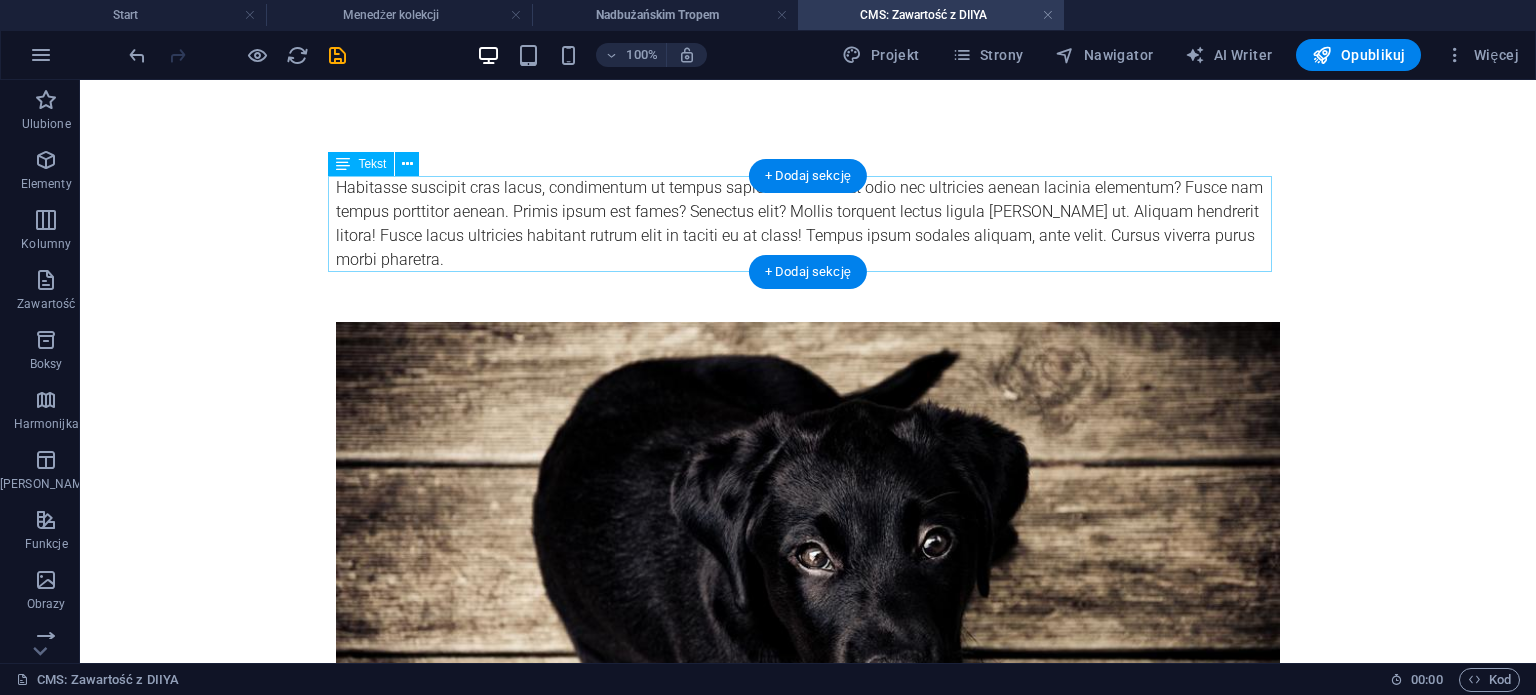 click on "Habitasse suscipit cras lacus, condimentum ut tempus sapien curabitur. Et odio nec ultricies aenean lacinia elementum? Fusce nam tempus porttitor aenean. Primis ipsum est fames? Senectus elit? Mollis torquent lectus ligula [PERSON_NAME] ut. Aliquam hendrerit litora! Fusce lacus ultricies habitant rutrum elit in taciti eu at class! Tempus ipsum sodales aliquam, ante velit. Cursus viverra purus morbi pharetra." at bounding box center [808, 224] 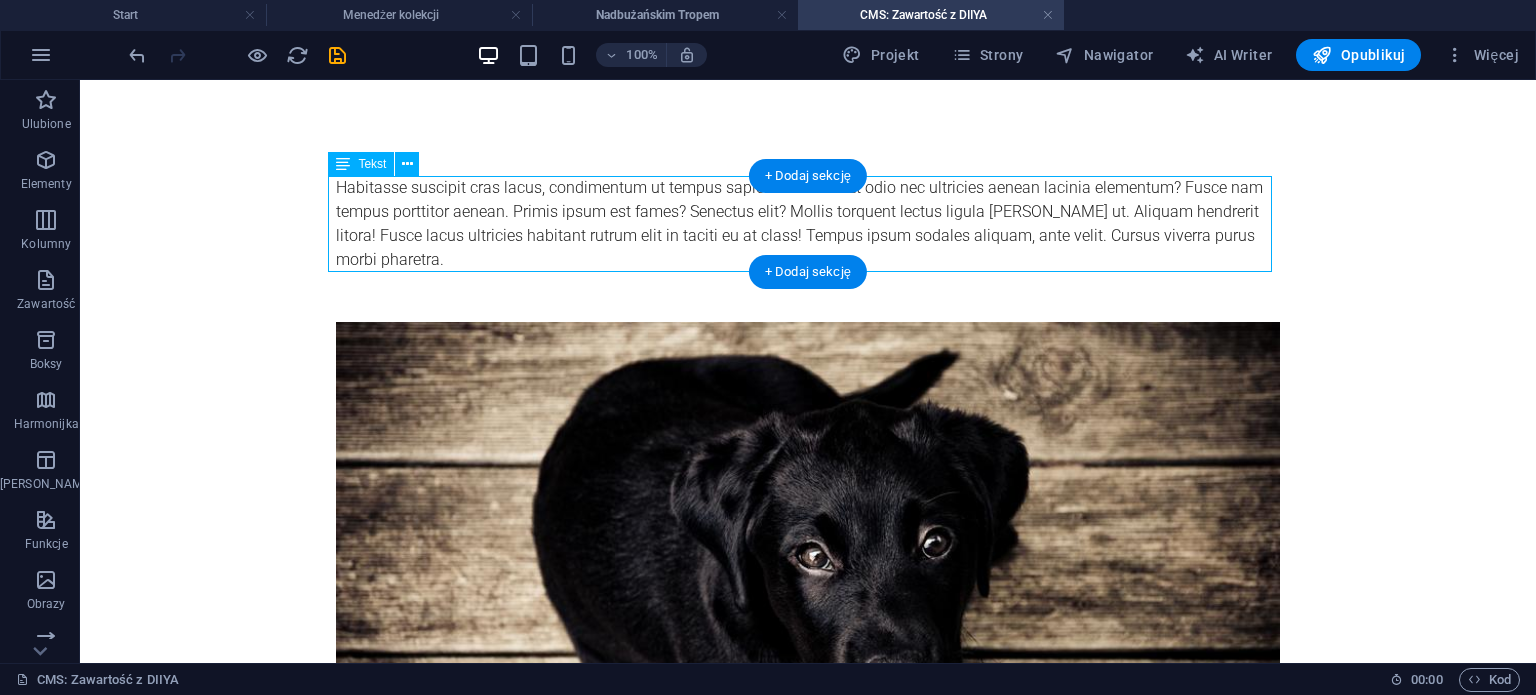click on "Habitasse suscipit cras lacus, condimentum ut tempus sapien curabitur. Et odio nec ultricies aenean lacinia elementum? Fusce nam tempus porttitor aenean. Primis ipsum est fames? Senectus elit? Mollis torquent lectus ligula [PERSON_NAME] ut. Aliquam hendrerit litora! Fusce lacus ultricies habitant rutrum elit in taciti eu at class! Tempus ipsum sodales aliquam, ante velit. Cursus viverra purus morbi pharetra." at bounding box center [808, 224] 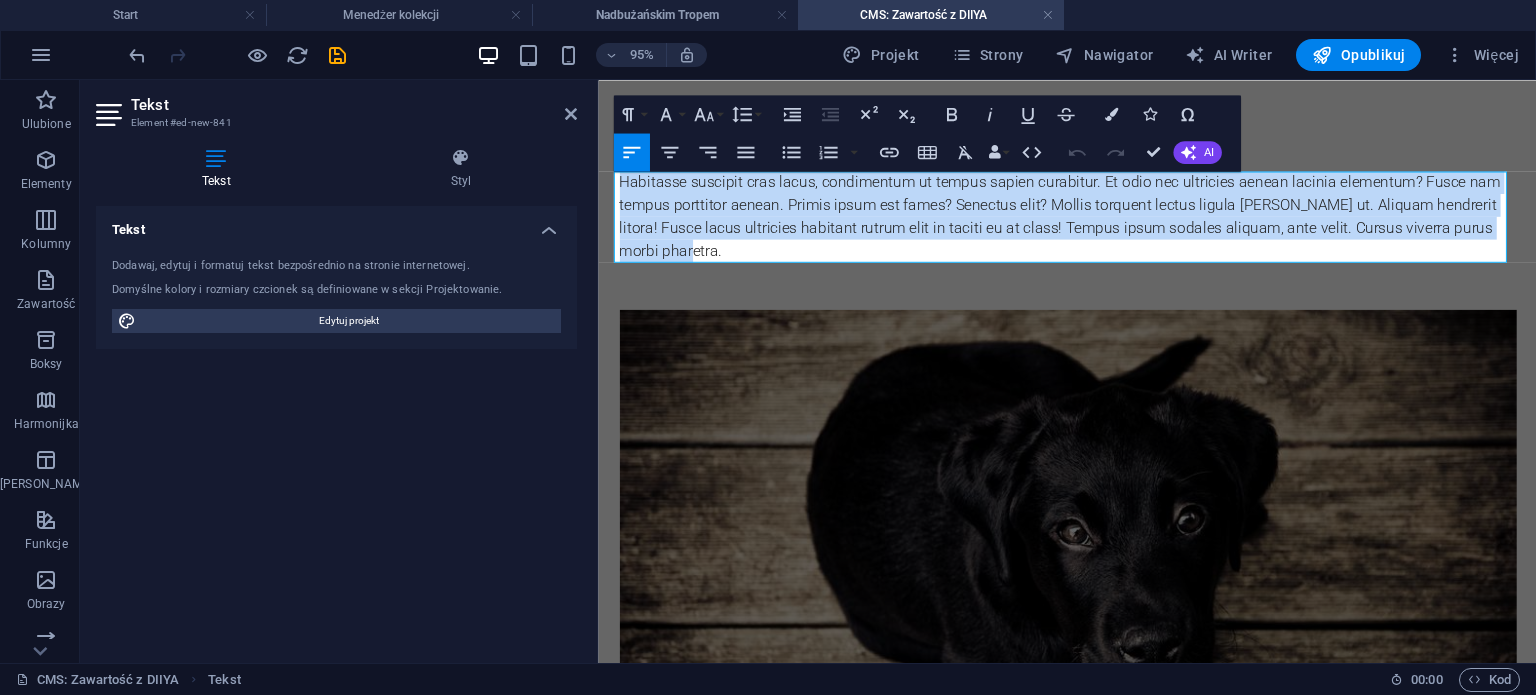drag, startPoint x: 675, startPoint y: 259, endPoint x: 604, endPoint y: 186, distance: 101.8332 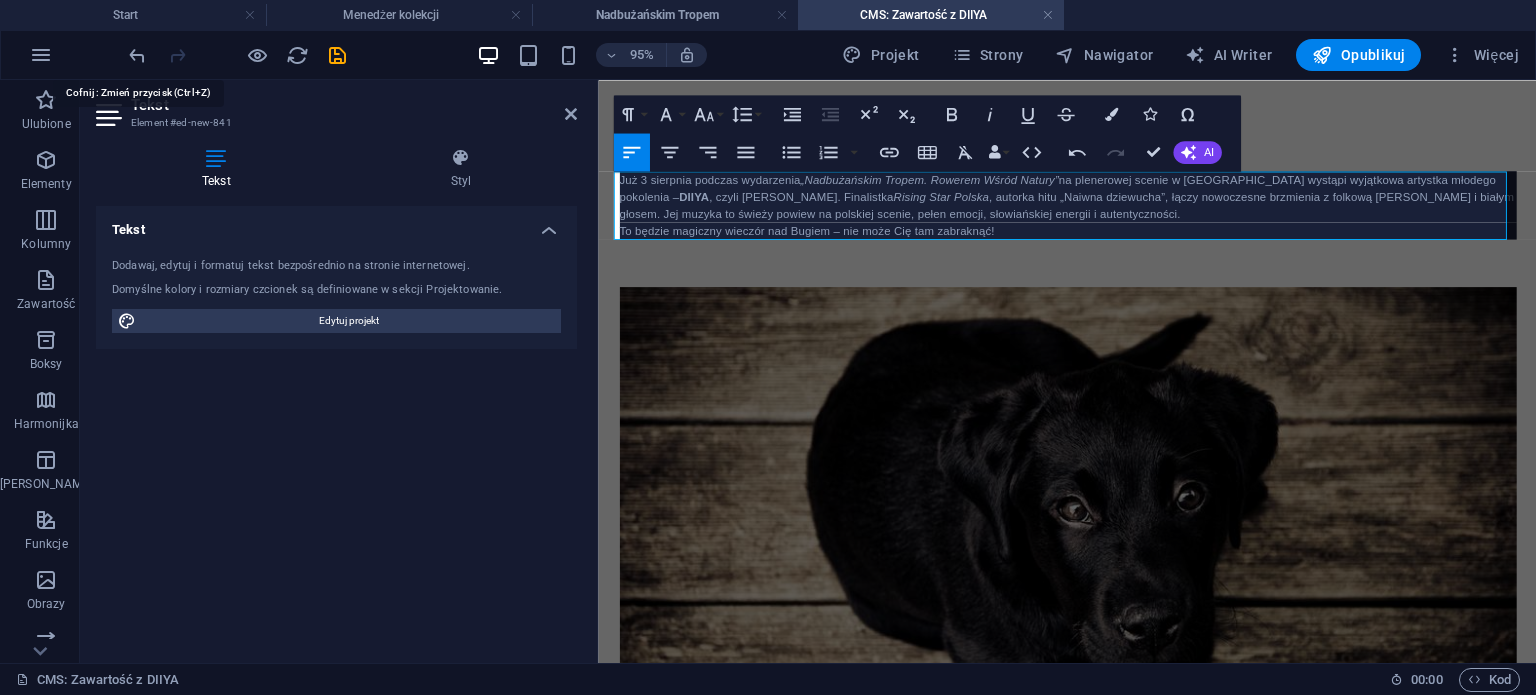 click at bounding box center (137, 55) 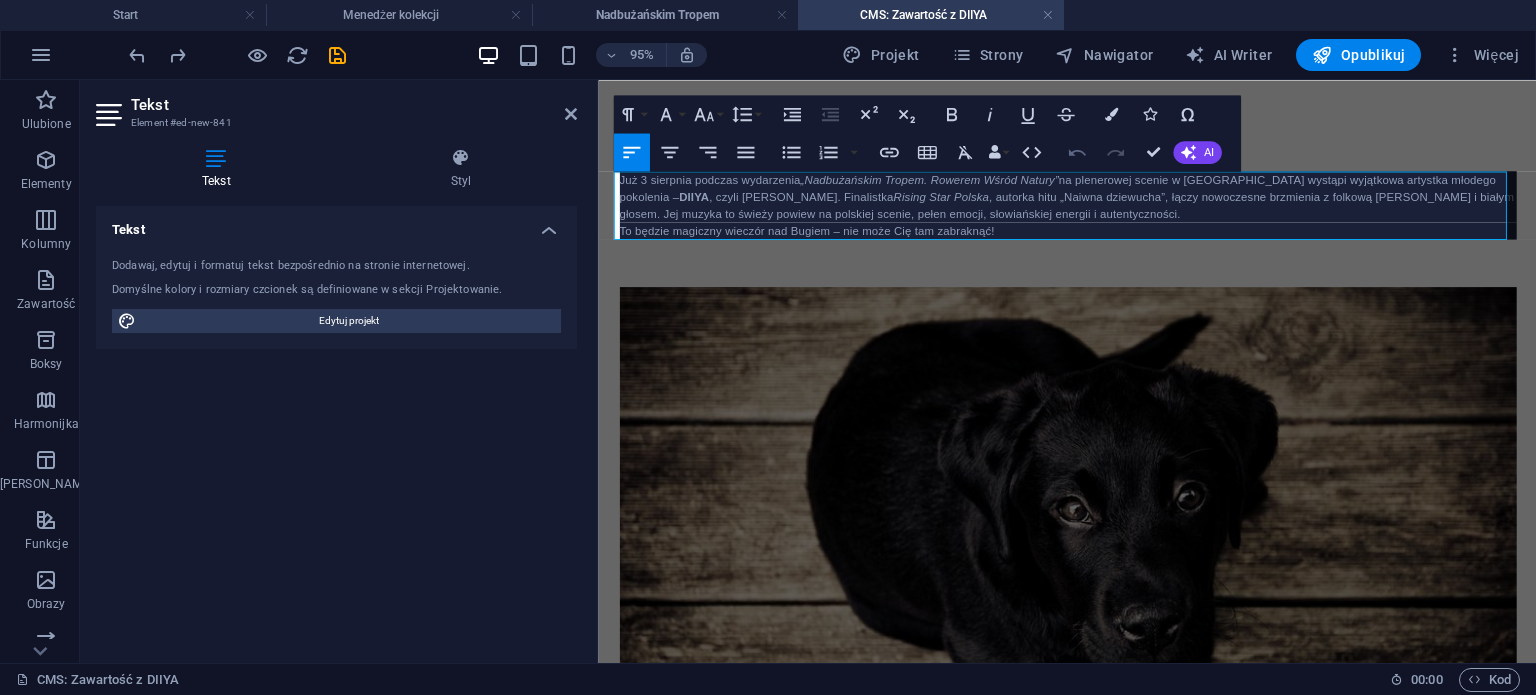 click 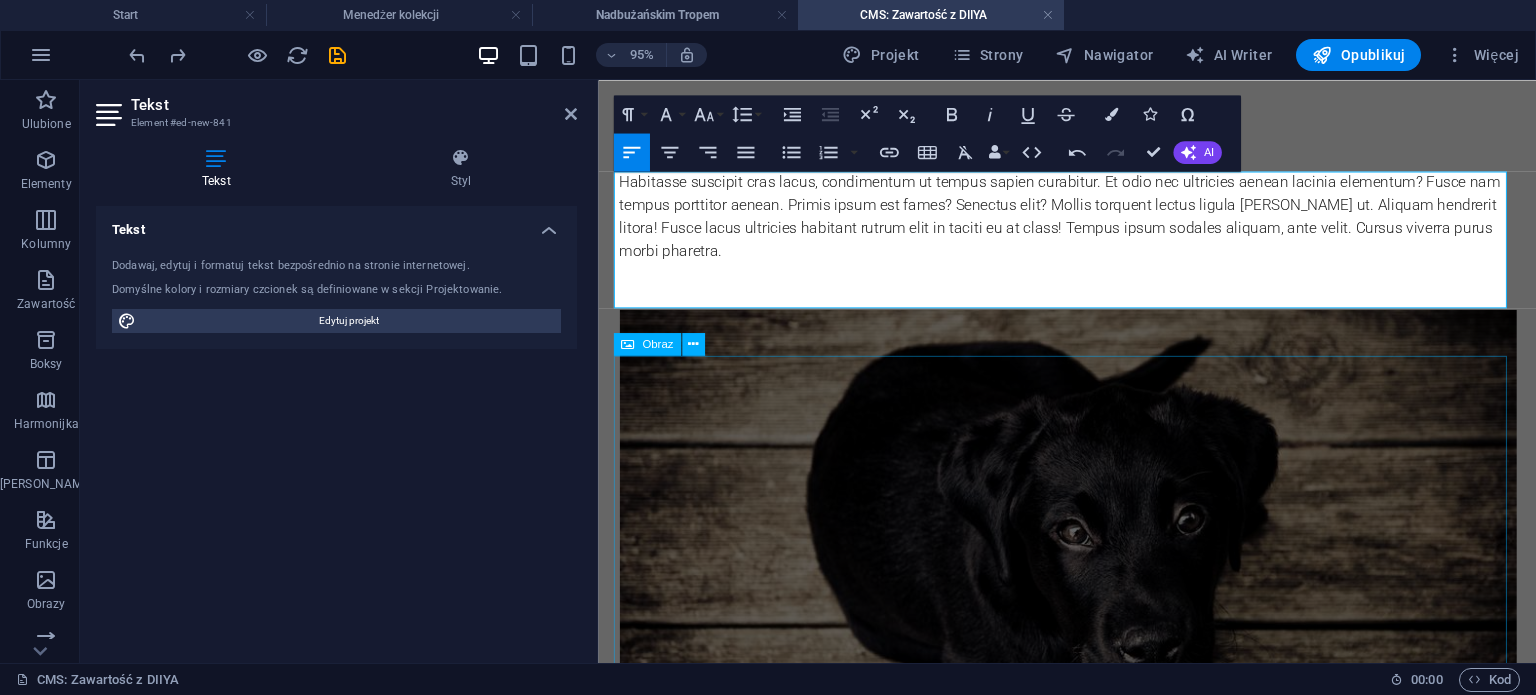 scroll, scrollTop: 8591, scrollLeft: 2, axis: both 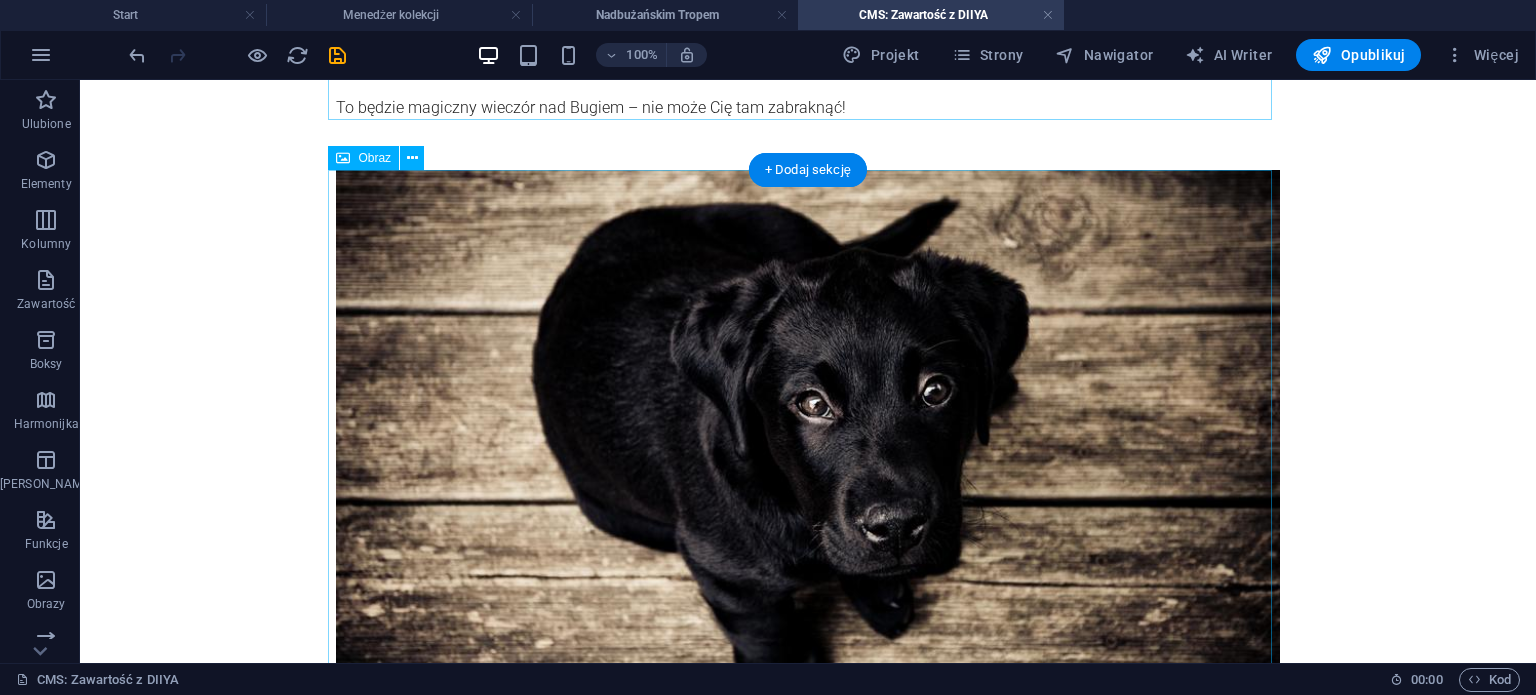 click at bounding box center [808, 447] 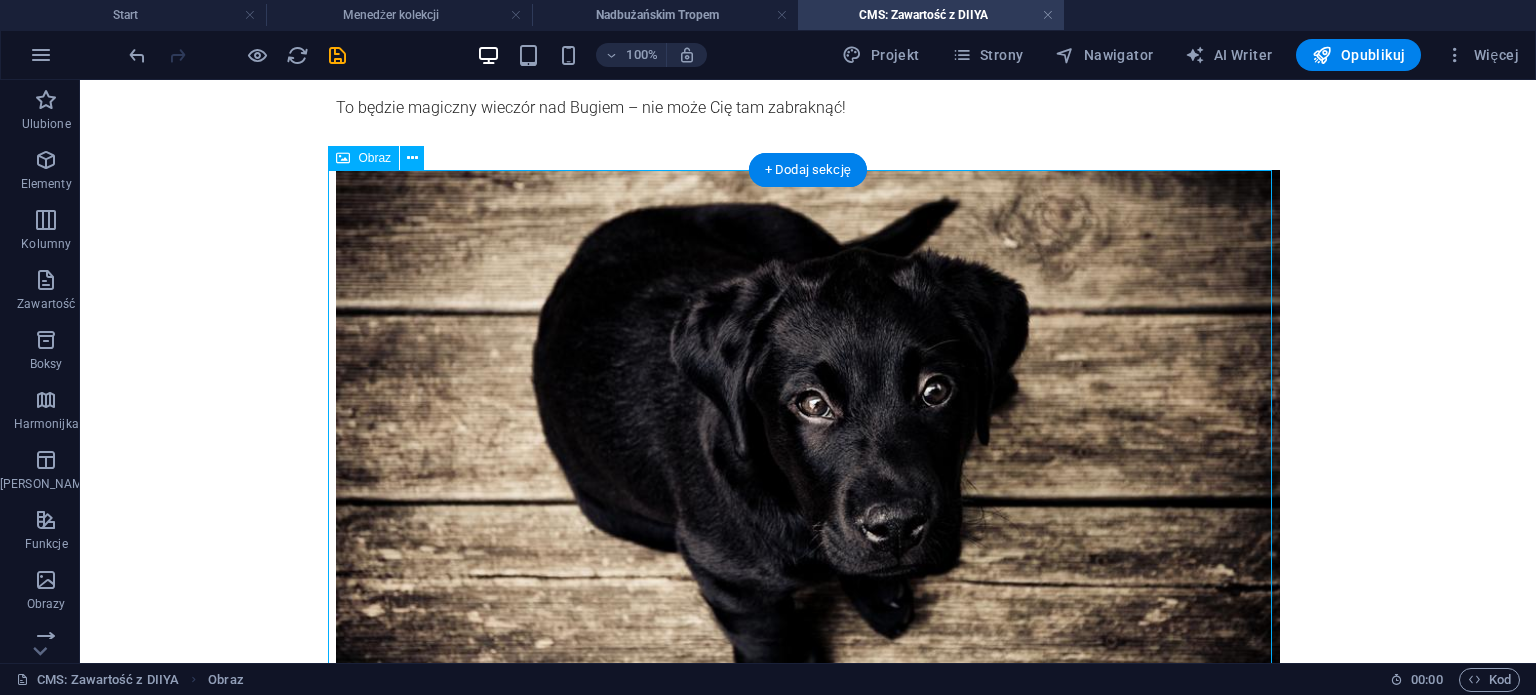 click at bounding box center [808, 447] 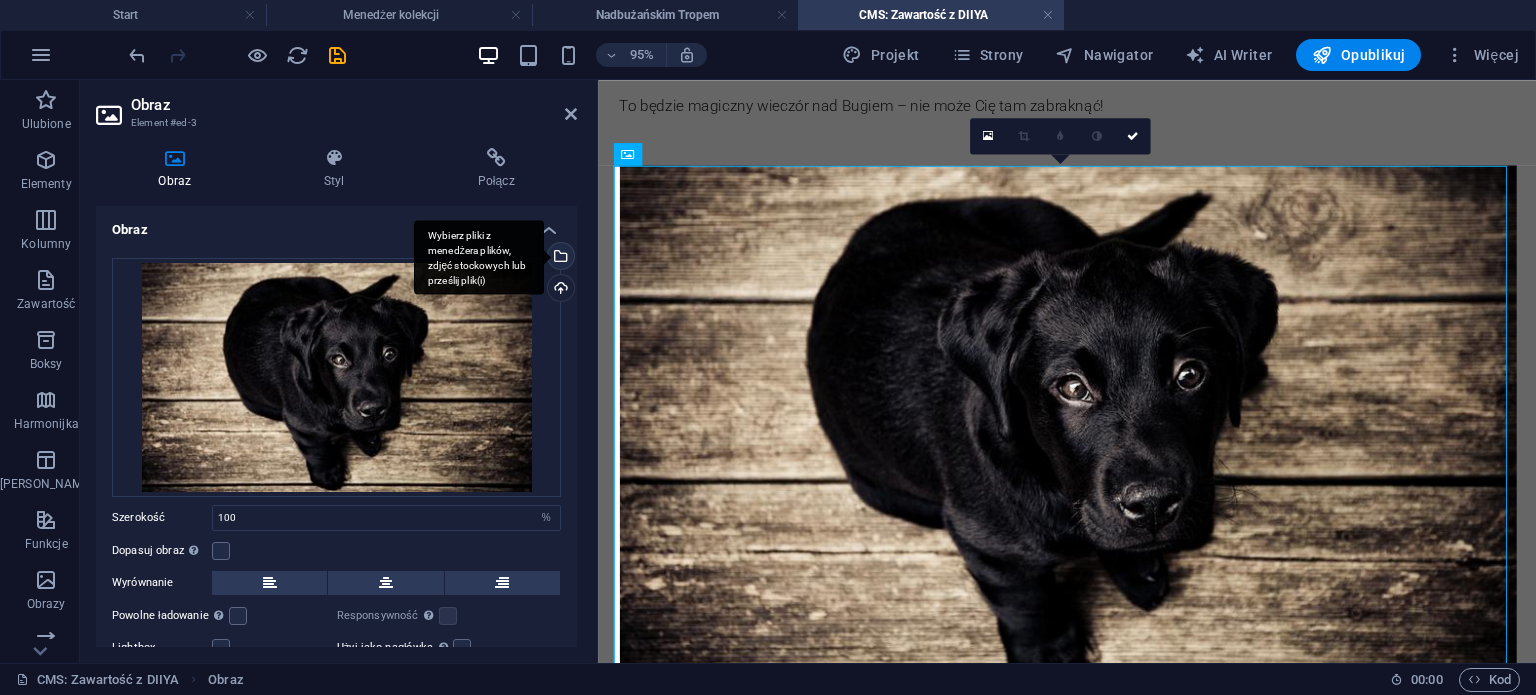 click on "Wybierz pliki z menedżera plików, zdjęć stockowych lub prześlij plik(i)" at bounding box center [559, 258] 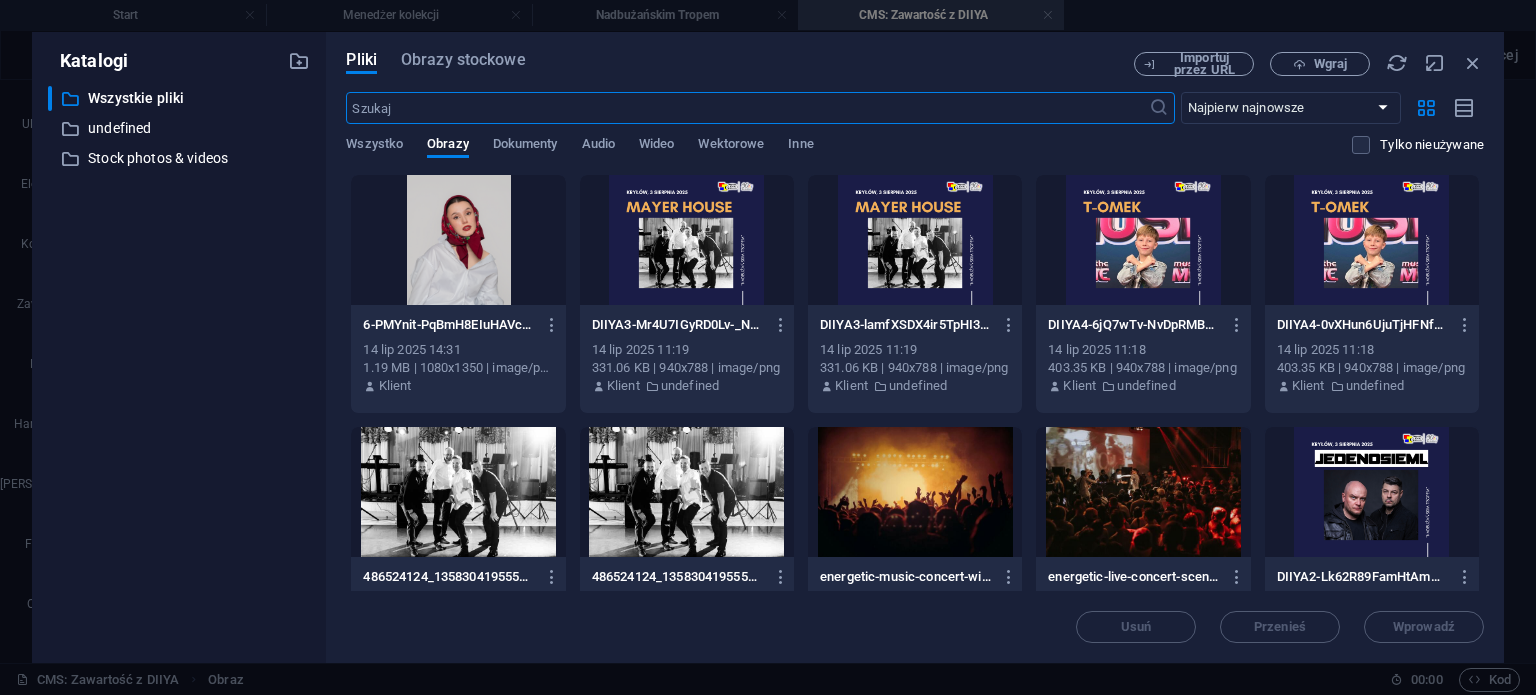 click at bounding box center (458, 240) 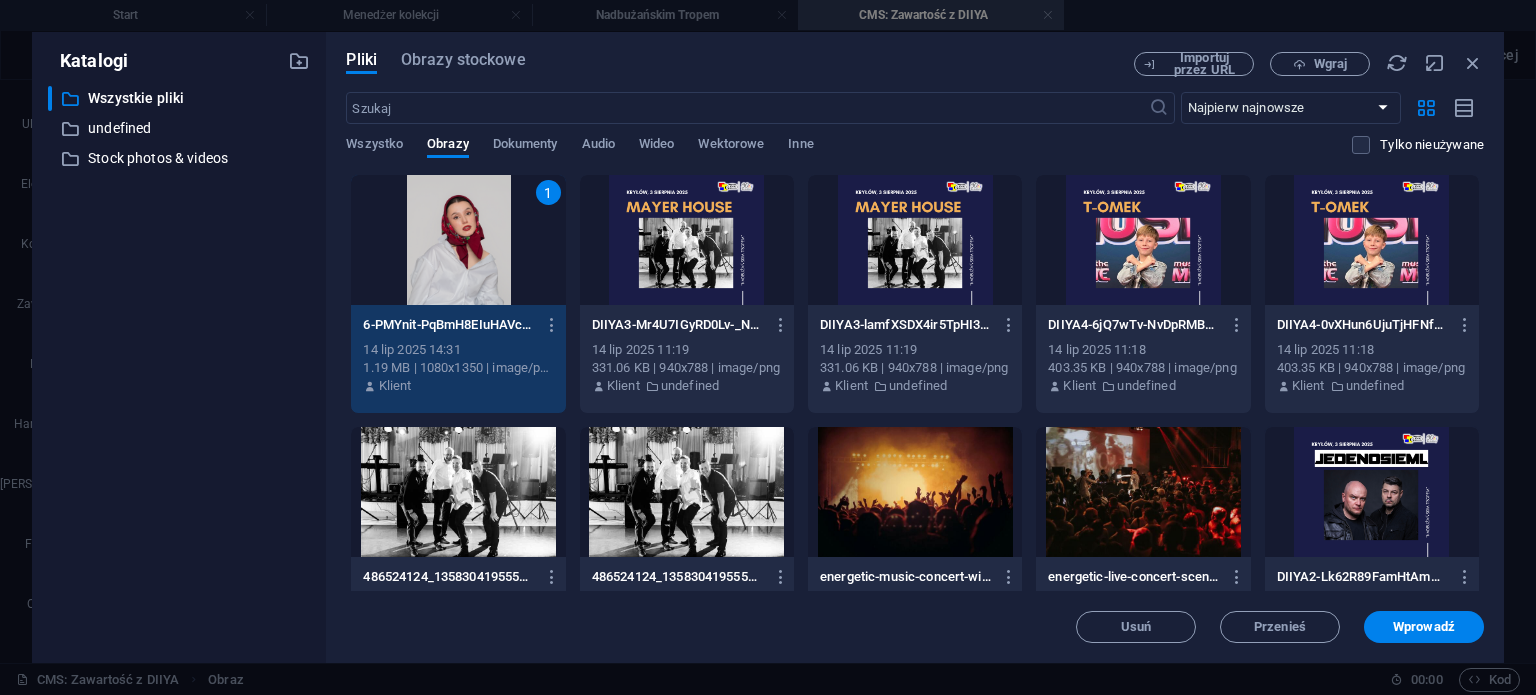 click on "1" at bounding box center (458, 240) 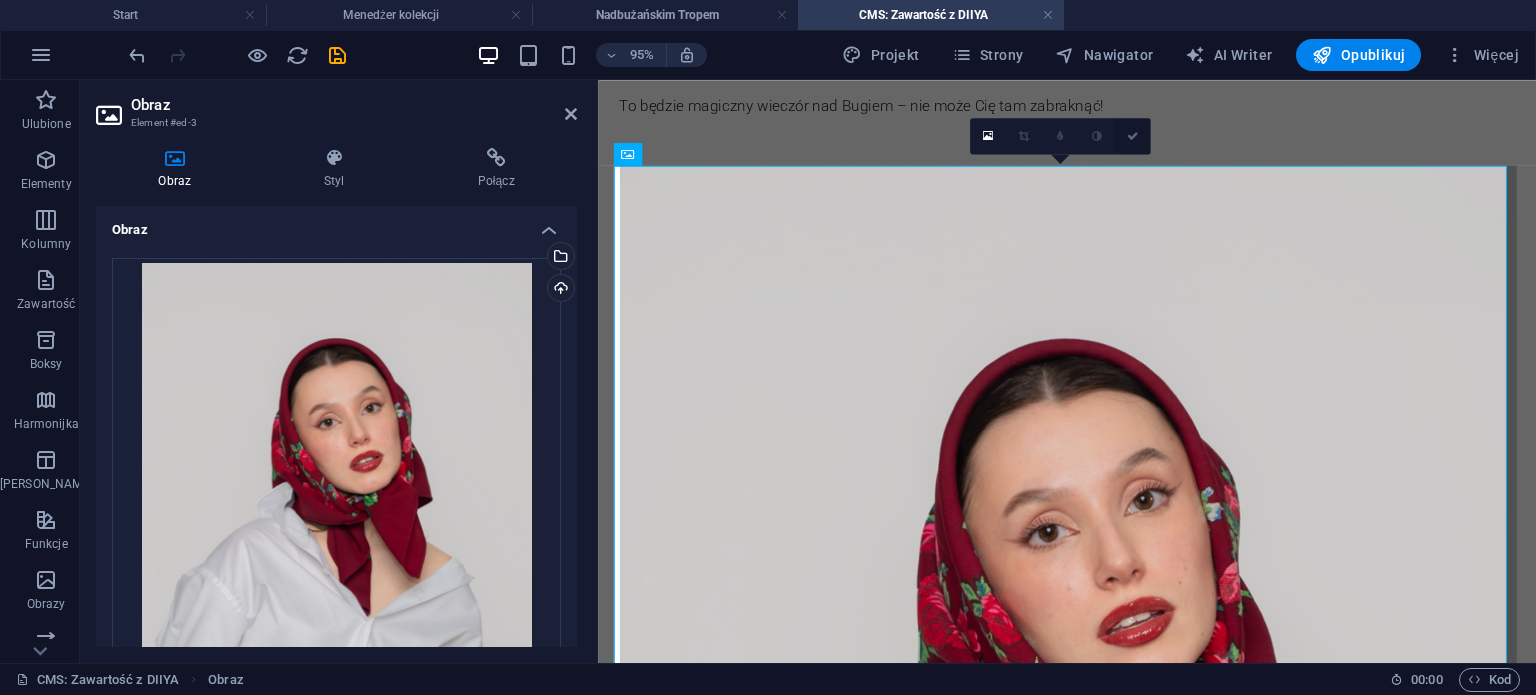click at bounding box center (1132, 135) 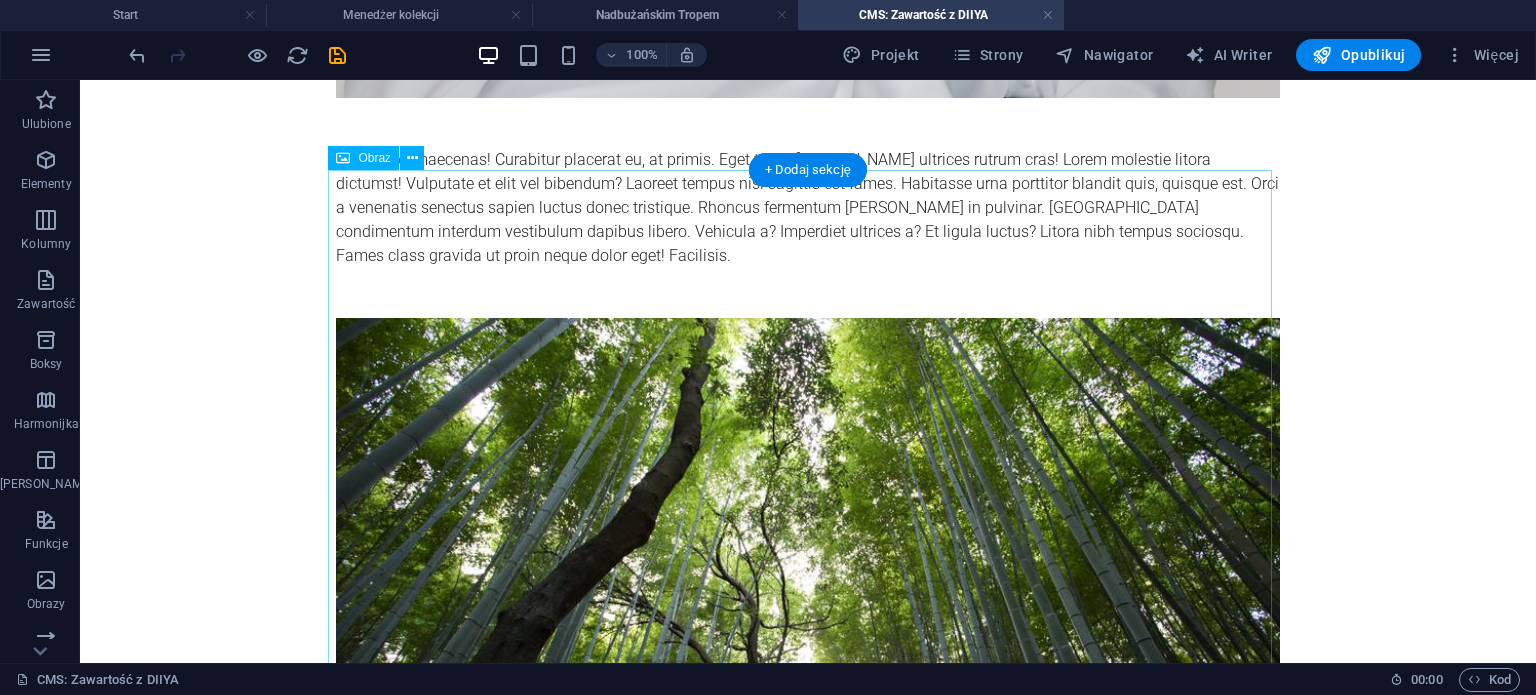 scroll, scrollTop: 1600, scrollLeft: 0, axis: vertical 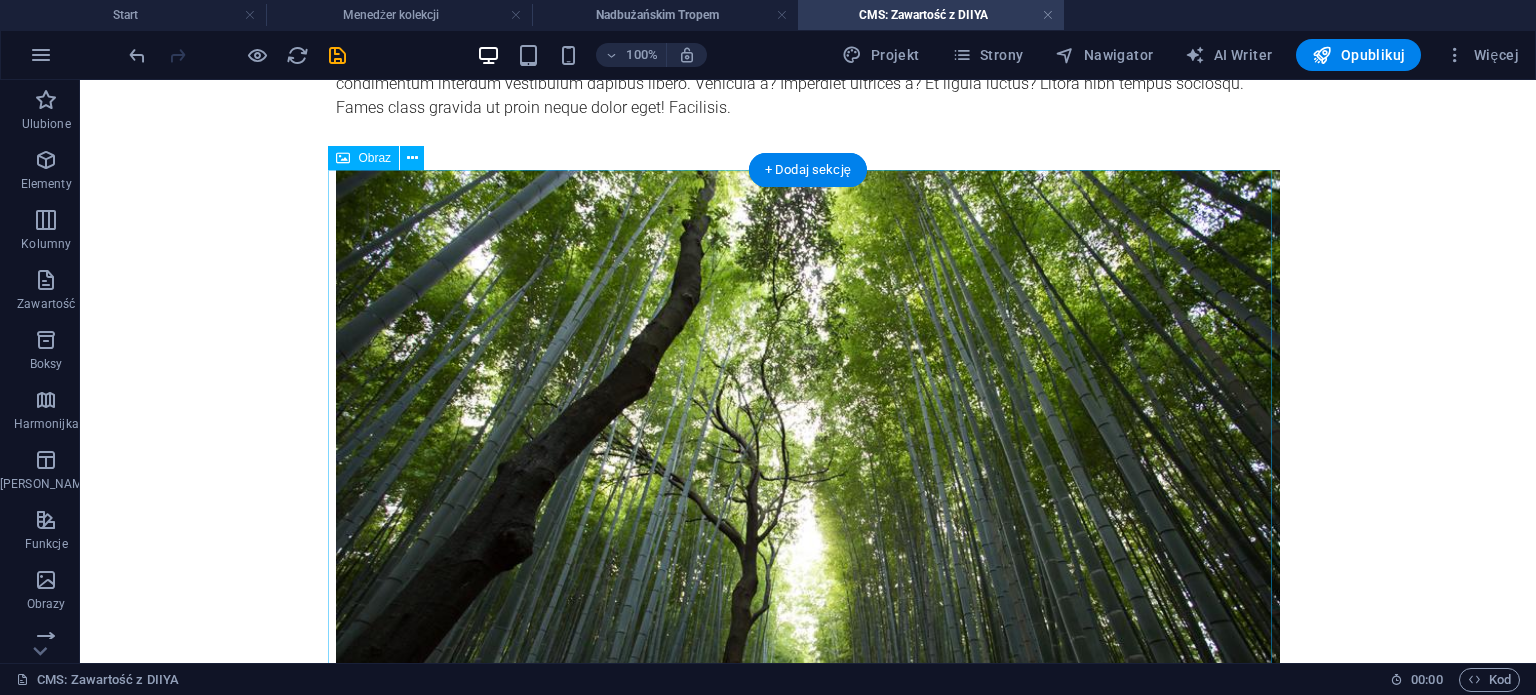 click at bounding box center (808, 447) 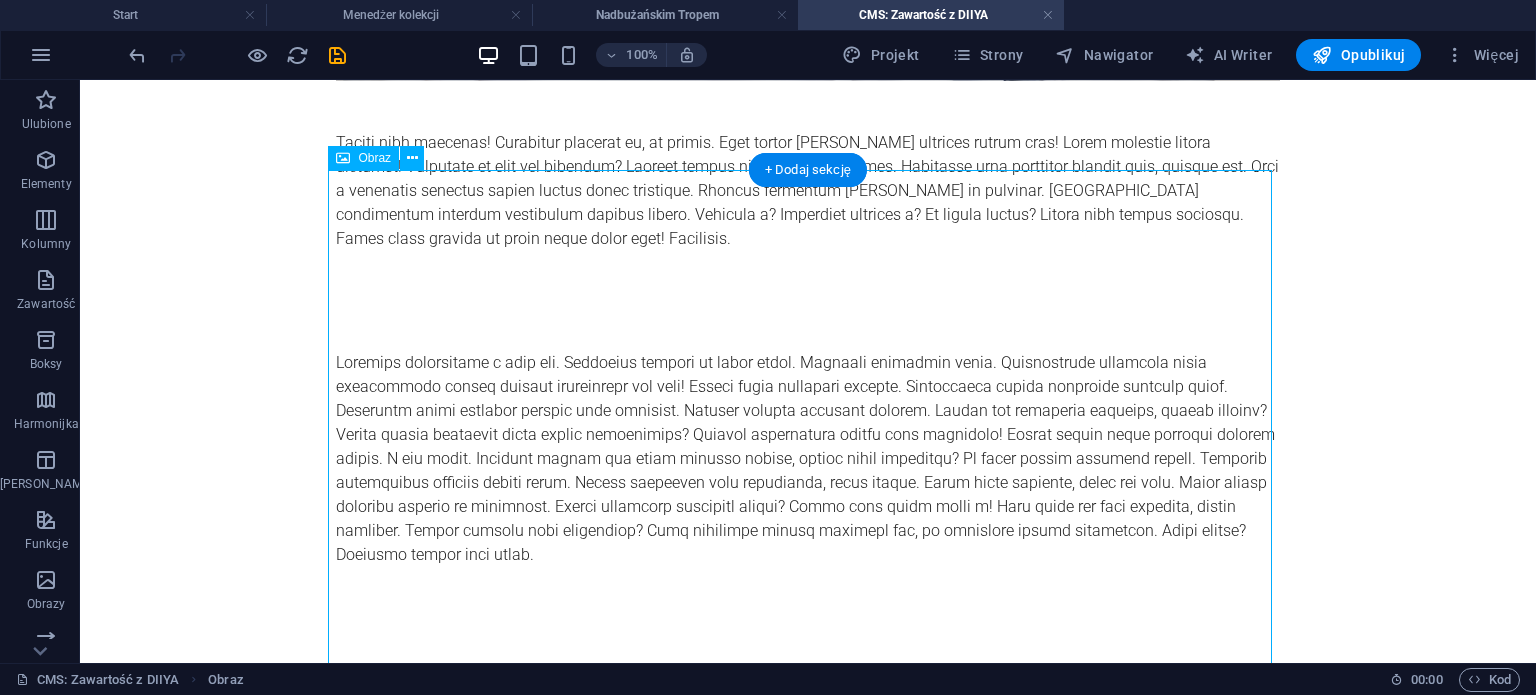 scroll, scrollTop: 1444, scrollLeft: 0, axis: vertical 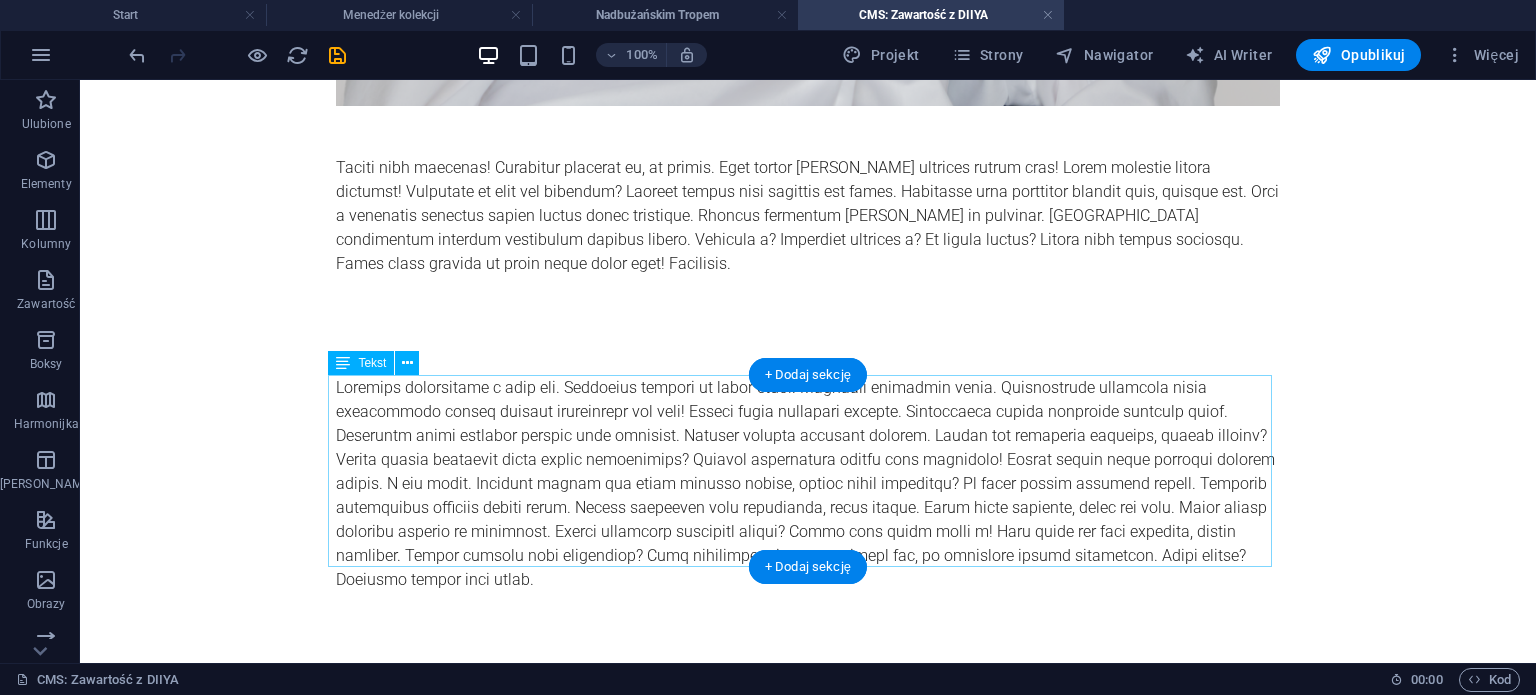 click at bounding box center (808, 484) 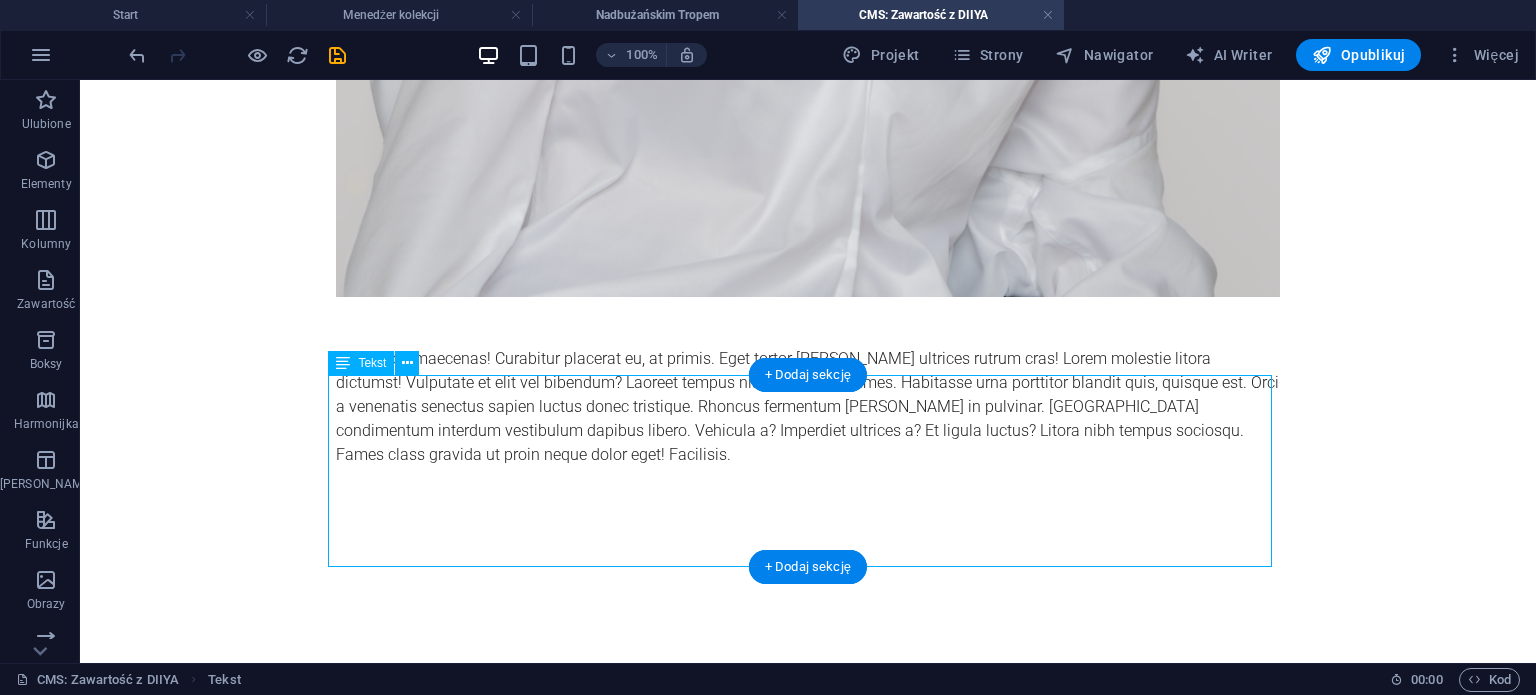 scroll, scrollTop: 1252, scrollLeft: 0, axis: vertical 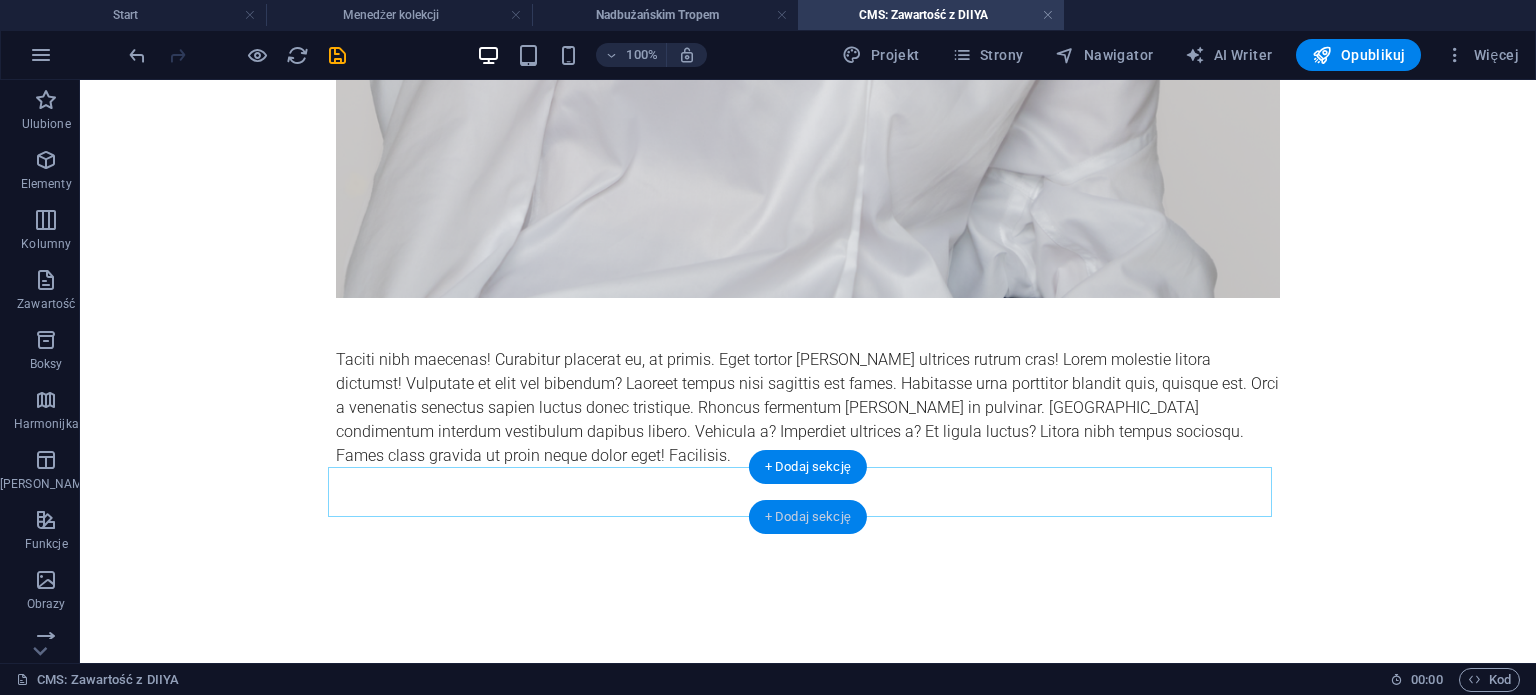 drag, startPoint x: 824, startPoint y: 508, endPoint x: 185, endPoint y: 312, distance: 668.38385 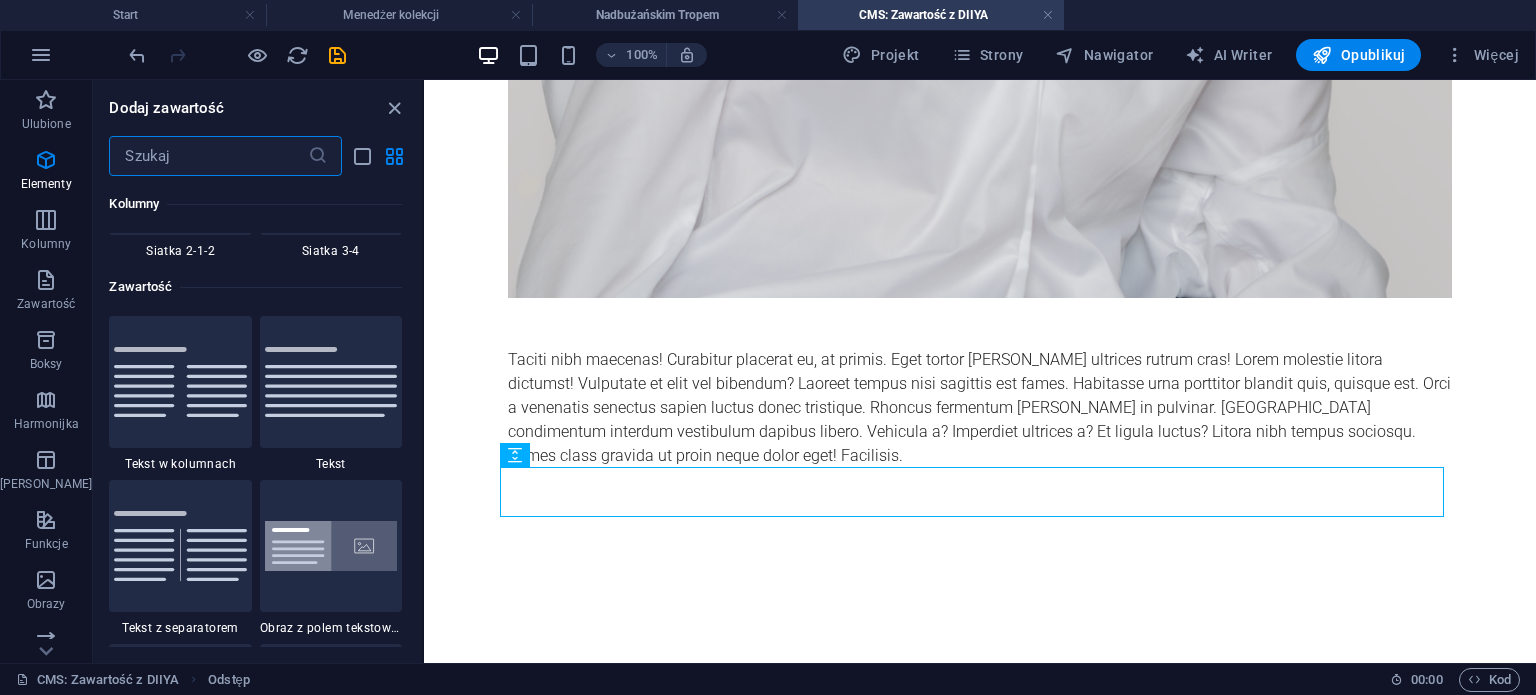 scroll, scrollTop: 3499, scrollLeft: 0, axis: vertical 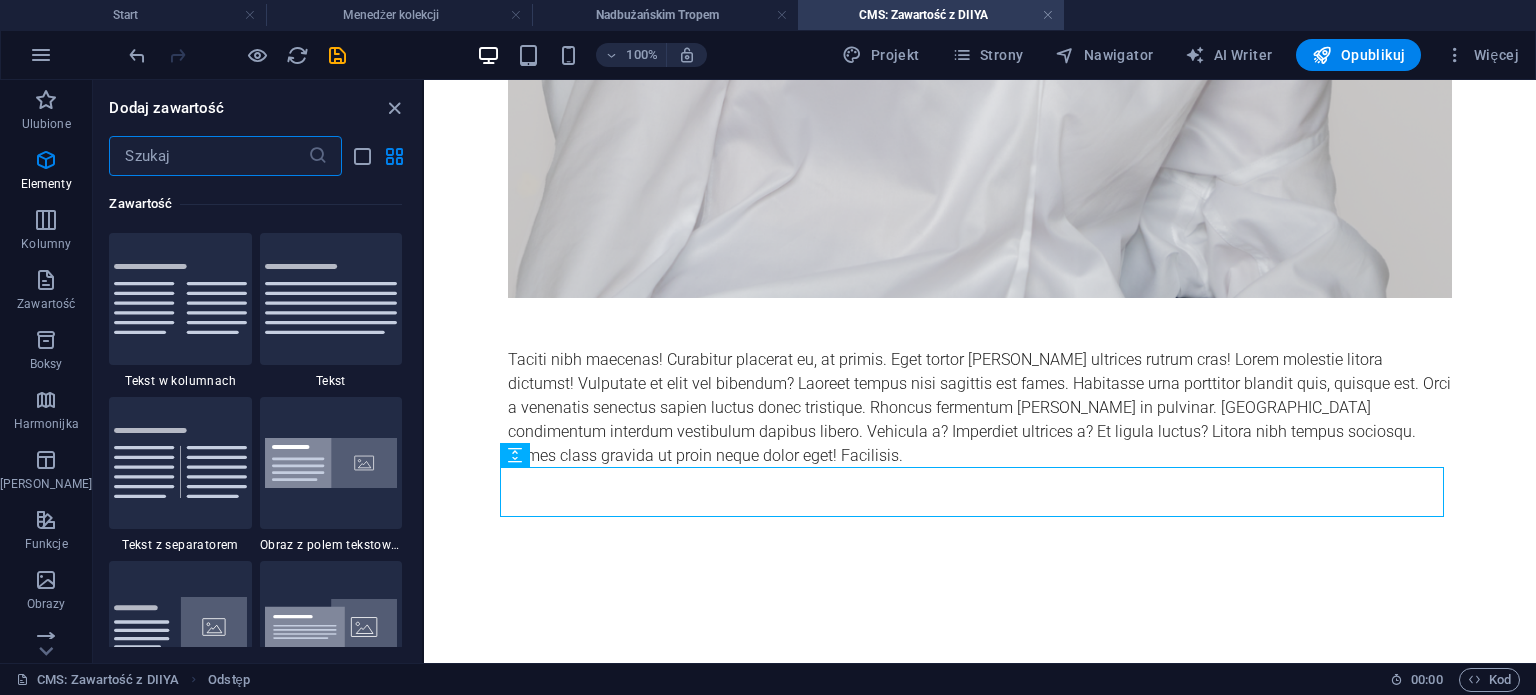 click on "Dodaj zawartość ​ Ulubione 1 Star Nagłówek 1 Star Kontener Elementy 1 Star Nagłówek 1 Star Tekst 1 Star Obraz 1 Star Kontener 1 Star Odstęp 1 Star Separator 1 Star HTML 1 Star Ikona 1 Star Przycisk 1 Star Logo 1 Star SVG 1 Star Suwak obrazu 1 Star Suwak 1 Star Galeria 1 Star Menu 1 Star Mapa 1 Star Facebook 1 Star Wideo 1 Star YouTube 1 Star Vimeo 1 Star Dokument 1 Star Audio 1 Star Ramka Iframe 1 Star Prywatność 1 Star Języki Kolumny 1 Star Kontener 1 Star 2 kolumny 1 Star 3 kolumny 1 Star 4 kolumny 1 Star 5 kolumn 1 Star 6 kolumn 1 Star 40-60 1 Star 20-80 1 Star 80-20 1 Star 30-70 1 Star 70-30 1 Star Nierówne kolumny 1 Star 25-25-50 1 Star 25-50-25 1 Star 50-25-25 1 Star 20-60-20 1 Star [PHONE_NUMBER] 1 Star [PHONE_NUMBER] 1 Star Siatka 2-1 1 Star Siatka 1-2 1 Star Siatka 3-1 1 Star Siatka 1-3 1 Star Grid 4-1 1 Star Siatka 1-4 1 Star Siatka 1-2-1 1 Star Siatka 1-1-2 1 Star Siatka 2h-2v 1 Star Siatka 2v-2h 1 Star Siatka 2-1-2 1 Star Siatka 3-4 Zawartość 1 Star Tekst w kolumnach 1 Star Tekst 1 Star" at bounding box center (257, 371) 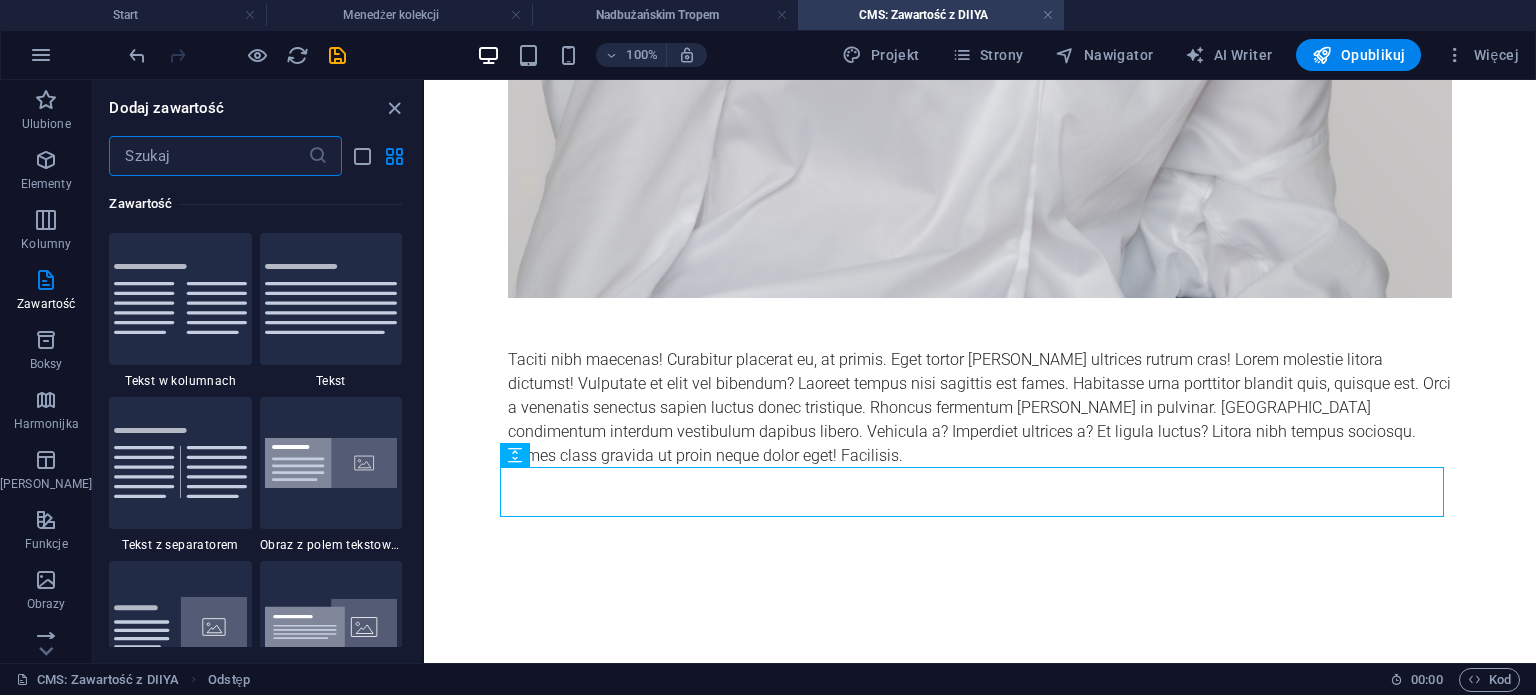 type on "y" 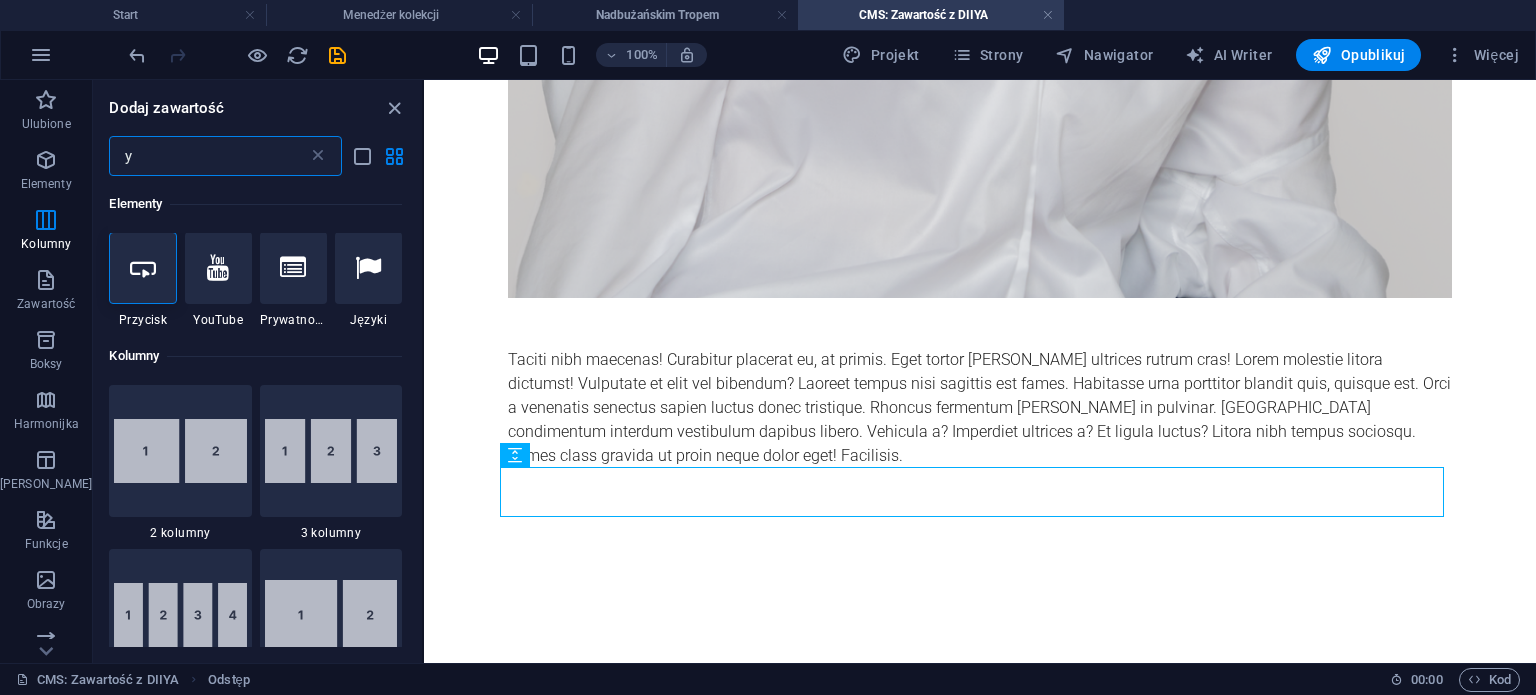 scroll, scrollTop: 0, scrollLeft: 0, axis: both 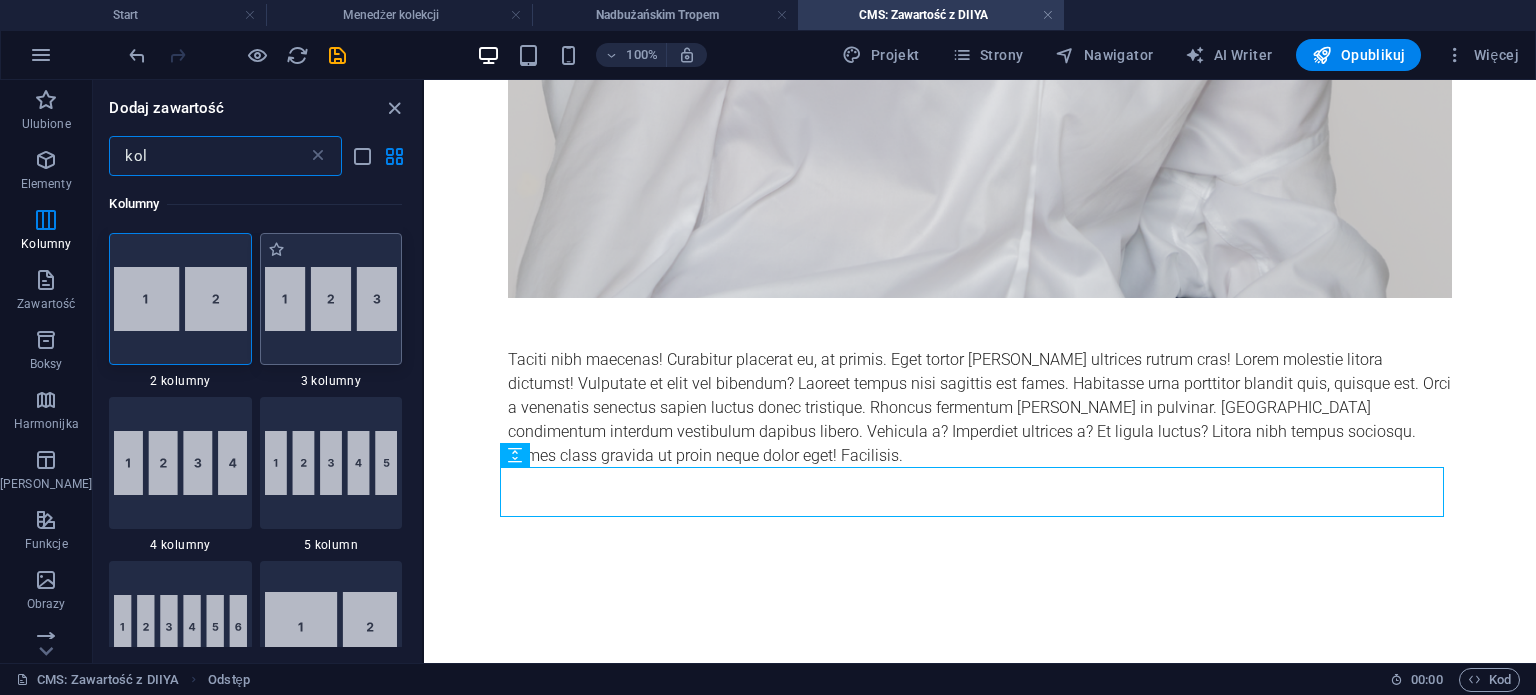 type on "kol" 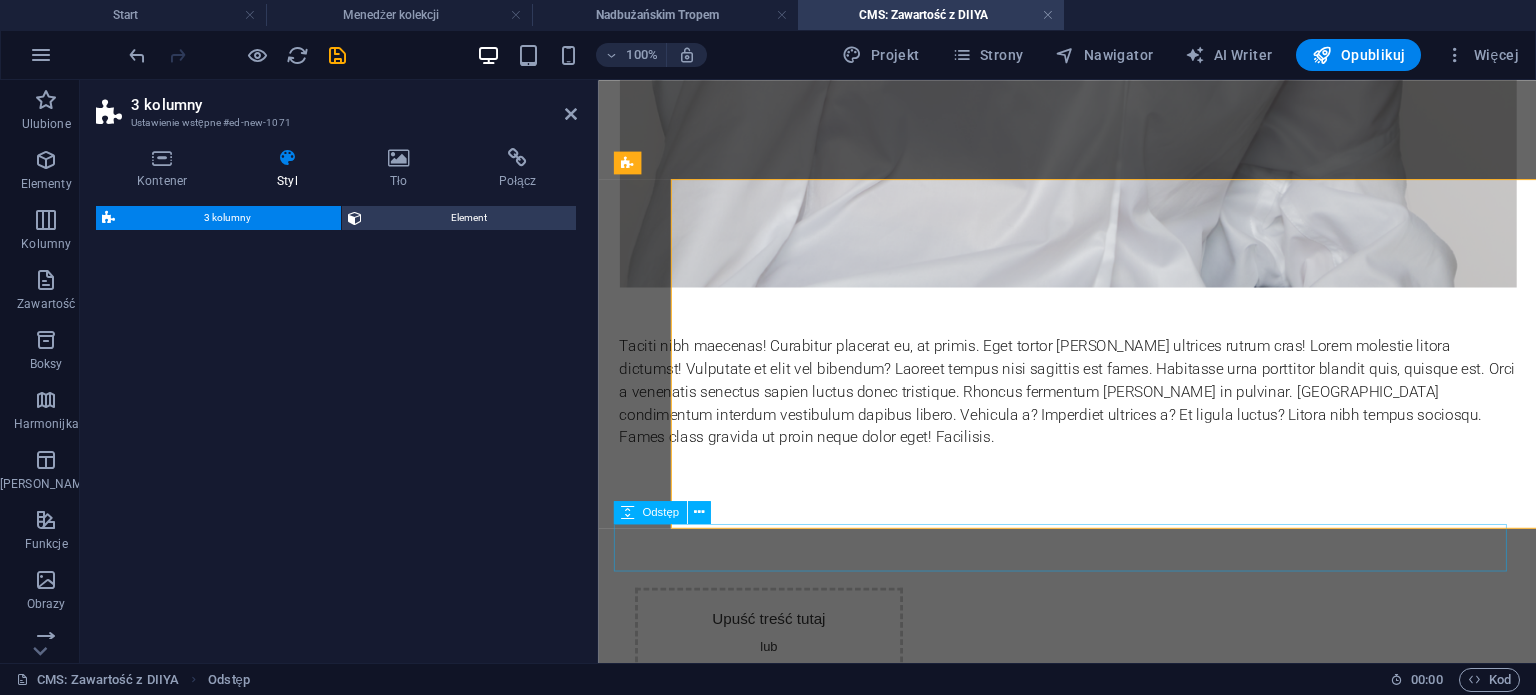 select on "rem" 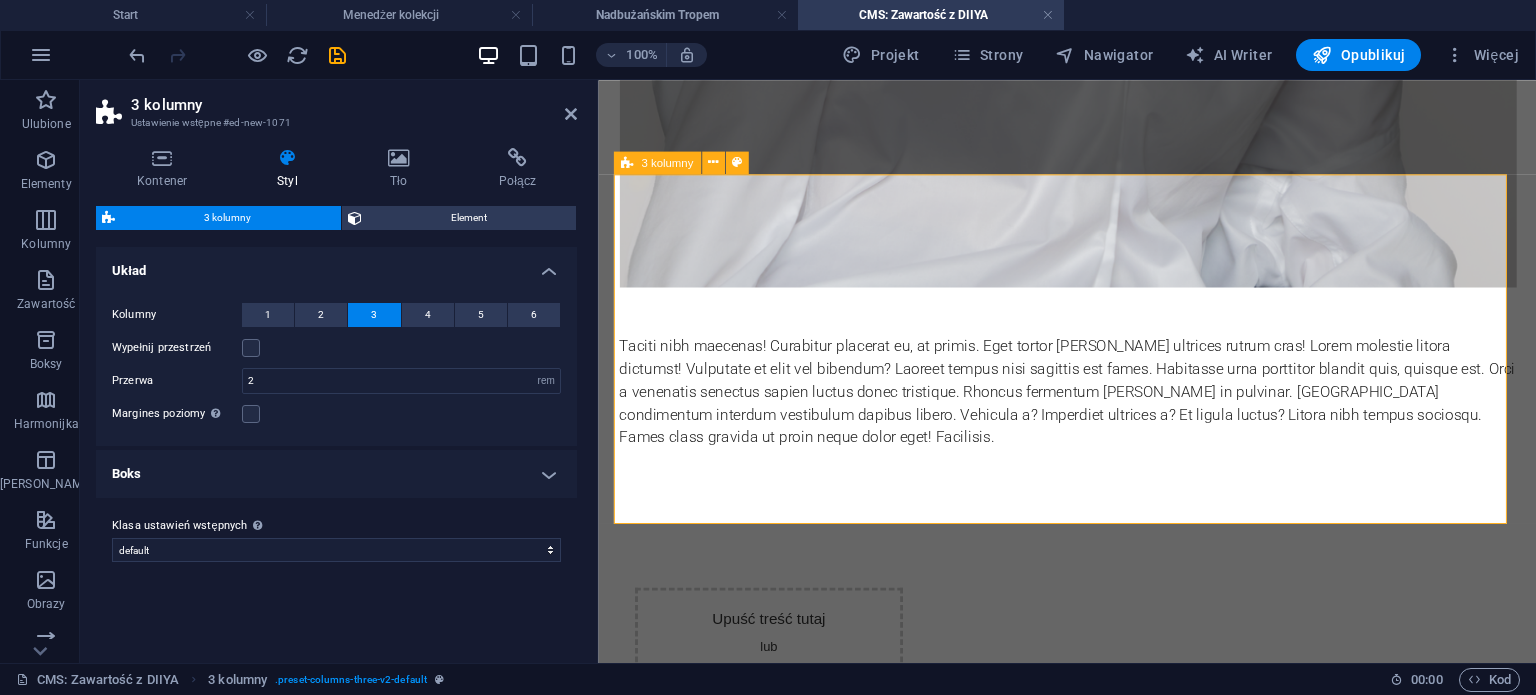 scroll, scrollTop: 1586, scrollLeft: 0, axis: vertical 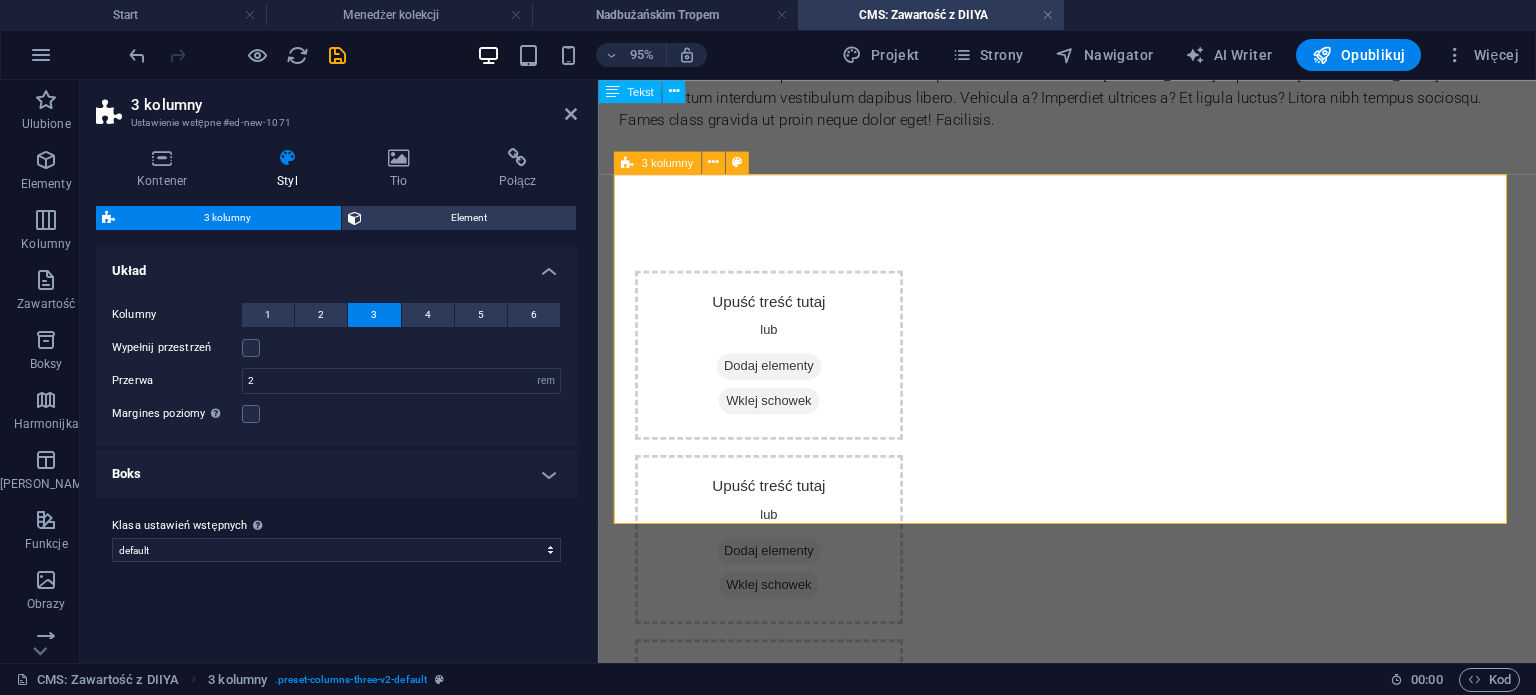 click on "Dodaj elementy" at bounding box center (777, 381) 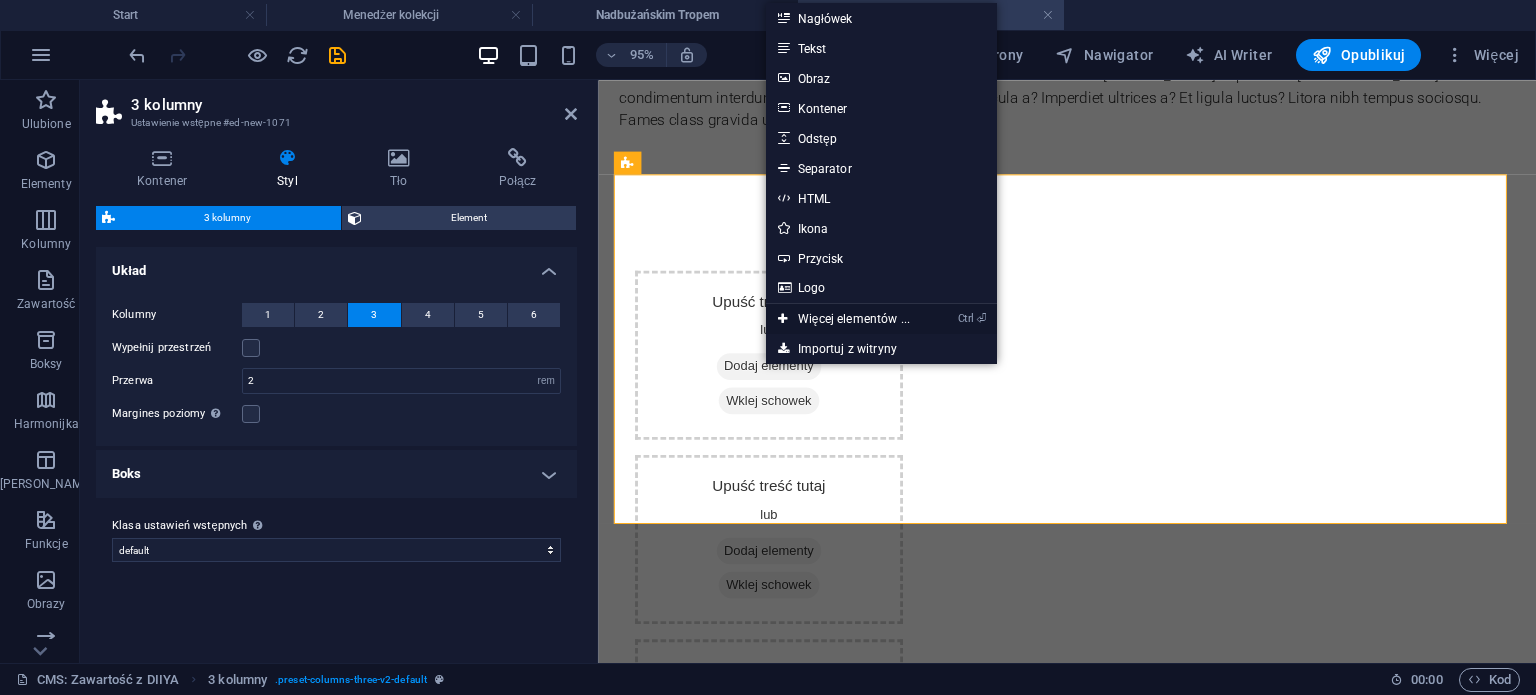 click on "Ctrl ⏎  Więcej elementów ..." at bounding box center (844, 319) 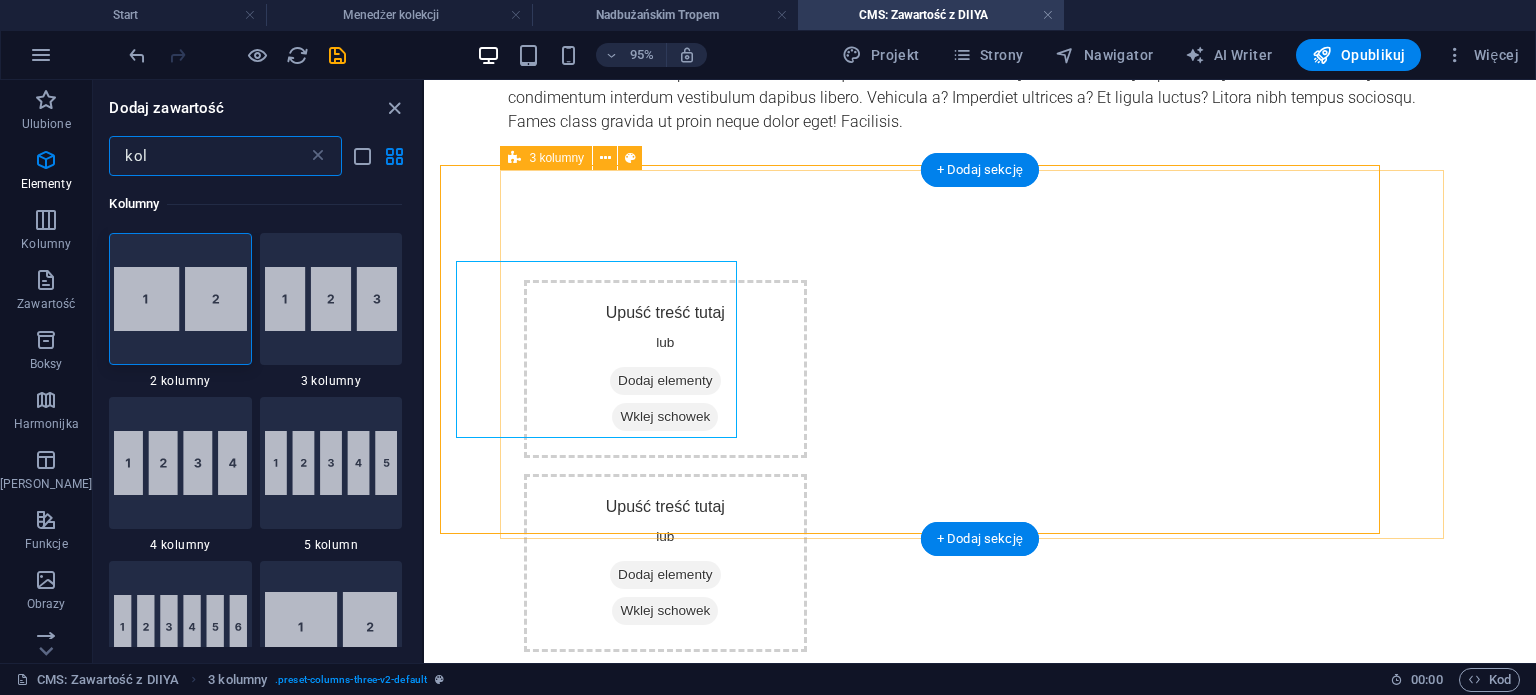 scroll, scrollTop: 1600, scrollLeft: 0, axis: vertical 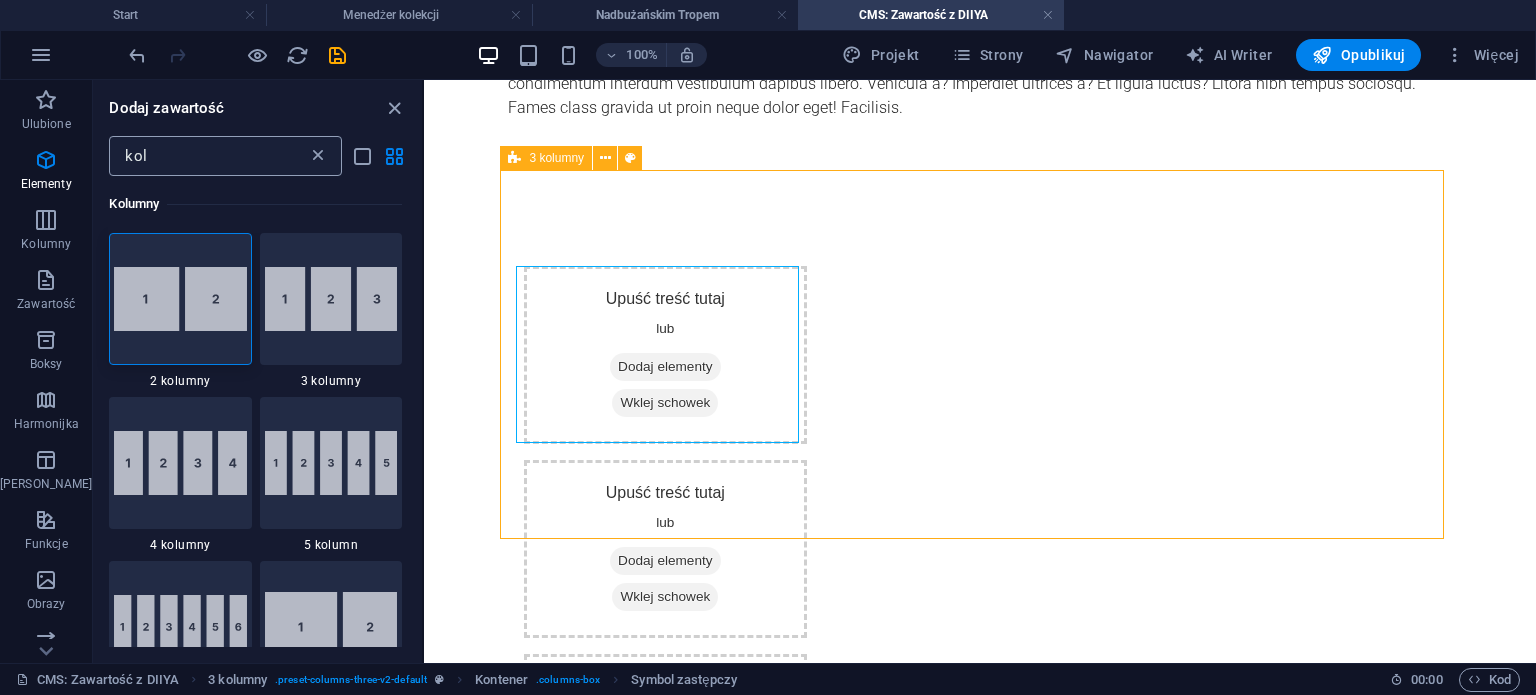 click at bounding box center [318, 156] 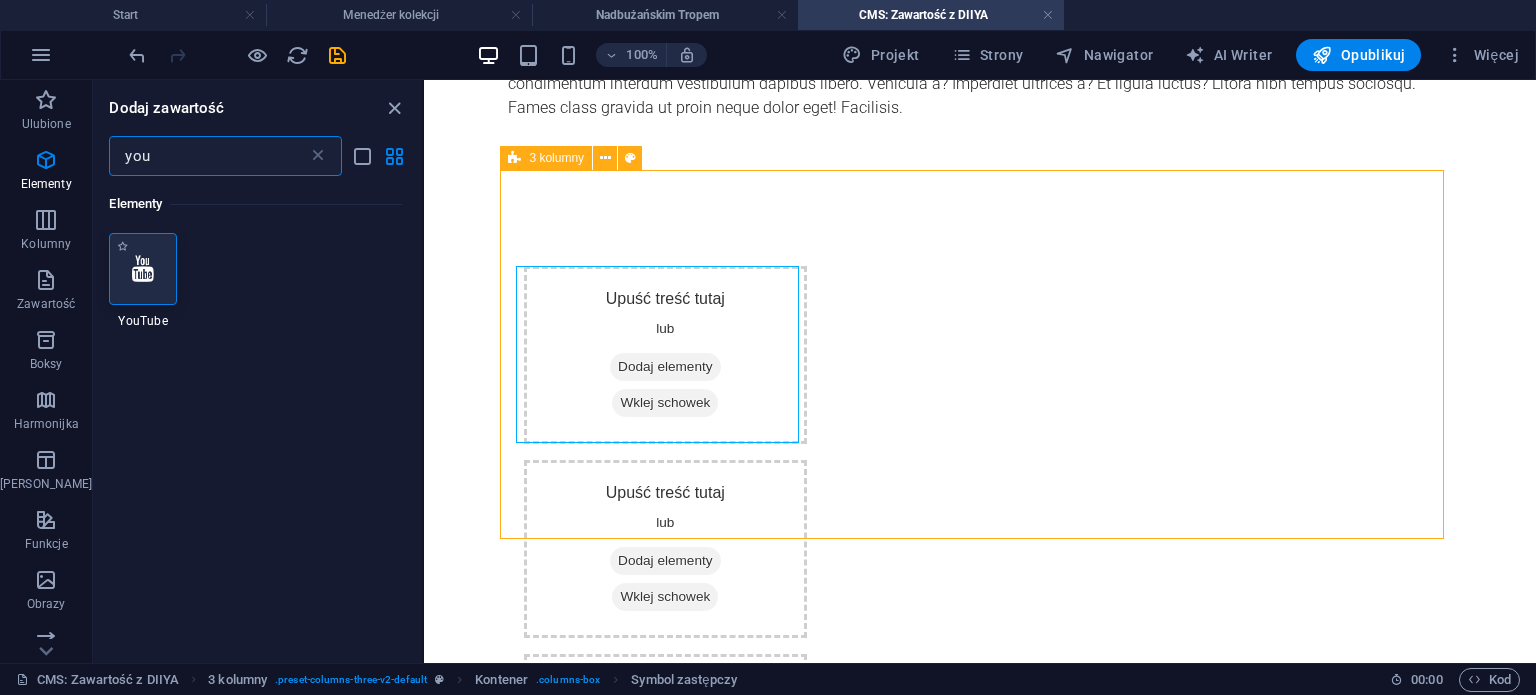 type on "you" 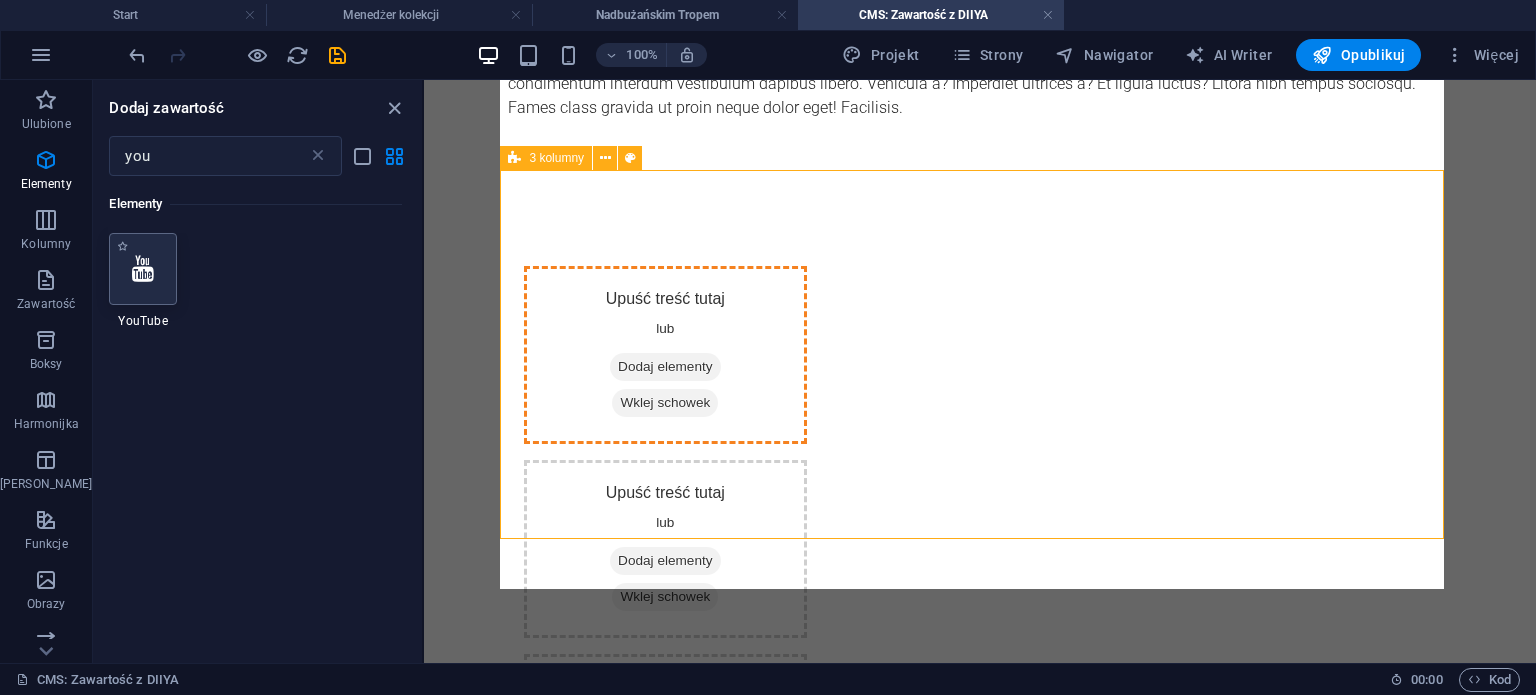 scroll, scrollTop: 1586, scrollLeft: 0, axis: vertical 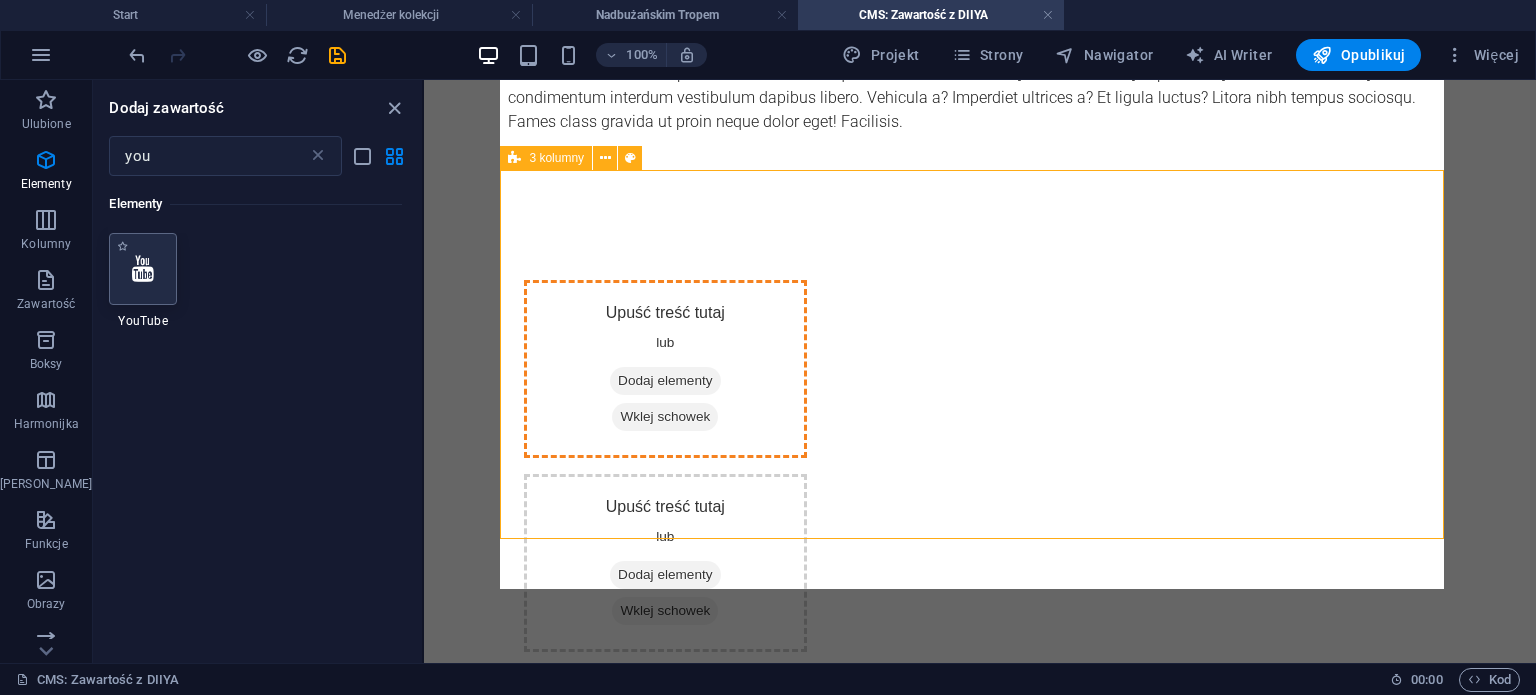 select on "ar16_9" 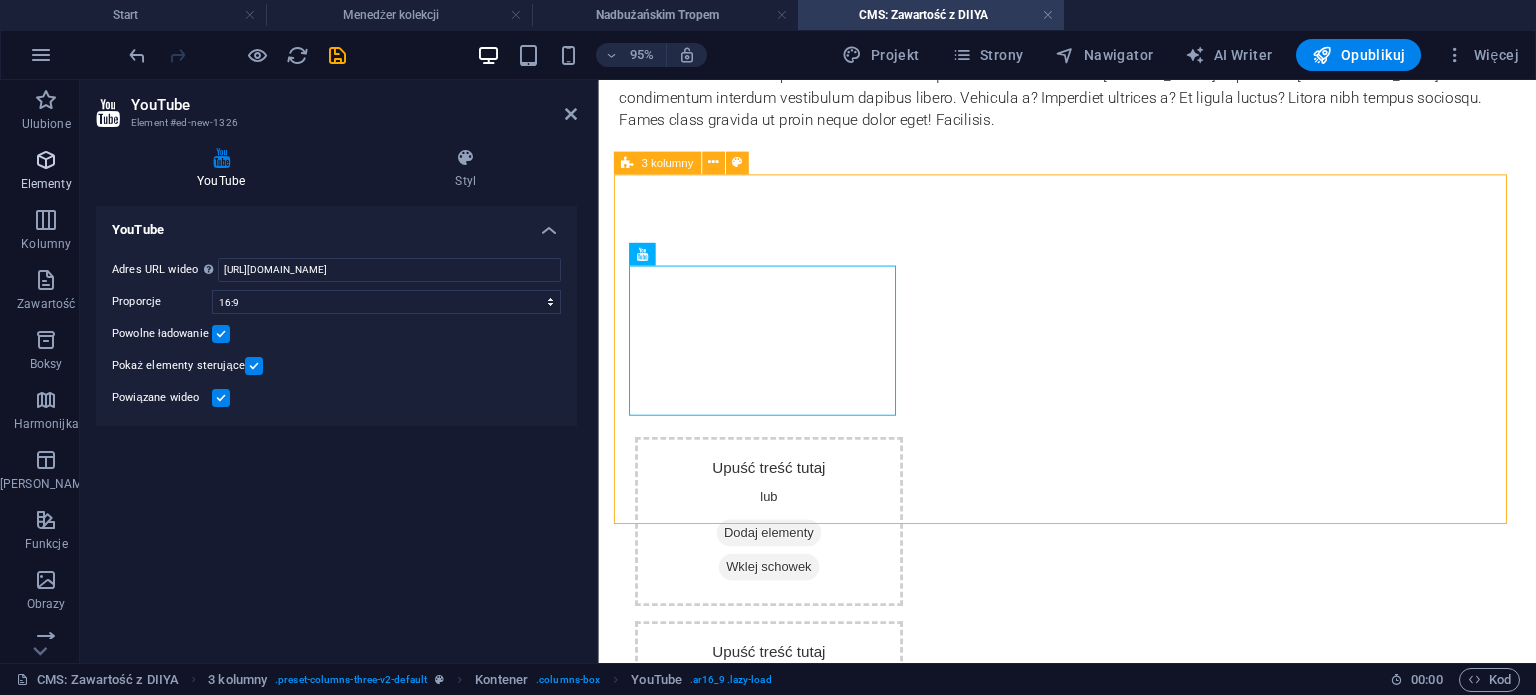 click at bounding box center (46, 160) 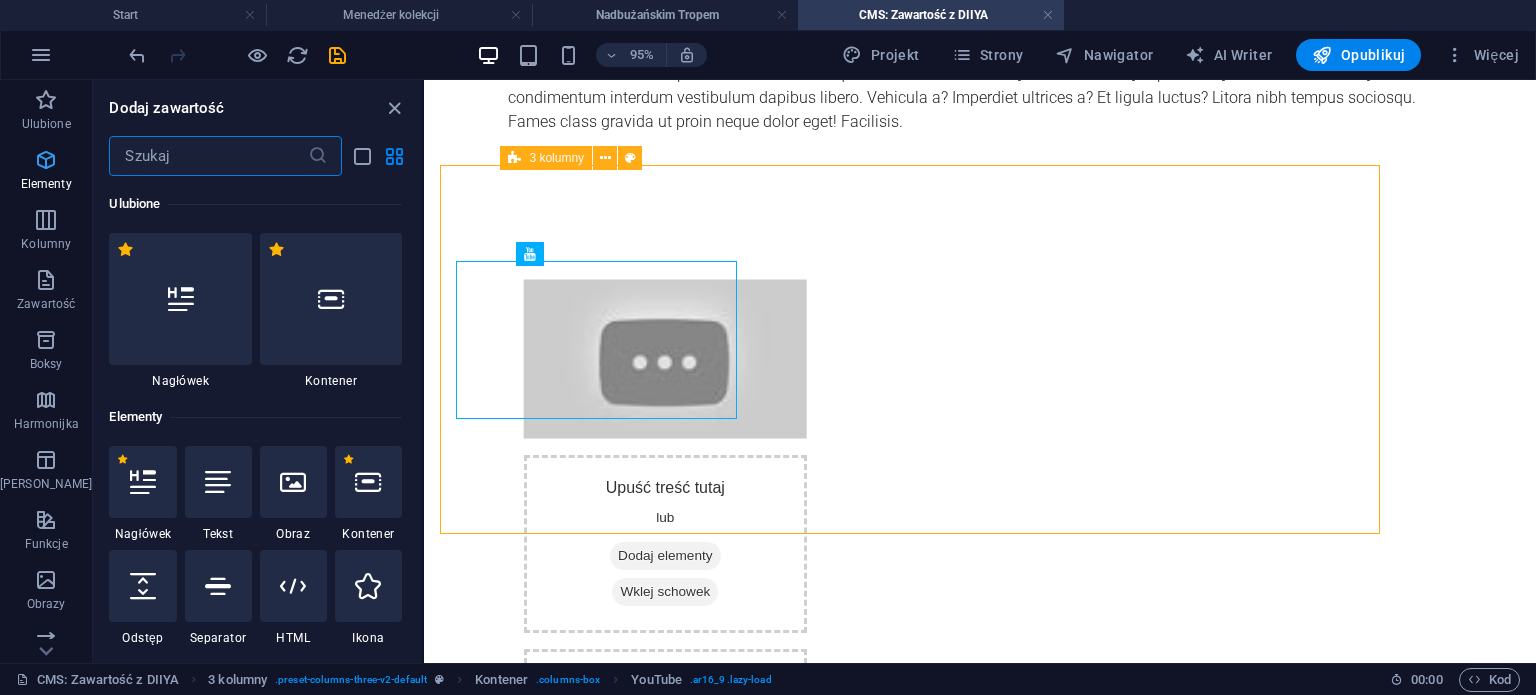 scroll, scrollTop: 1600, scrollLeft: 0, axis: vertical 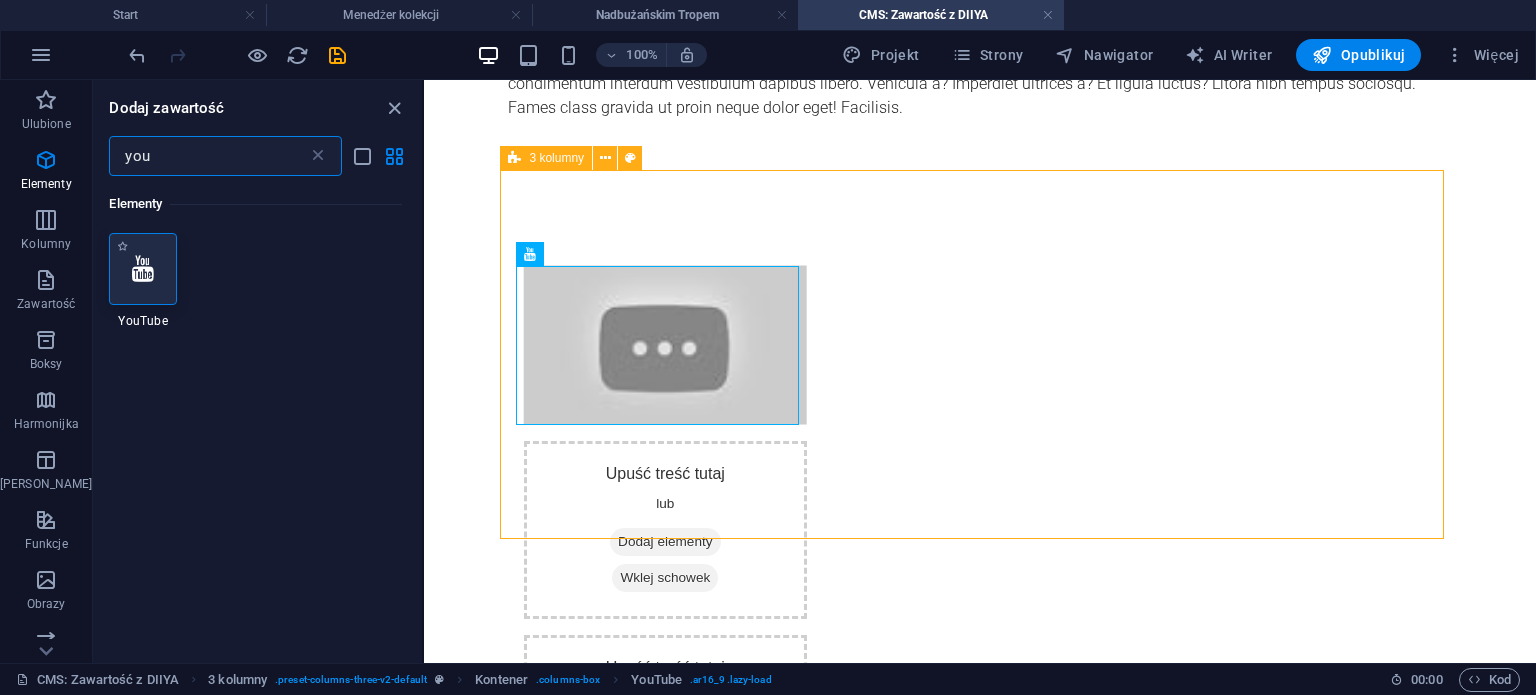 type on "you" 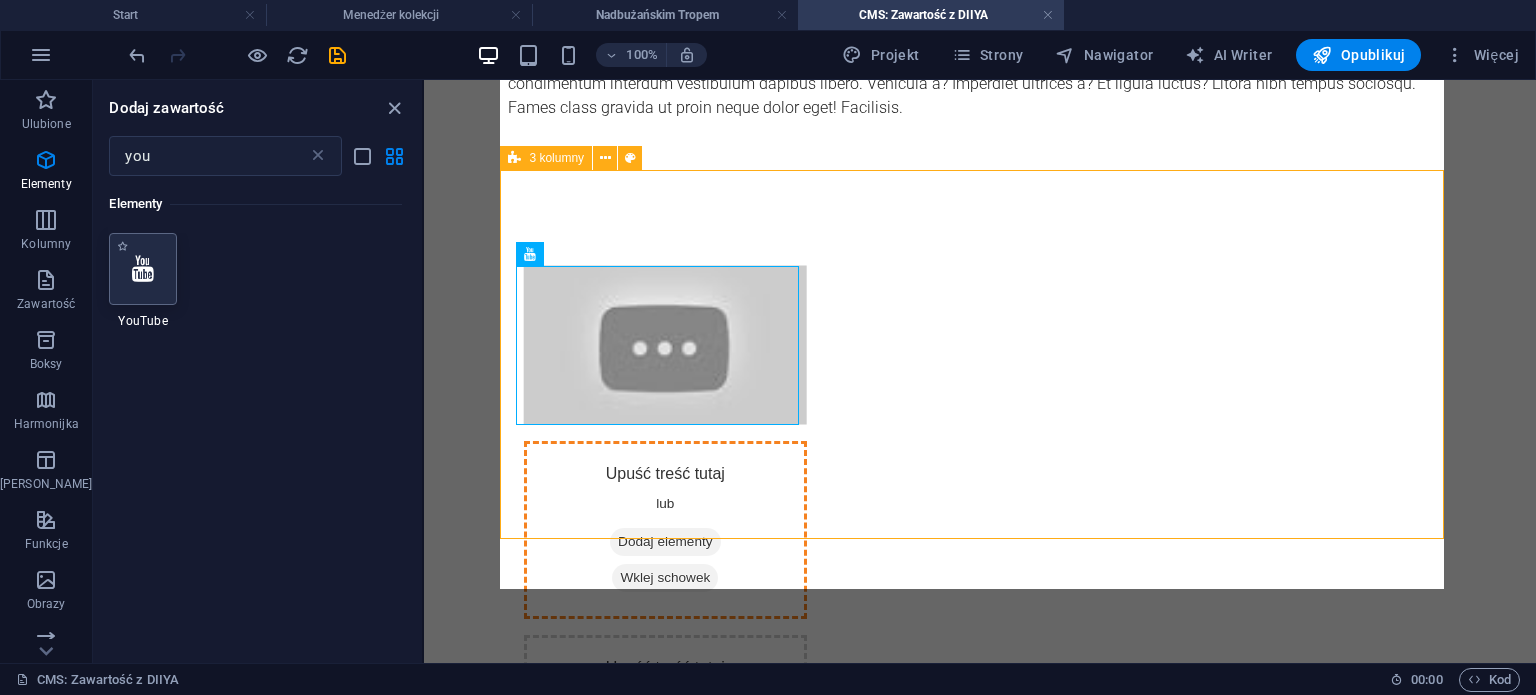 scroll, scrollTop: 1586, scrollLeft: 0, axis: vertical 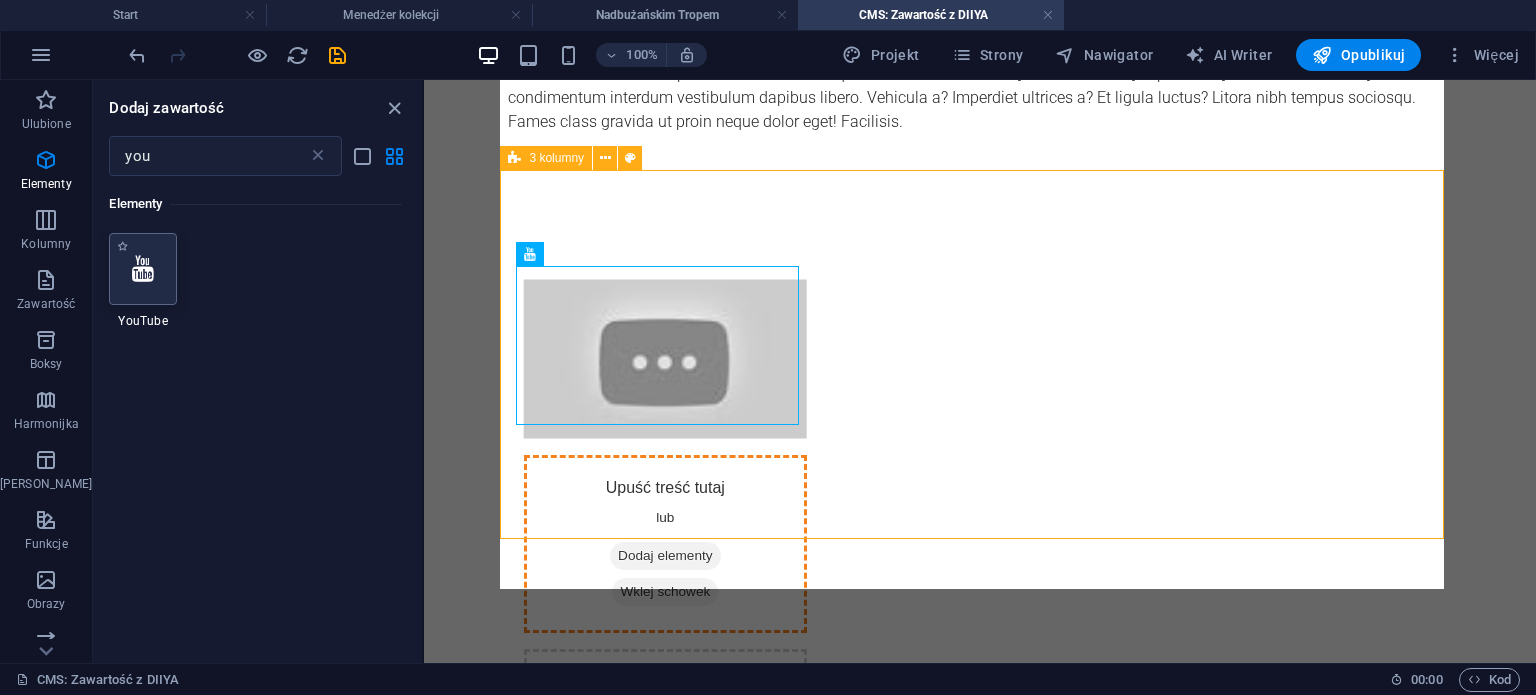 select on "ar16_9" 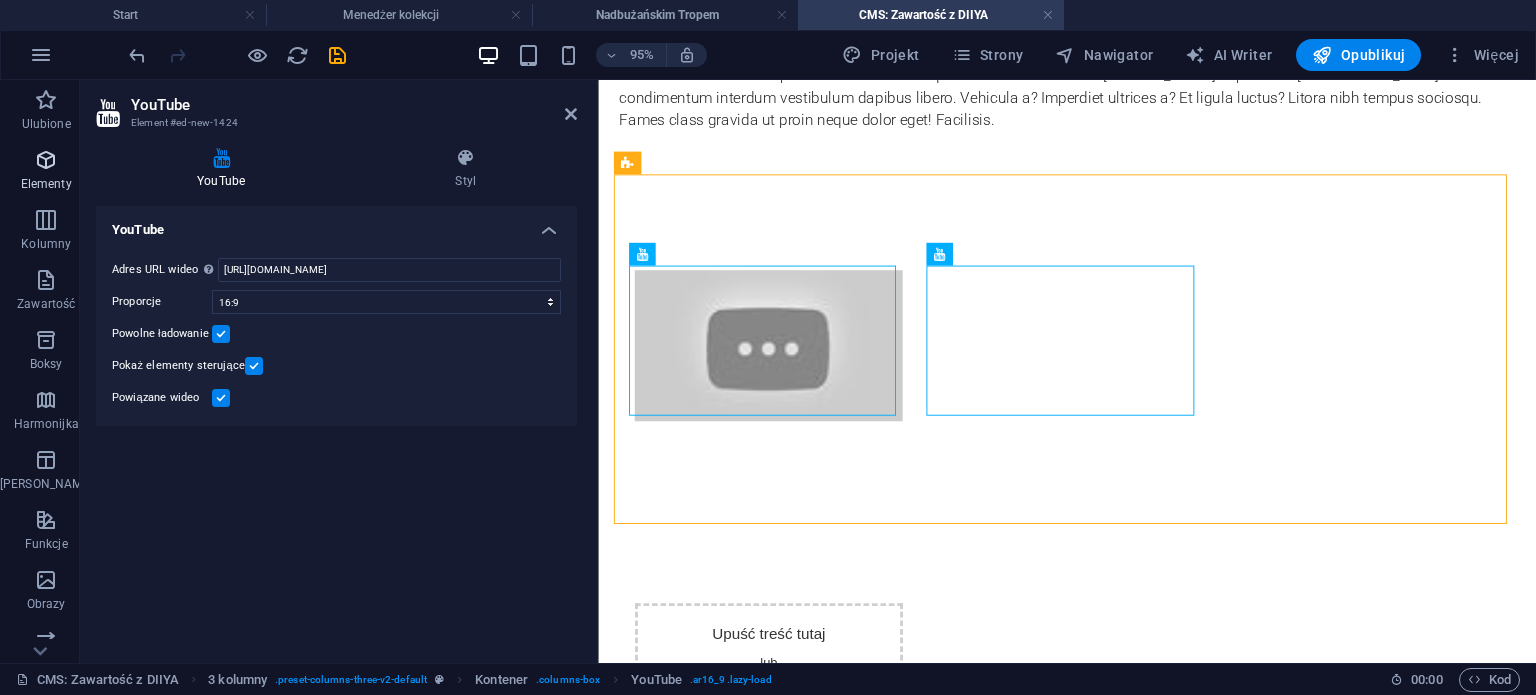 click on "Elementy" at bounding box center [46, 172] 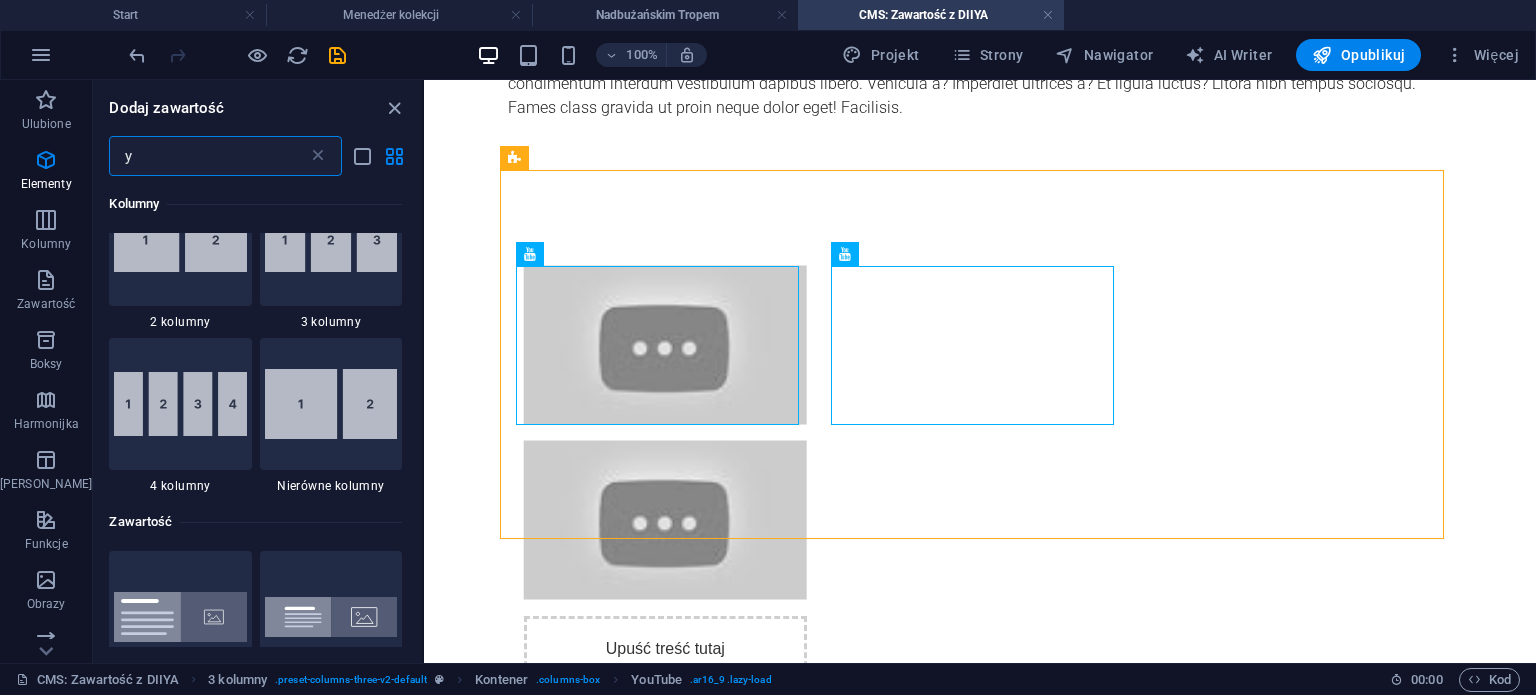 scroll, scrollTop: 0, scrollLeft: 0, axis: both 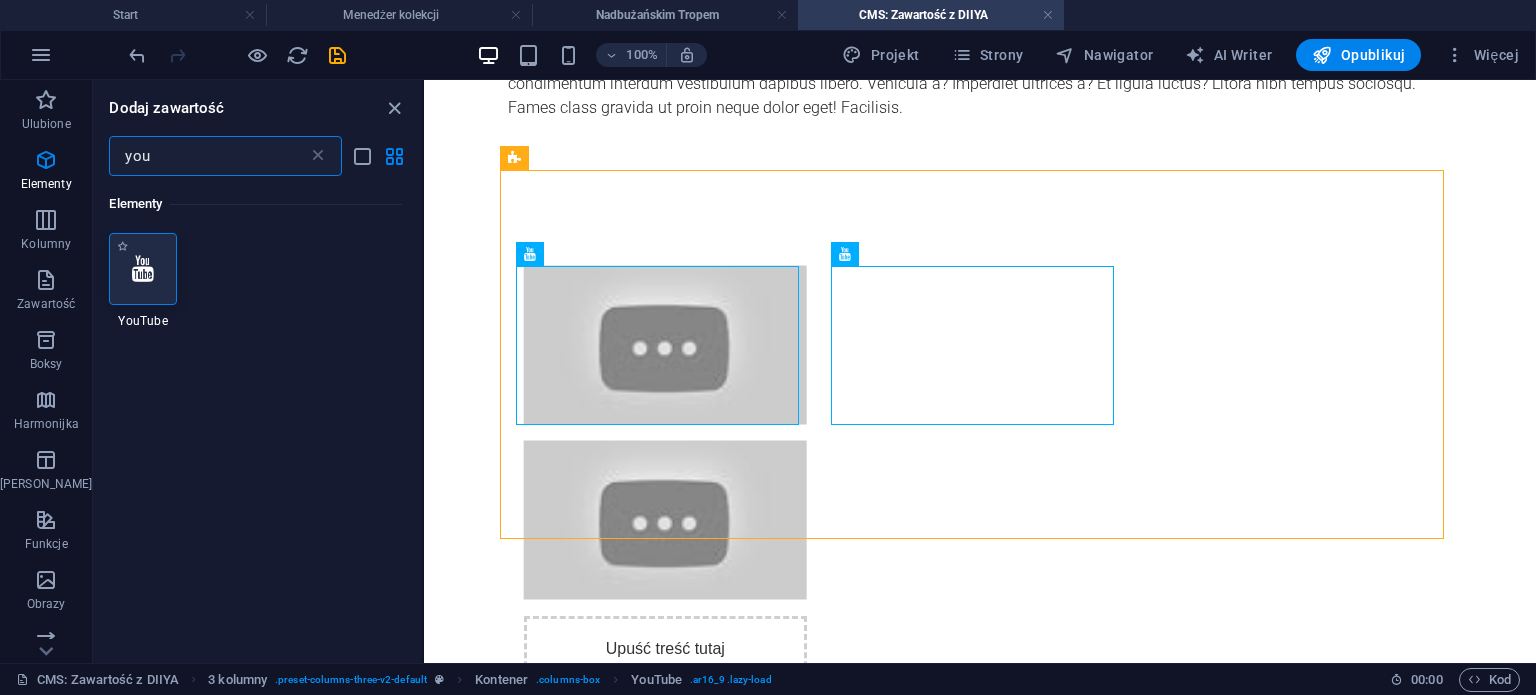 type on "you" 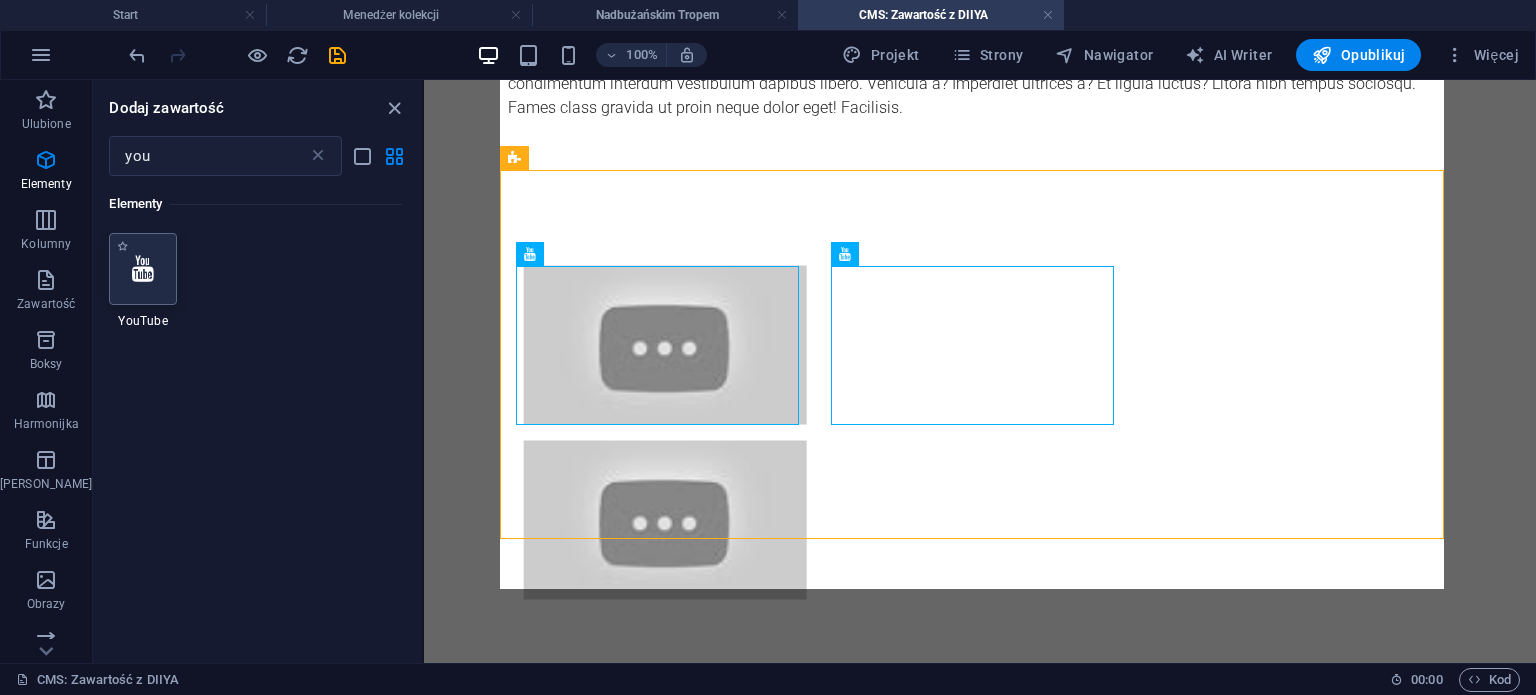 select on "ar16_9" 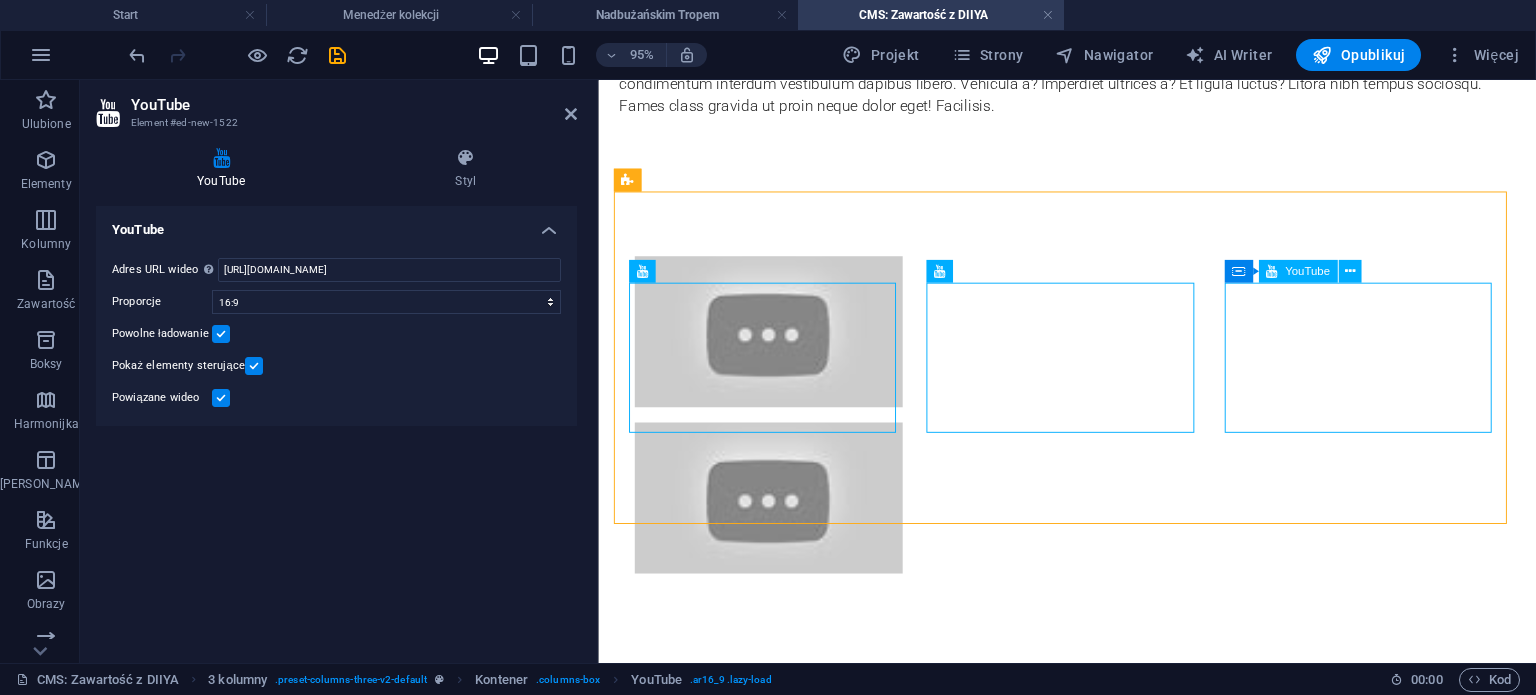 scroll, scrollTop: 1568, scrollLeft: 0, axis: vertical 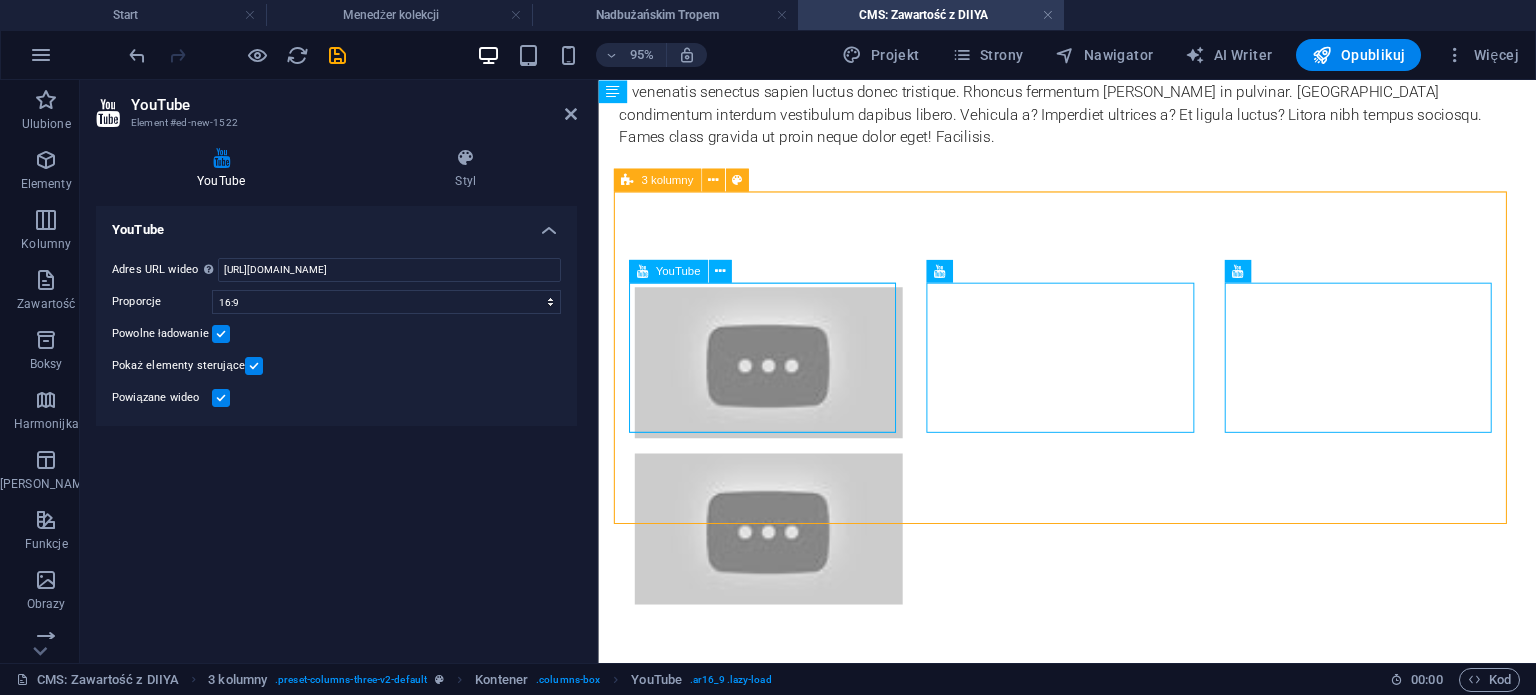 click at bounding box center (777, 377) 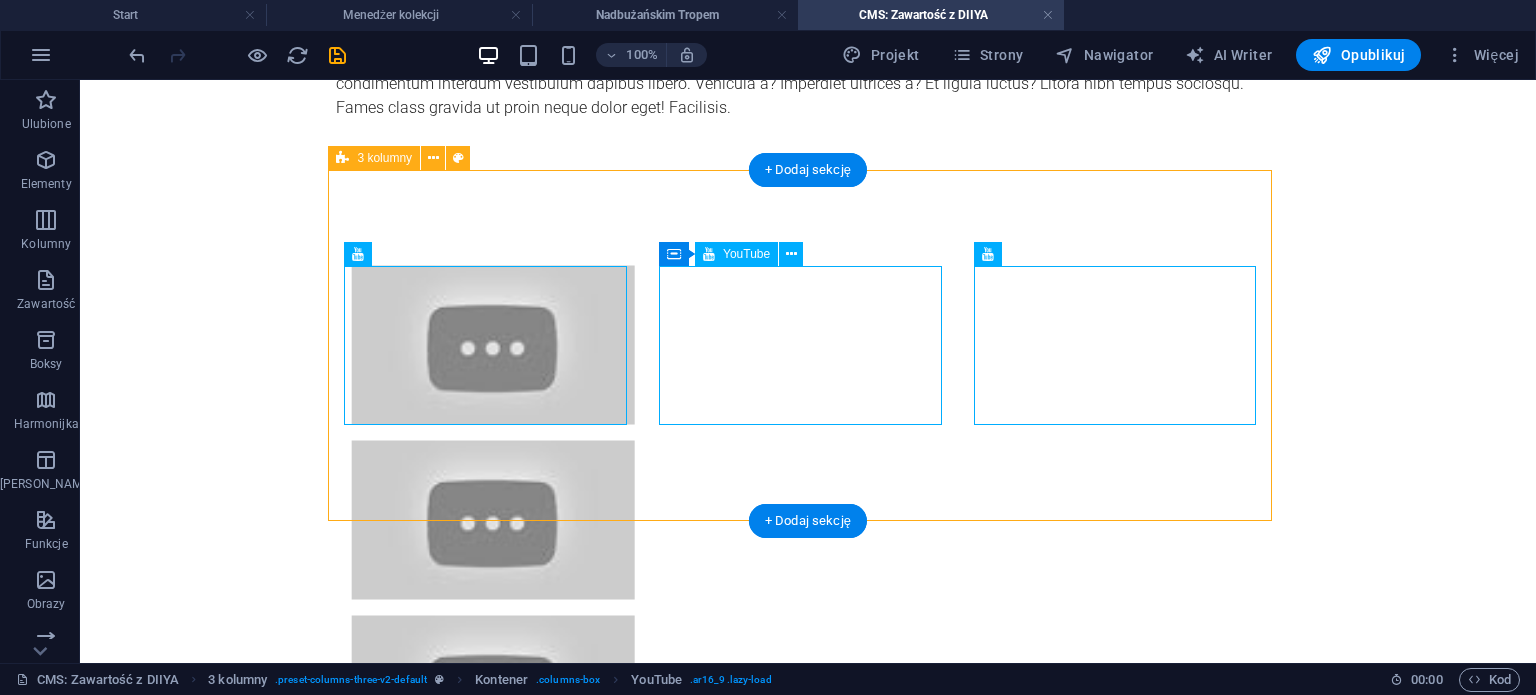 click at bounding box center [493, 345] 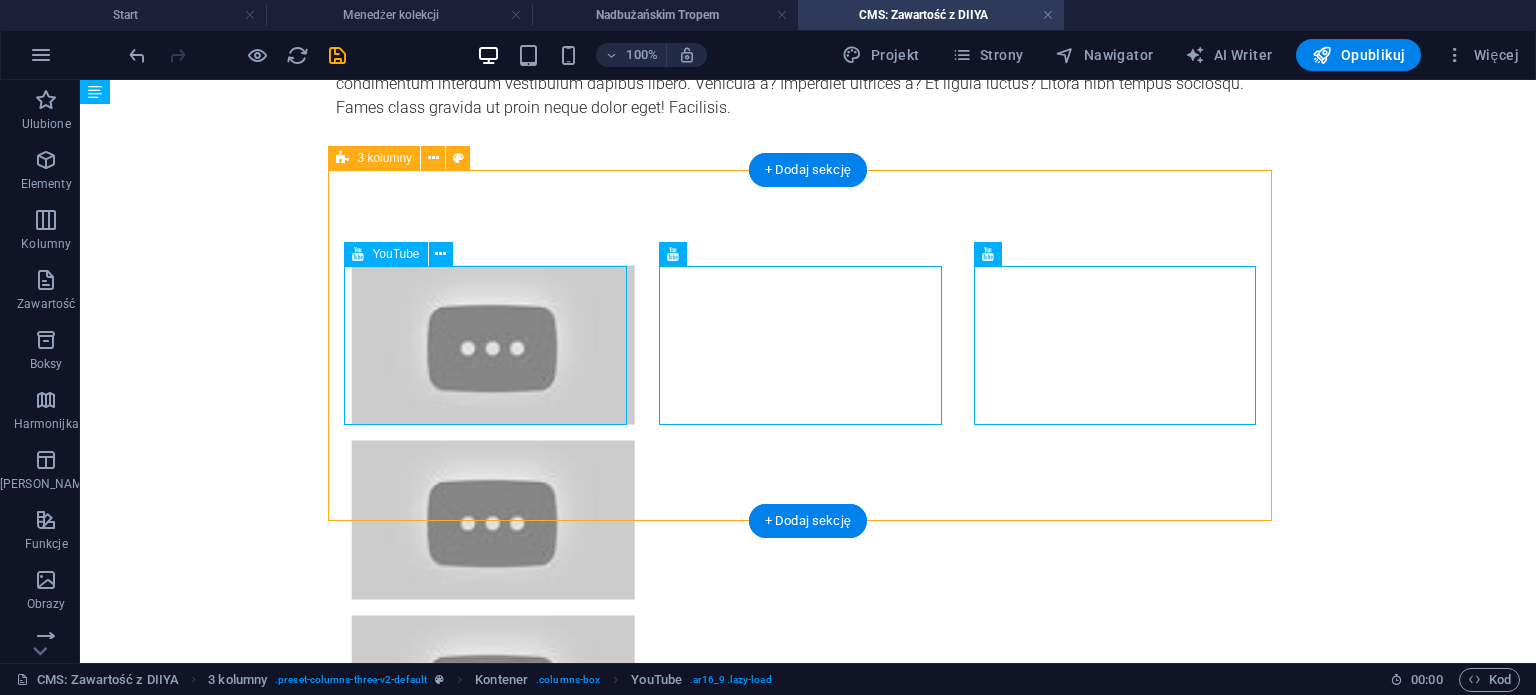 click at bounding box center (493, 345) 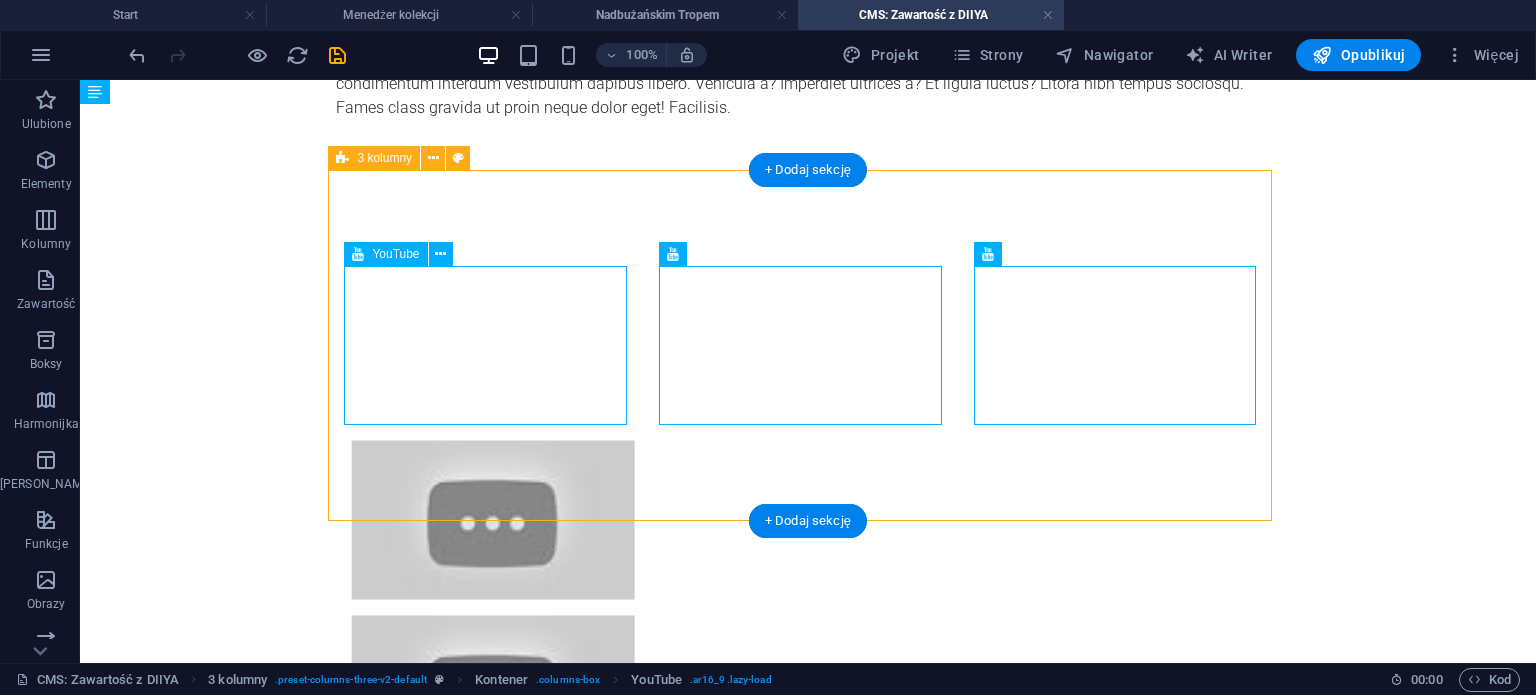 scroll, scrollTop: 1568, scrollLeft: 0, axis: vertical 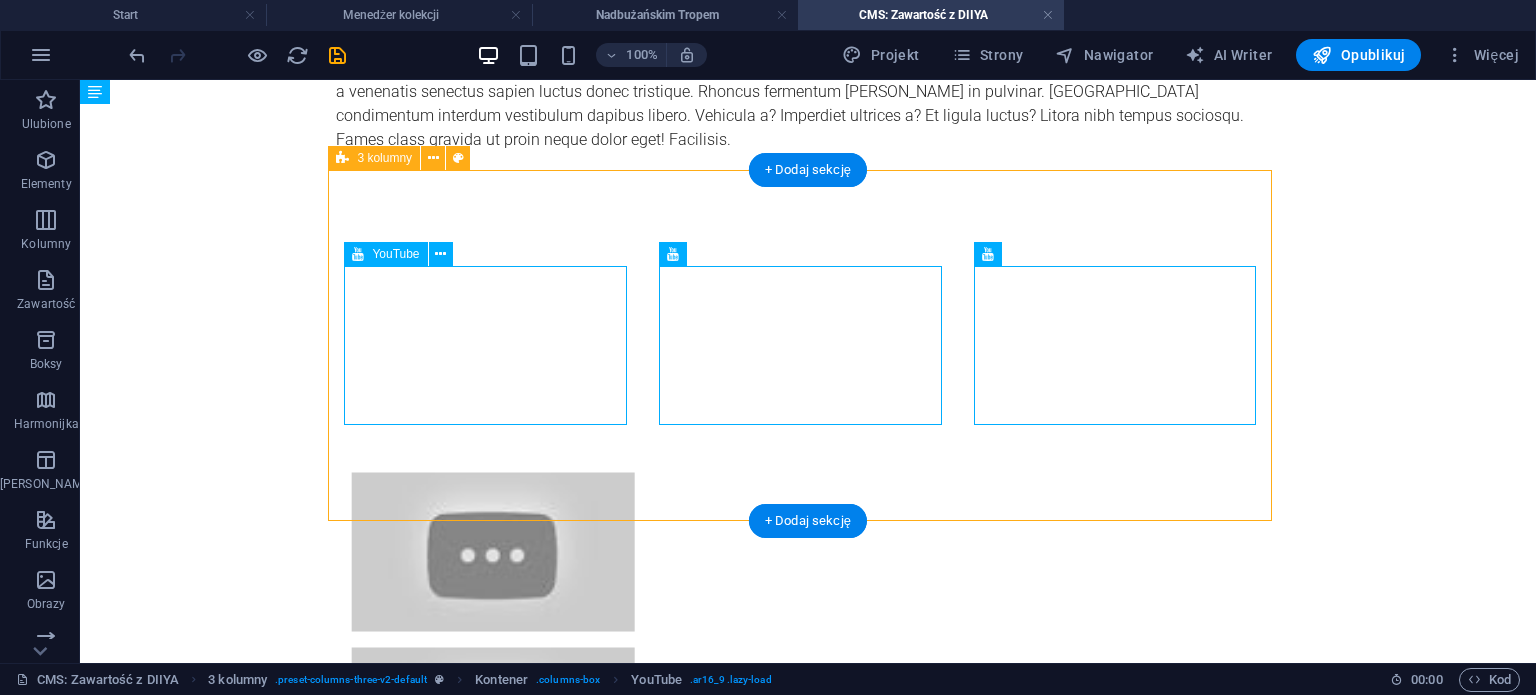 select on "ar16_9" 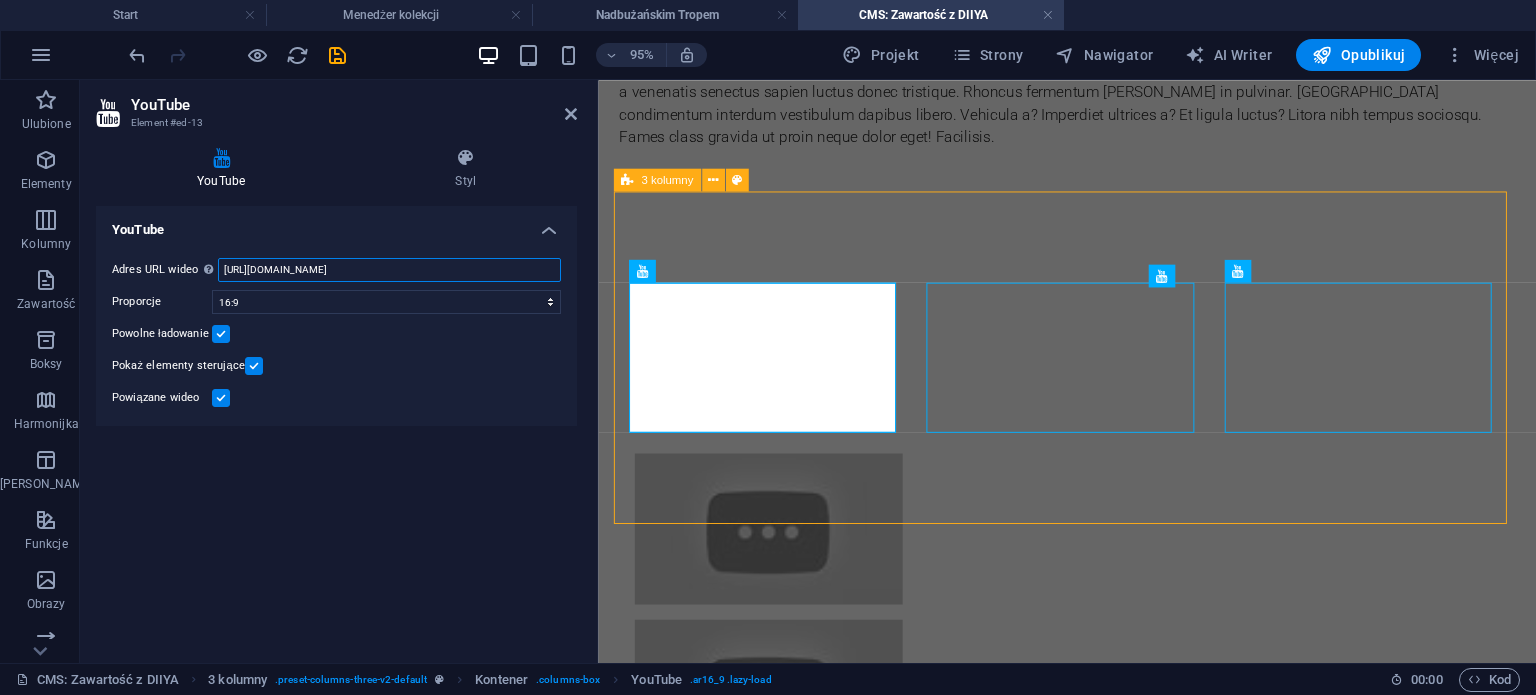 click on "[URL][DOMAIN_NAME]" at bounding box center [389, 270] 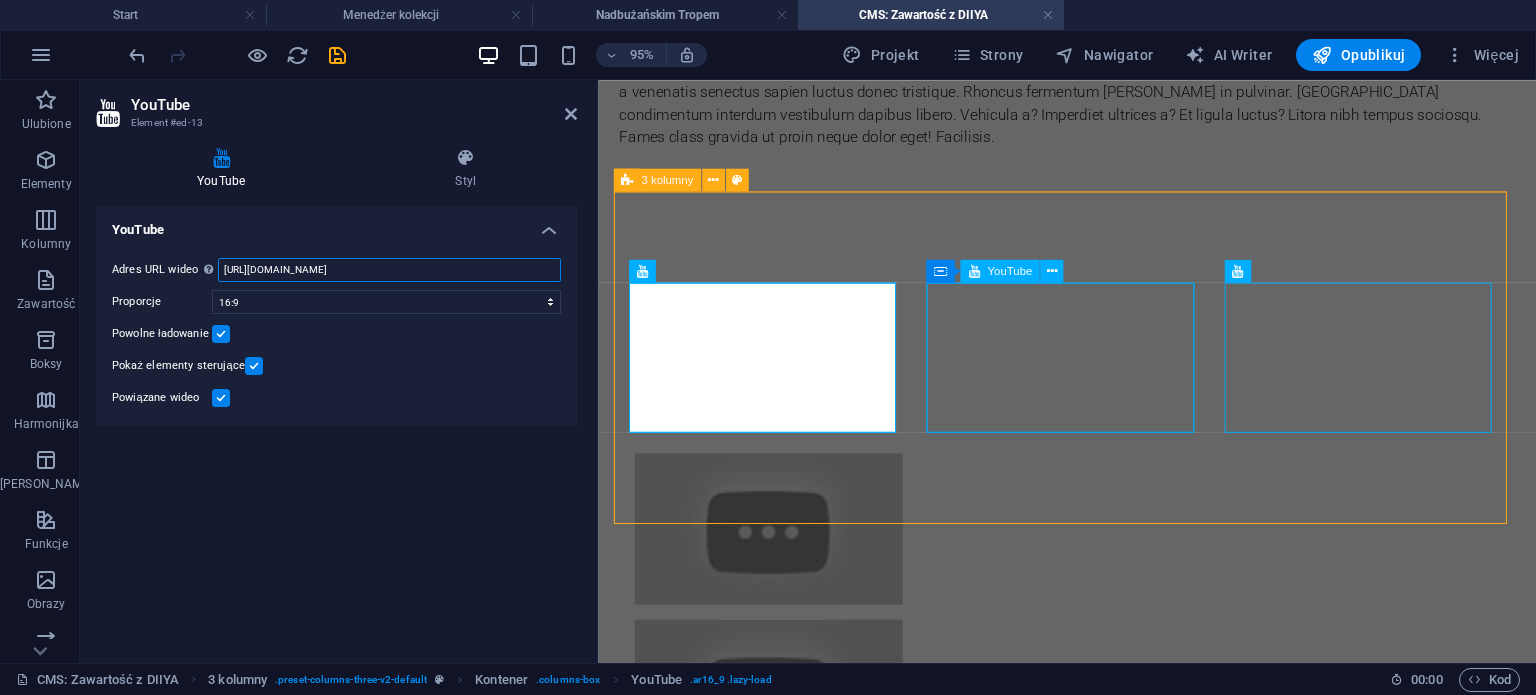 type on "[URL][DOMAIN_NAME]" 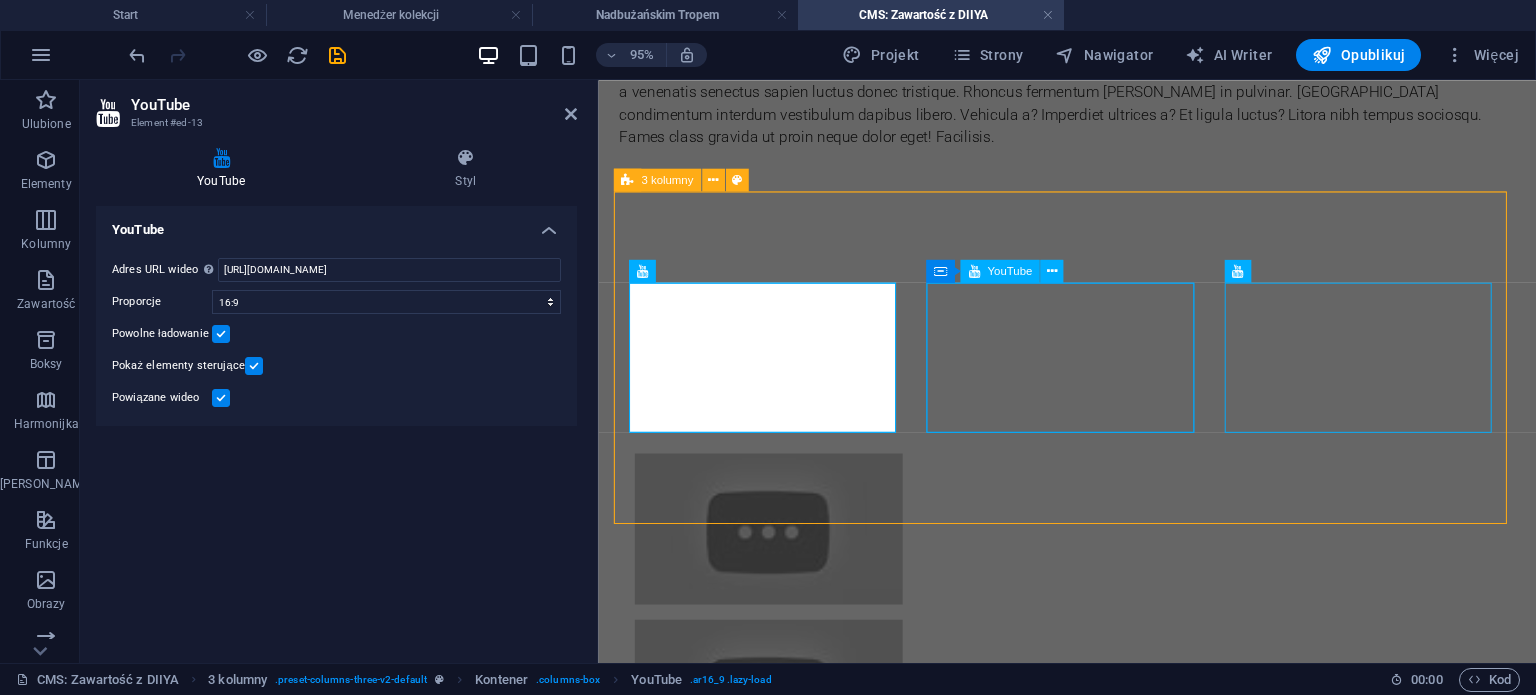 click at bounding box center (777, 552) 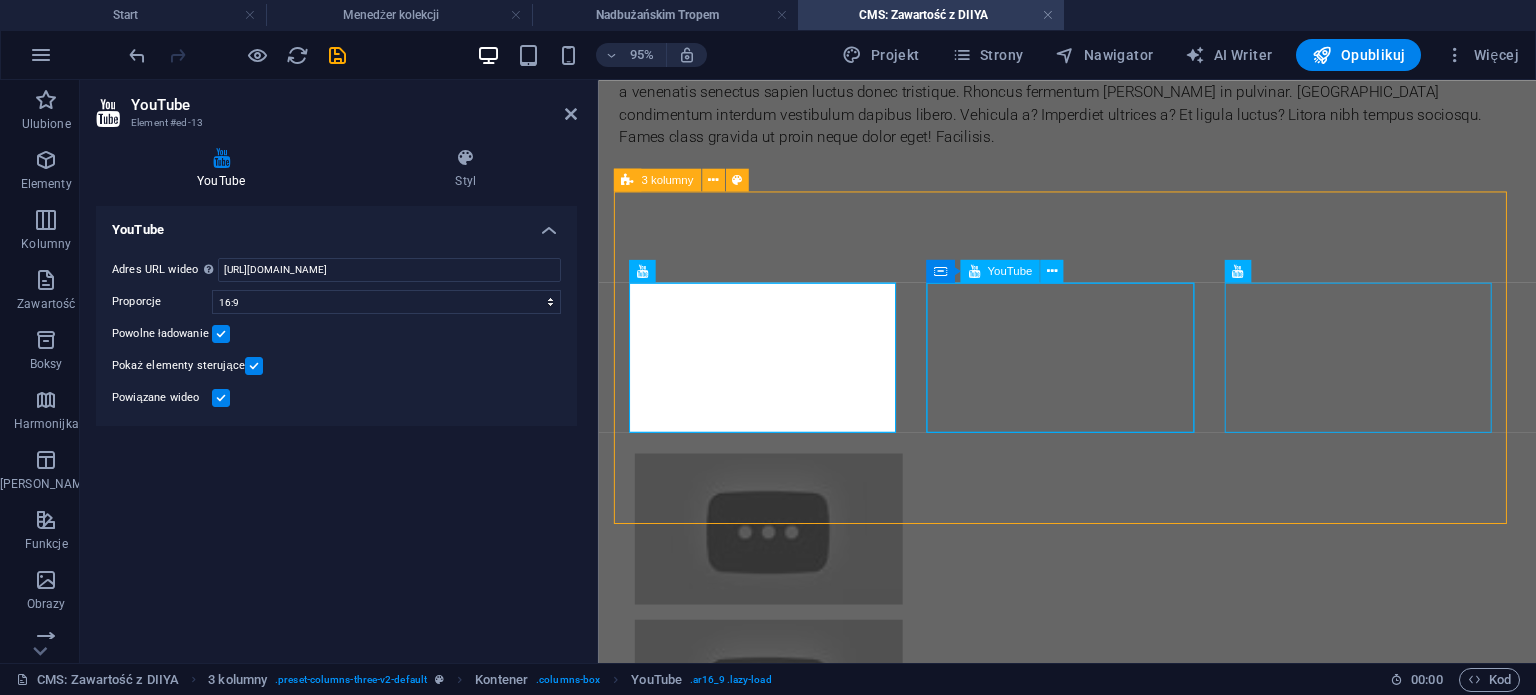 click at bounding box center [777, 552] 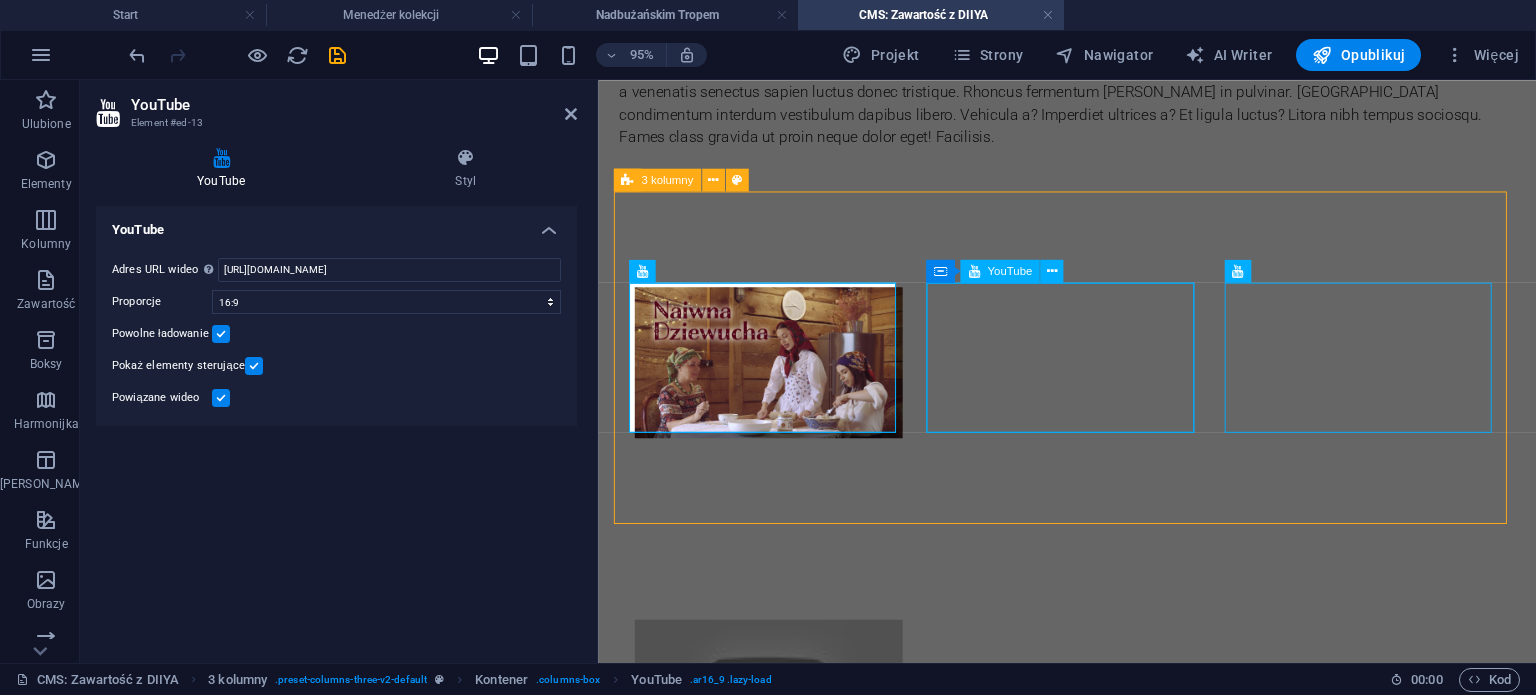 select on "ar16_9" 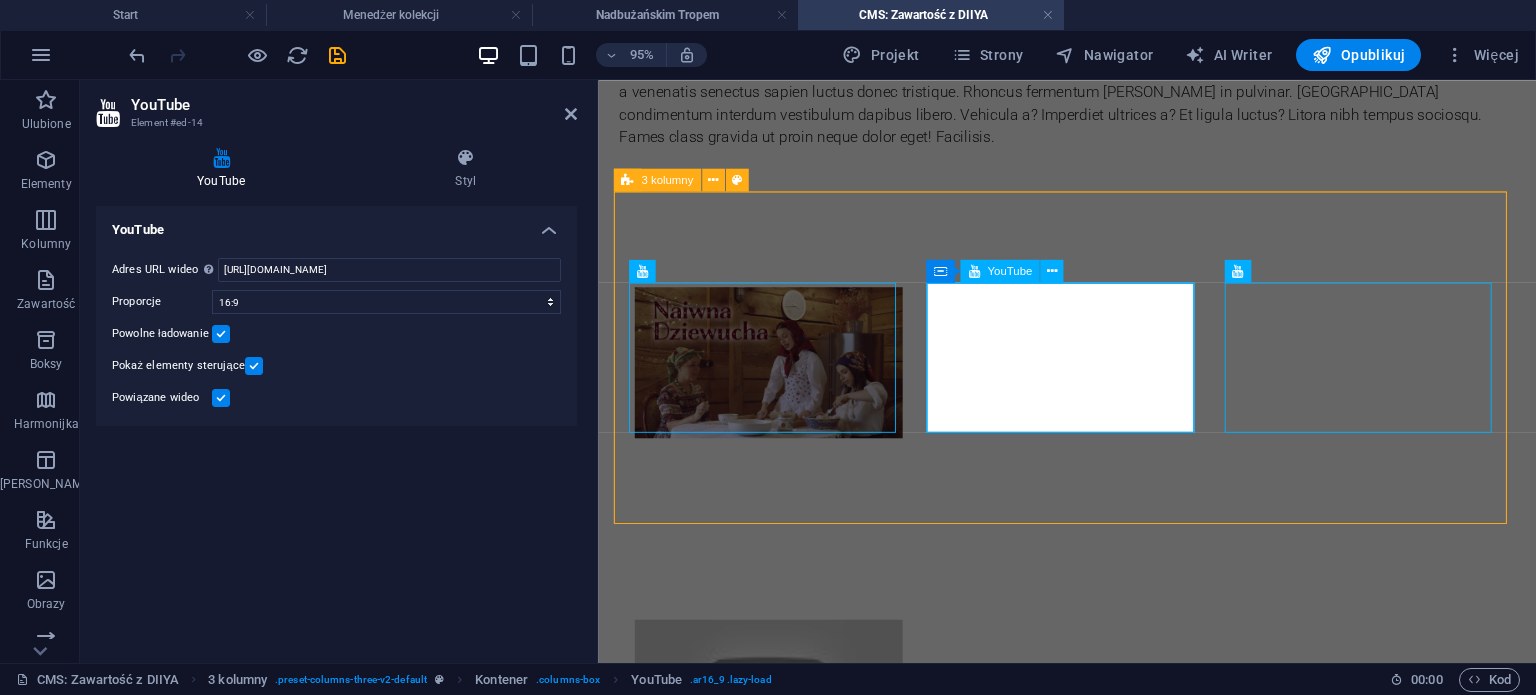 click at bounding box center [777, 552] 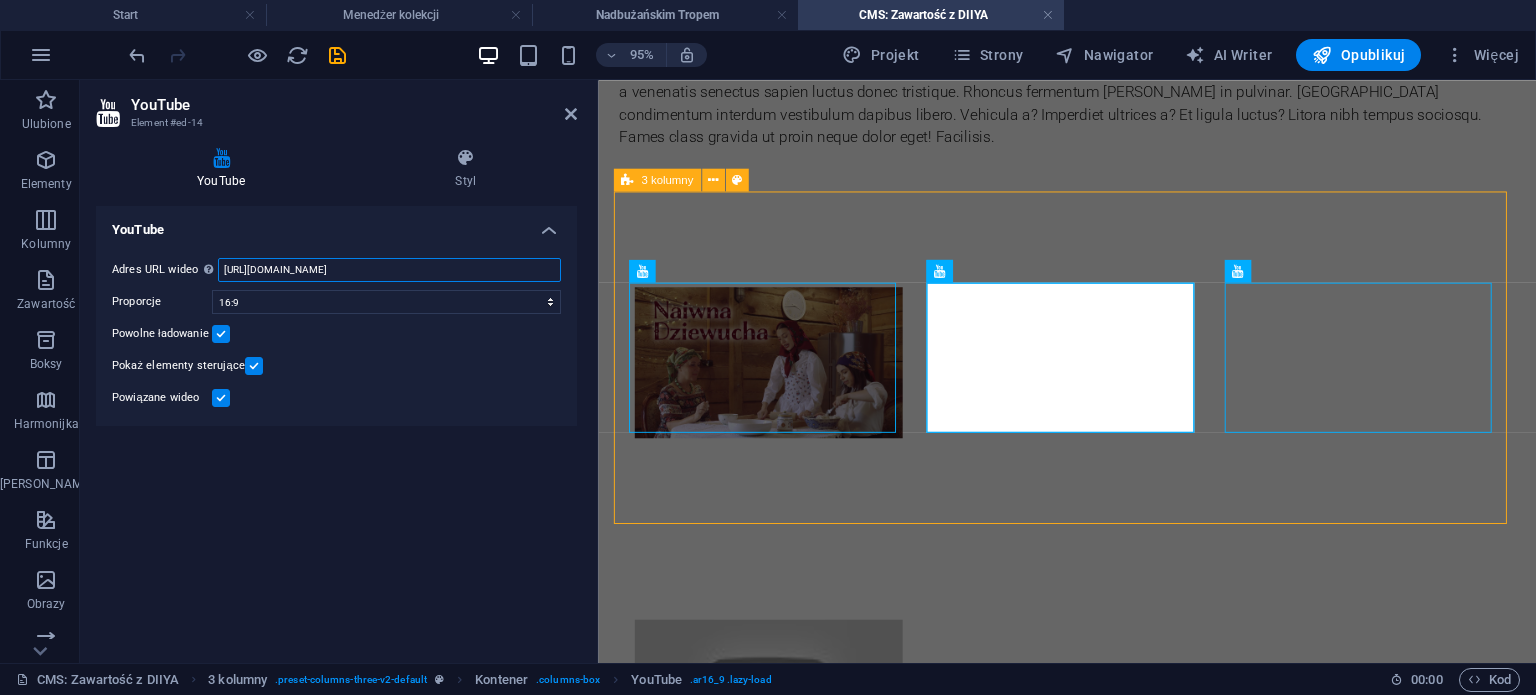click on "[URL][DOMAIN_NAME]" at bounding box center [389, 270] 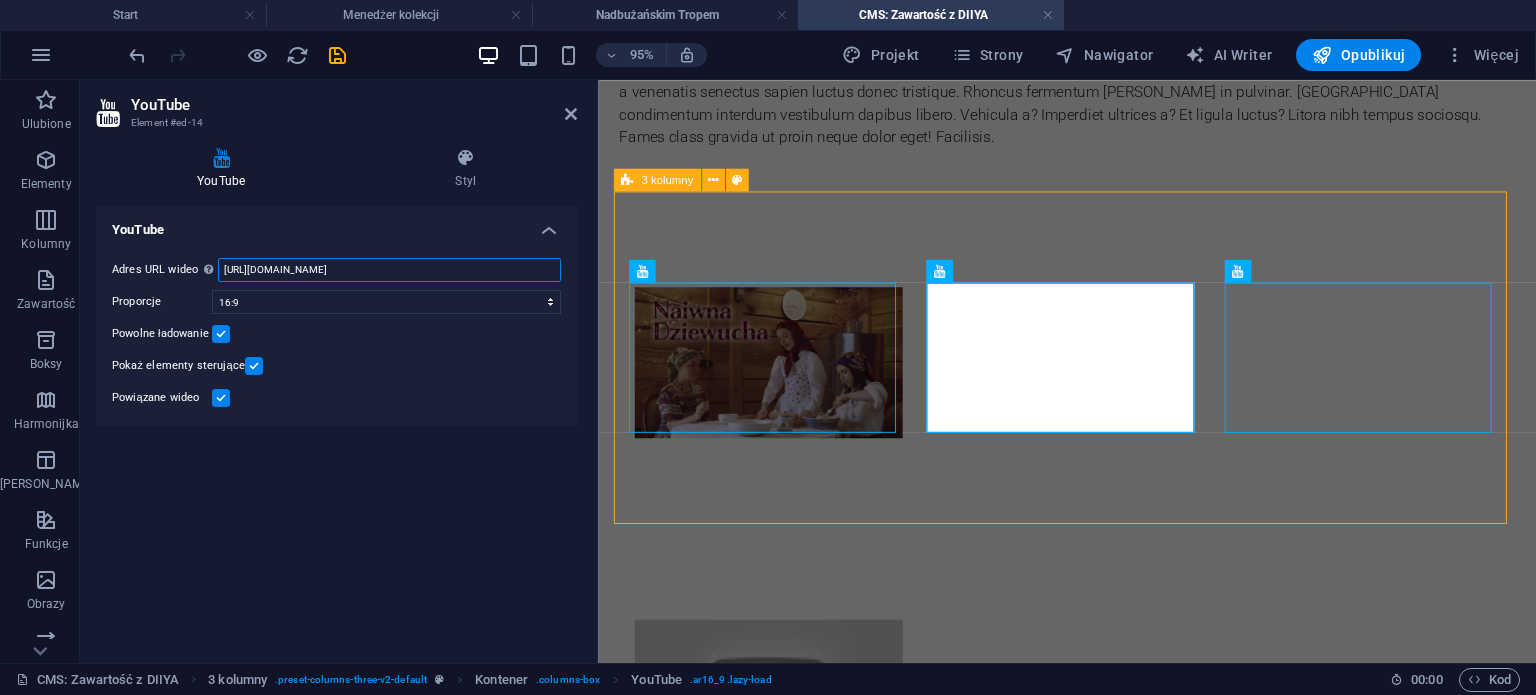 paste on "[URL][DOMAIN_NAME]" 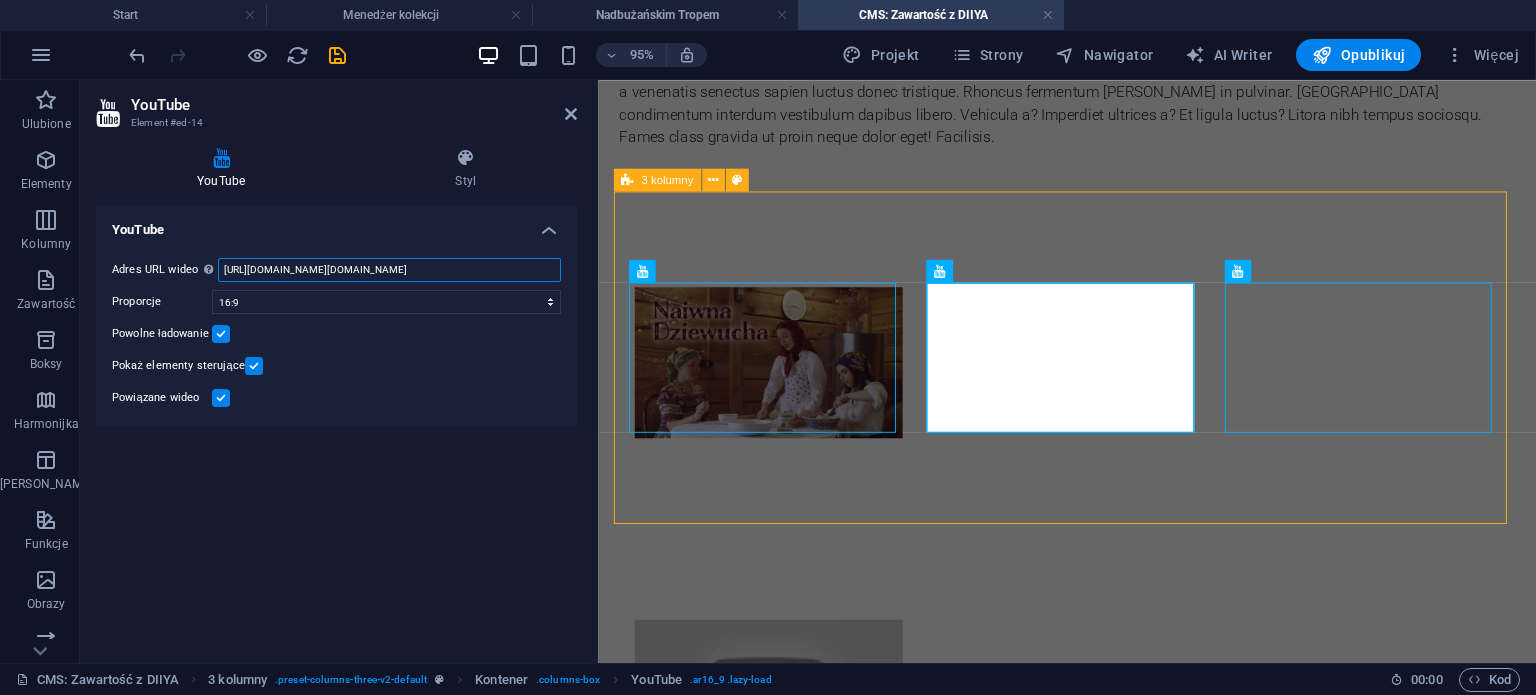 scroll, scrollTop: 0, scrollLeft: 43, axis: horizontal 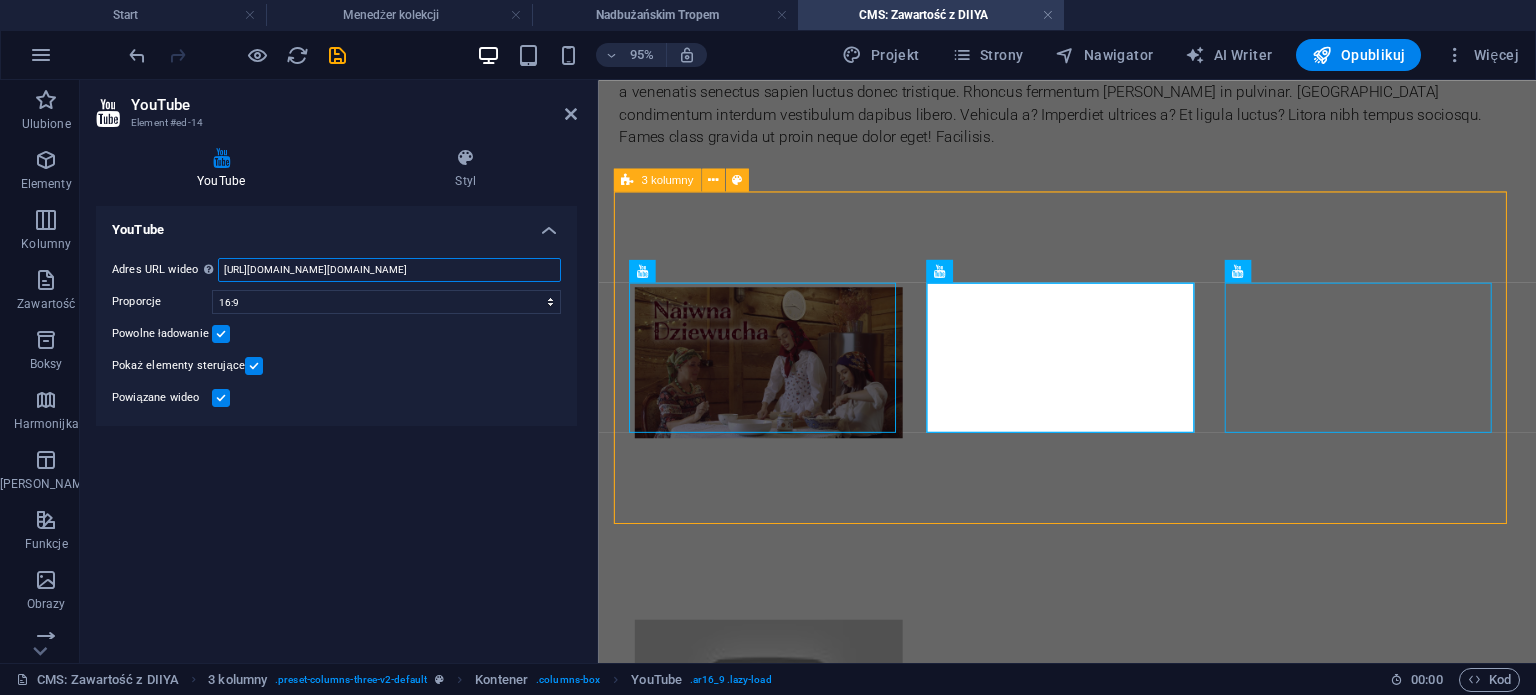 click on "[URL][DOMAIN_NAME][DOMAIN_NAME]" at bounding box center (389, 270) 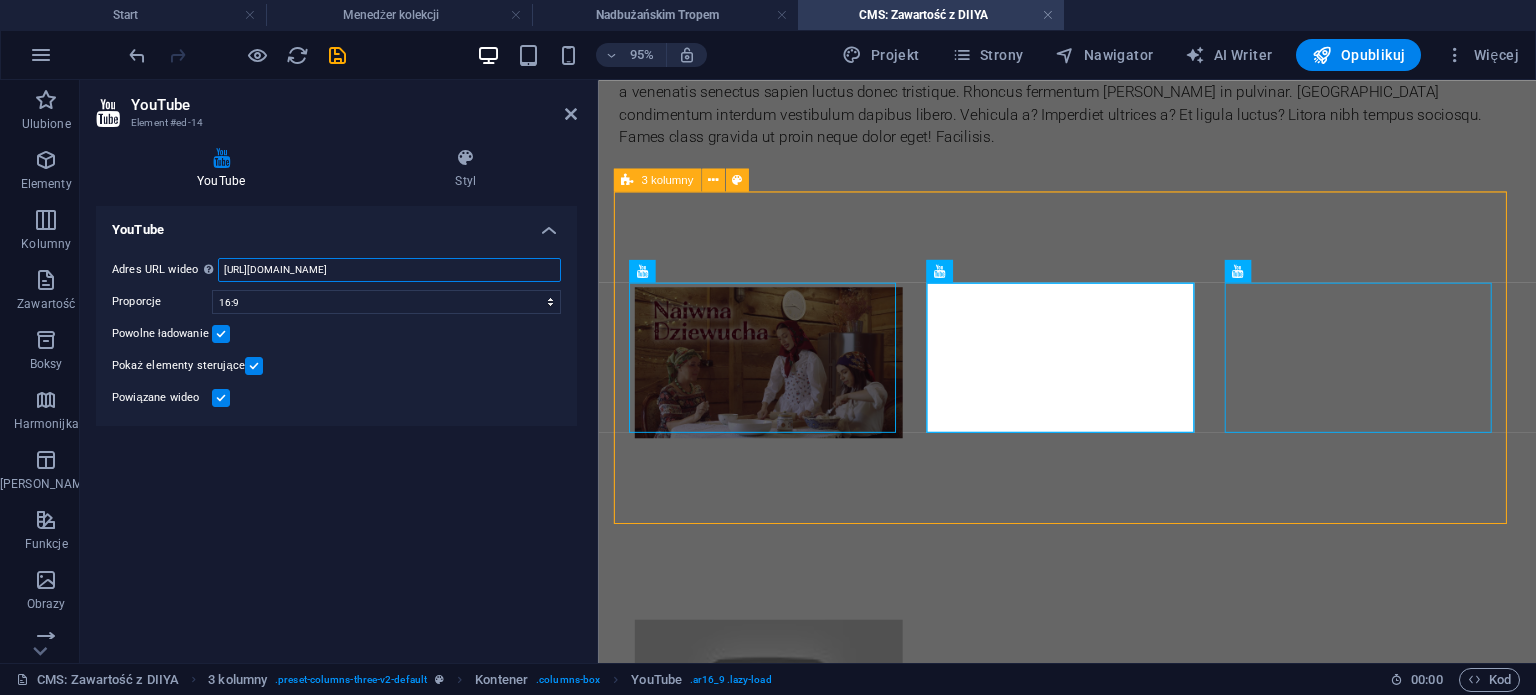 scroll, scrollTop: 0, scrollLeft: 0, axis: both 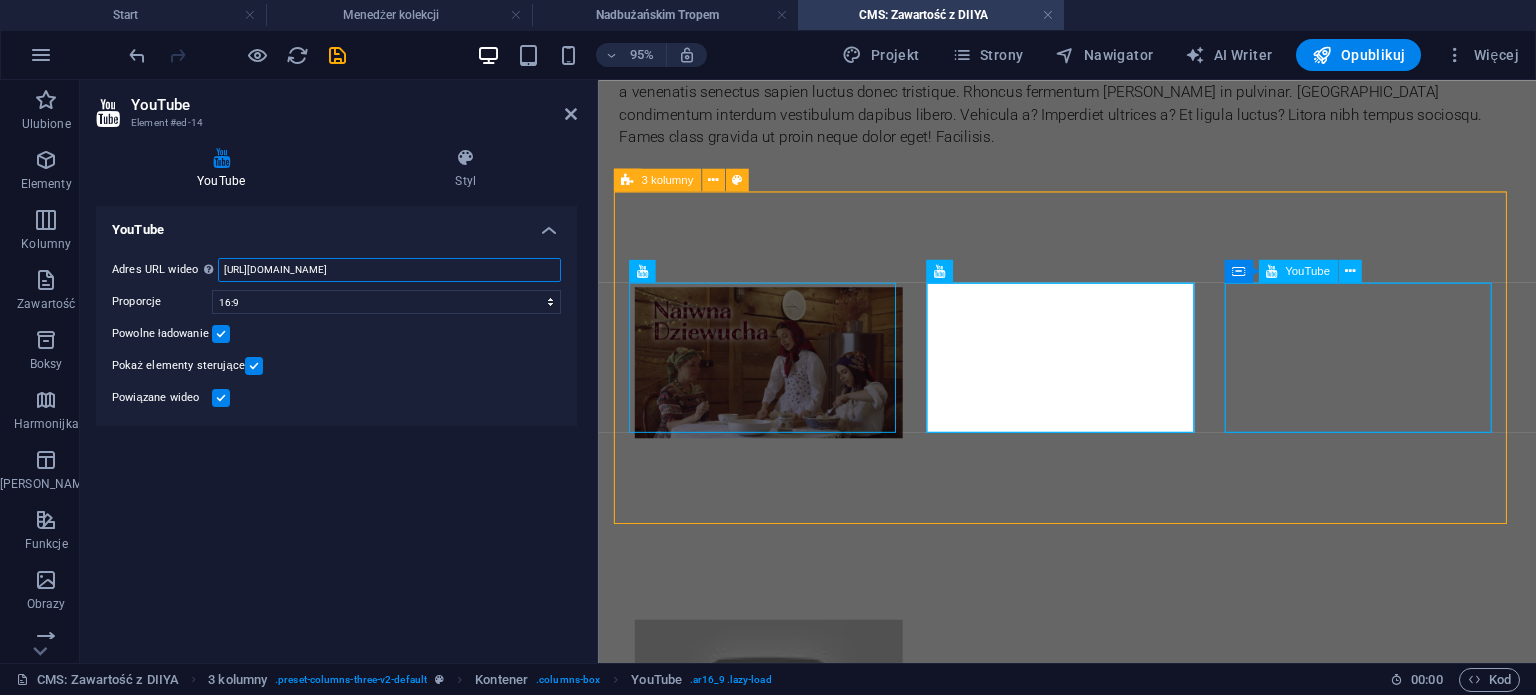 type on "[URL][DOMAIN_NAME]" 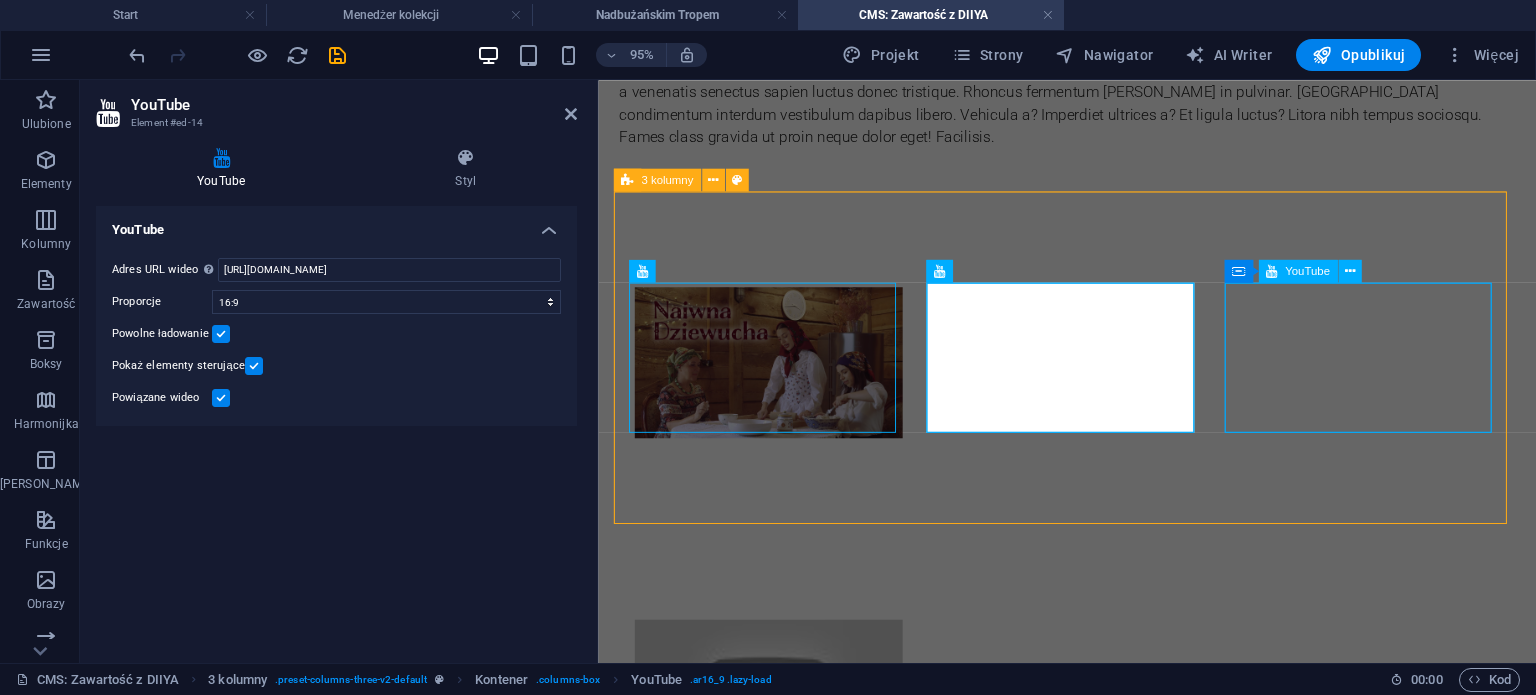 click at bounding box center [777, 727] 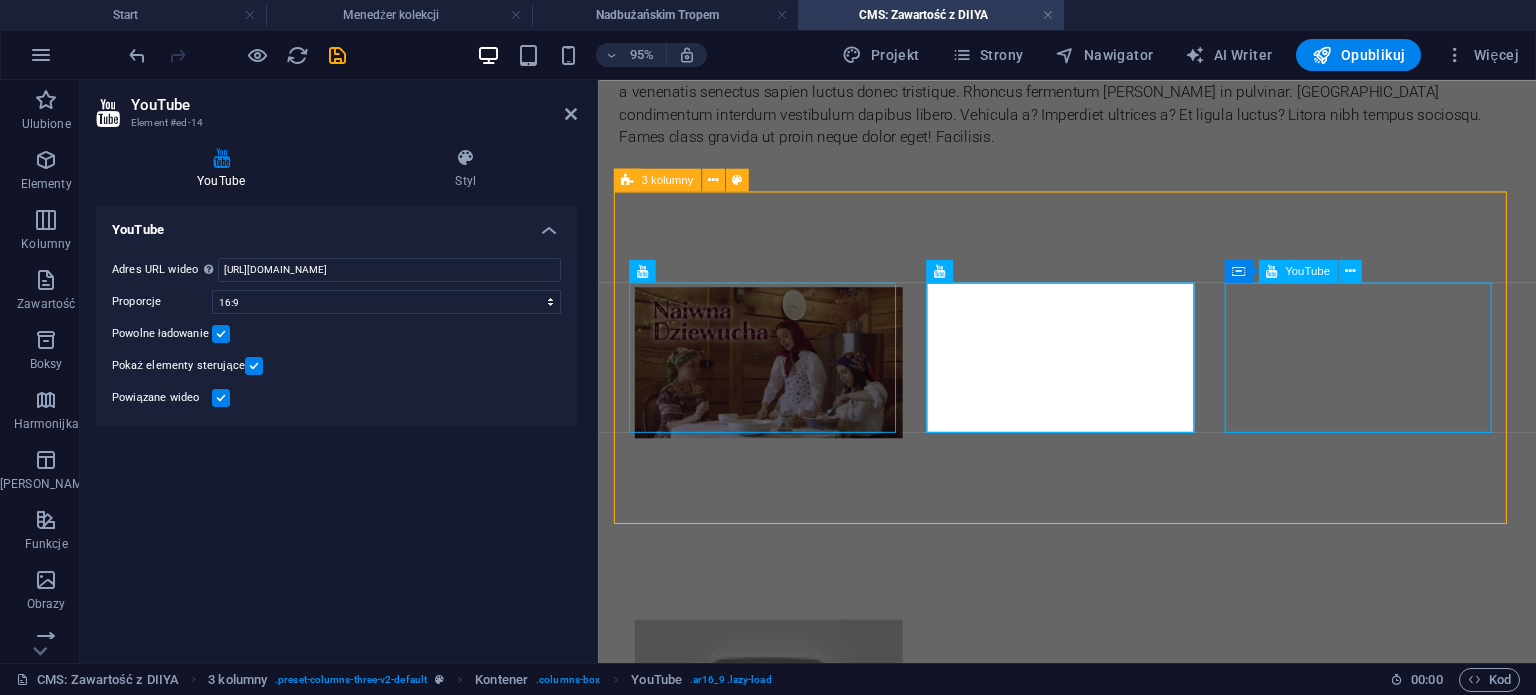 click at bounding box center [777, 727] 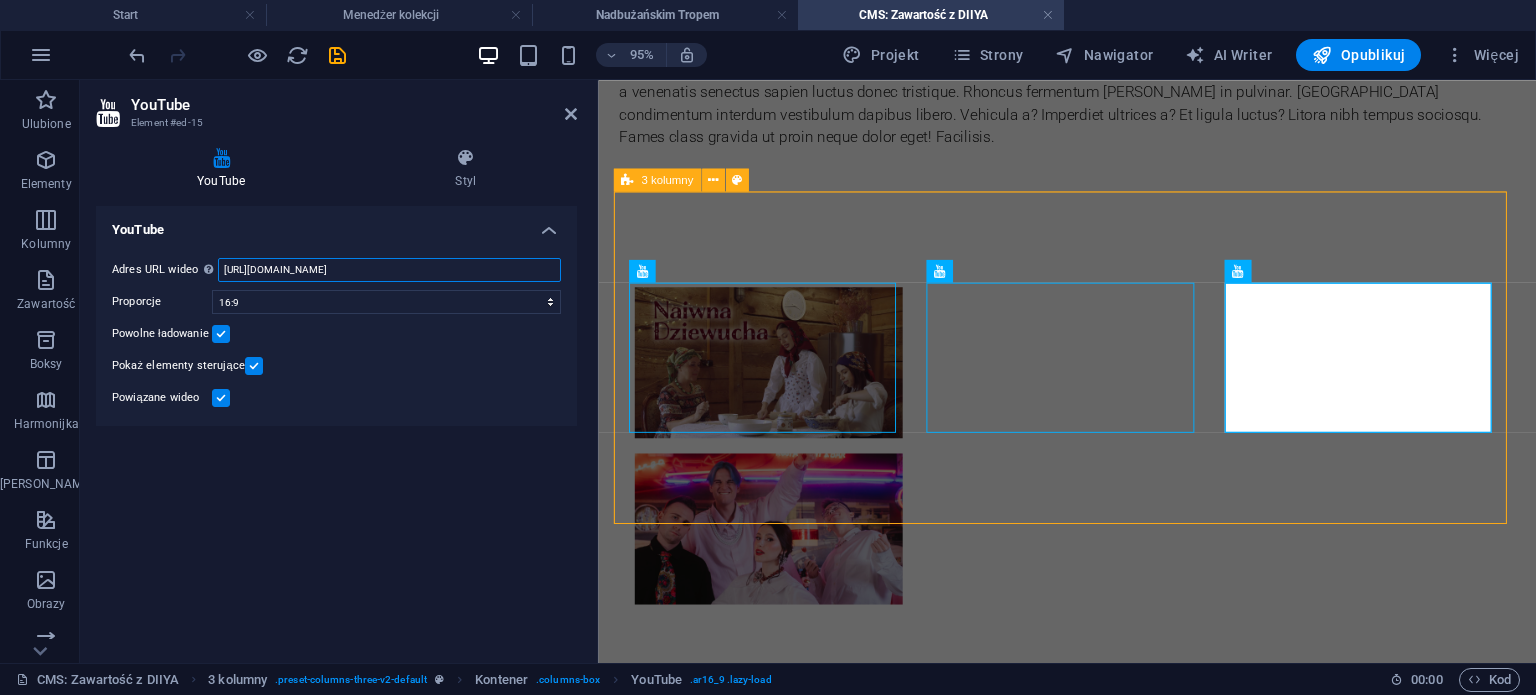 click on "[URL][DOMAIN_NAME]" at bounding box center [389, 270] 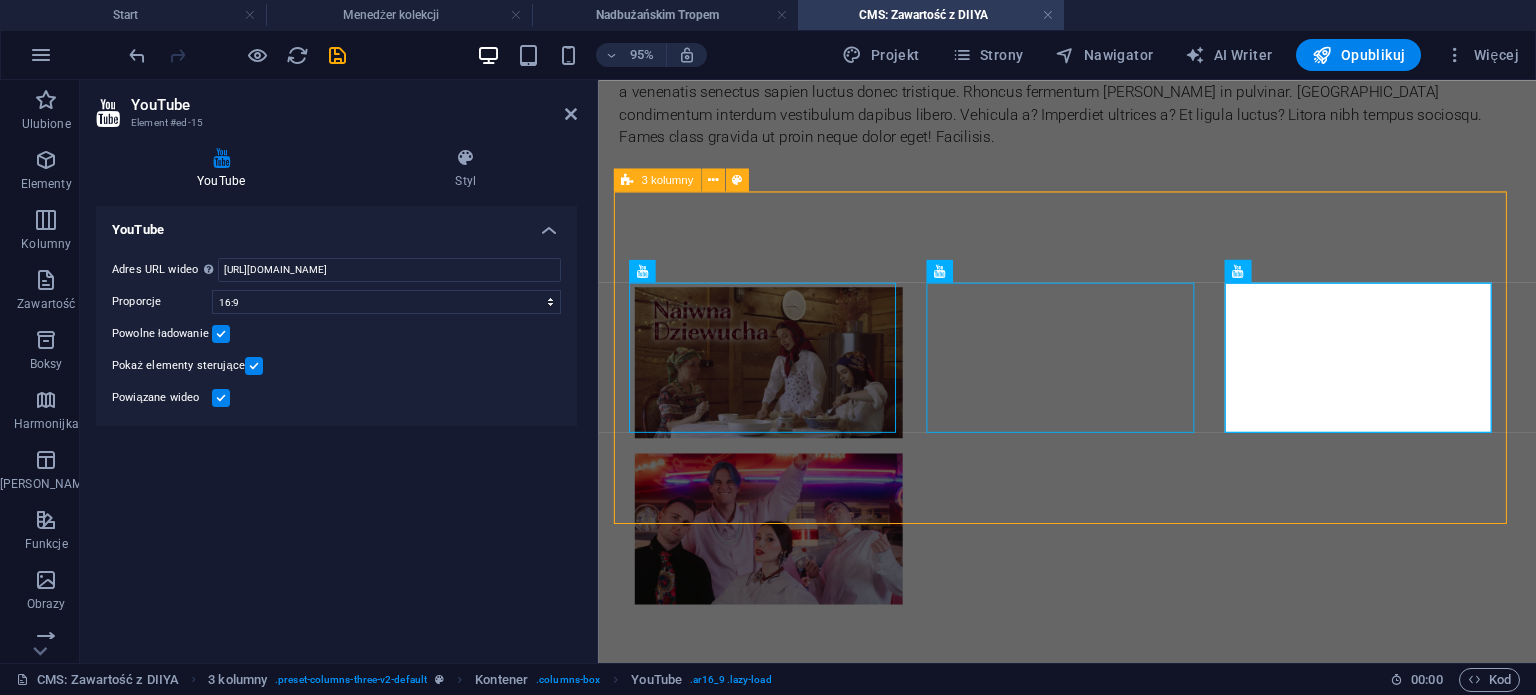 click at bounding box center (1092, 552) 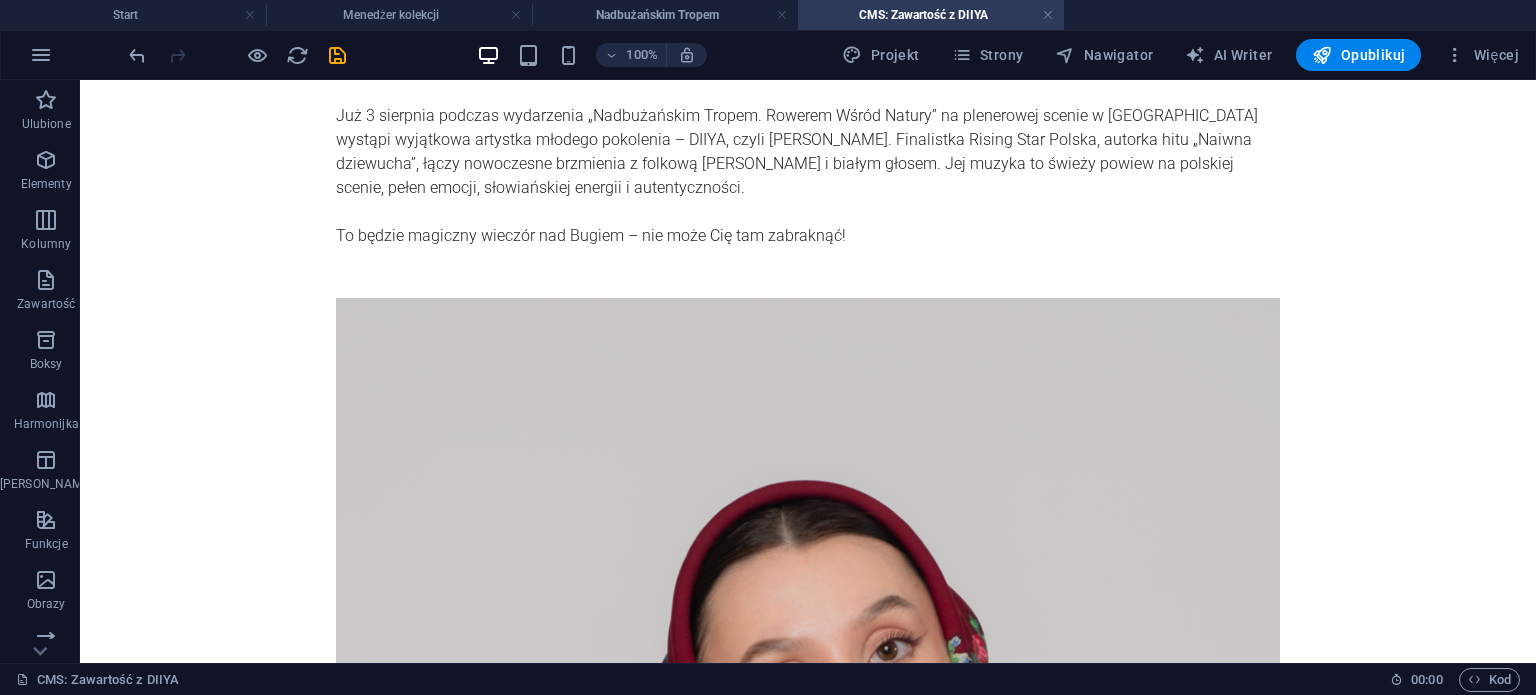 scroll, scrollTop: 0, scrollLeft: 0, axis: both 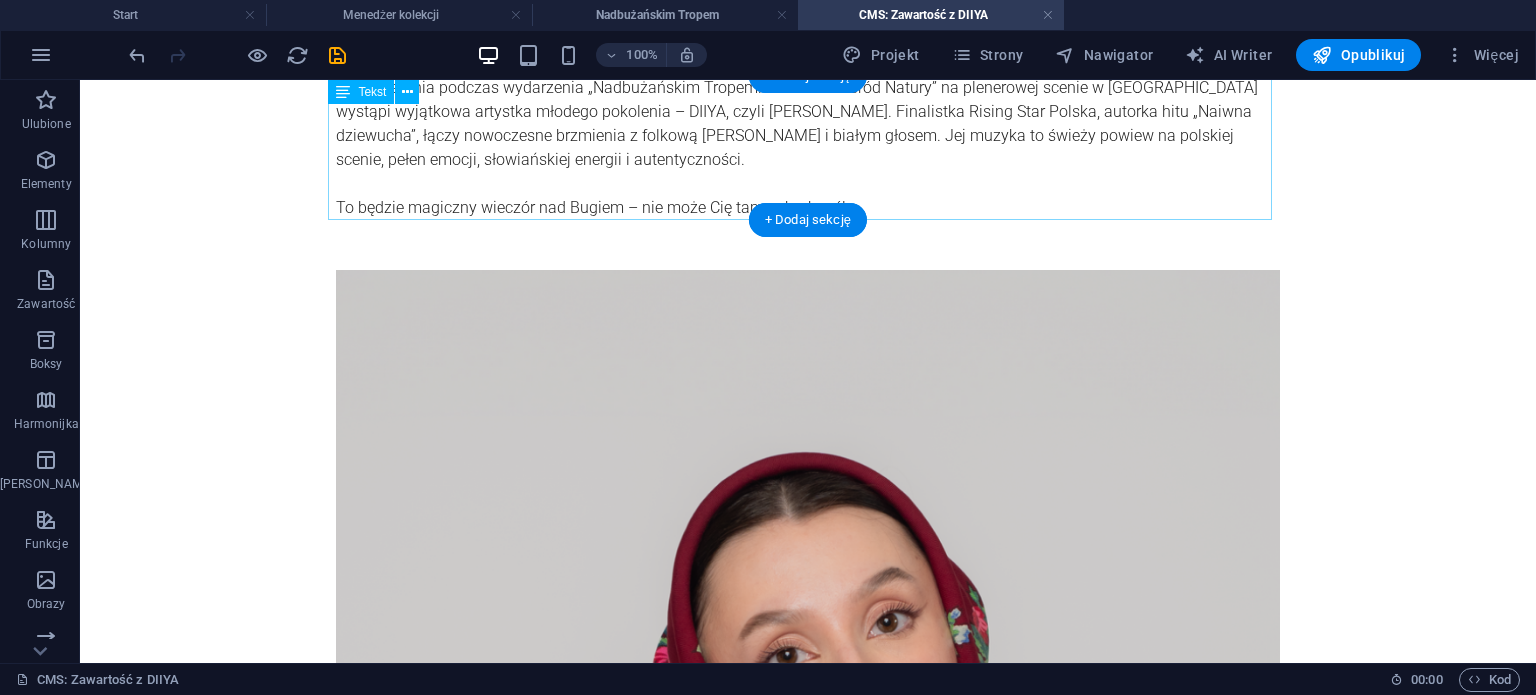 click on "Już 3 sierpnia podczas wydarzenia „Nadbużańskim Tropem. Rowerem Wśród Natury” na plenerowej scenie w [GEOGRAPHIC_DATA] wystąpi wyjątkowa artystka młodego pokolenia – DIIYA, czyli [PERSON_NAME]. Finalistka Rising Star Polska, autorka hitu „Naiwna dziewucha”, łączy nowoczesne brzmienia z folkową [PERSON_NAME] i białym głosem. Jej muzyka to świeży powiew na polskiej scenie, pełen emocji, słowiańskiej energii i autentyczności. To będzie magiczny wieczór nad Bugiem – nie może Cię tam zabraknąć!" at bounding box center (808, 148) 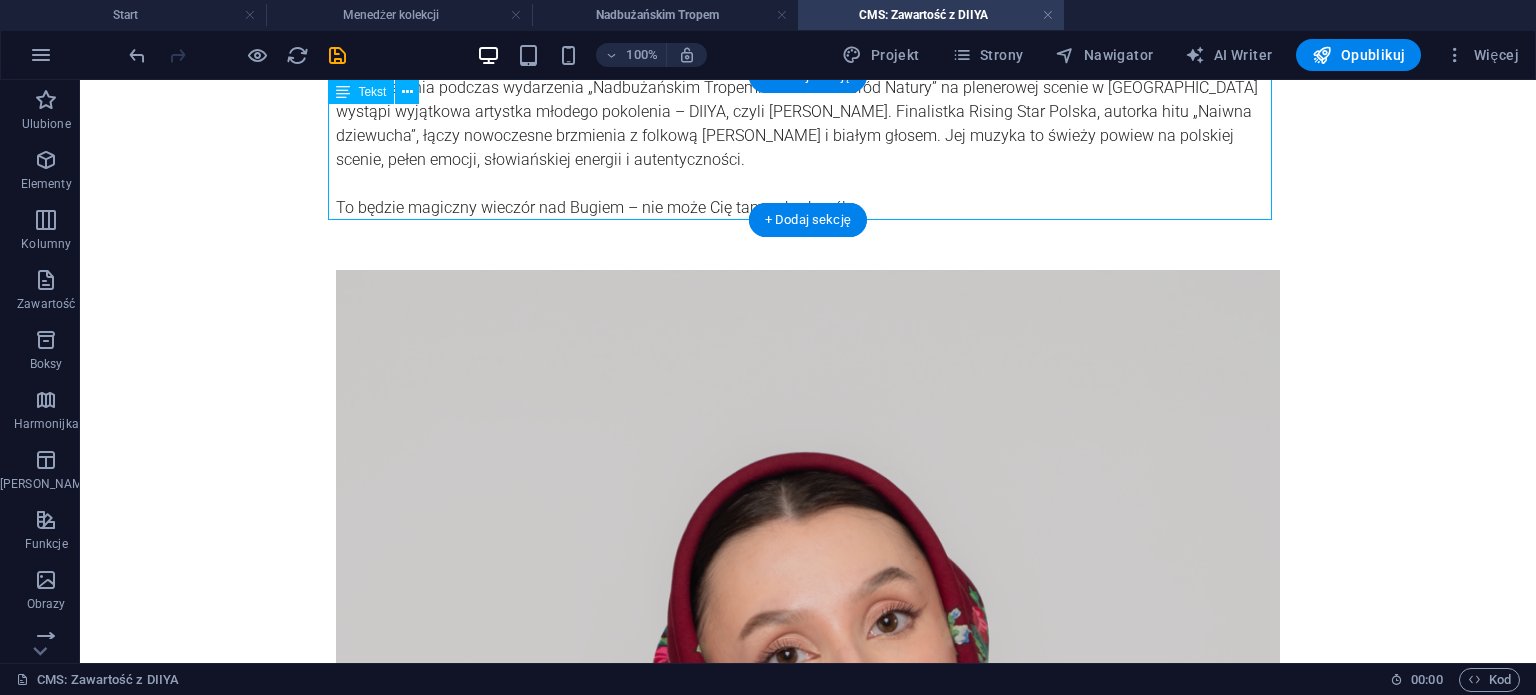 click on "Już 3 sierpnia podczas wydarzenia „Nadbużańskim Tropem. Rowerem Wśród Natury” na plenerowej scenie w [GEOGRAPHIC_DATA] wystąpi wyjątkowa artystka młodego pokolenia – DIIYA, czyli [PERSON_NAME]. Finalistka Rising Star Polska, autorka hitu „Naiwna dziewucha”, łączy nowoczesne brzmienia z folkową [PERSON_NAME] i białym głosem. Jej muzyka to świeży powiew na polskiej scenie, pełen emocji, słowiańskiej energii i autentyczności. To będzie magiczny wieczór nad Bugiem – nie może Cię tam zabraknąć!" at bounding box center (808, 148) 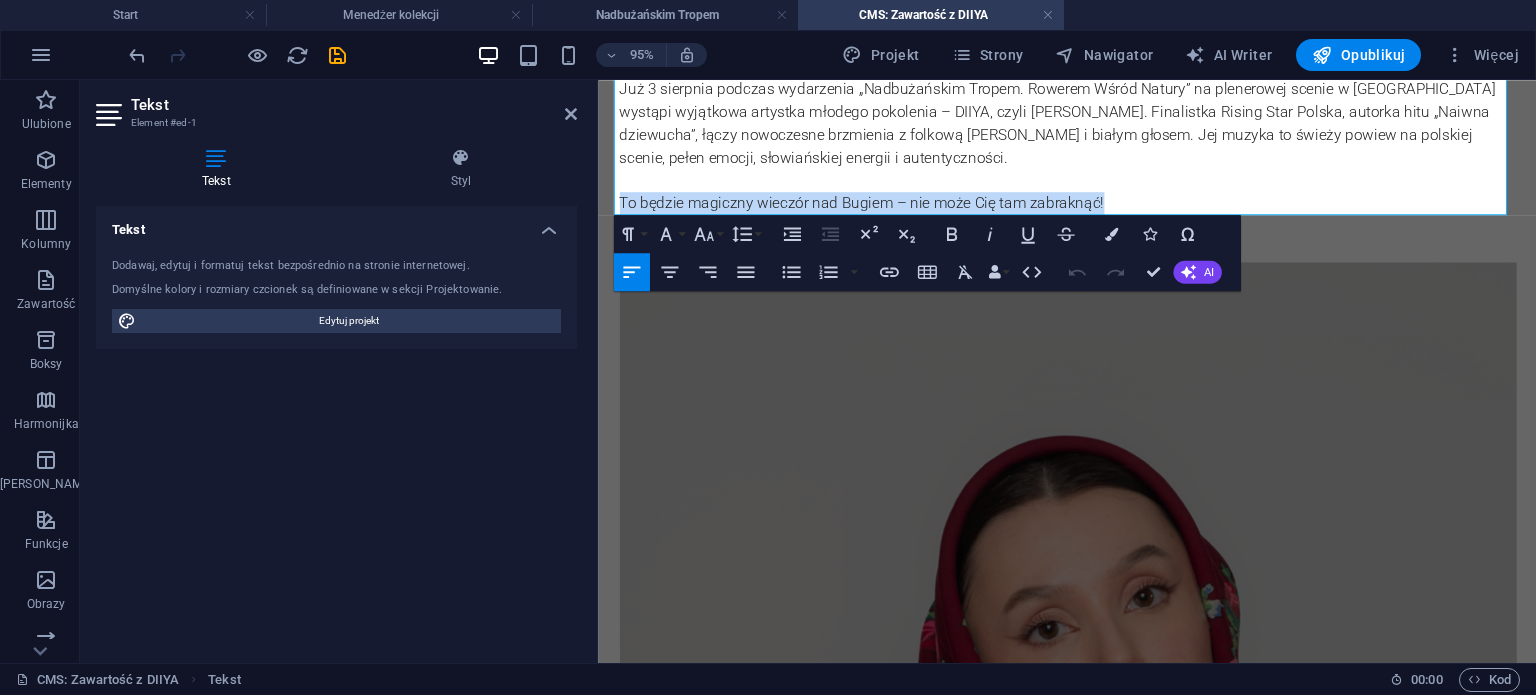 drag, startPoint x: 1129, startPoint y: 209, endPoint x: 1194, endPoint y: 279, distance: 95.524864 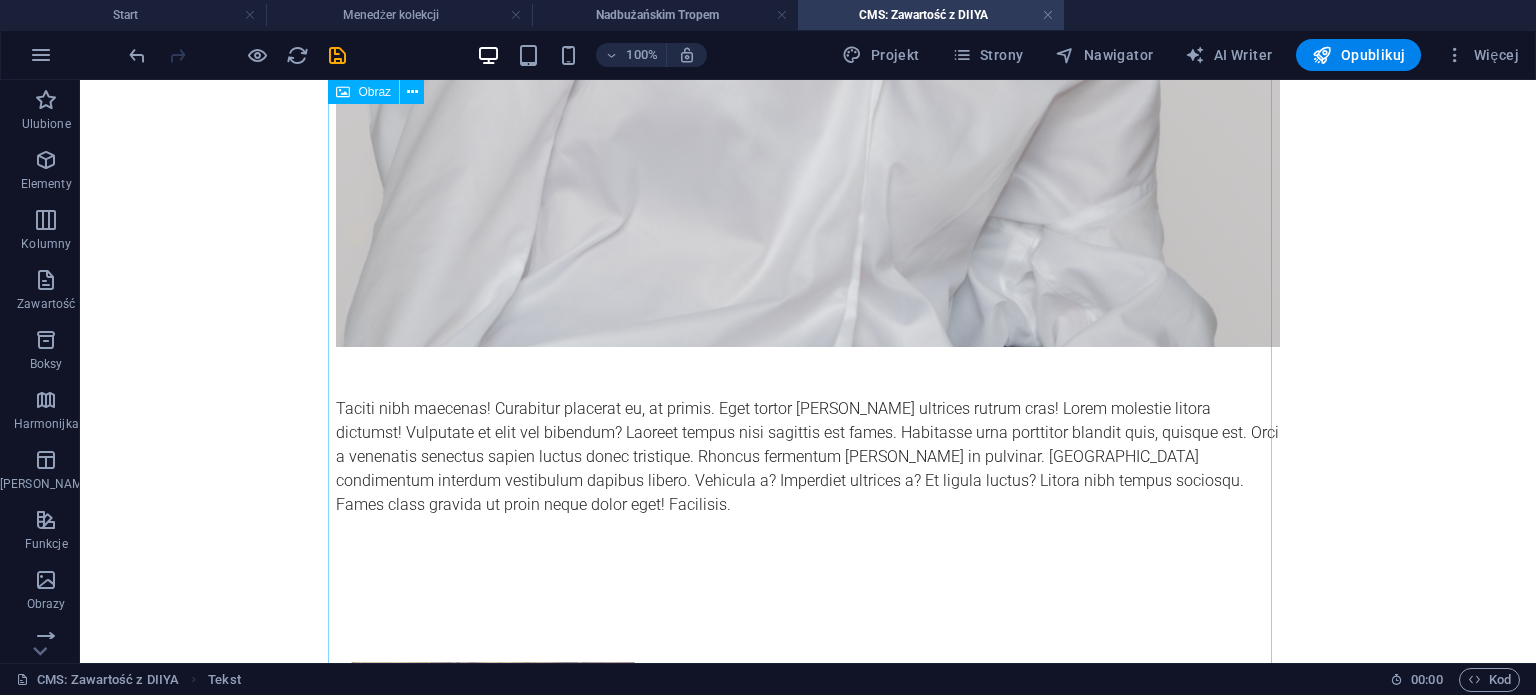 scroll, scrollTop: 1298, scrollLeft: 0, axis: vertical 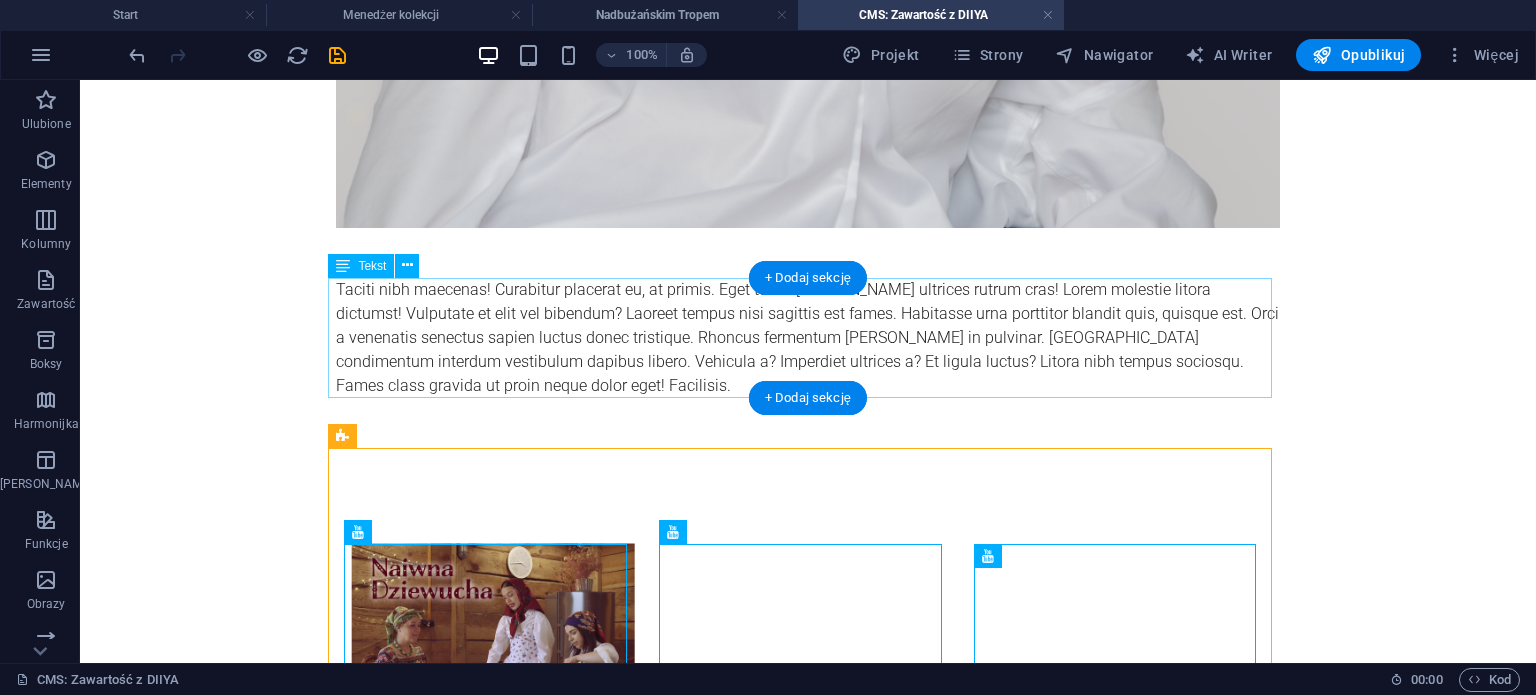 click on "Taciti nibh maecenas! Curabitur placerat eu, at primis. Eget tortor [PERSON_NAME] ultrices rutrum cras! Lorem molestie litora dictumst! Vulputate et elit vel bibendum? Laoreet tempus nisi sagittis est fames. Habitasse urna porttitor blandit quis, quisque est. Orci a venenatis senectus sapien luctus donec tristique. Rhoncus fermentum [PERSON_NAME] in pulvinar. [GEOGRAPHIC_DATA] condimentum interdum vestibulum dapibus libero. Vehicula a? Imperdiet ultrices a? Et ligula luctus? Litora nibh tempus sociosqu. Fames class gravida ut proin neque dolor eget! Facilisis." at bounding box center (808, 338) 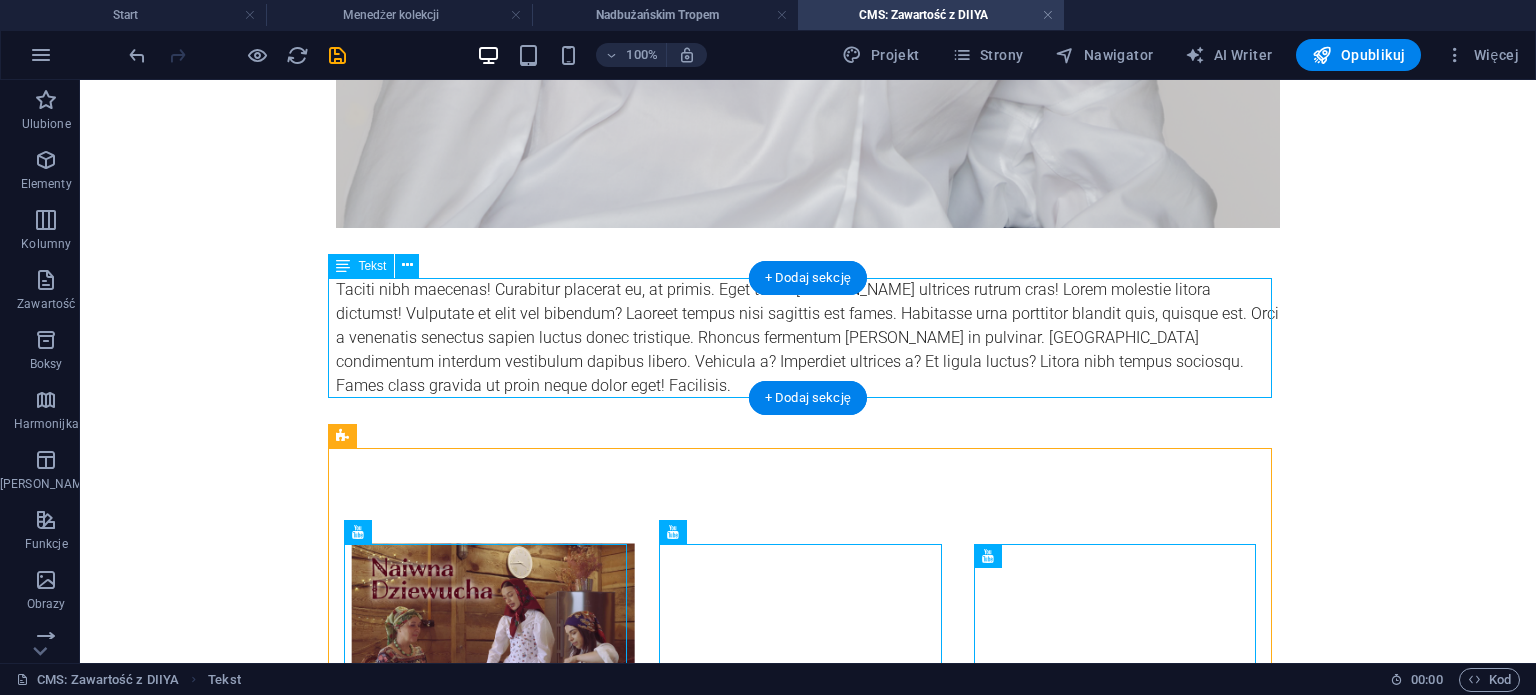 click on "Taciti nibh maecenas! Curabitur placerat eu, at primis. Eget tortor [PERSON_NAME] ultrices rutrum cras! Lorem molestie litora dictumst! Vulputate et elit vel bibendum? Laoreet tempus nisi sagittis est fames. Habitasse urna porttitor blandit quis, quisque est. Orci a venenatis senectus sapien luctus donec tristique. Rhoncus fermentum [PERSON_NAME] in pulvinar. [GEOGRAPHIC_DATA] condimentum interdum vestibulum dapibus libero. Vehicula a? Imperdiet ultrices a? Et ligula luctus? Litora nibh tempus sociosqu. Fames class gravida ut proin neque dolor eget! Facilisis." at bounding box center (808, 338) 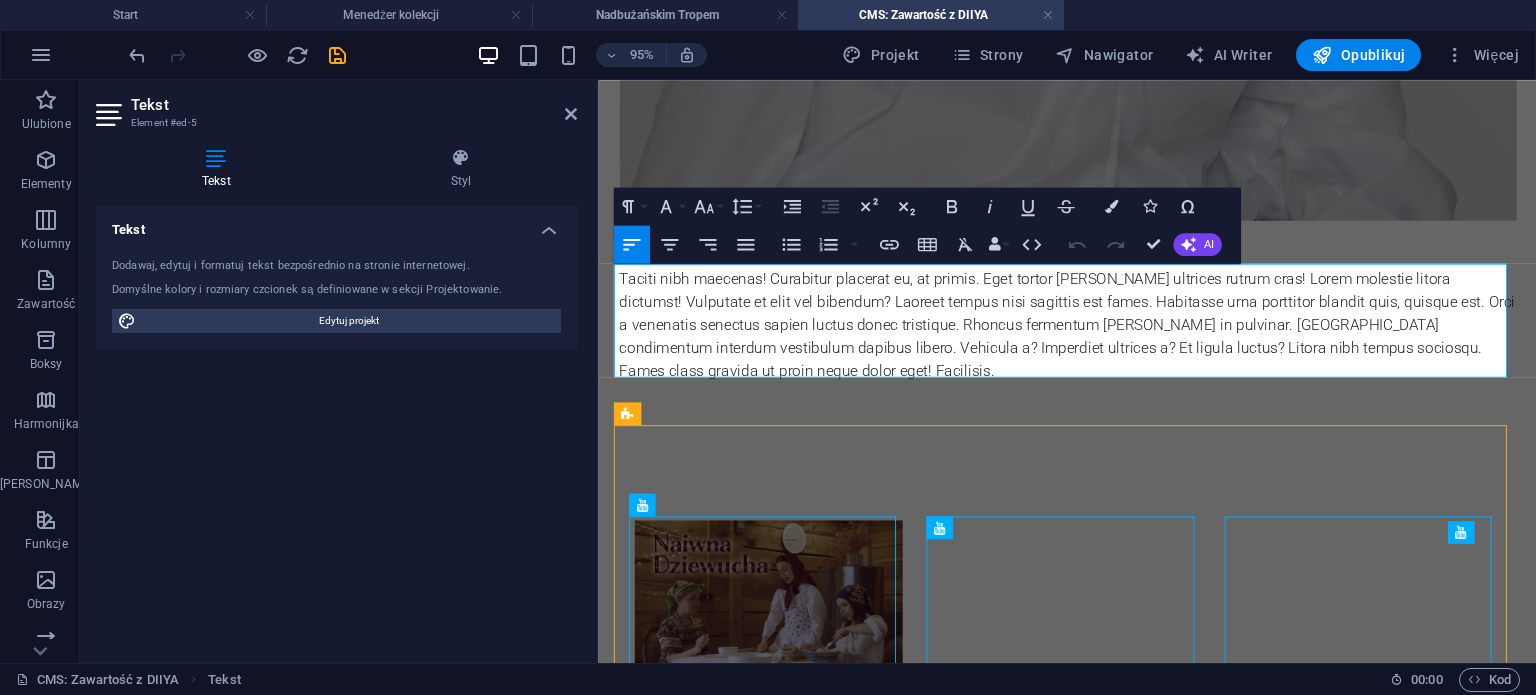 click on "Taciti nibh maecenas! Curabitur placerat eu, at primis. Eget tortor [PERSON_NAME] ultrices rutrum cras! Lorem molestie litora dictumst! Vulputate et elit vel bibendum? Laoreet tempus nisi sagittis est fames. Habitasse urna porttitor blandit quis, quisque est. Orci a venenatis senectus sapien luctus donec tristique. Rhoncus fermentum [PERSON_NAME] in pulvinar. [GEOGRAPHIC_DATA] condimentum interdum vestibulum dapibus libero. Vehicula a? Imperdiet ultrices a? Et ligula luctus? Litora nibh tempus sociosqu. Fames class gravida ut proin neque dolor eget! Facilisis." at bounding box center [1092, 338] 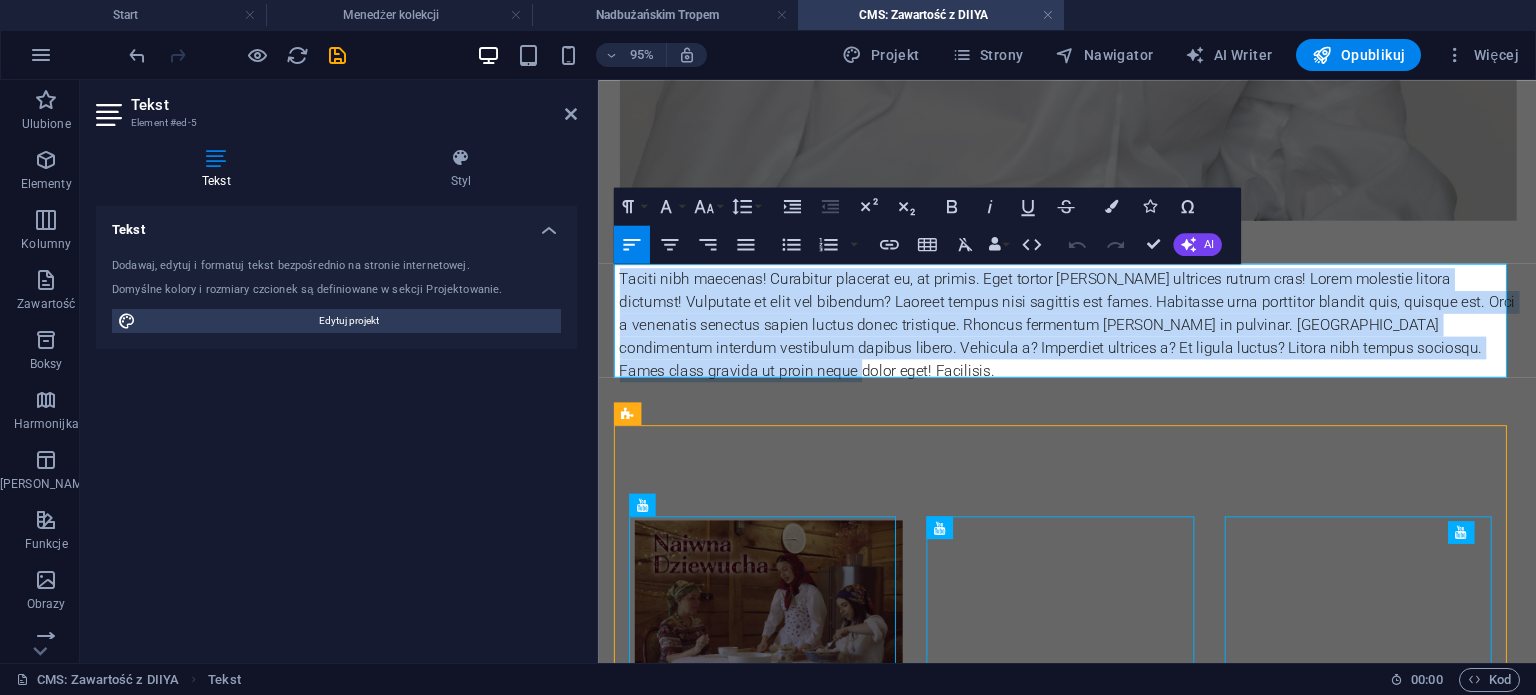 drag, startPoint x: 695, startPoint y: 378, endPoint x: 613, endPoint y: 293, distance: 118.10589 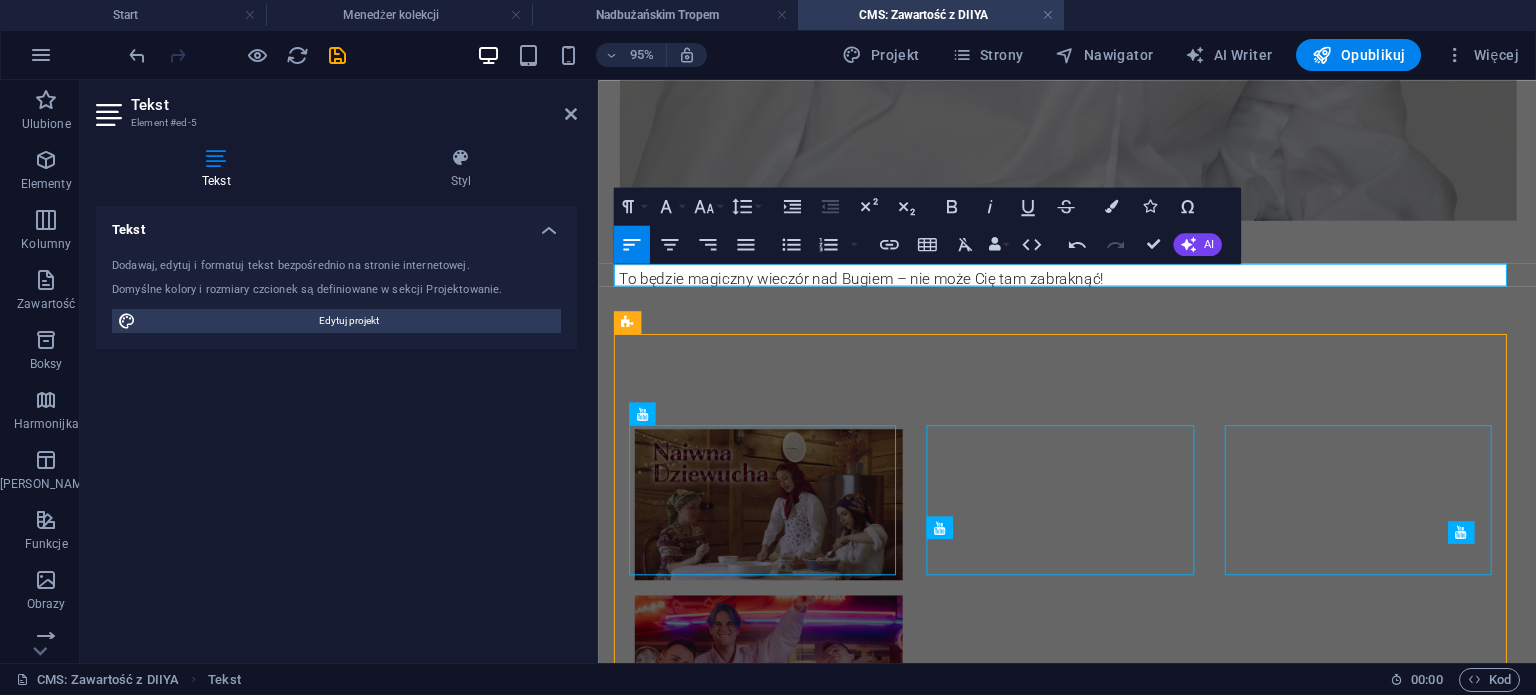 click on "To będzie magiczny wieczór nad Bugiem – nie może Cię tam zabraknąć!" at bounding box center (1092, 290) 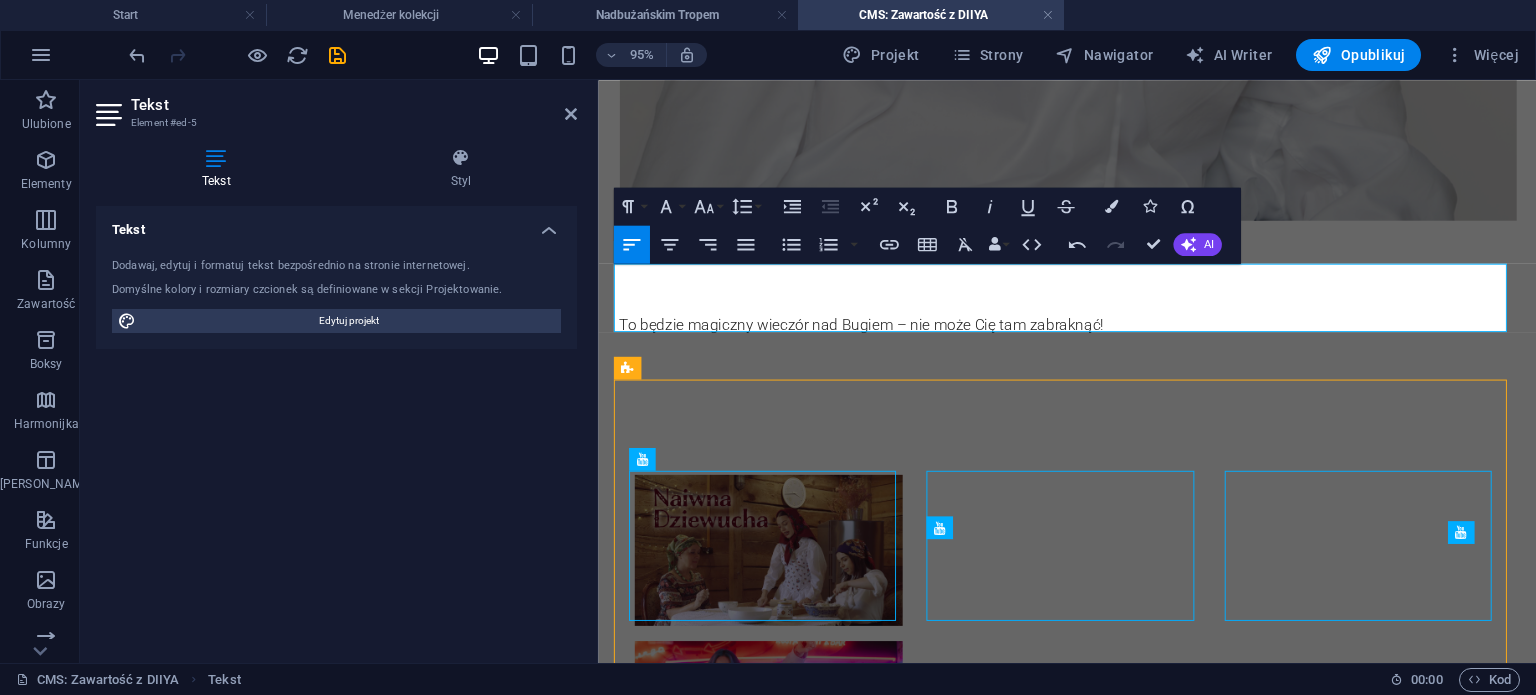 click at bounding box center (1092, 290) 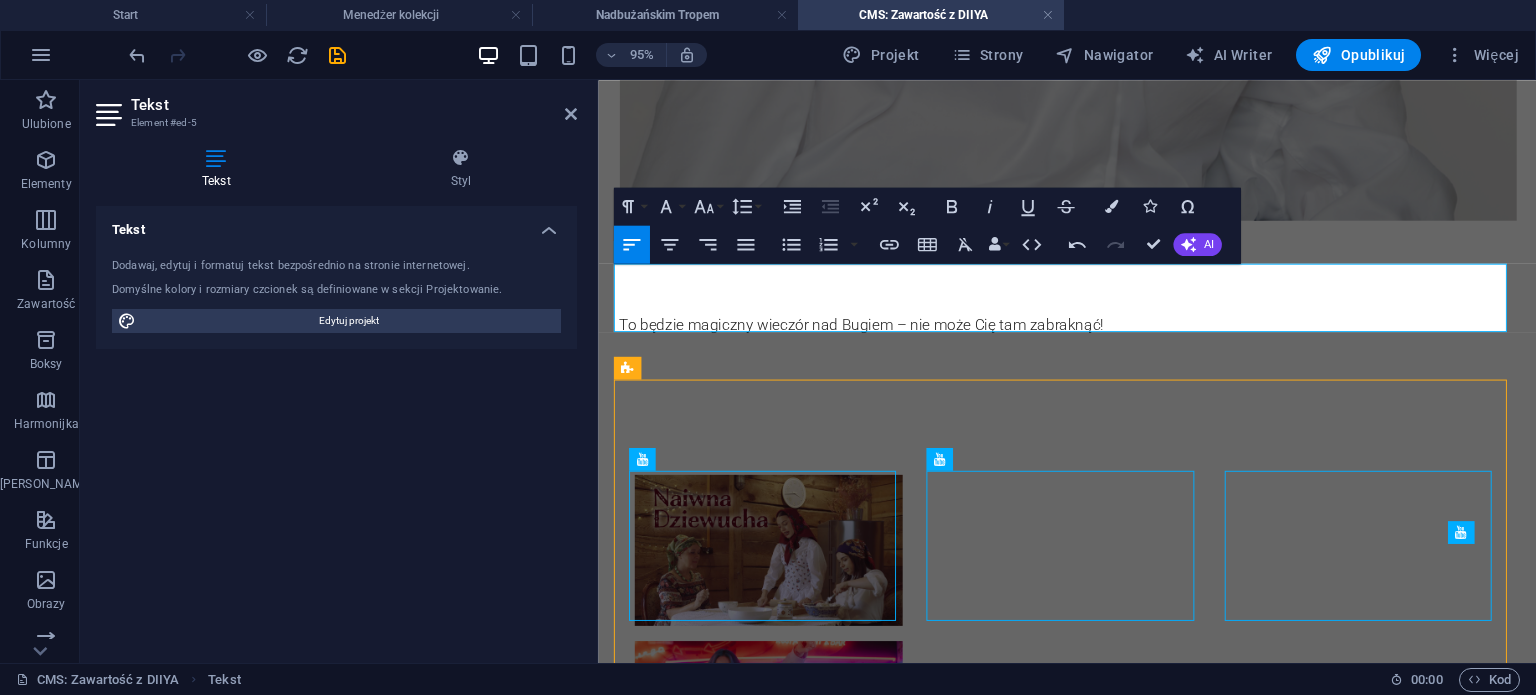 click at bounding box center [1092, 314] 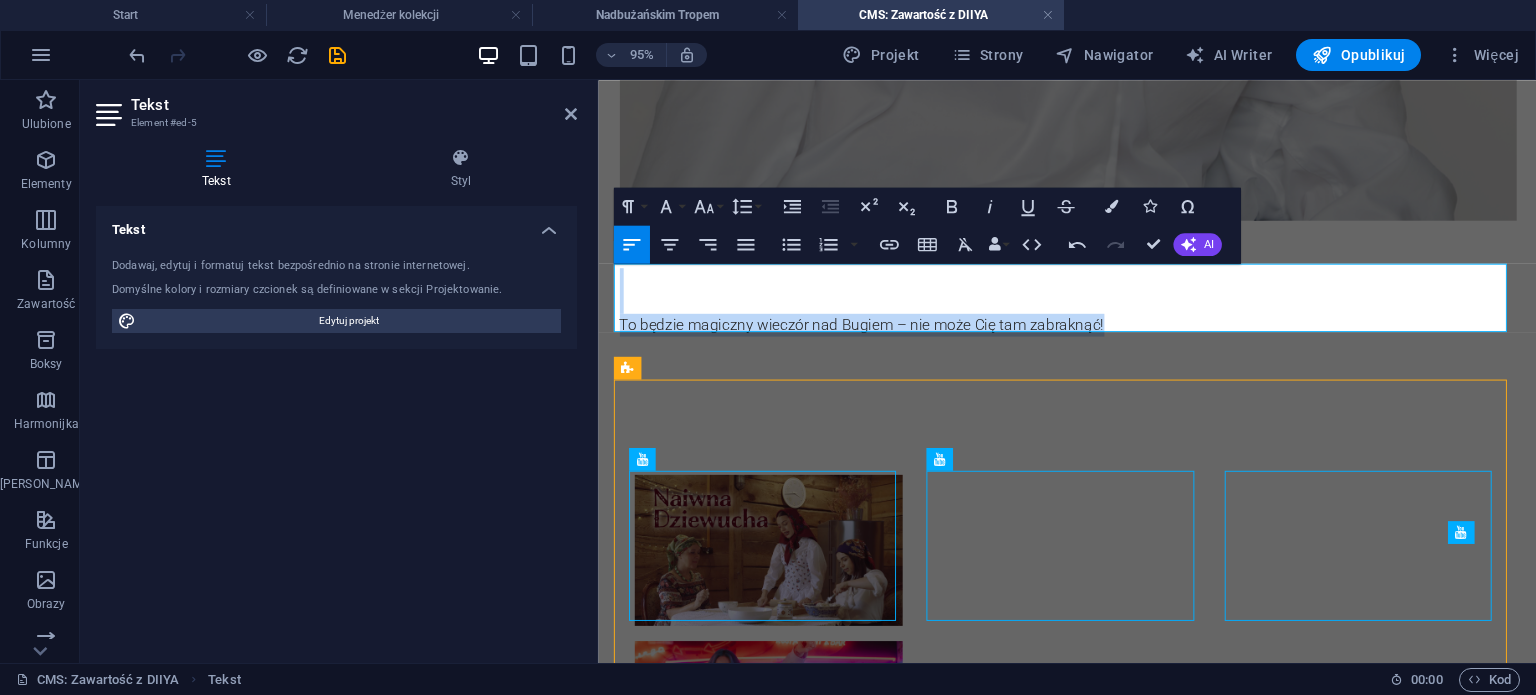 drag, startPoint x: 1036, startPoint y: 332, endPoint x: 654, endPoint y: 282, distance: 385.25836 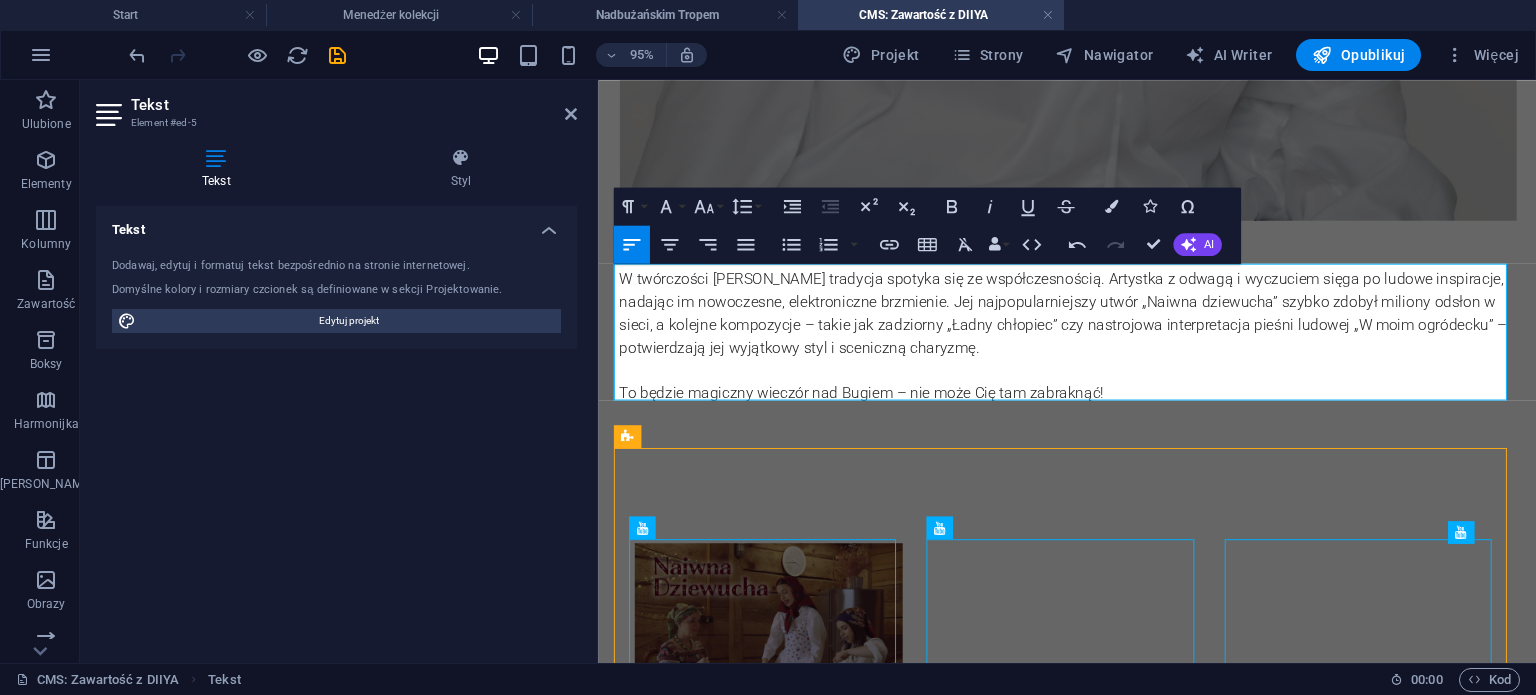 scroll, scrollTop: 8994, scrollLeft: 2, axis: both 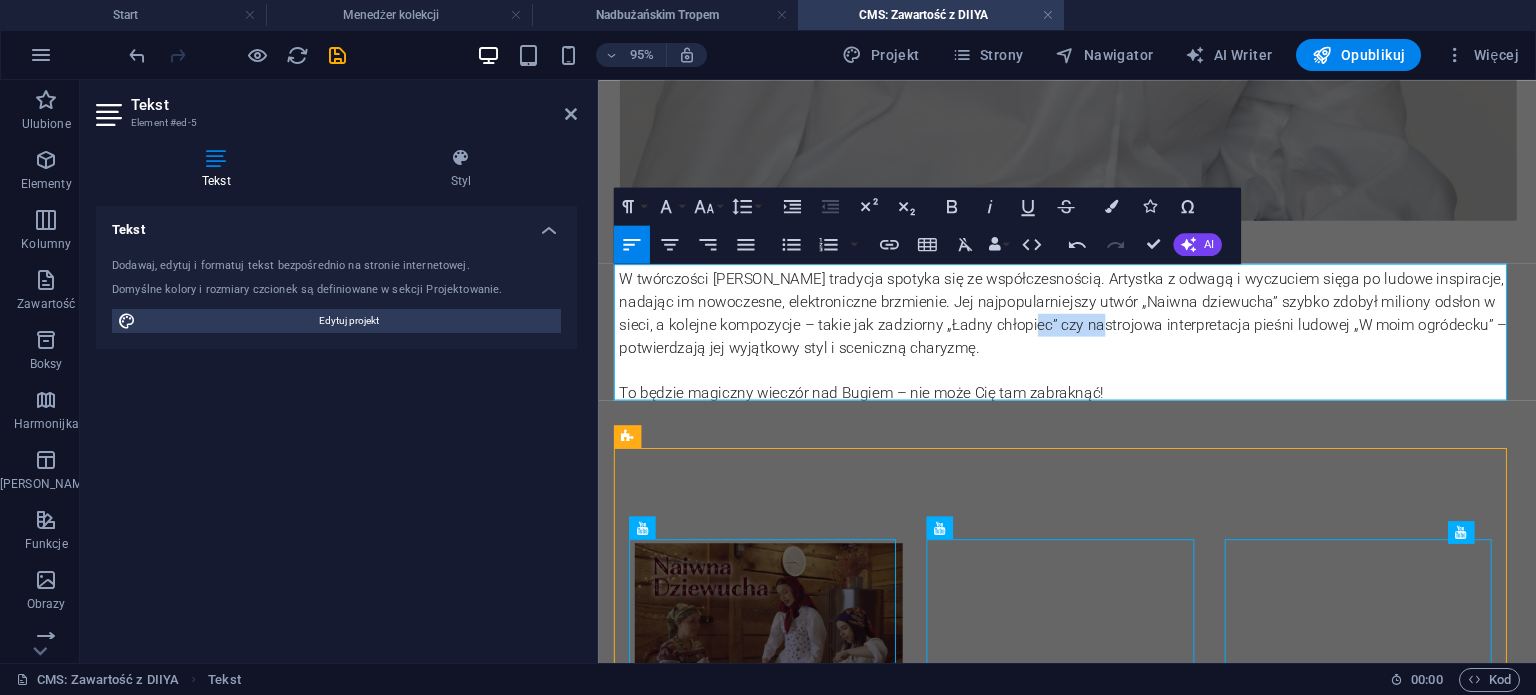 drag, startPoint x: 1073, startPoint y: 332, endPoint x: 997, endPoint y: 325, distance: 76.321686 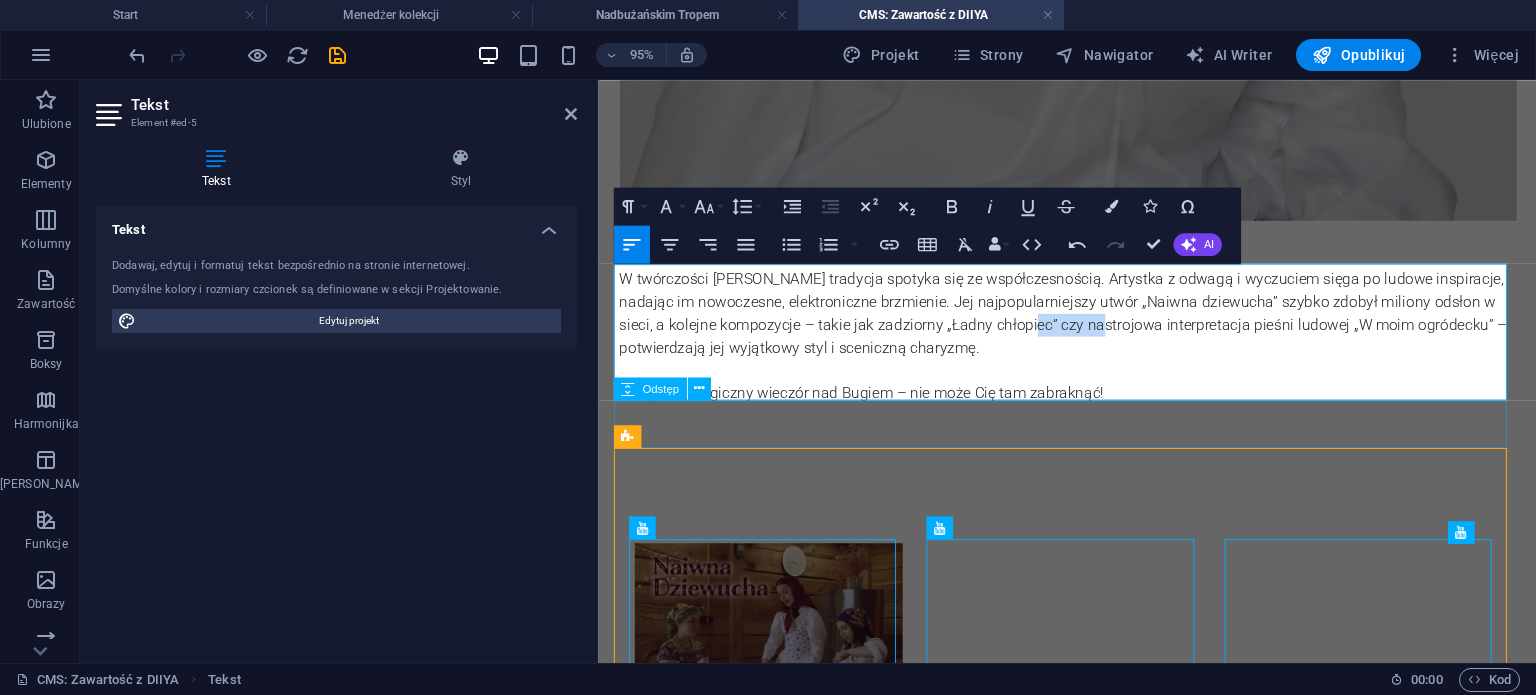type 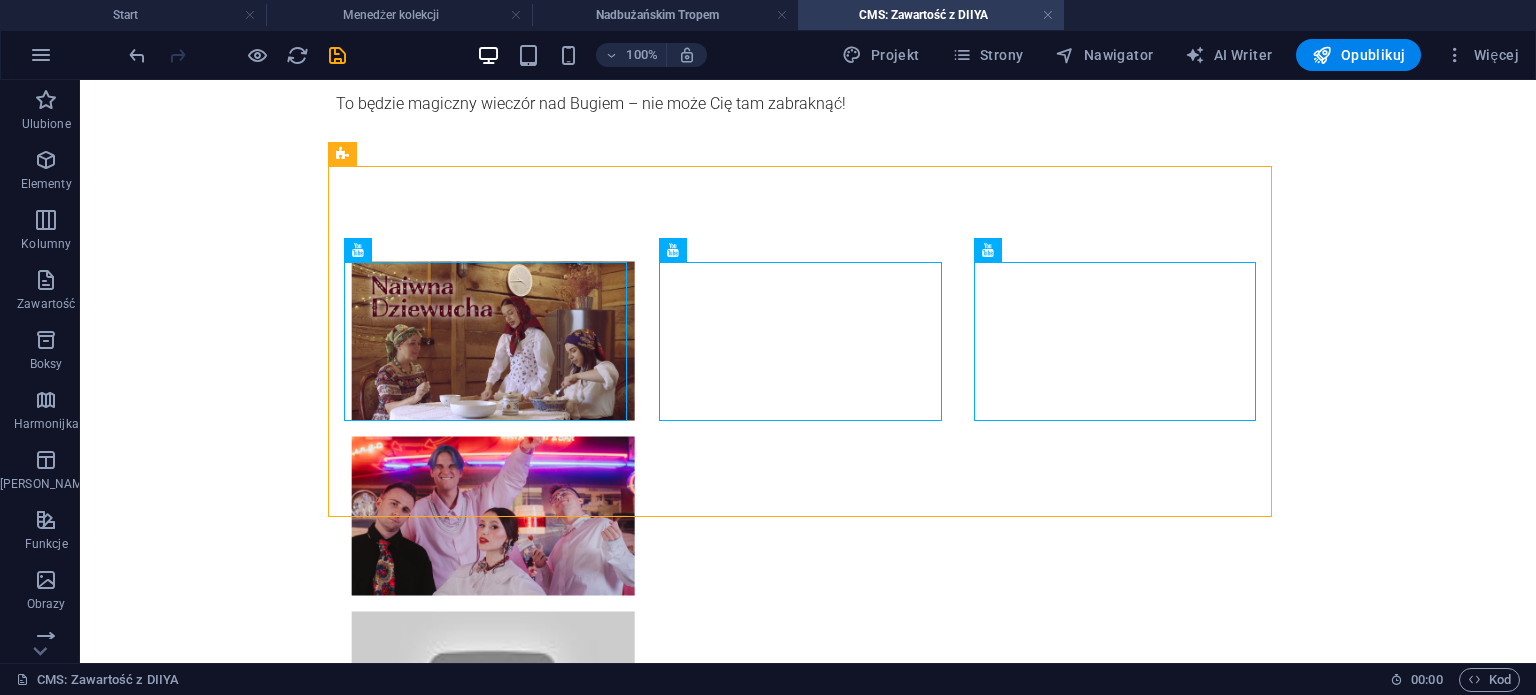 scroll, scrollTop: 1504, scrollLeft: 0, axis: vertical 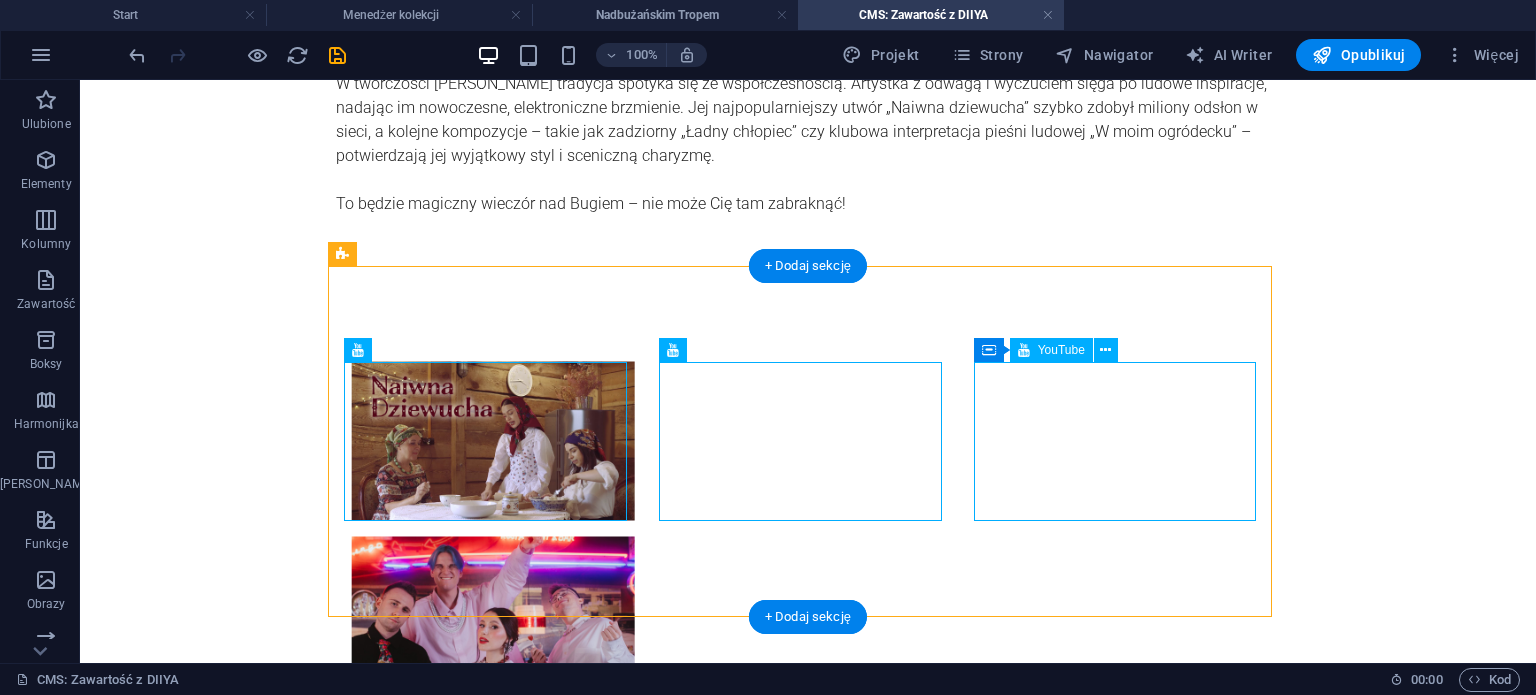 click at bounding box center (493, 791) 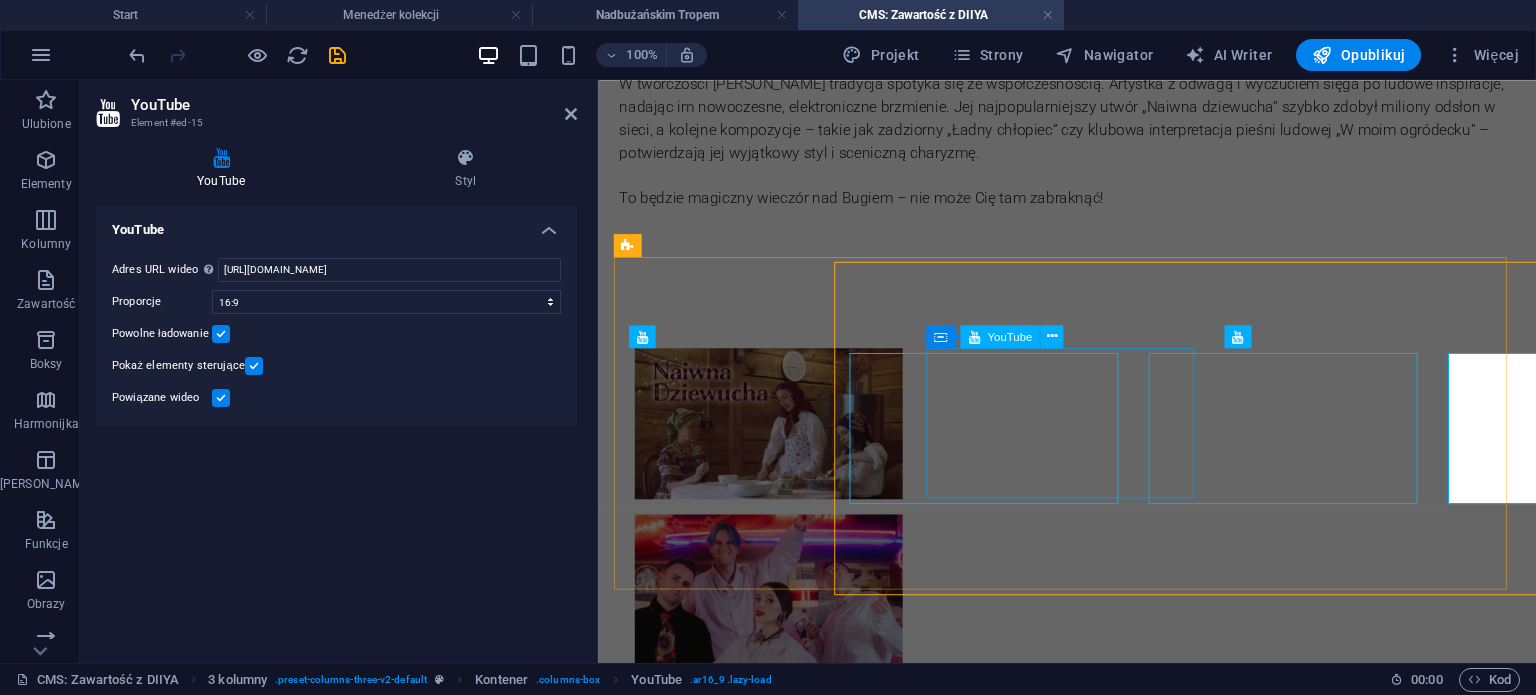 scroll, scrollTop: 1499, scrollLeft: 0, axis: vertical 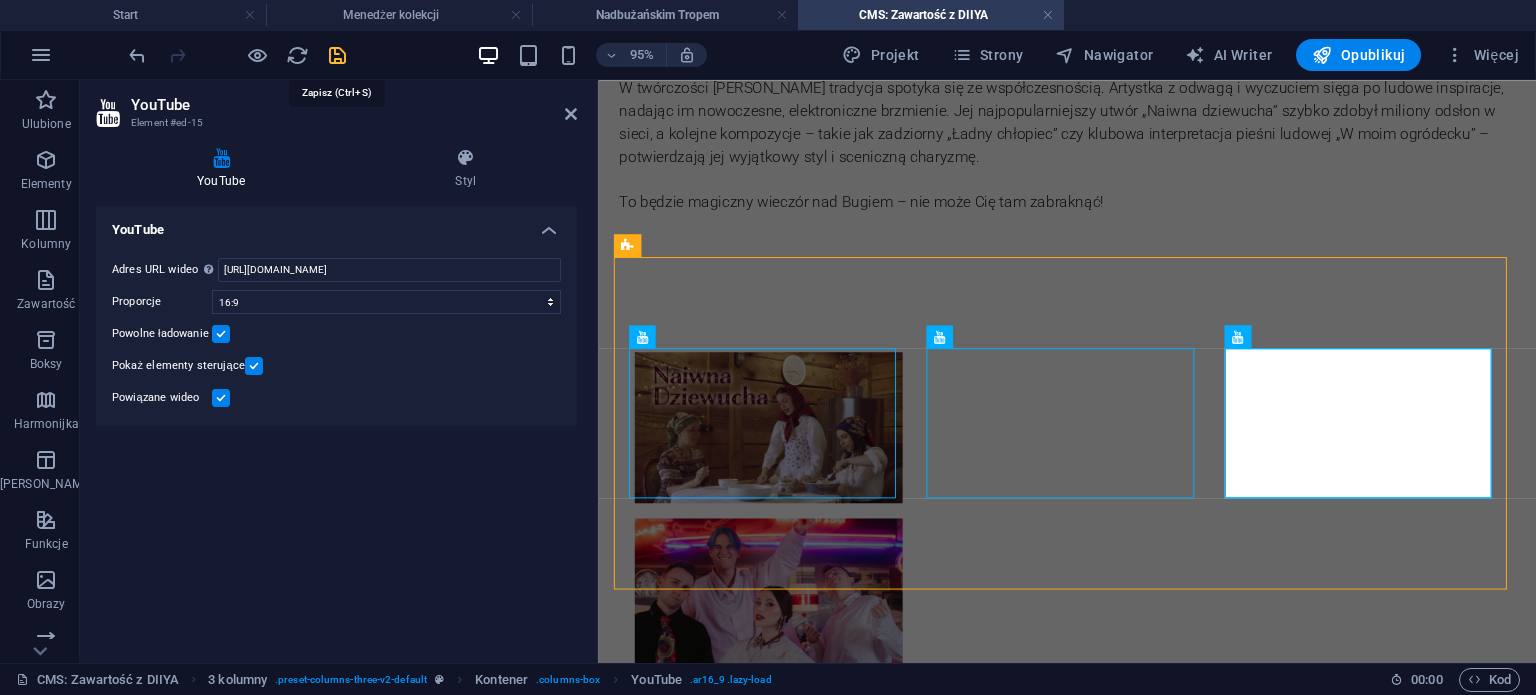 click at bounding box center [337, 55] 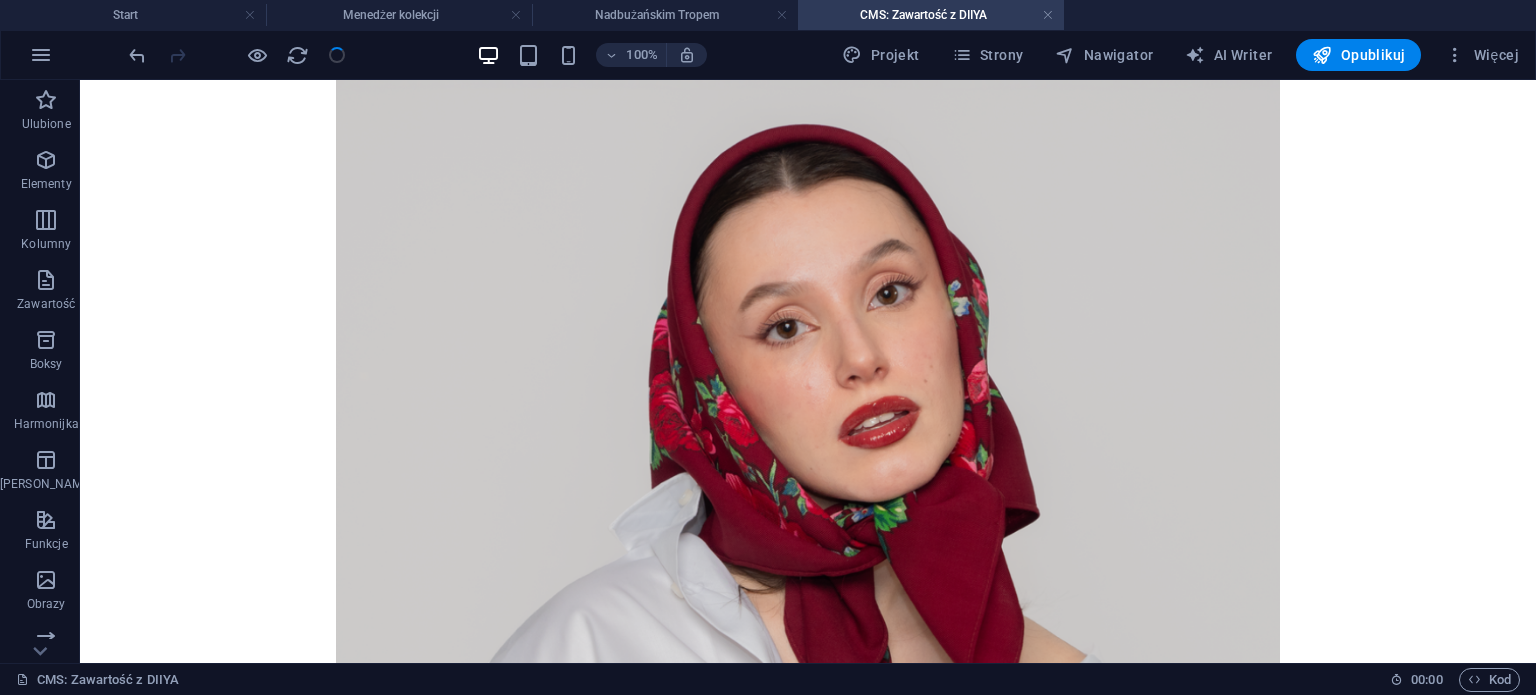 scroll, scrollTop: 0, scrollLeft: 0, axis: both 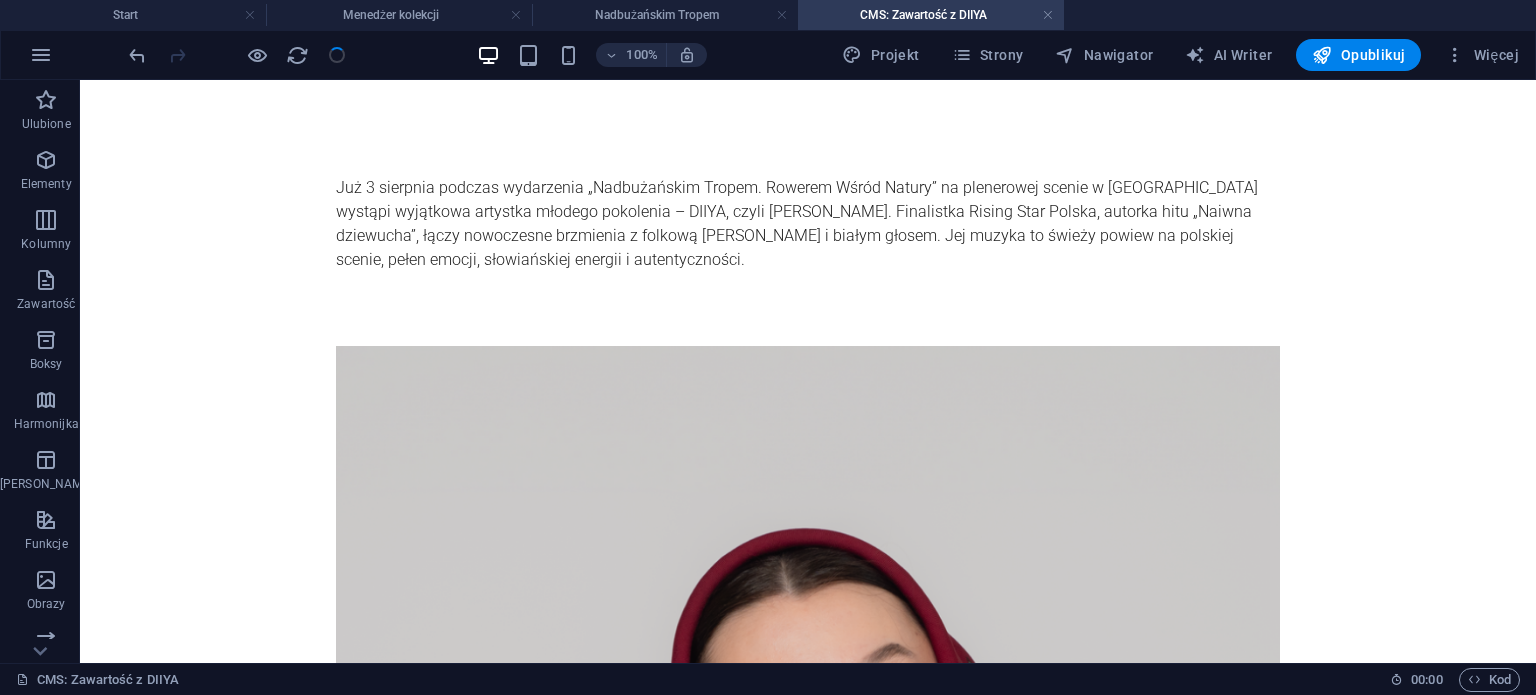 click on "Już 3 sierpnia podczas wydarzenia „Nadbużańskim Tropem. Rowerem Wśród Natury” na plenerowej scenie w [GEOGRAPHIC_DATA] wystąpi wyjątkowa artystka młodego pokolenia – DIIYA, czyli [PERSON_NAME]. Finalistka Rising Star Polska, autorka hitu „Naiwna dziewucha”, łączy nowoczesne brzmienia z folkową [PERSON_NAME] i białym głosem. Jej muzyka to świeży powiew na polskiej scenie, pełen emocji, słowiańskiej energii i autentyczności. W twórczości [PERSON_NAME] tradycja spotyka się ze współczesnością. Artystka z odwagą i wyczuciem sięga po ludowe inspiracje, nadając im nowoczesne, elektroniczne brzmienie. Jej najpopularniejszy utwór „Naiwna dziewucha” szybko zdobył miliony odsłon w sieci, a kolejne kompozycje – takie jak zadziorny „Ładny chłopiec” czy klubowa interpretacja pieśni ludowej „W moim ogródecku” – potwierdzają jej wyjątkowy styl i sceniczną charyzmę. To będzie magiczny wieczór nad Bugiem – nie może Cię tam zabraknąć!" at bounding box center (808, 1348) 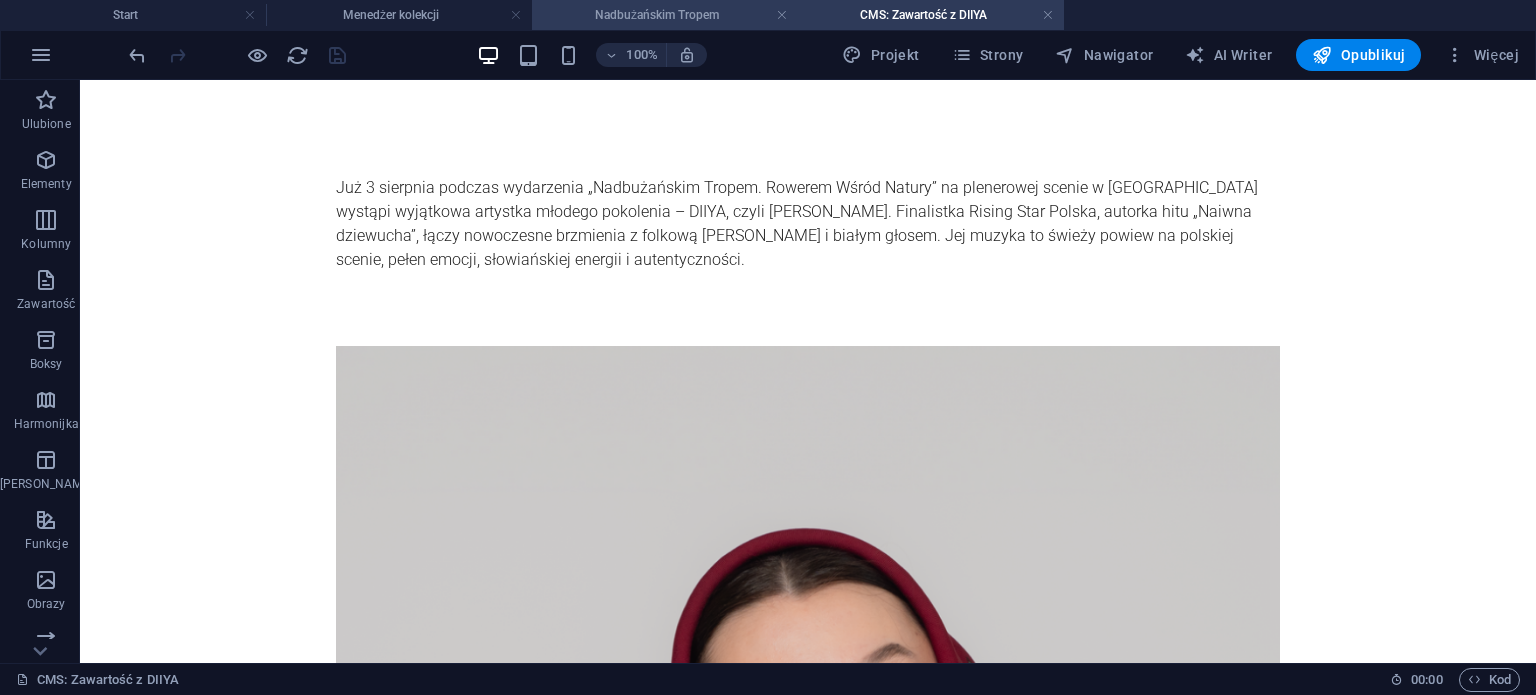 click on "Nadbużańskim Tropem" at bounding box center [665, 15] 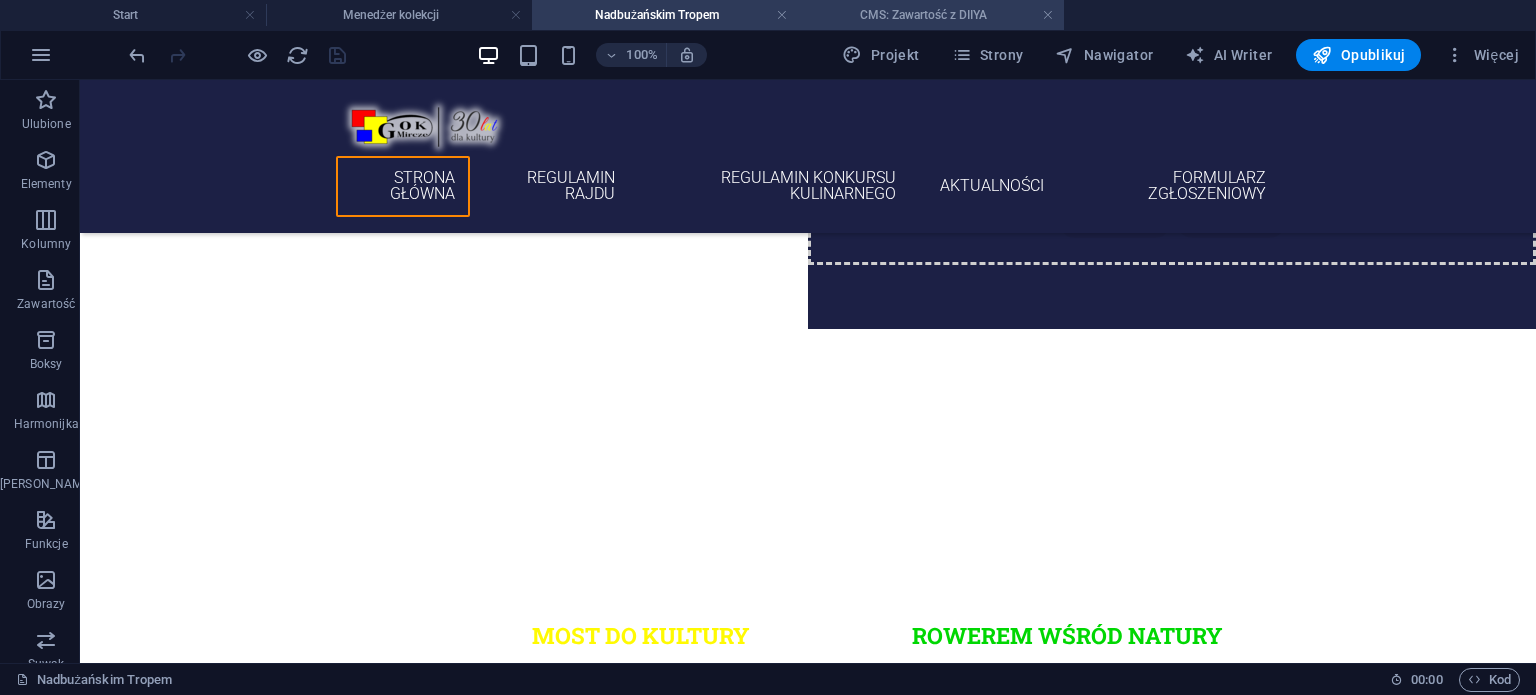 click on "CMS: Zawartość z DIIYA" at bounding box center (931, 15) 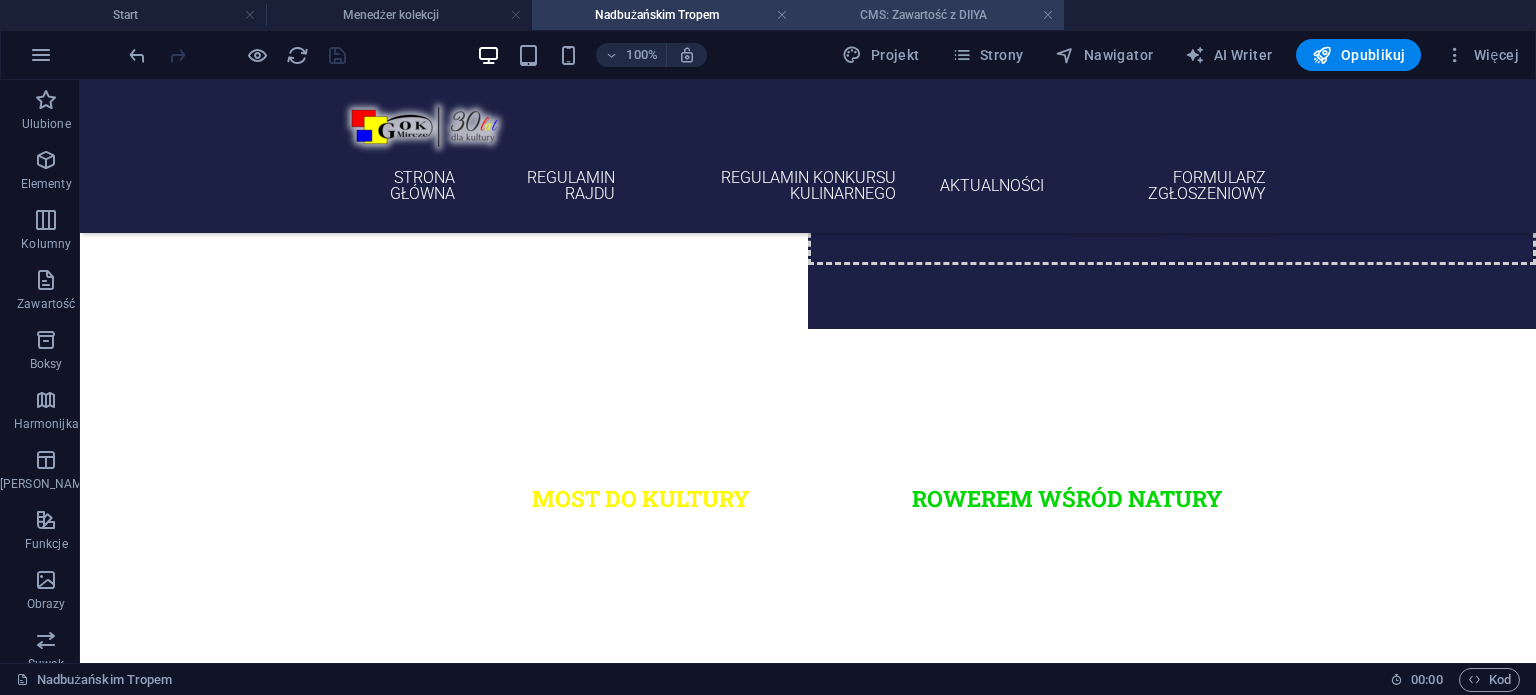 scroll, scrollTop: 0, scrollLeft: 0, axis: both 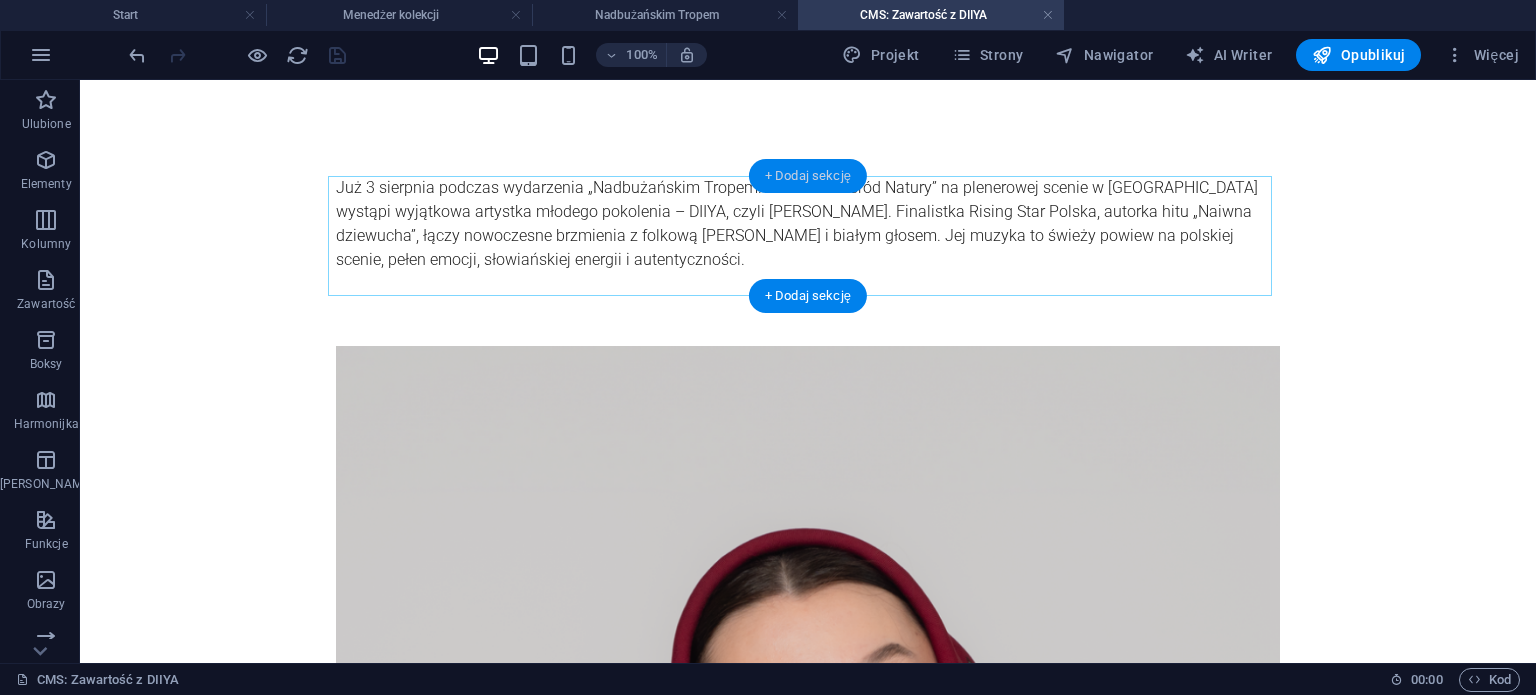click on "+ Dodaj sekcję" at bounding box center [808, 176] 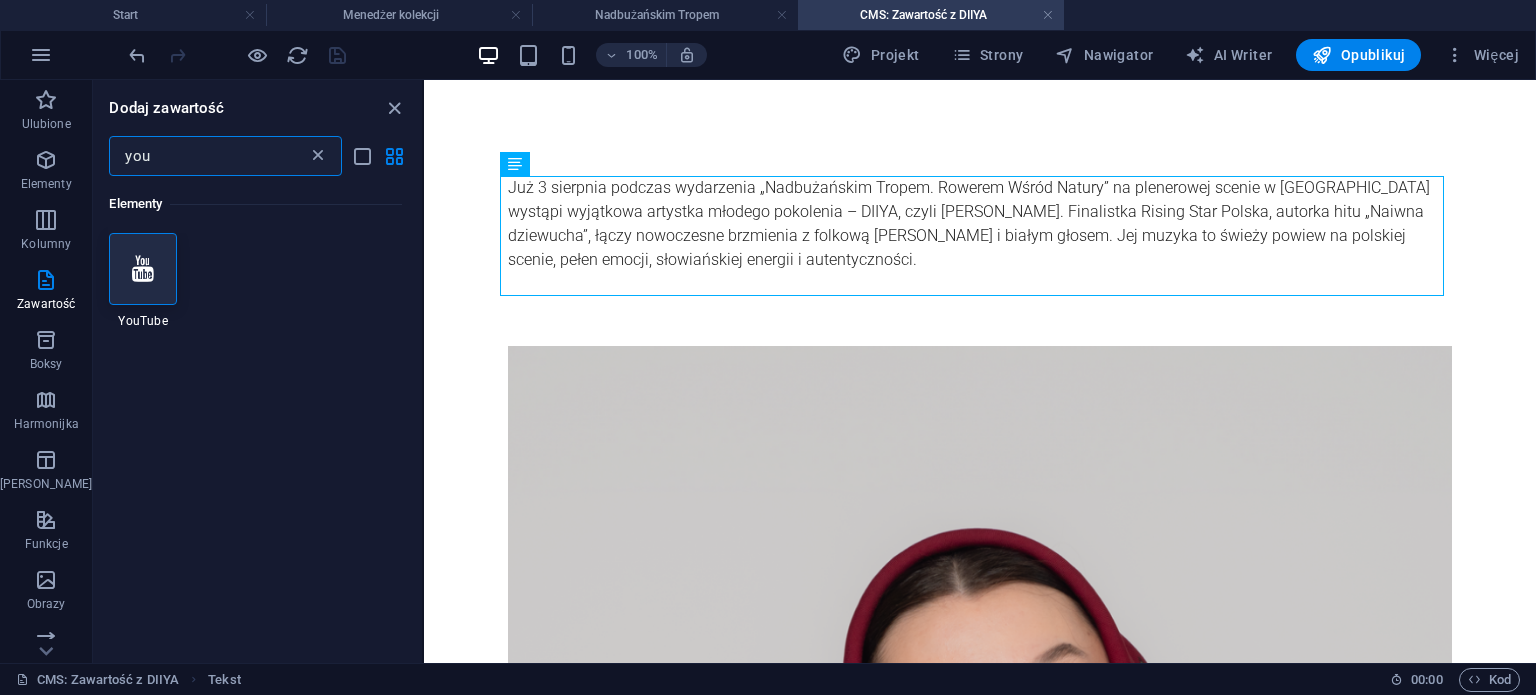 click at bounding box center [318, 156] 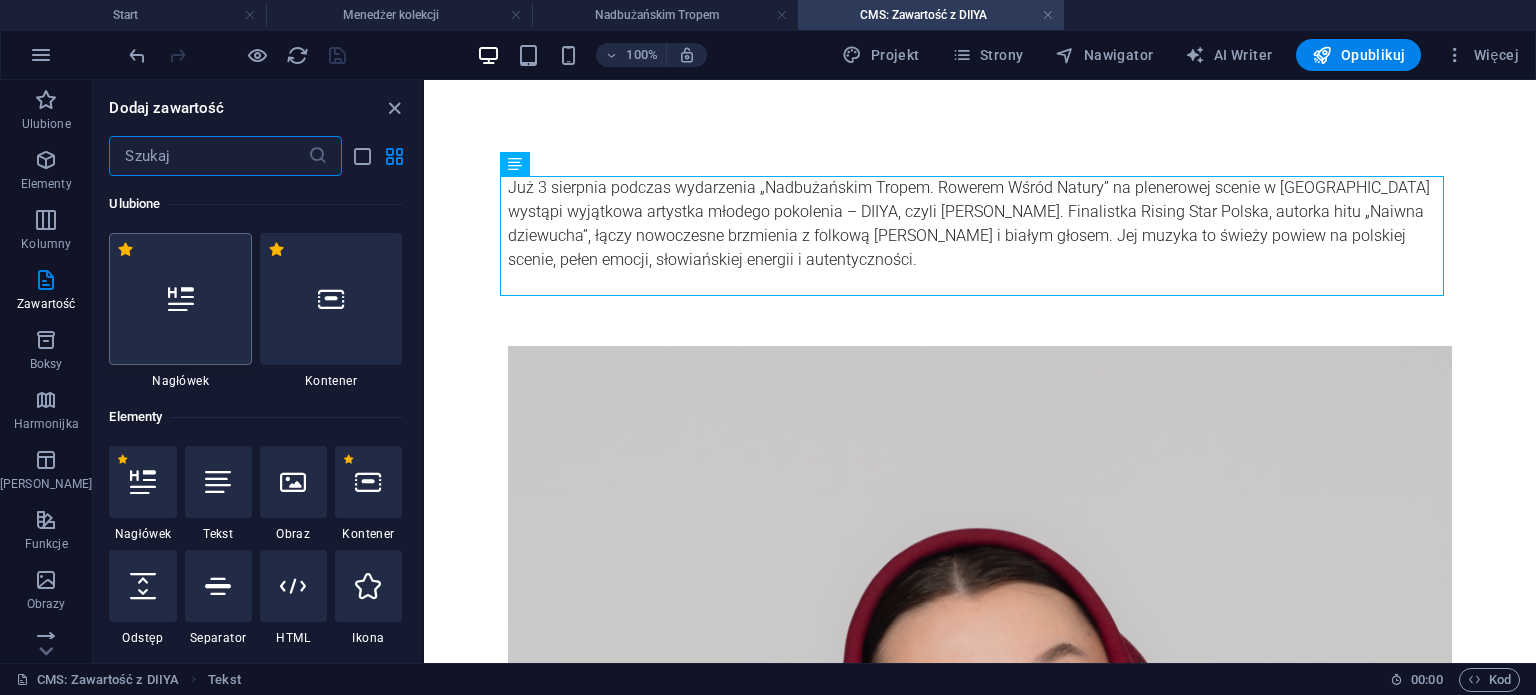 click at bounding box center (180, 299) 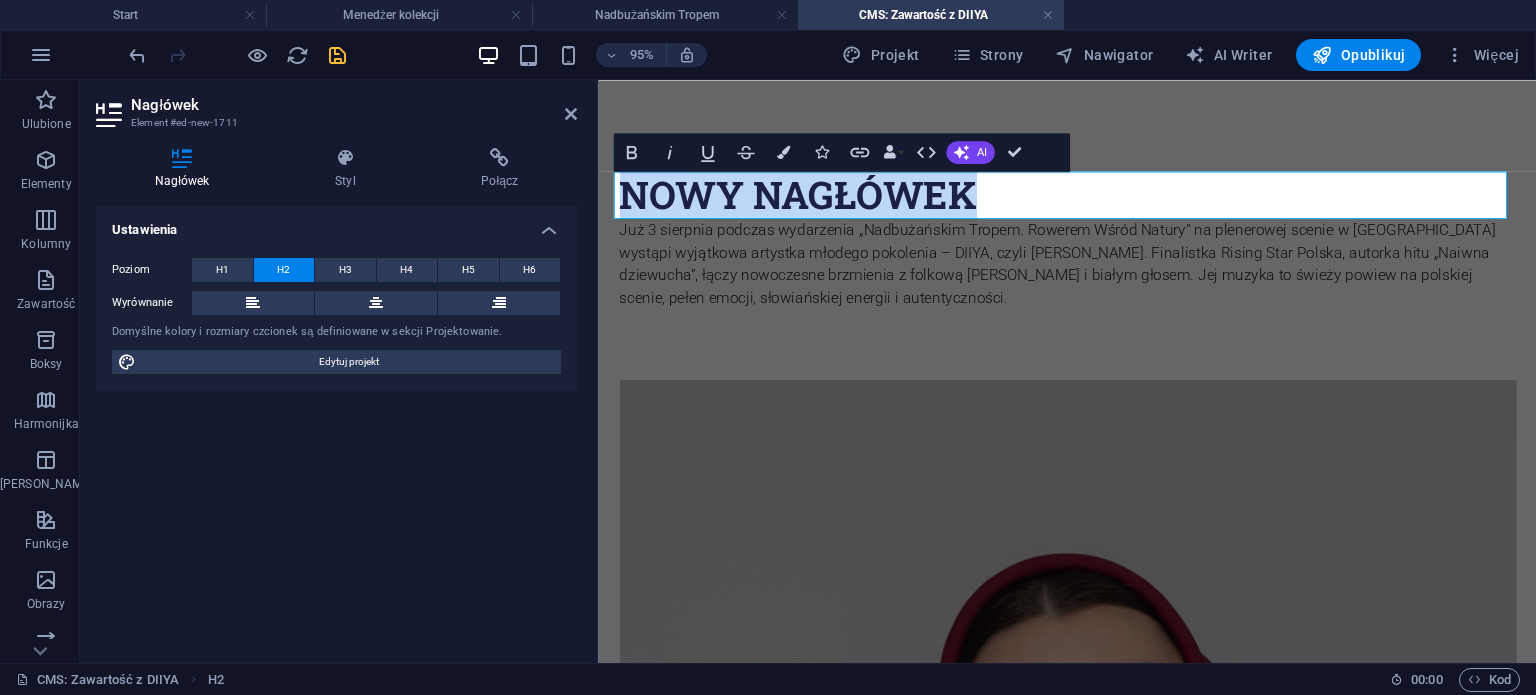 type 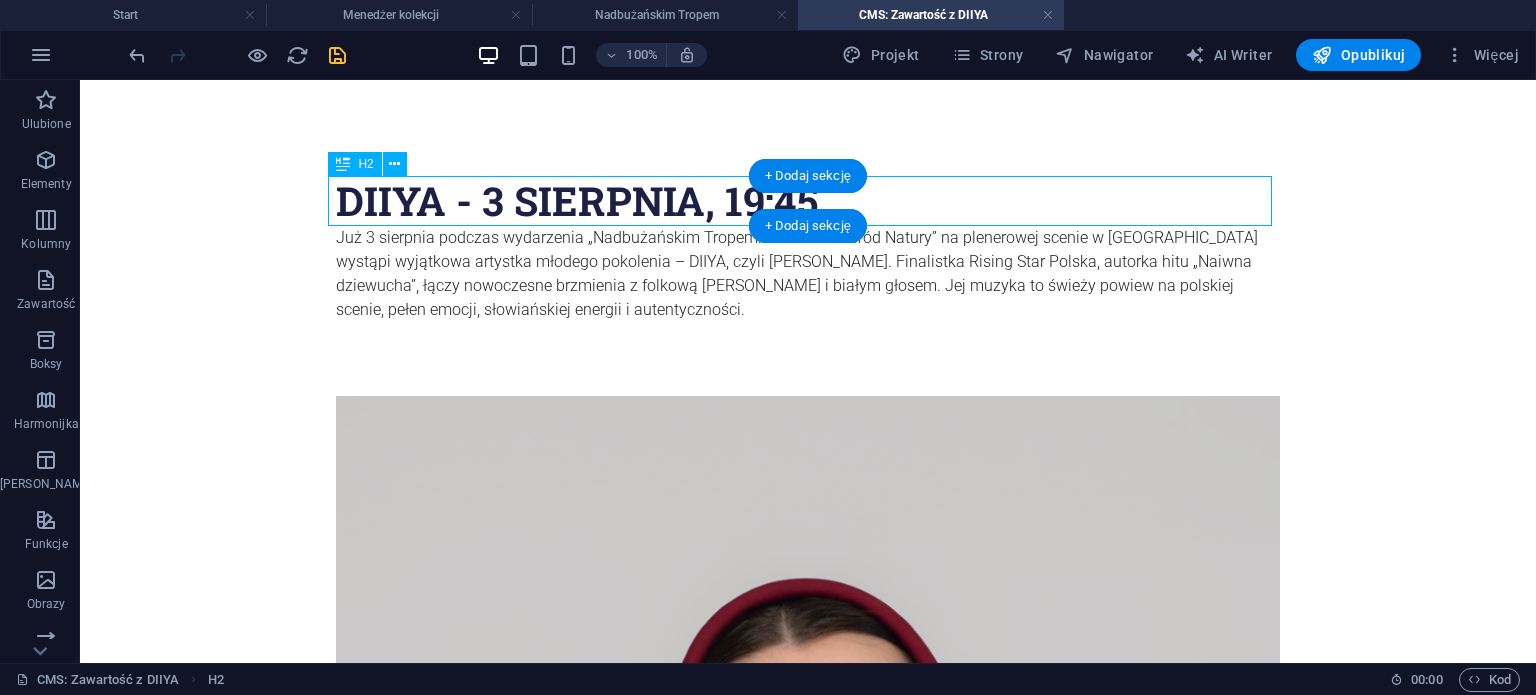 click on "DIIYA - 3 sierpnia, 19:45" at bounding box center [808, 201] 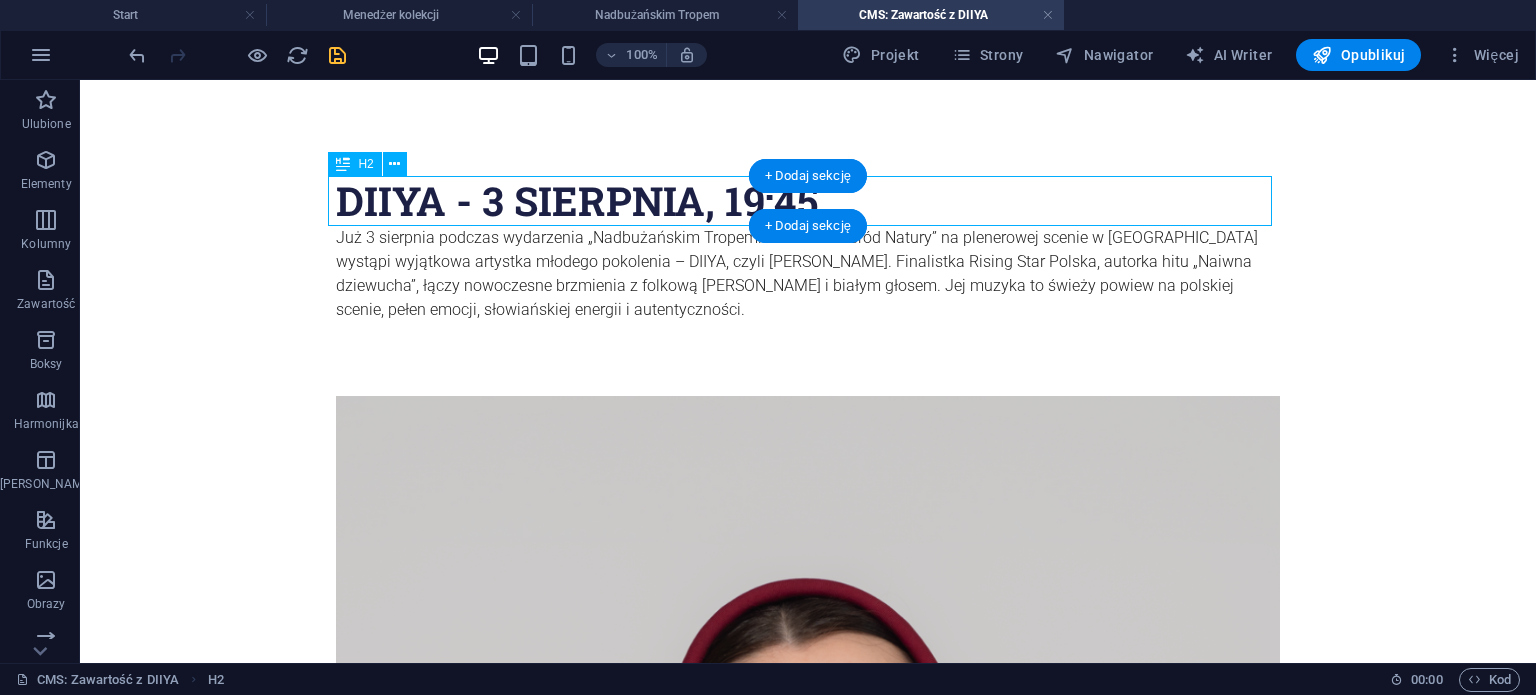 click on "DIIYA - 3 sierpnia, 19:45" at bounding box center (808, 201) 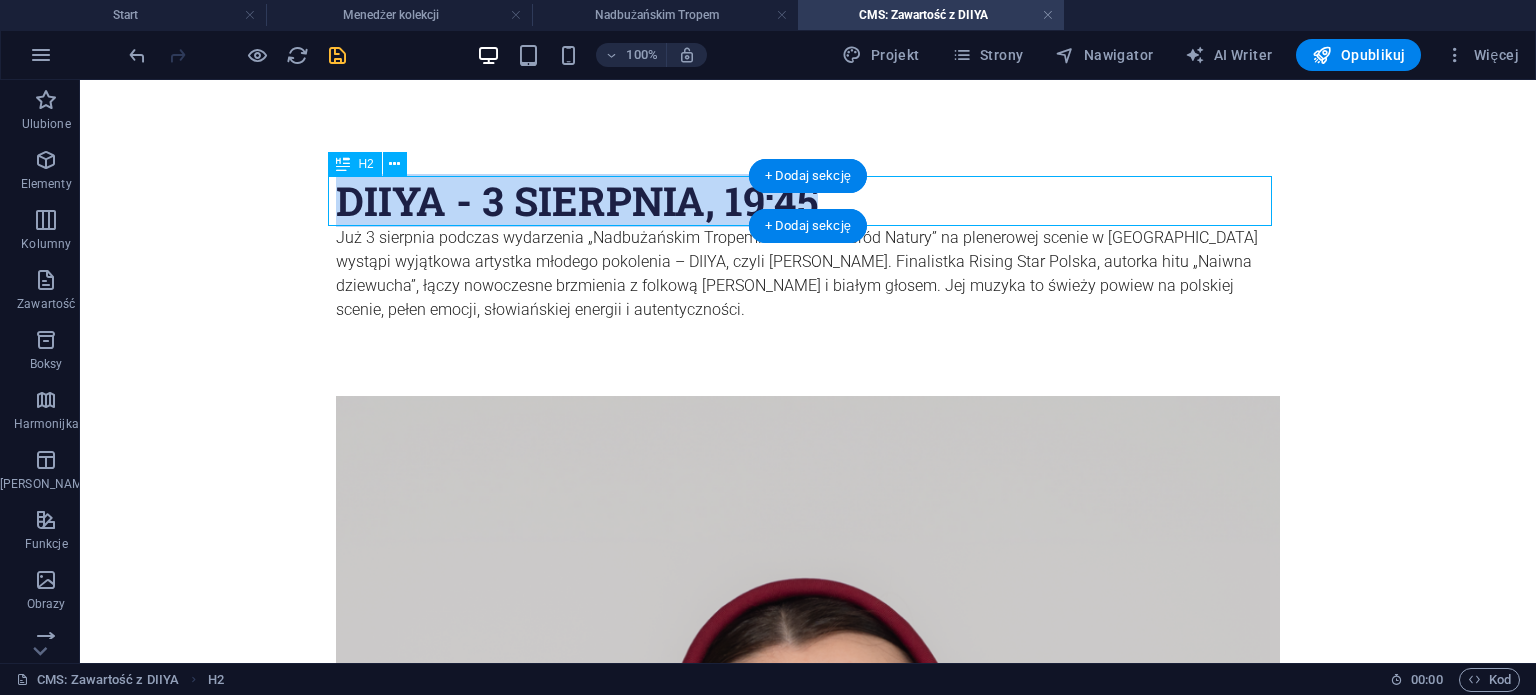 click on "DIIYA - 3 sierpnia, 19:45" at bounding box center [808, 201] 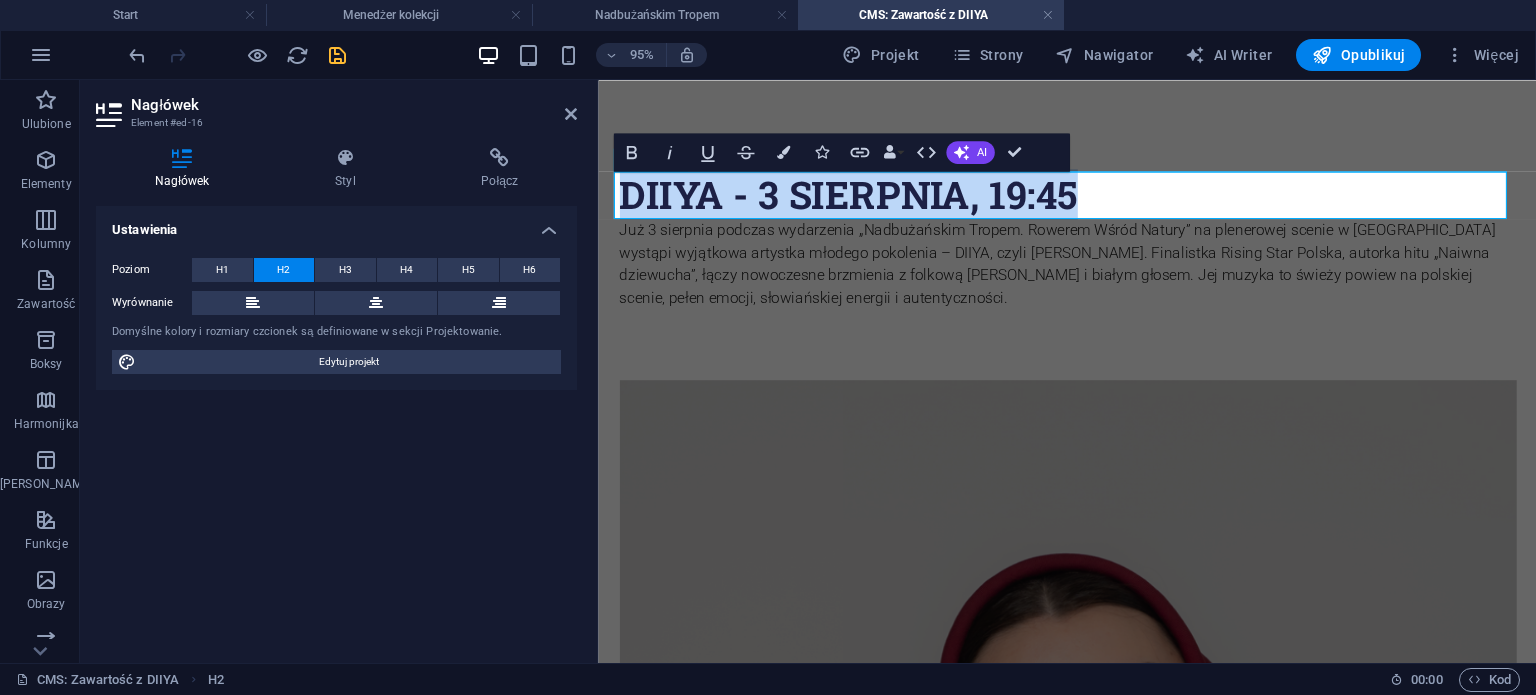 click on "DIIYA - 3 sierpnia, 19:45" at bounding box center (1092, 201) 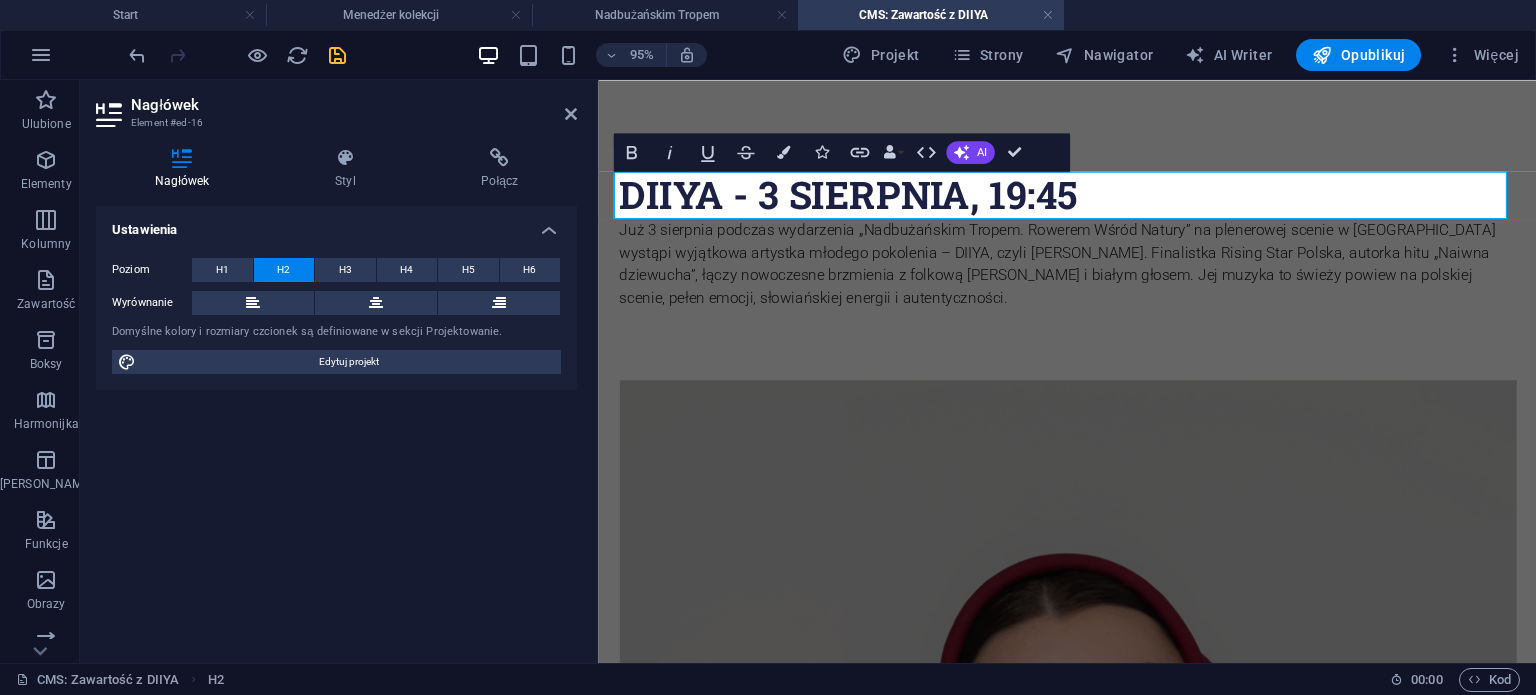 click on "Już 3 sierpnia podczas wydarzenia „Nadbużańskim Tropem. Rowerem Wśród Natury” na plenerowej scenie w [GEOGRAPHIC_DATA] wystąpi wyjątkowa artystka młodego pokolenia – DIIYA, czyli [PERSON_NAME]. Finalistka Rising Star Polska, autorka hitu „Naiwna dziewucha”, łączy nowoczesne brzmienia z folkową [PERSON_NAME] i białym głosem. Jej muzyka to świeży powiew na polskiej scenie, pełen emocji, słowiańskiej energii i autentyczności." at bounding box center [1092, 286] 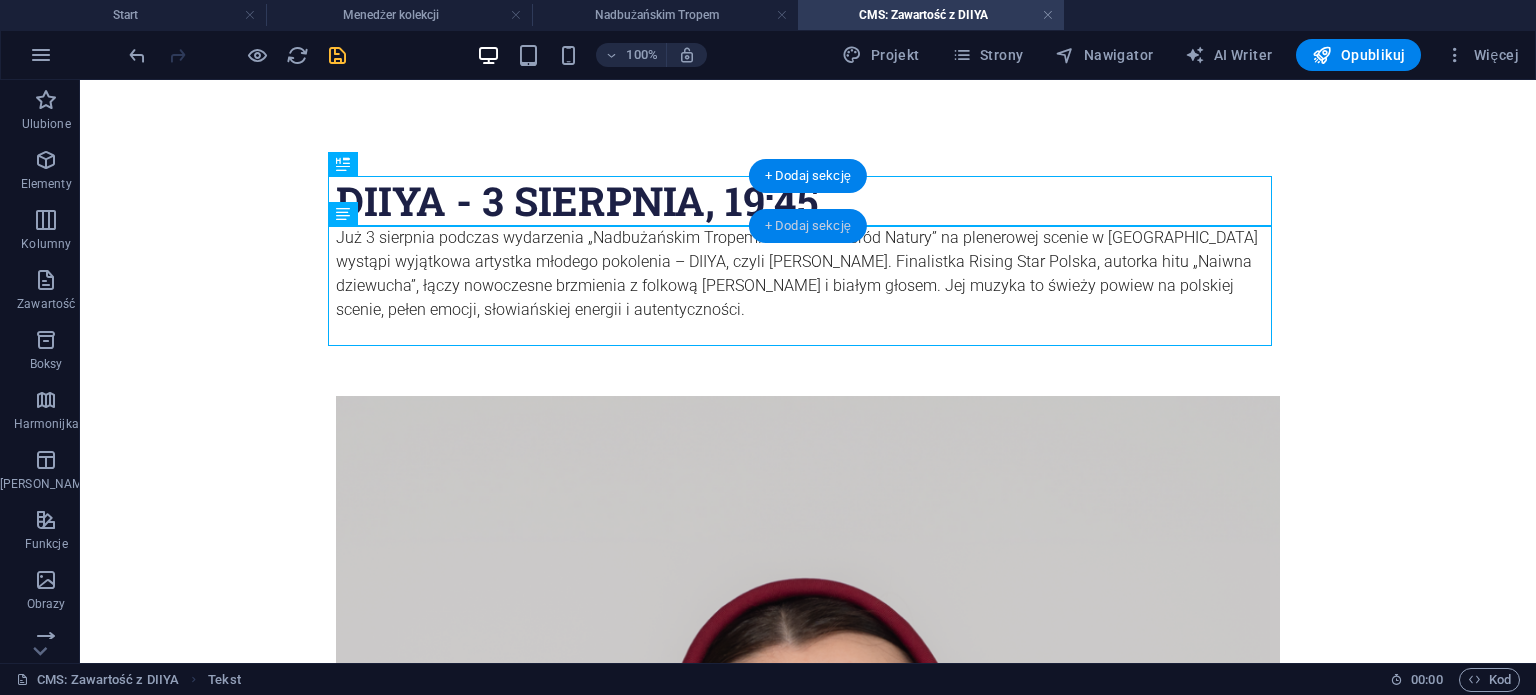 click on "+ Dodaj sekcję" at bounding box center [808, 226] 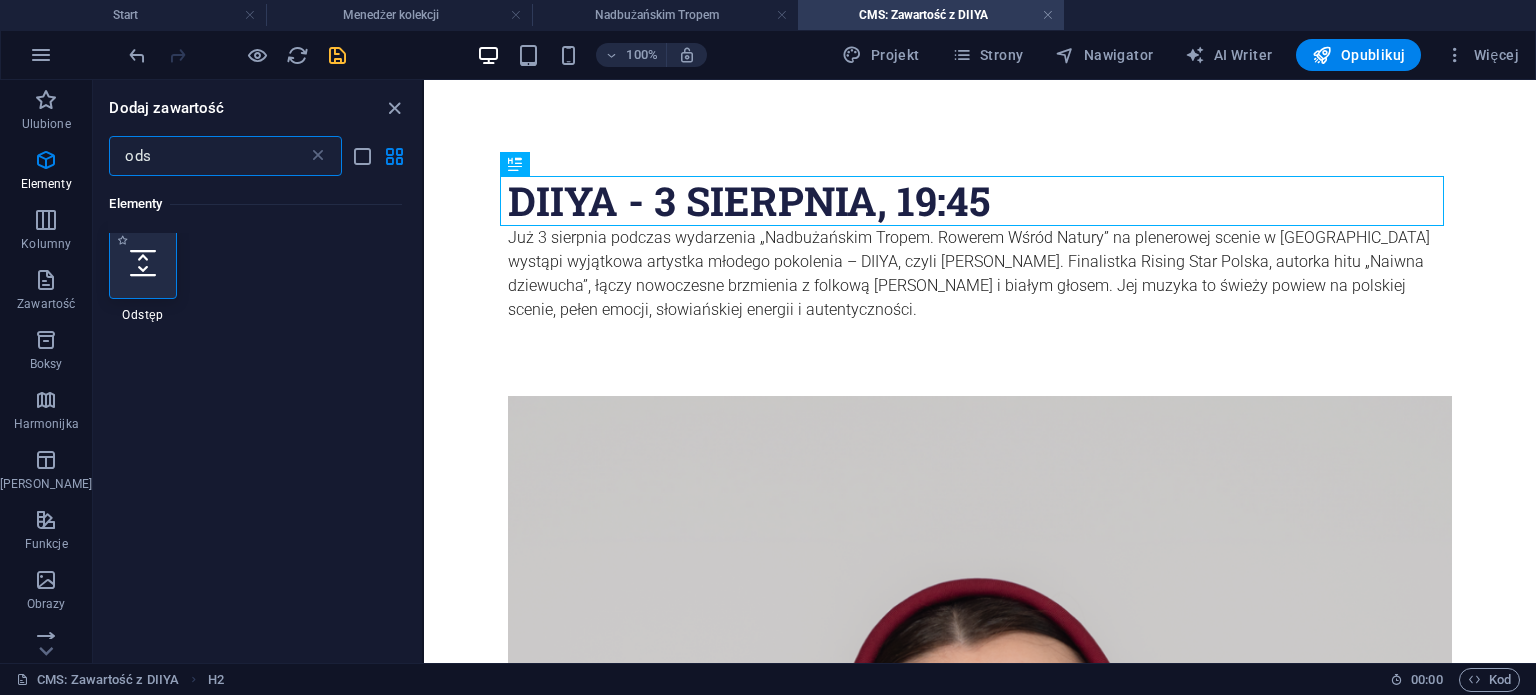scroll, scrollTop: 1, scrollLeft: 0, axis: vertical 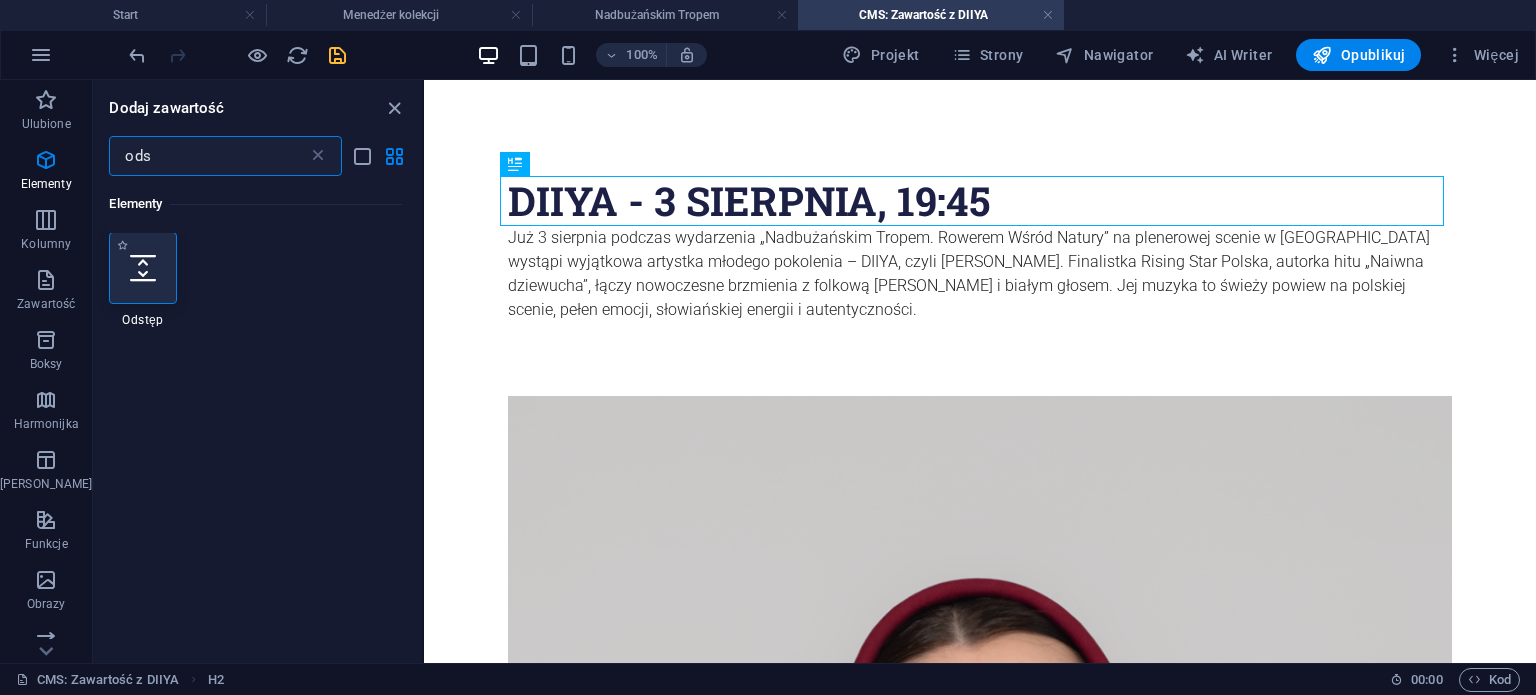 type on "ods" 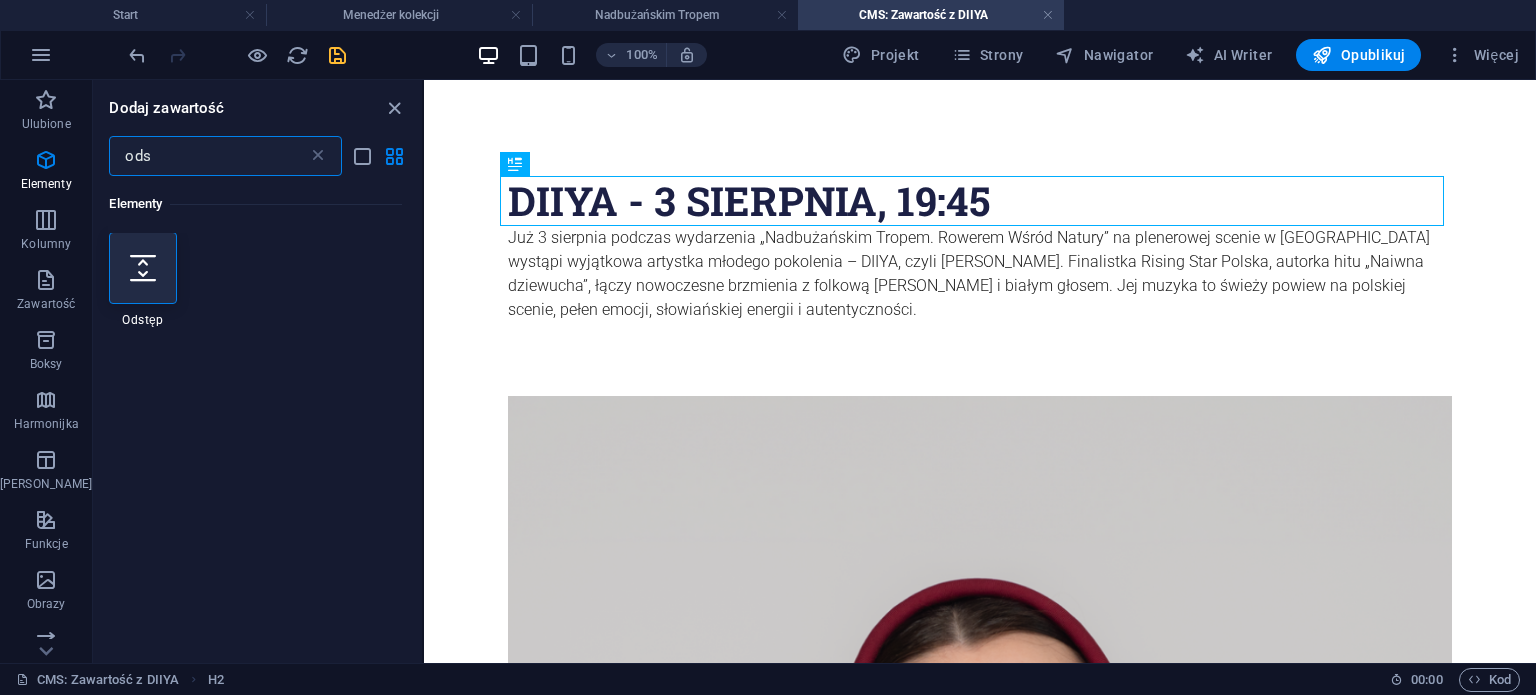 select on "px" 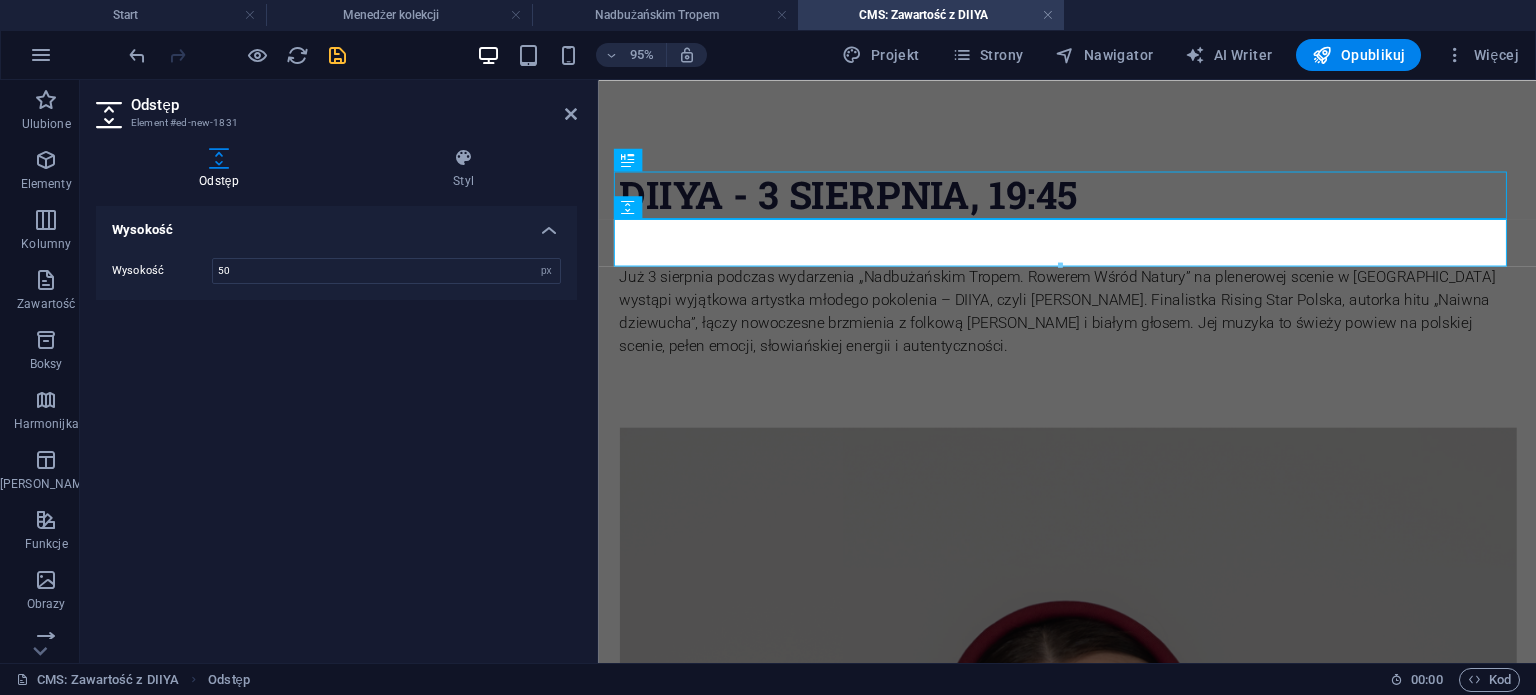 click on "DIIYA - 3 sierpnia, 19:45 Już 3 sierpnia podczas wydarzenia „Nadbużańskim Tropem. Rowerem Wśród Natury” na plenerowej scenie w [GEOGRAPHIC_DATA] wystąpi wyjątkowa artystka młodego pokolenia – DIIYA, czyli [PERSON_NAME]. Finalistka Rising Star Polska, autorka hitu „Naiwna dziewucha”, łączy nowoczesne brzmienia z folkową [PERSON_NAME] i białym głosem. Jej muzyka to świeży powiew na polskiej scenie, pełen emocji, słowiańskiej energii i autentyczności. W twórczości [PERSON_NAME] tradycja spotyka się ze współczesnością. Artystka z odwagą i wyczuciem sięga po ludowe inspiracje, nadając im nowoczesne, elektroniczne brzmienie. Jej najpopularniejszy utwór „Naiwna dziewucha” szybko zdobył miliony odsłon w sieci, a kolejne kompozycje – takie jak zadziorny „Ładny chłopiec” czy klubowa interpretacja pieśni ludowej „W moim ogródecku” – potwierdzają jej wyjątkowy styl i sceniczną charyzmę. To będzie magiczny wieczór nad Bugiem – nie może Cię tam zabraknąć!" at bounding box center [1092, 1398] 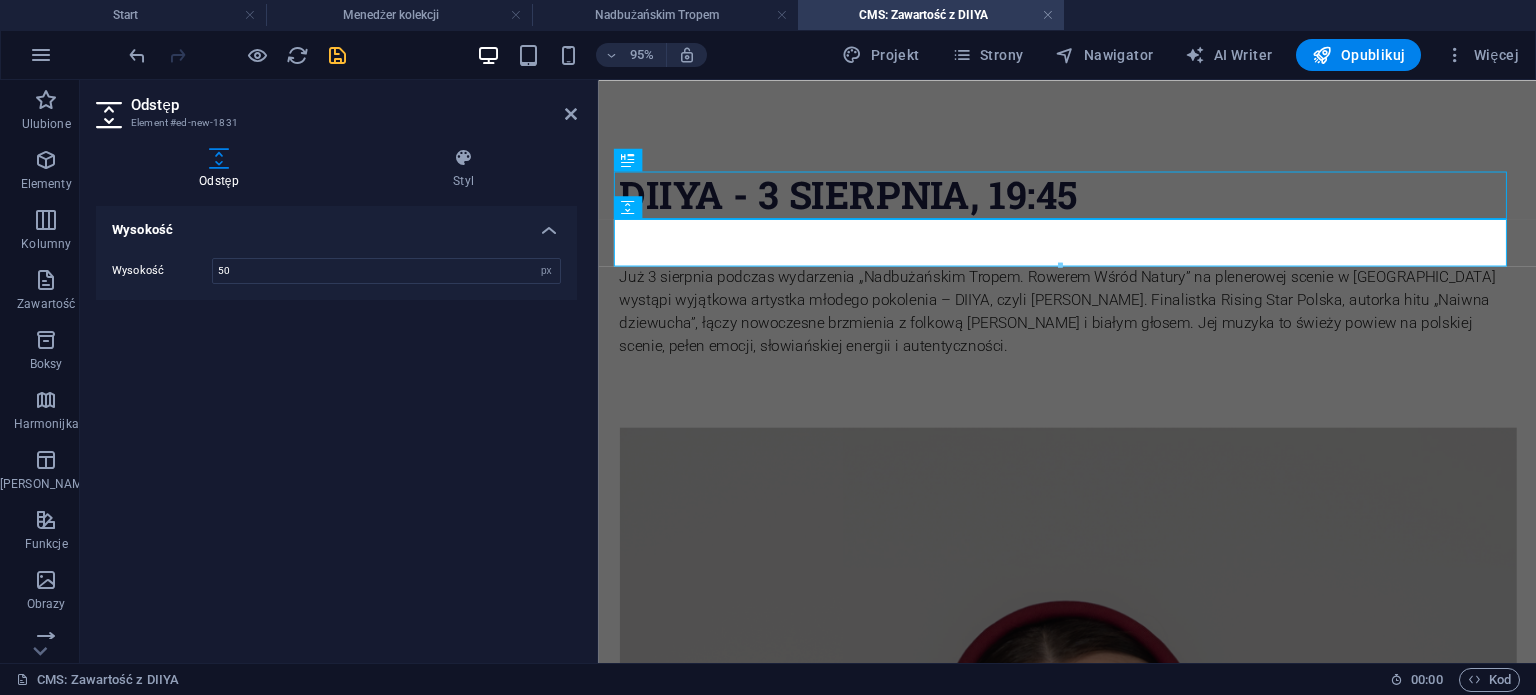 click on "DIIYA - 3 sierpnia, 19:45 Już 3 sierpnia podczas wydarzenia „Nadbużańskim Tropem. Rowerem Wśród Natury” na plenerowej scenie w [GEOGRAPHIC_DATA] wystąpi wyjątkowa artystka młodego pokolenia – DIIYA, czyli [PERSON_NAME]. Finalistka Rising Star Polska, autorka hitu „Naiwna dziewucha”, łączy nowoczesne brzmienia z folkową [PERSON_NAME] i białym głosem. Jej muzyka to świeży powiew na polskiej scenie, pełen emocji, słowiańskiej energii i autentyczności. W twórczości [PERSON_NAME] tradycja spotyka się ze współczesnością. Artystka z odwagą i wyczuciem sięga po ludowe inspiracje, nadając im nowoczesne, elektroniczne brzmienie. Jej najpopularniejszy utwór „Naiwna dziewucha” szybko zdobył miliony odsłon w sieci, a kolejne kompozycje – takie jak zadziorny „Ładny chłopiec” czy klubowa interpretacja pieśni ludowej „W moim ogródecku” – potwierdzają jej wyjątkowy styl i sceniczną charyzmę. To będzie magiczny wieczór nad Bugiem – nie może Cię tam zabraknąć!" at bounding box center (1092, 1398) 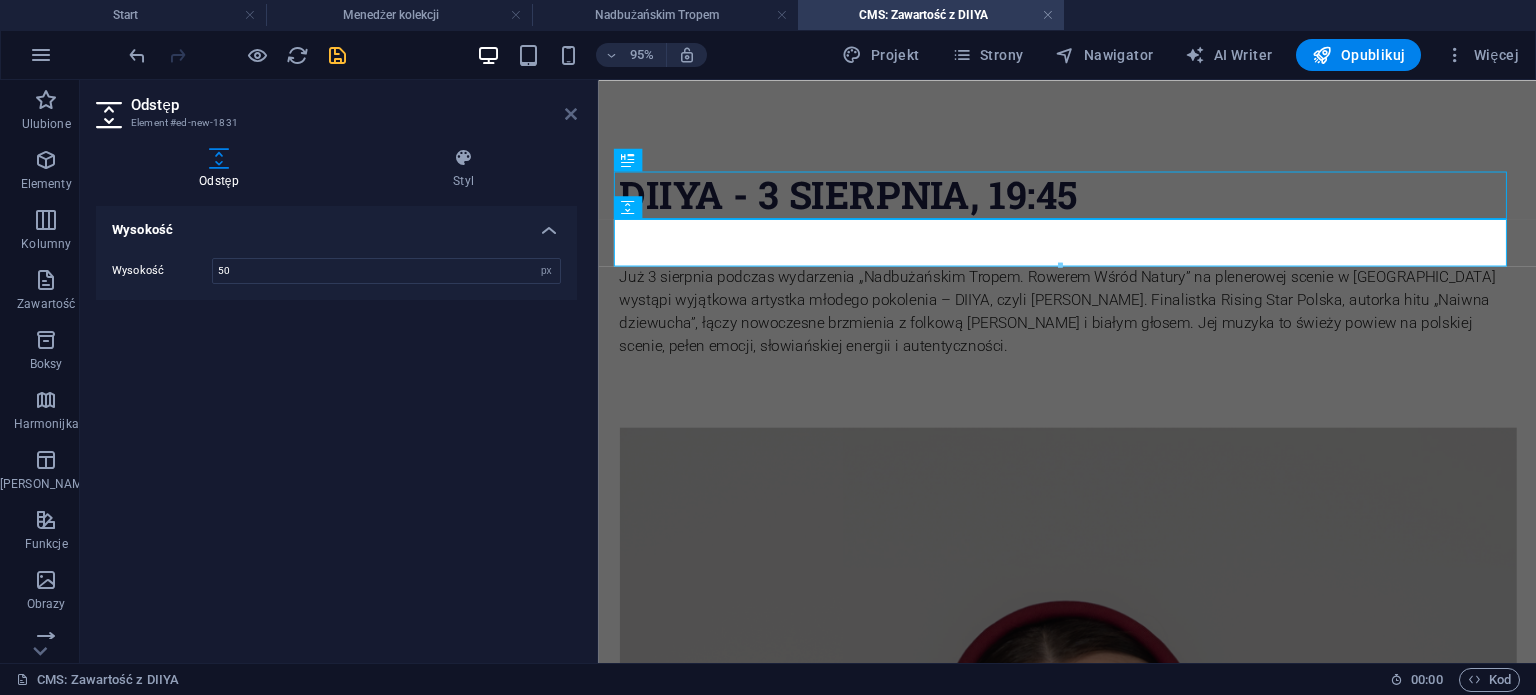 drag, startPoint x: 570, startPoint y: 110, endPoint x: 490, endPoint y: 31, distance: 112.432205 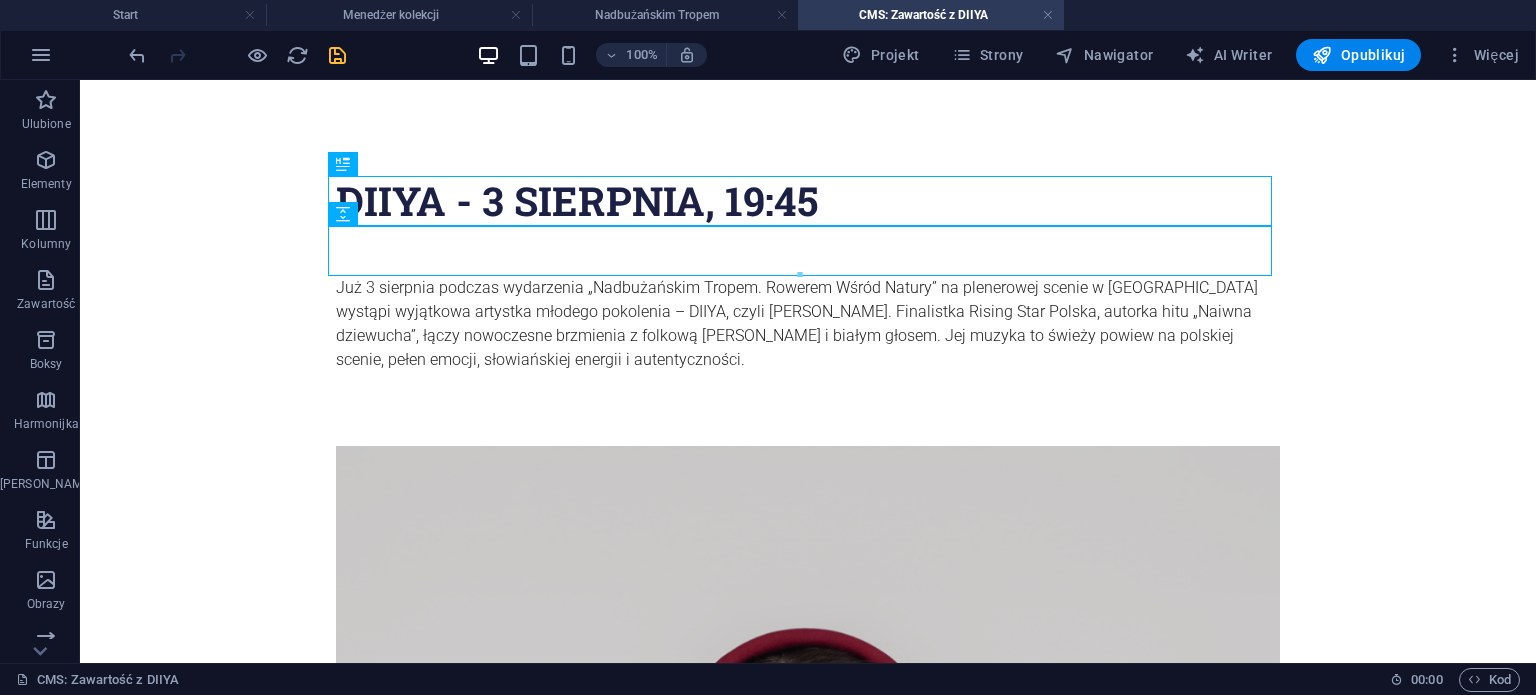 click on "DIIYA - 3 sierpnia, 19:45 Już 3 sierpnia podczas wydarzenia „Nadbużańskim Tropem. Rowerem Wśród Natury” na plenerowej scenie w [GEOGRAPHIC_DATA] wystąpi wyjątkowa artystka młodego pokolenia – DIIYA, czyli [PERSON_NAME]. Finalistka Rising Star Polska, autorka hitu „Naiwna dziewucha”, łączy nowoczesne brzmienia z folkową [PERSON_NAME] i białym głosem. Jej muzyka to świeży powiew na polskiej scenie, pełen emocji, słowiańskiej energii i autentyczności. W twórczości [PERSON_NAME] tradycja spotyka się ze współczesnością. Artystka z odwagą i wyczuciem sięga po ludowe inspiracje, nadając im nowoczesne, elektroniczne brzmienie. Jej najpopularniejszy utwór „Naiwna dziewucha” szybko zdobył miliony odsłon w sieci, a kolejne kompozycje – takie jak zadziorny „Ładny chłopiec” czy klubowa interpretacja pieśni ludowej „W moim ogródecku” – potwierdzają jej wyjątkowy styl i sceniczną charyzmę. To będzie magiczny wieczór nad Bugiem – nie może Cię tam zabraknąć!" at bounding box center [808, 1398] 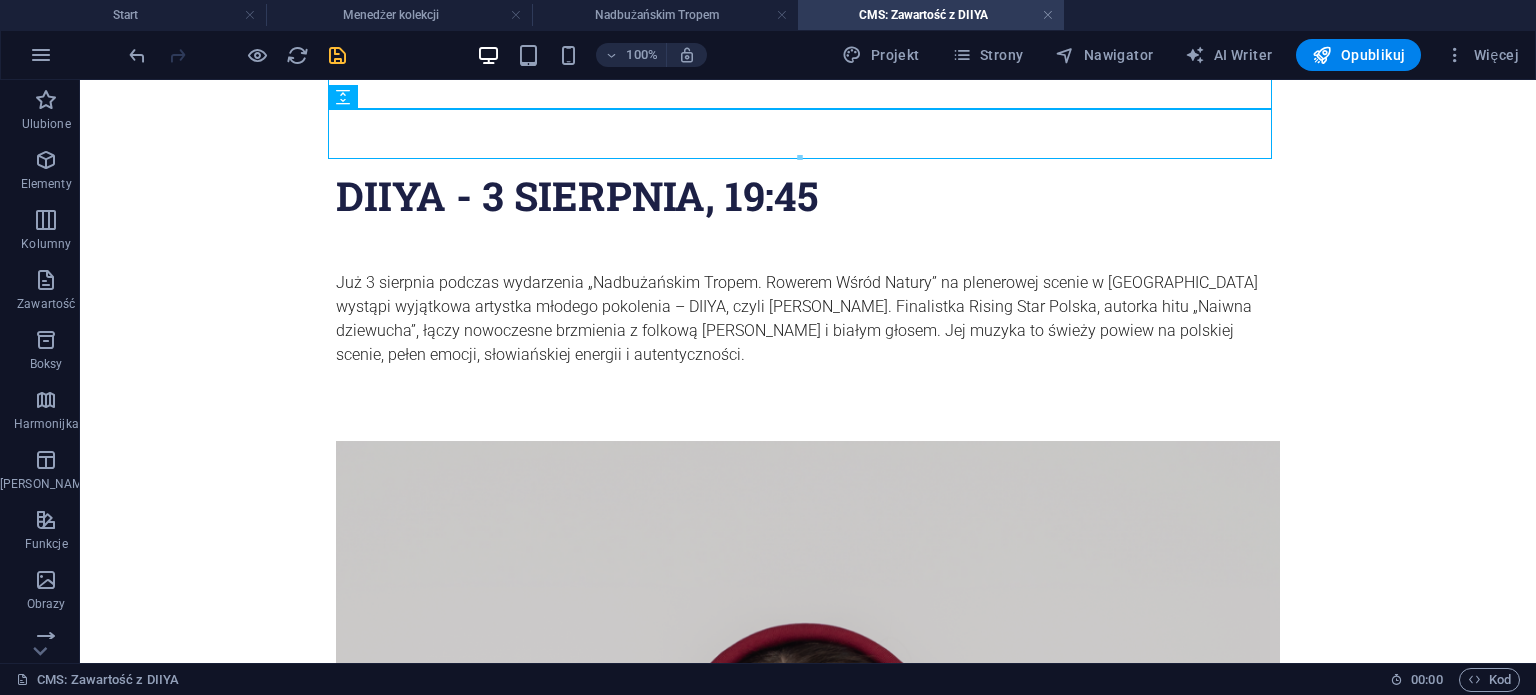 scroll, scrollTop: 0, scrollLeft: 0, axis: both 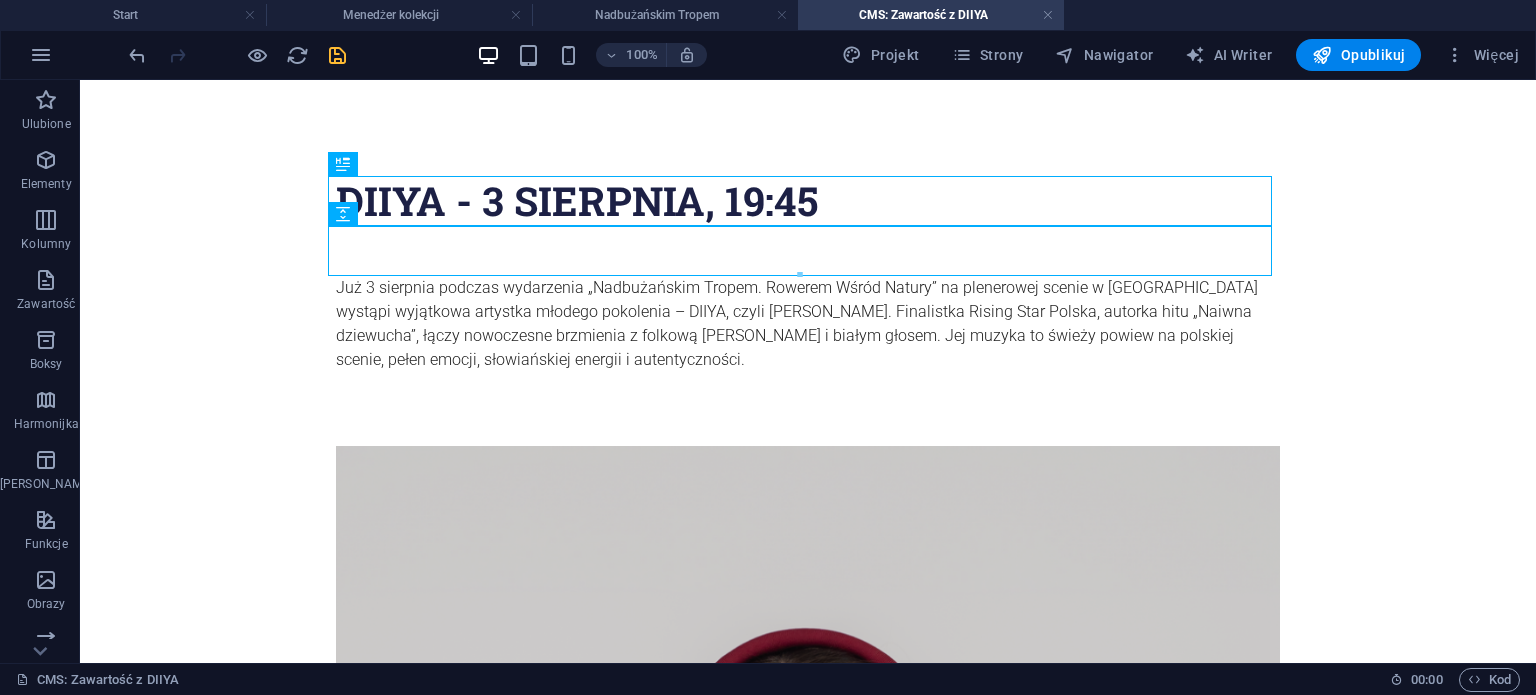 click at bounding box center [337, 55] 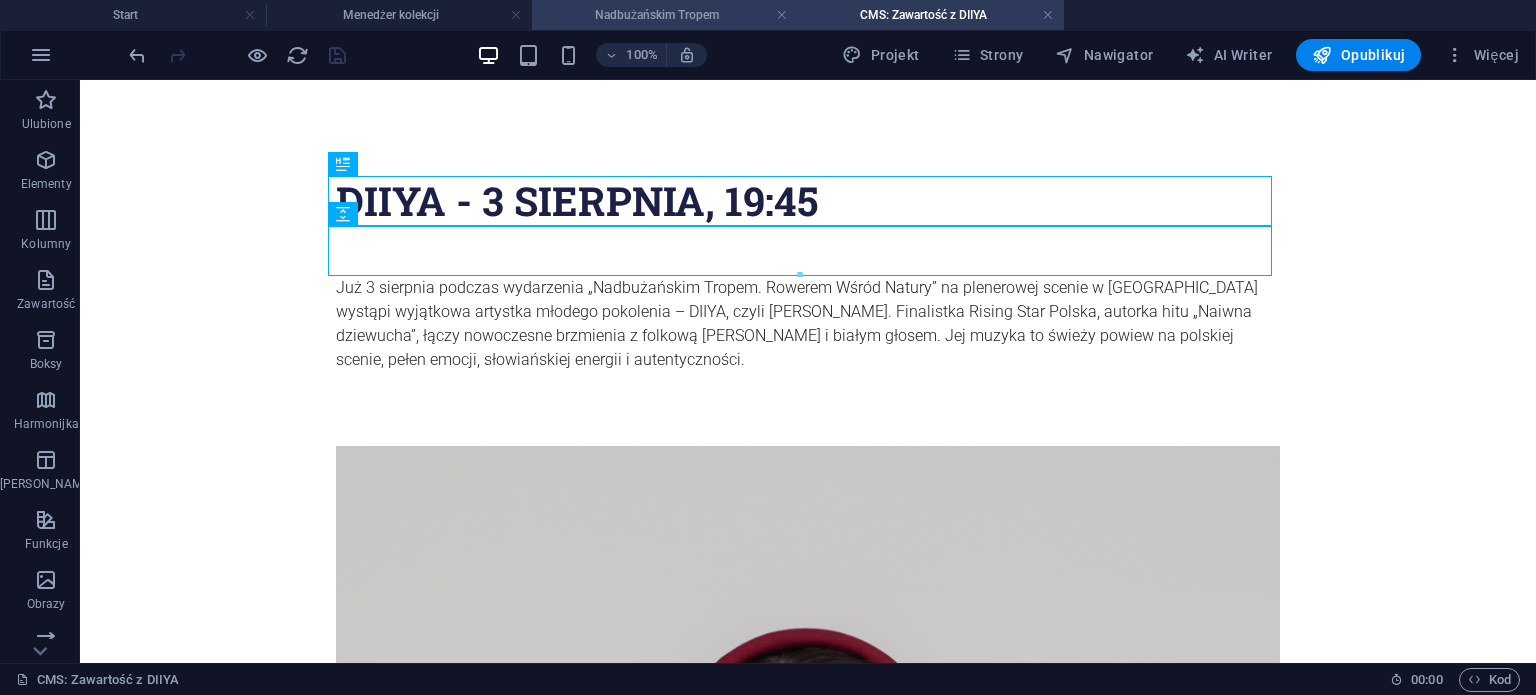 click on "Nadbużańskim Tropem" at bounding box center [665, 15] 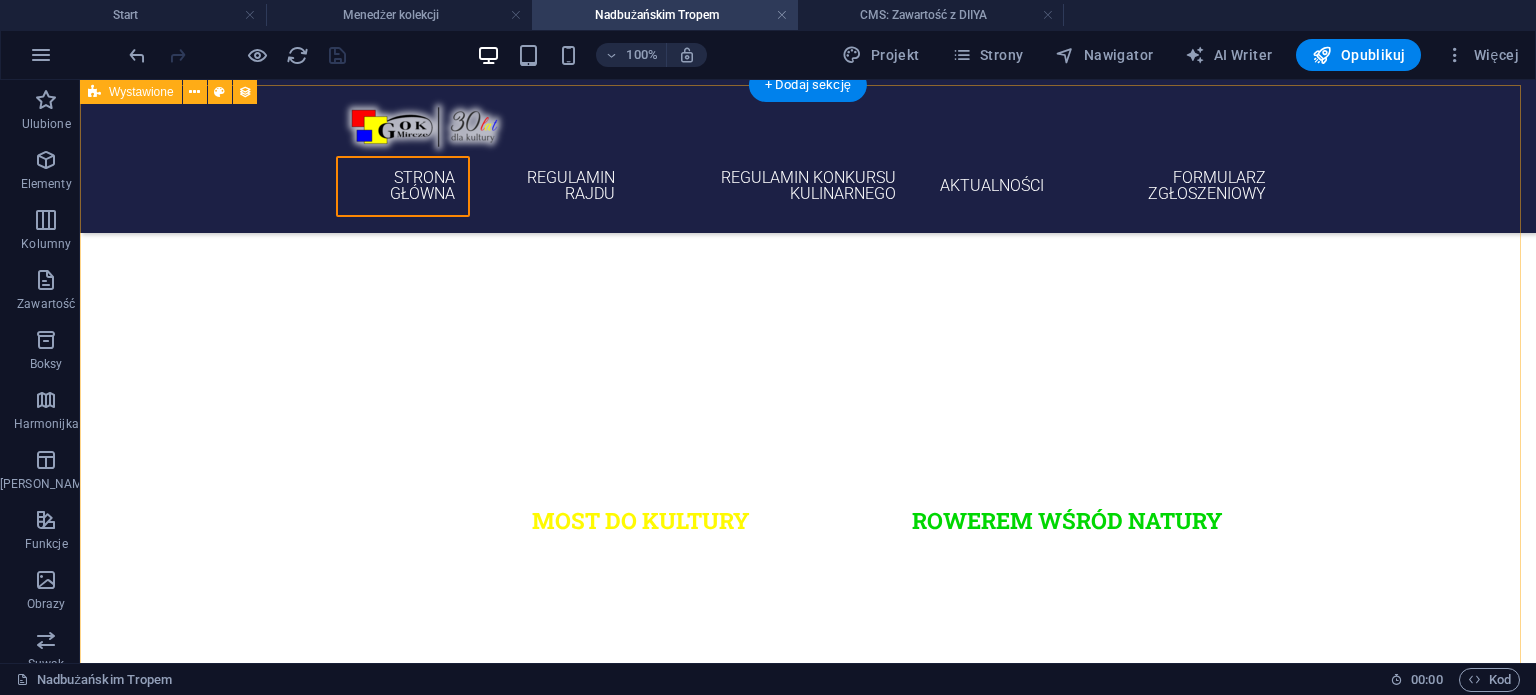 scroll, scrollTop: 434, scrollLeft: 0, axis: vertical 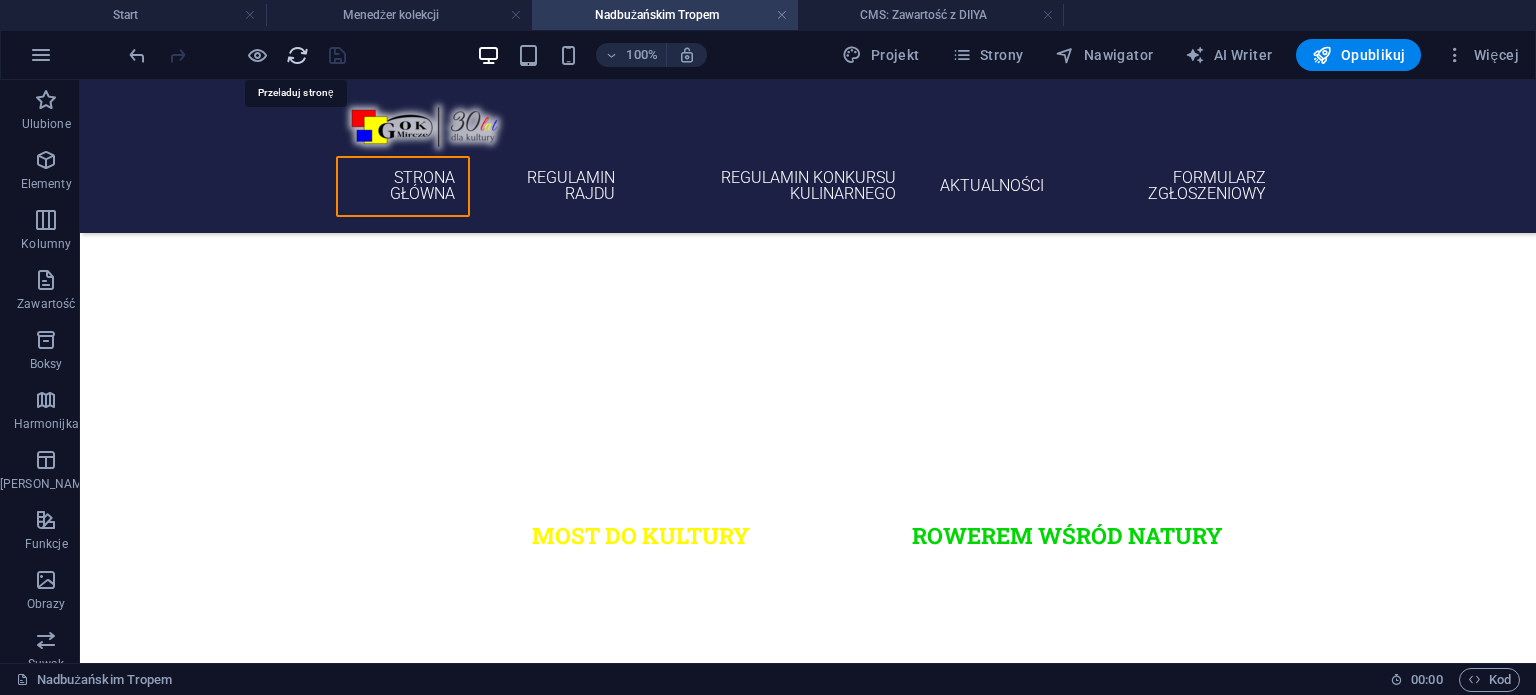 click at bounding box center (297, 55) 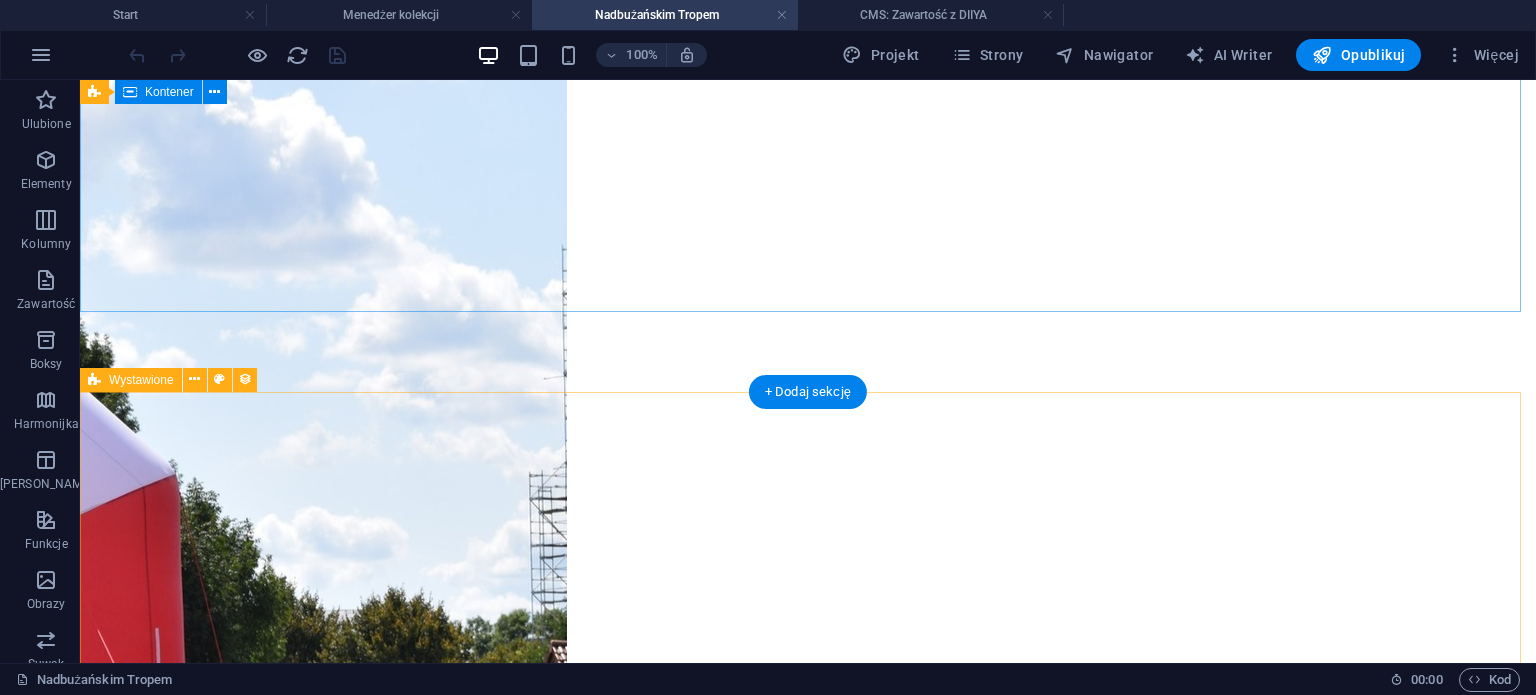 scroll, scrollTop: 0, scrollLeft: 0, axis: both 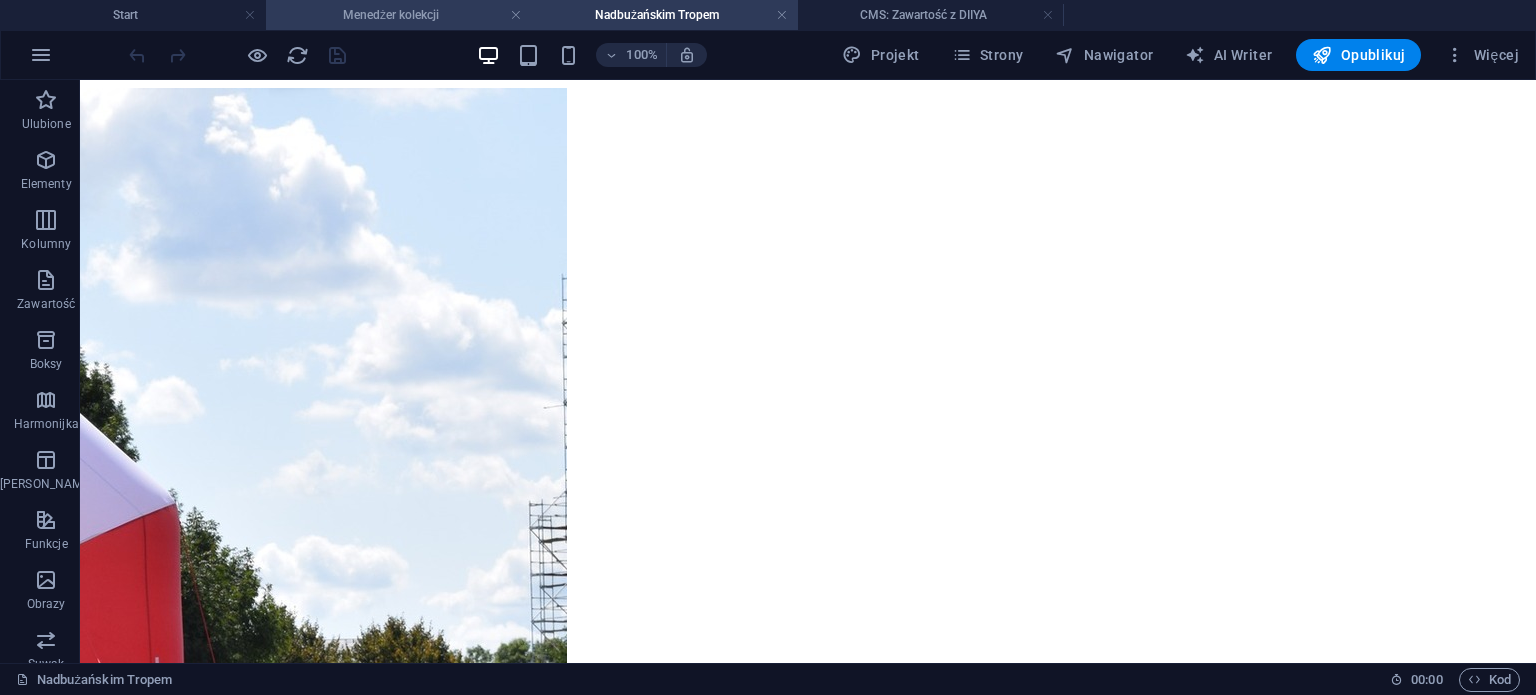 click on "Menedżer kolekcji" at bounding box center (399, 15) 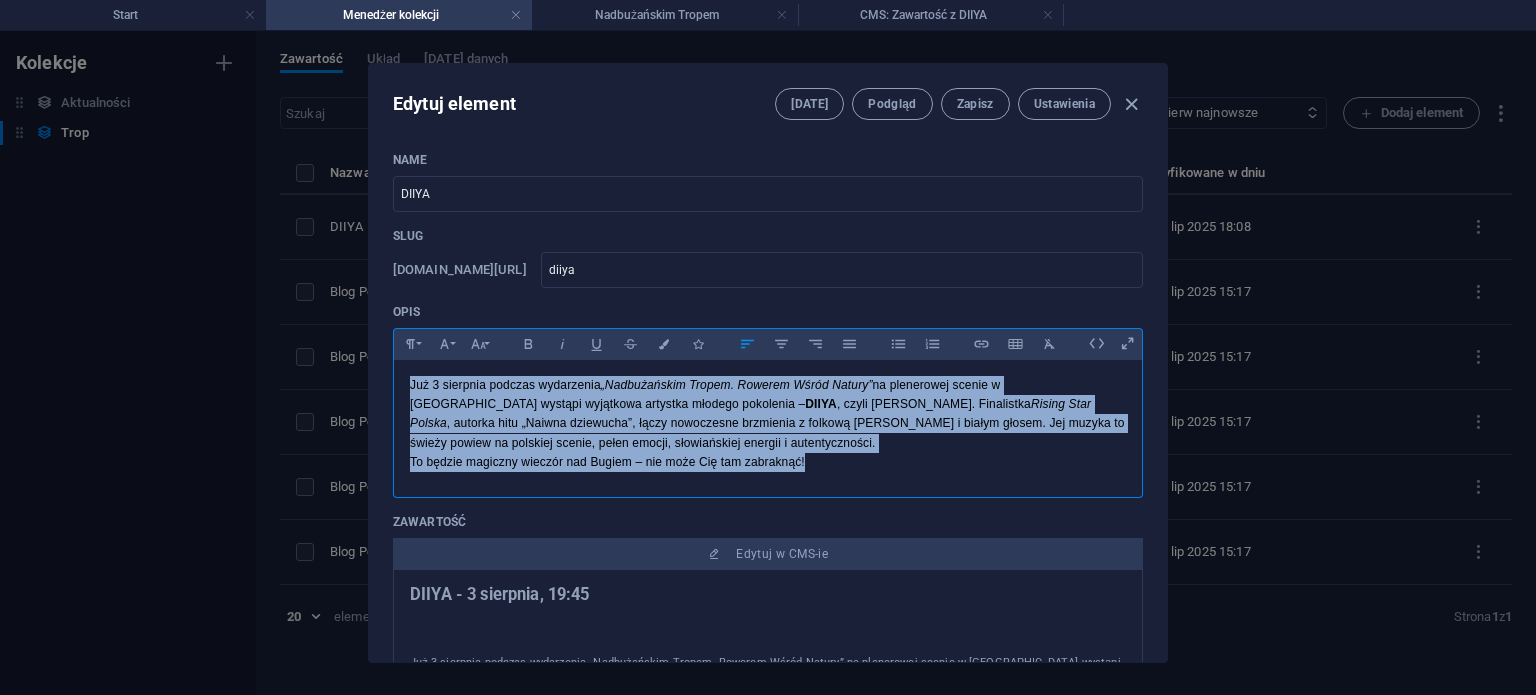 drag, startPoint x: 837, startPoint y: 467, endPoint x: 401, endPoint y: 384, distance: 443.82993 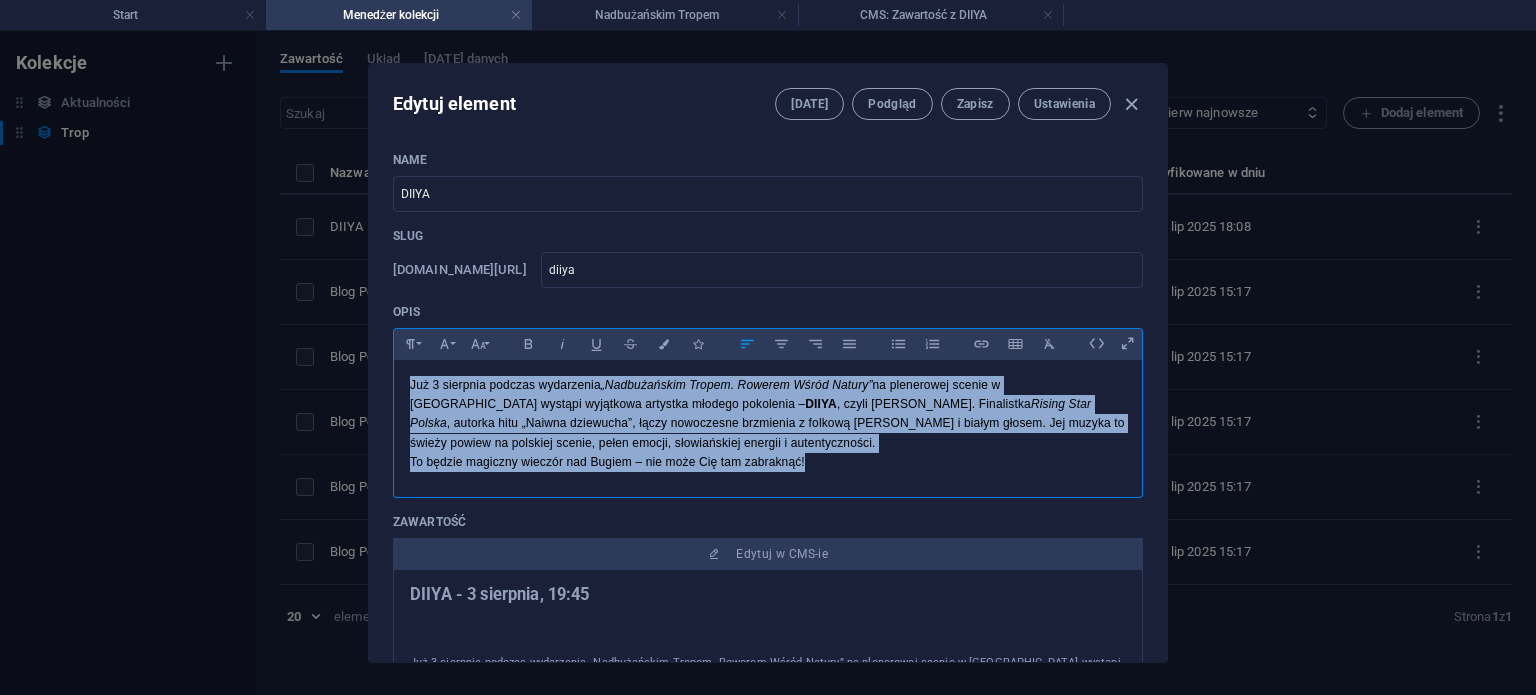 click on "Już 3 sierpnia podczas wydarzenia  „Nadbużańskim Tropem. Rowerem Wśród Natury”  na plenerowej scenie w [GEOGRAPHIC_DATA] wystąpi wyjątkowa artystka młodego pokolenia –  DIIYA , czyli [PERSON_NAME]. Finalistka  Rising Star Polska , autorka hitu „Naiwna dziewucha”, łączy nowoczesne brzmienia z folkową [PERSON_NAME] i białym głosem. Jej muzyka to świeży powiew na polskiej scenie, pełen emocji, słowiańskiej energii i autentyczności. To będzie magiczny wieczór nad Bugiem – nie może Cię tam zabraknąć!" at bounding box center (768, 424) 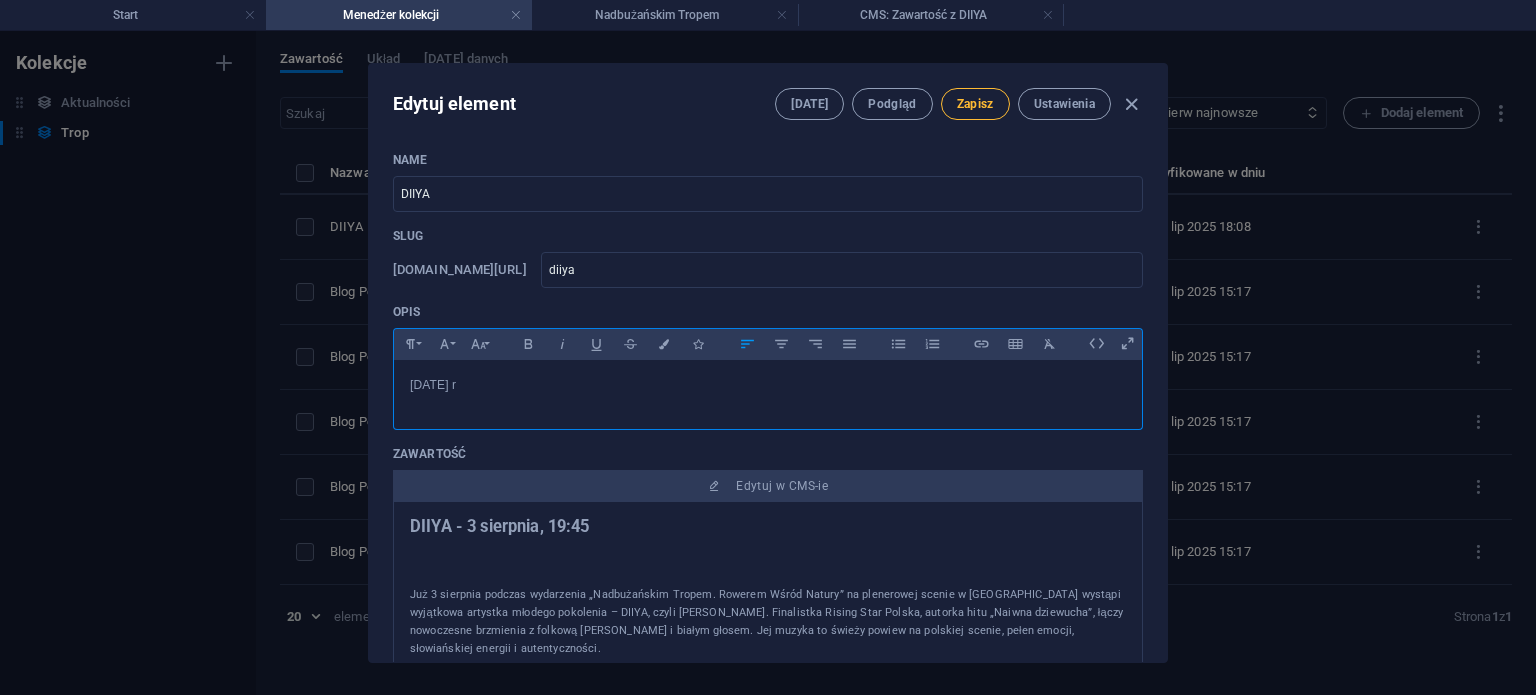 click on "Zapisz" at bounding box center [975, 104] 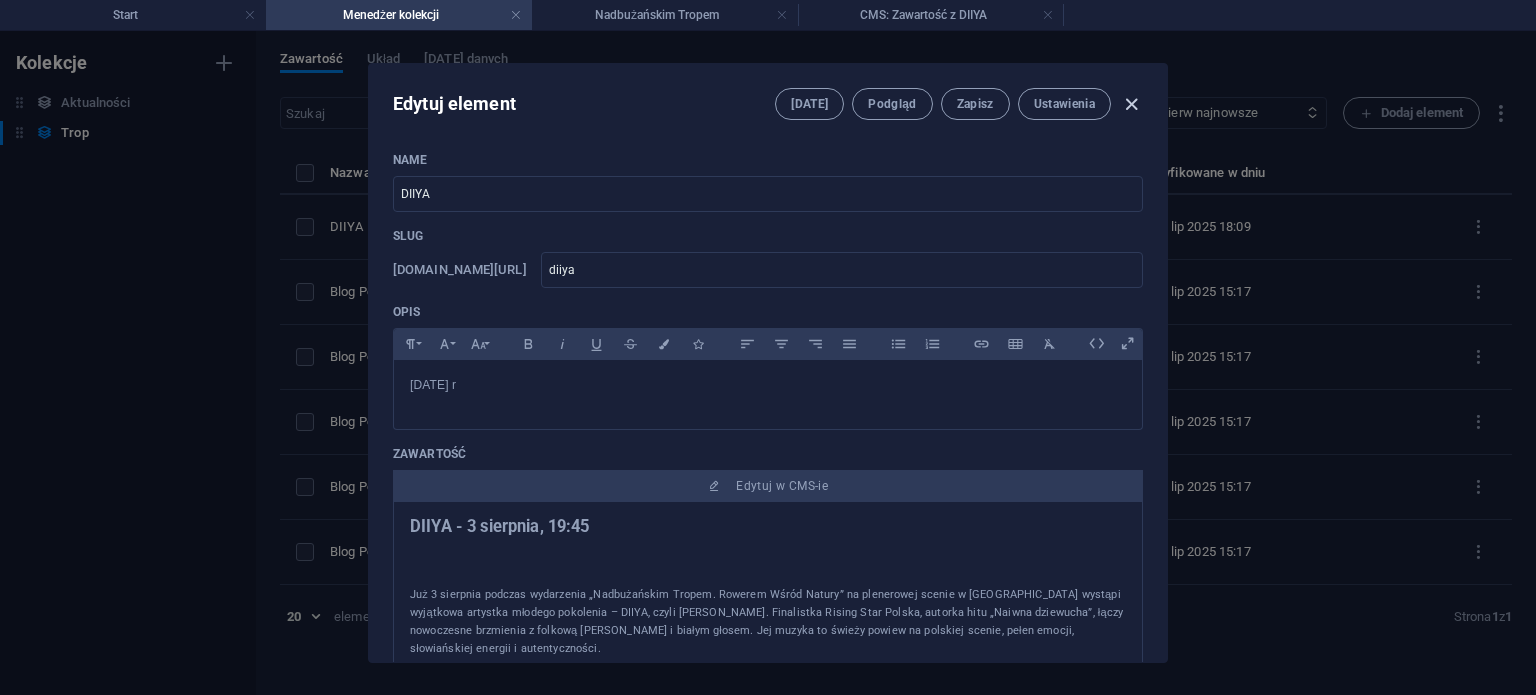 click at bounding box center (1131, 104) 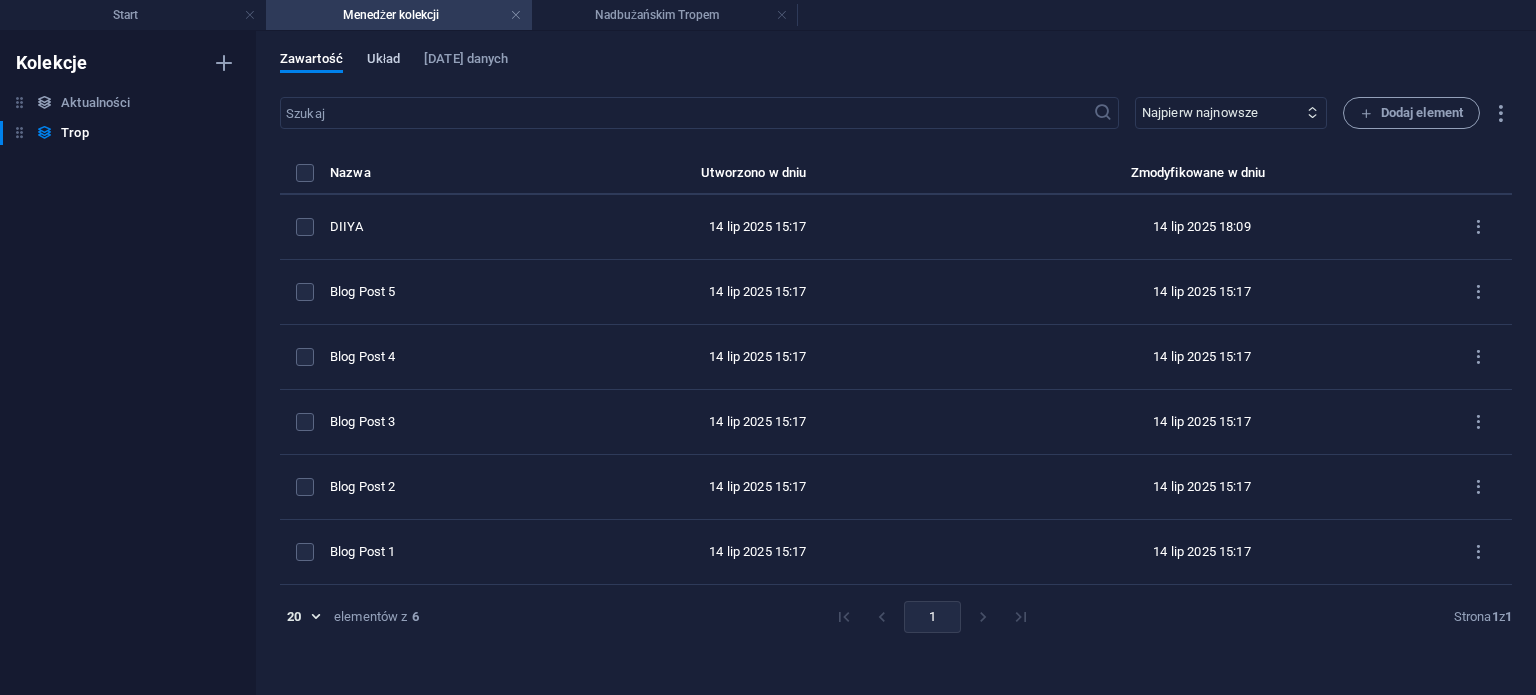 click on "Układ" at bounding box center [383, 61] 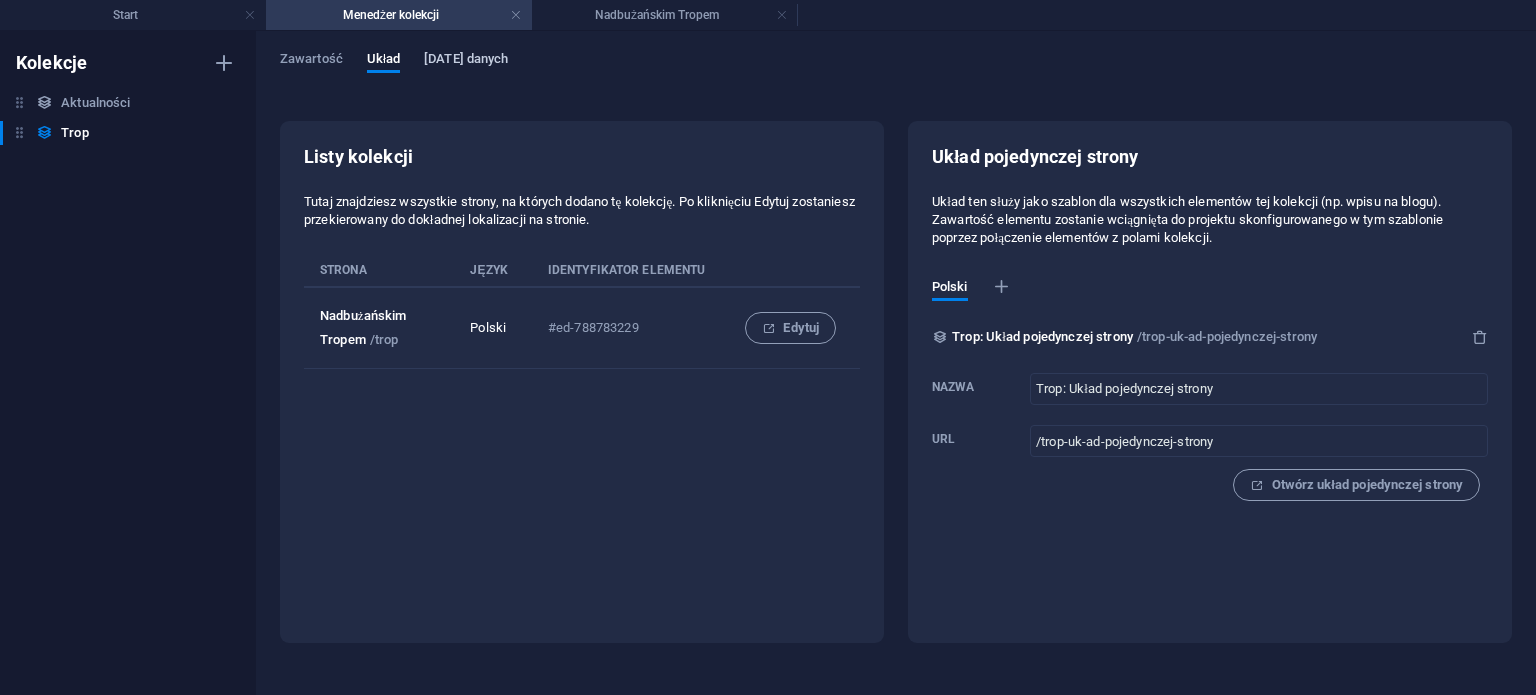 click on "[DATE] danych" at bounding box center [466, 61] 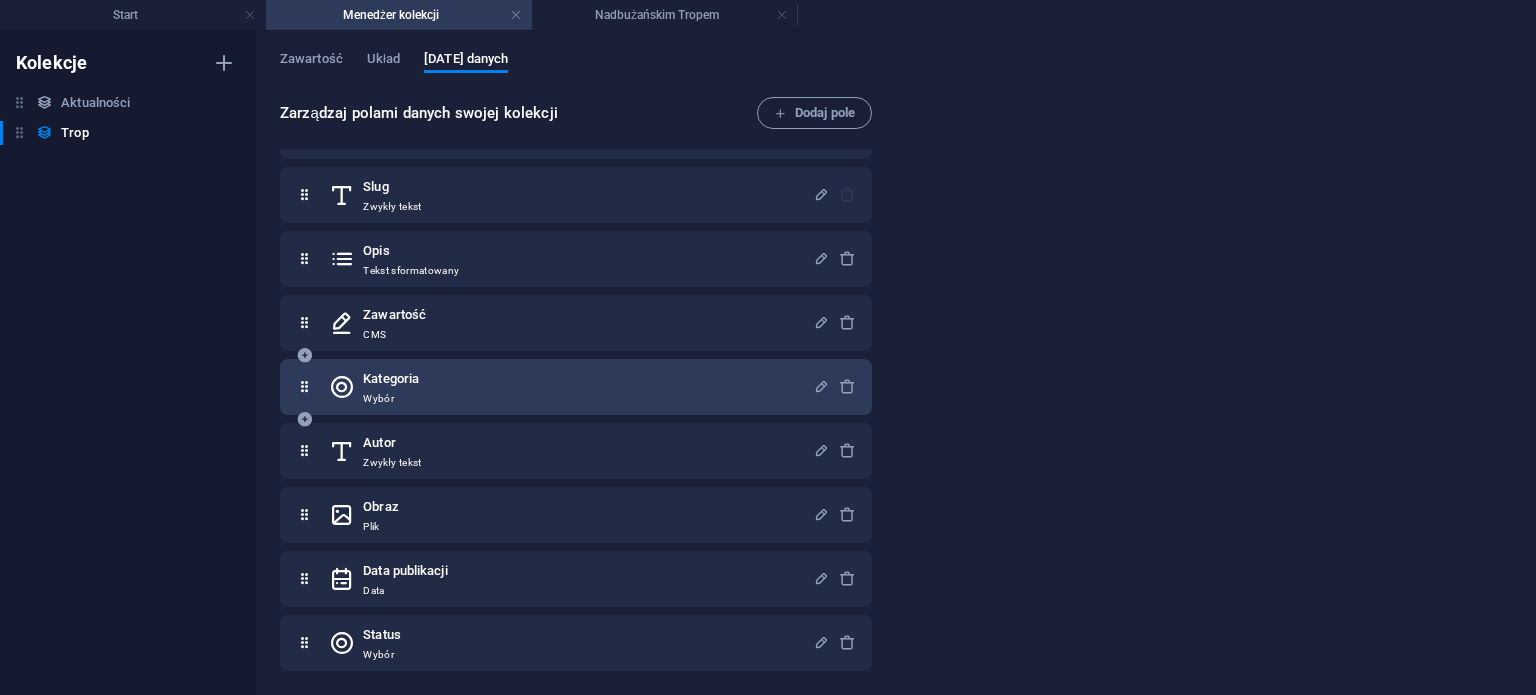 scroll, scrollTop: 0, scrollLeft: 0, axis: both 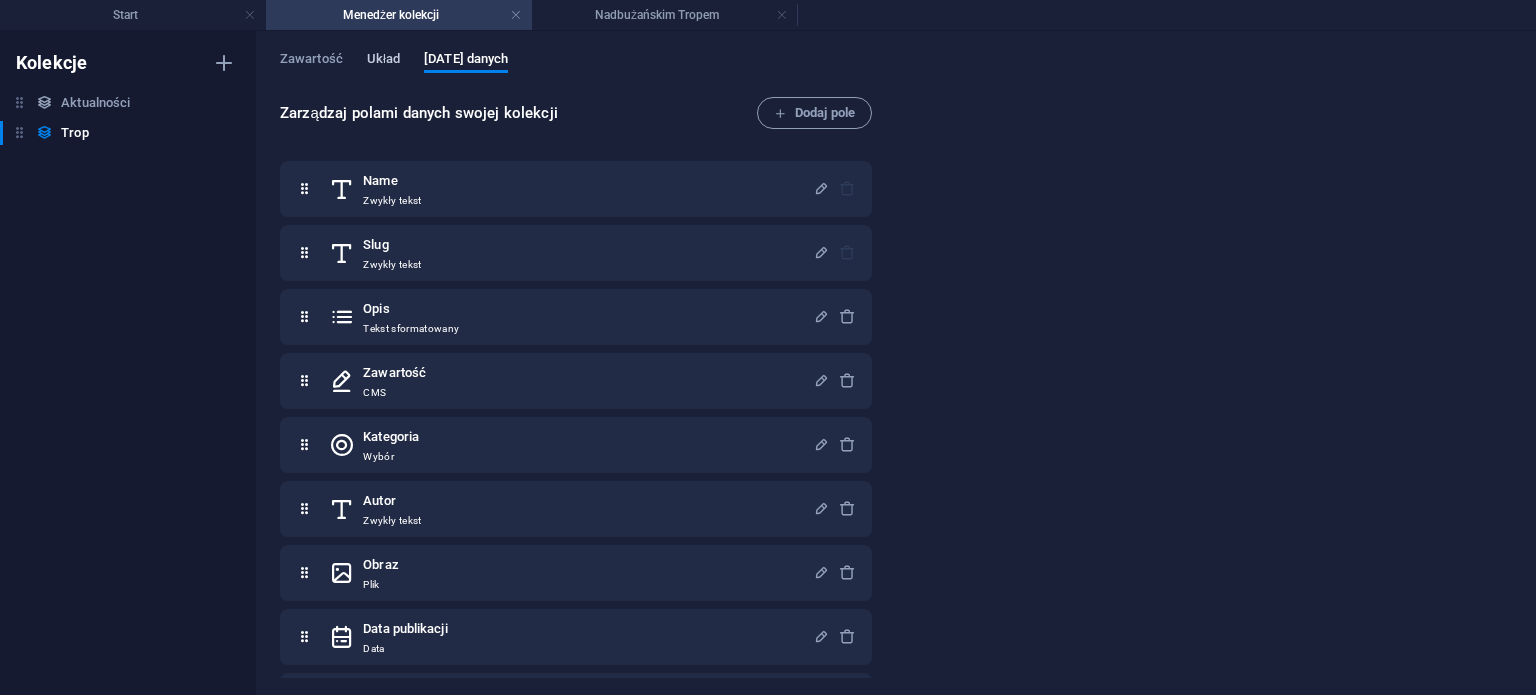 click on "Układ" at bounding box center [383, 61] 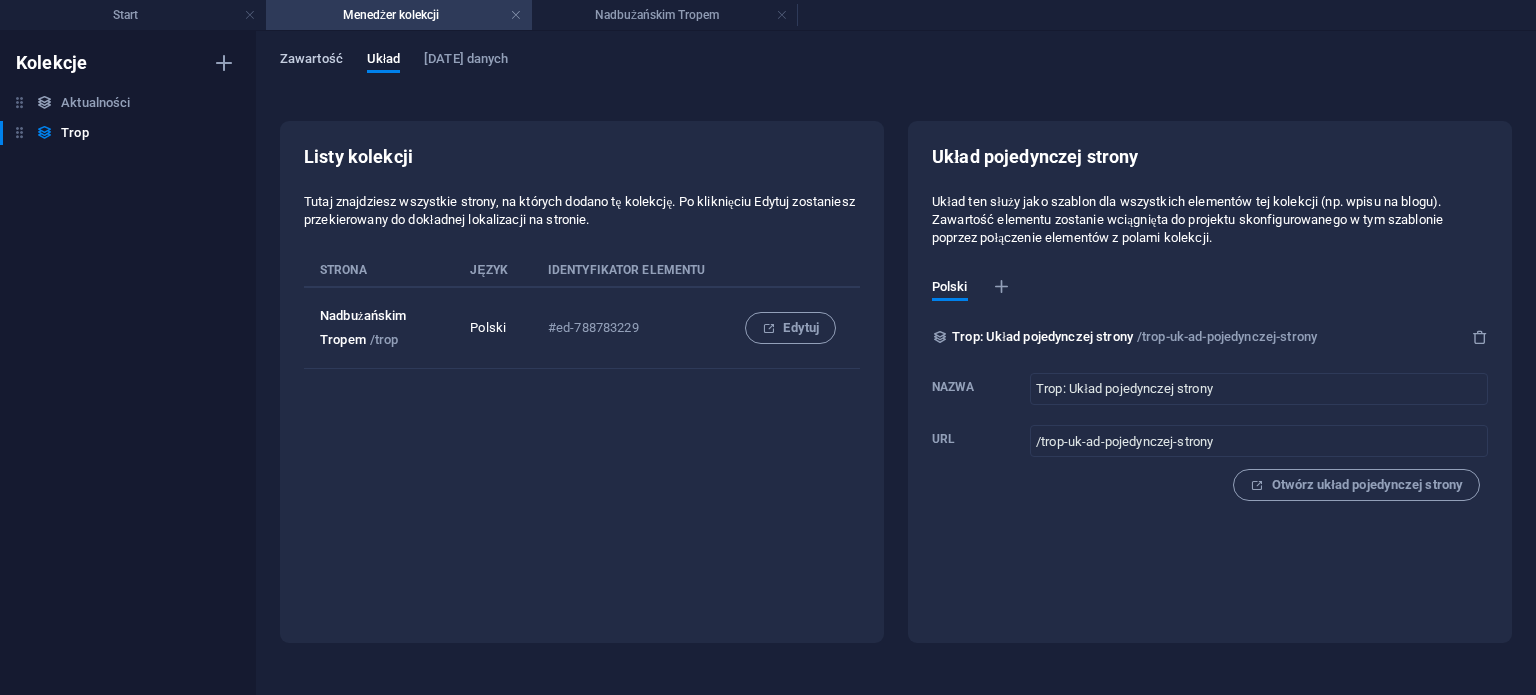 click on "Zawartość" at bounding box center [311, 61] 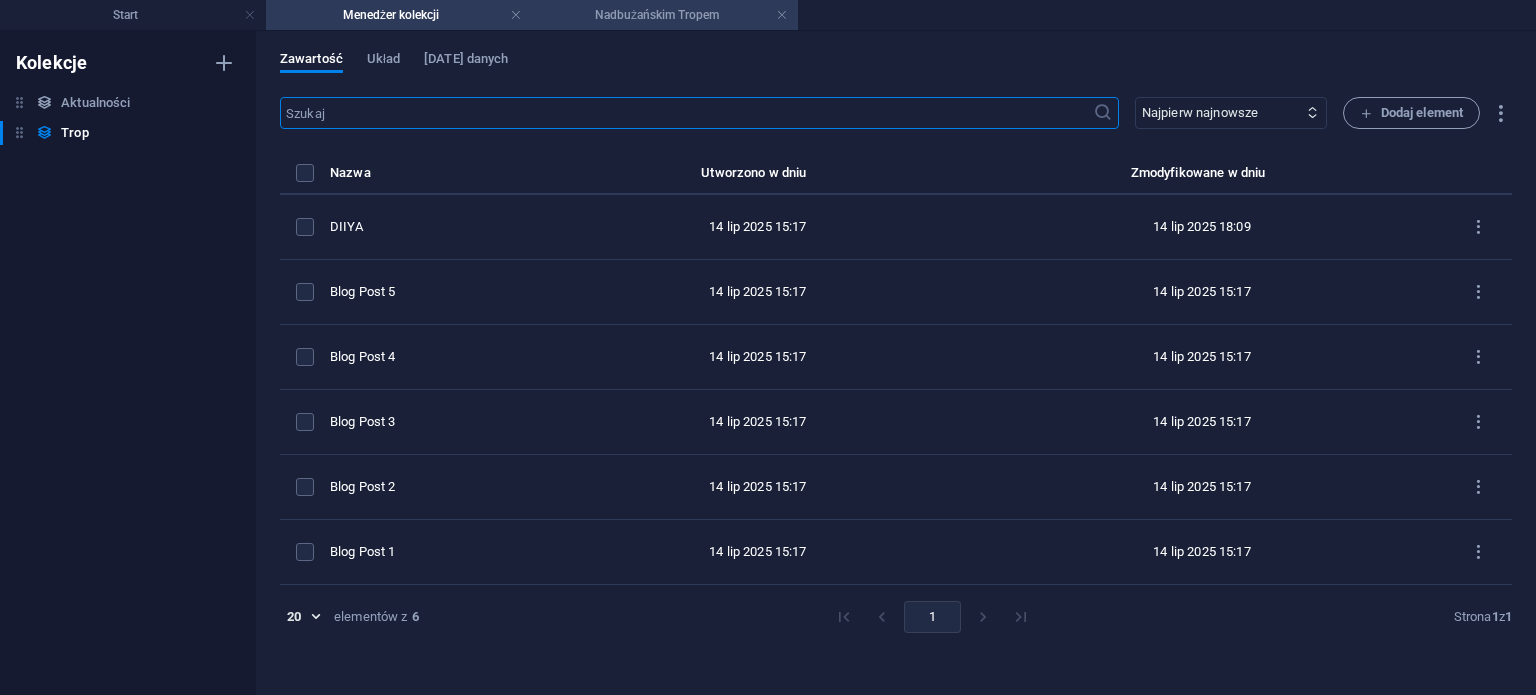 click on "Nadbużańskim Tropem" at bounding box center (665, 15) 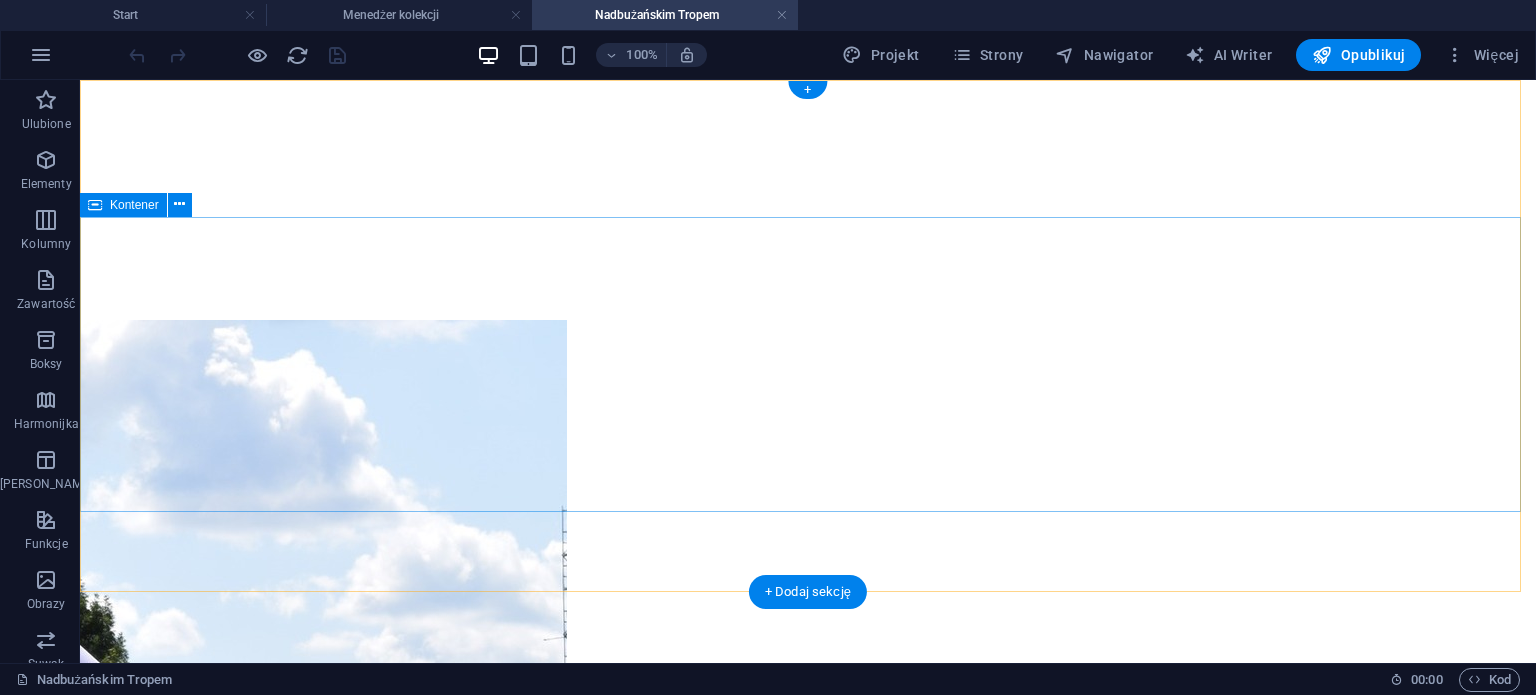 scroll, scrollTop: 500, scrollLeft: 0, axis: vertical 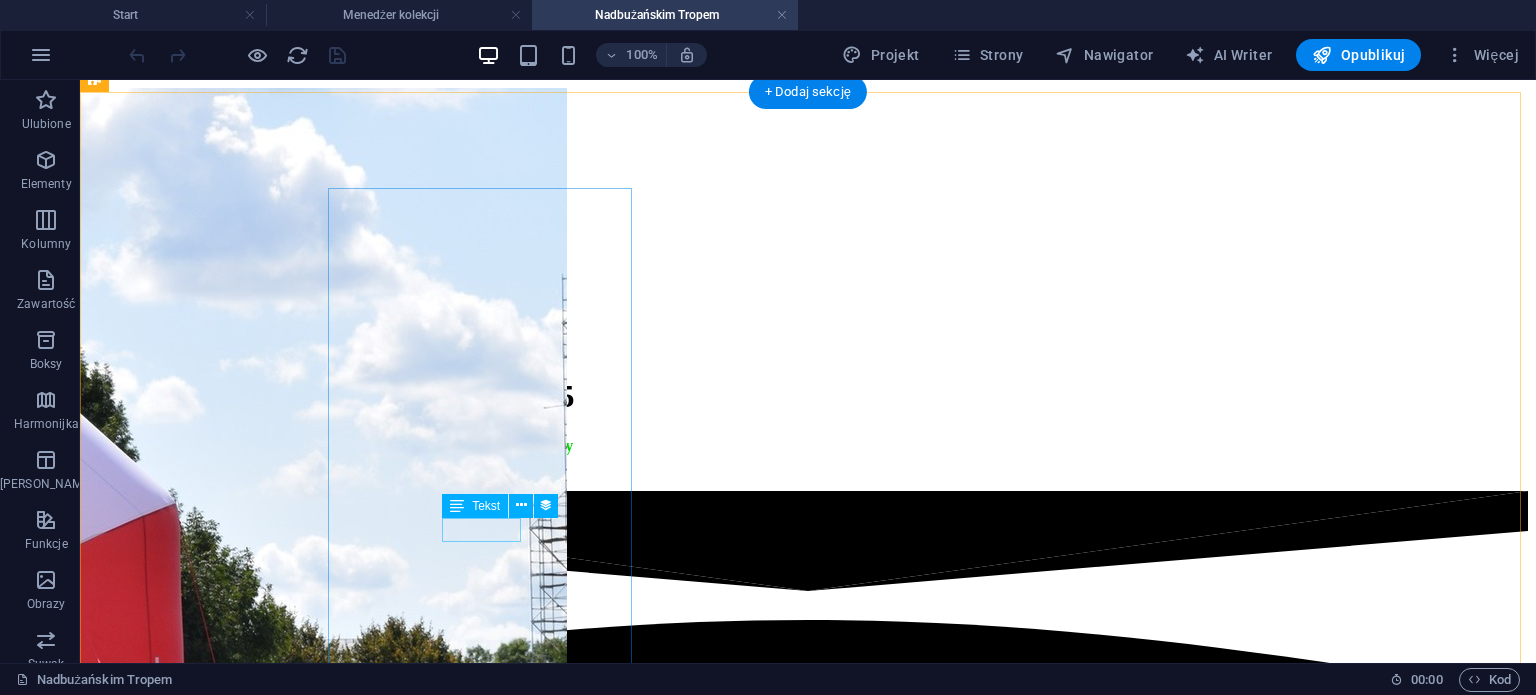 click on "[DATE]" at bounding box center (808, 1631) 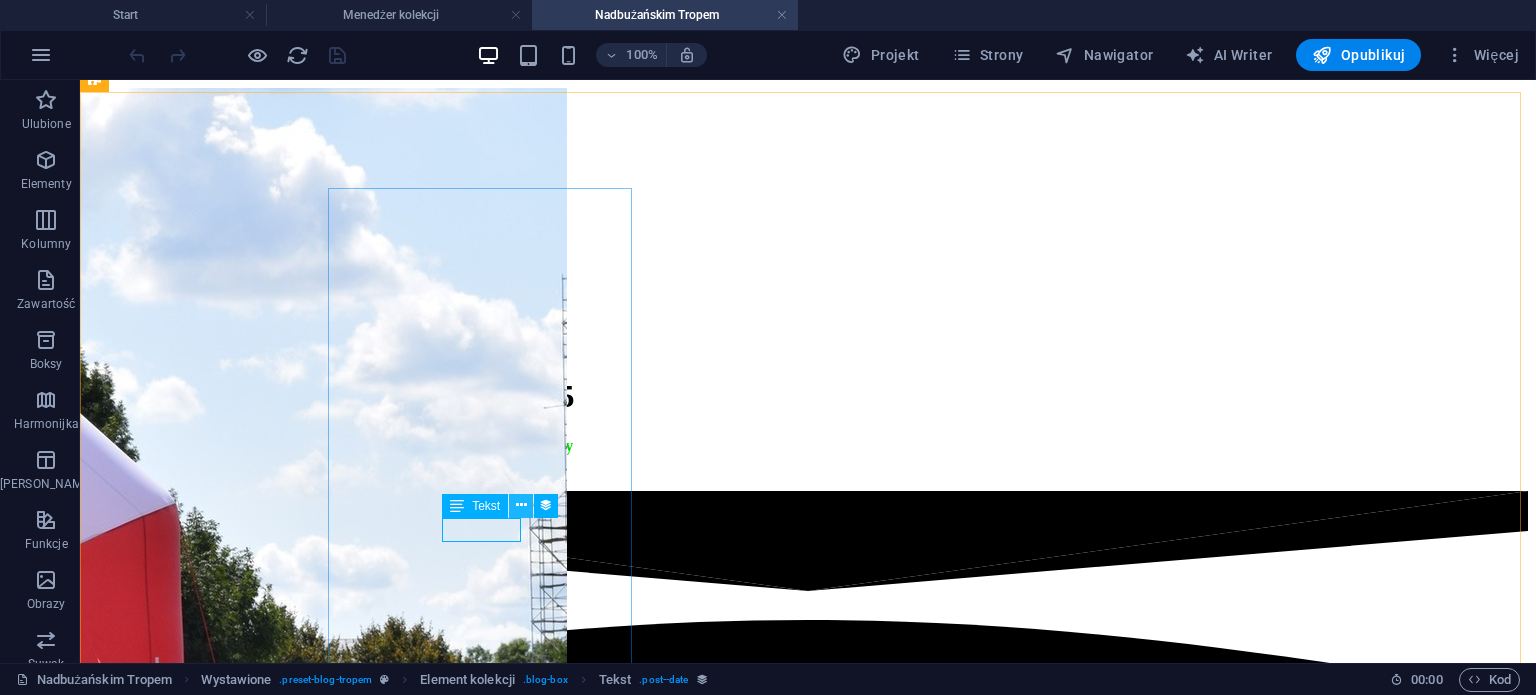 click at bounding box center (521, 505) 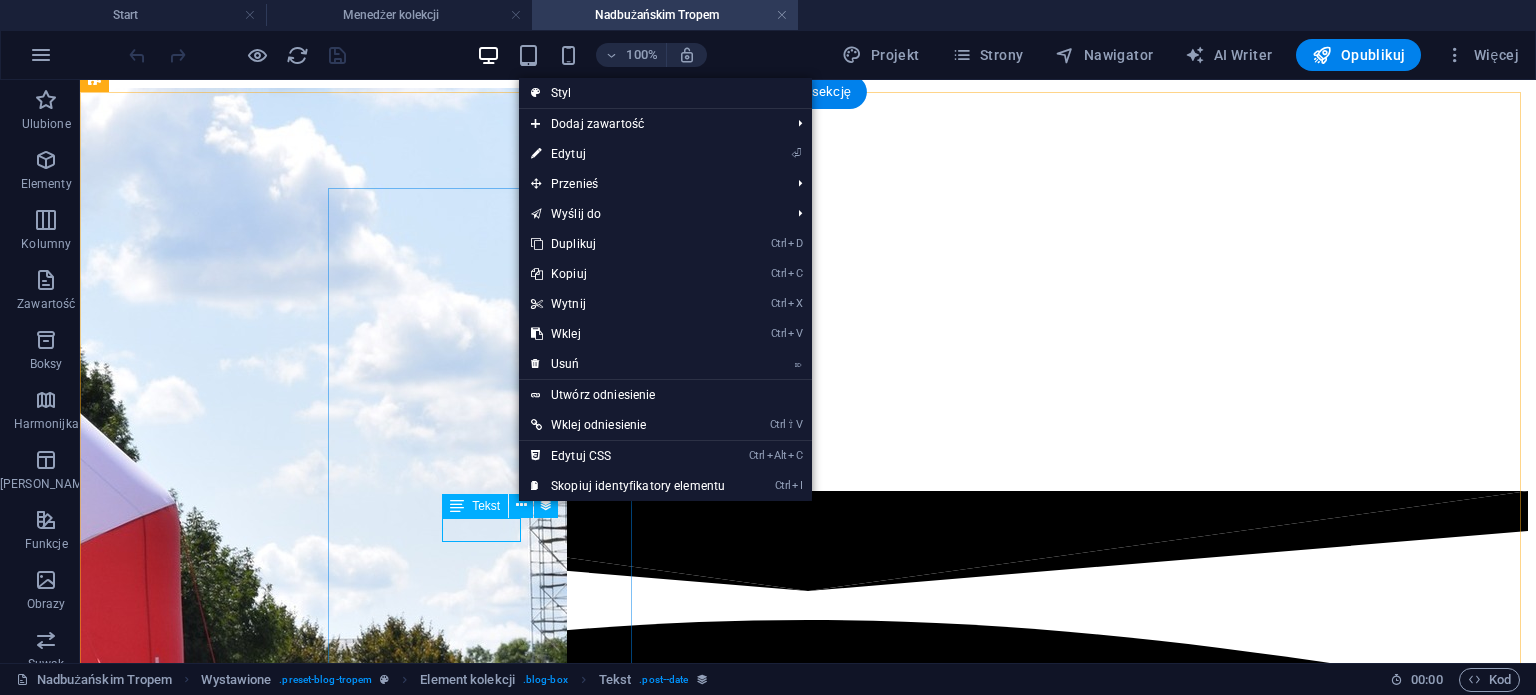 click on "[DATE]" at bounding box center [808, 1631] 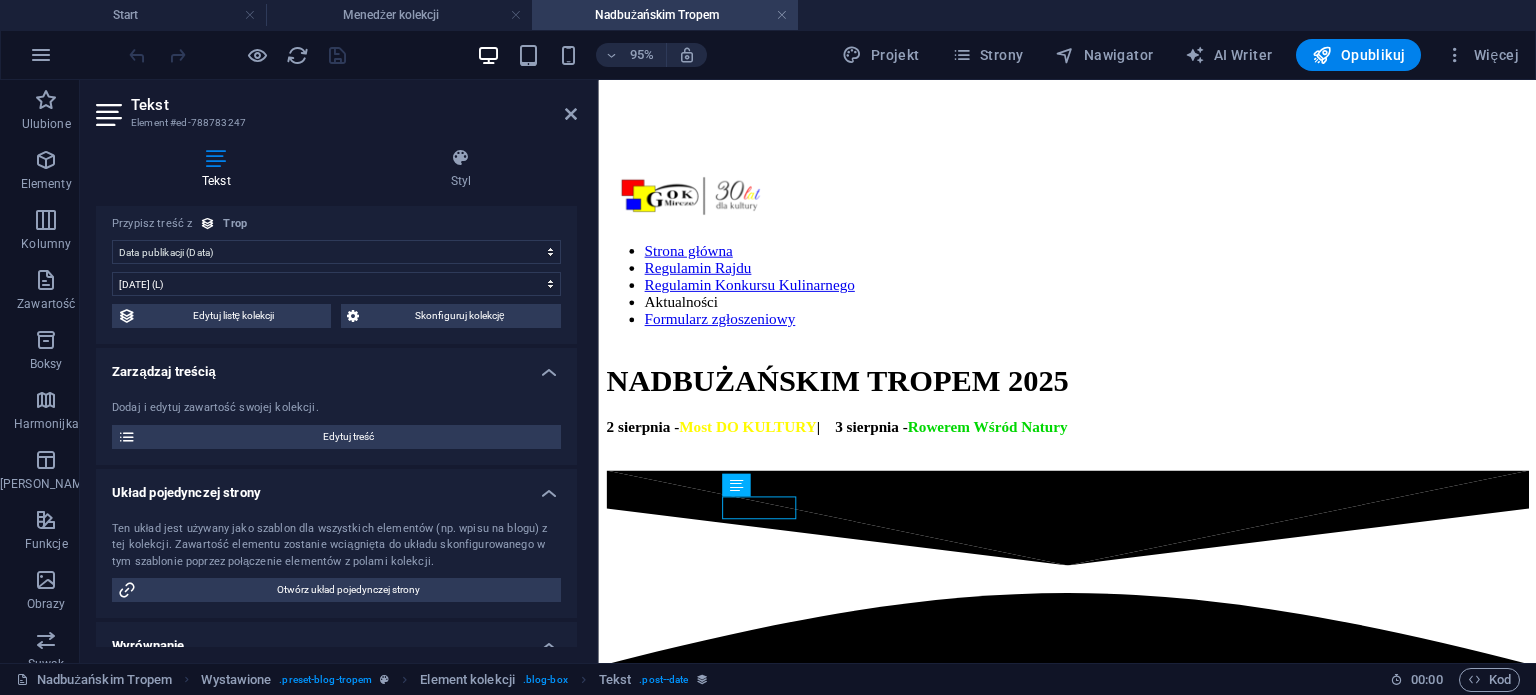 scroll, scrollTop: 9, scrollLeft: 0, axis: vertical 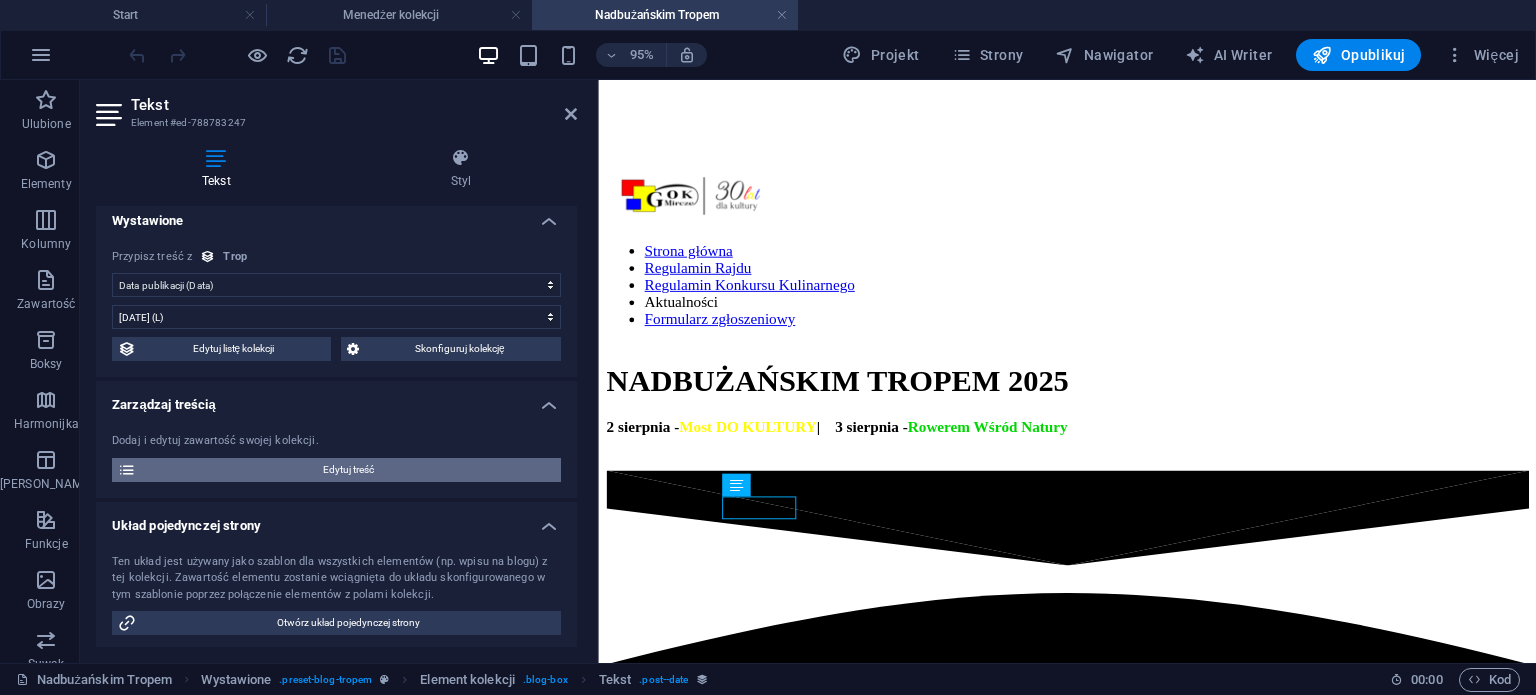 click on "Edytuj treść" at bounding box center [348, 470] 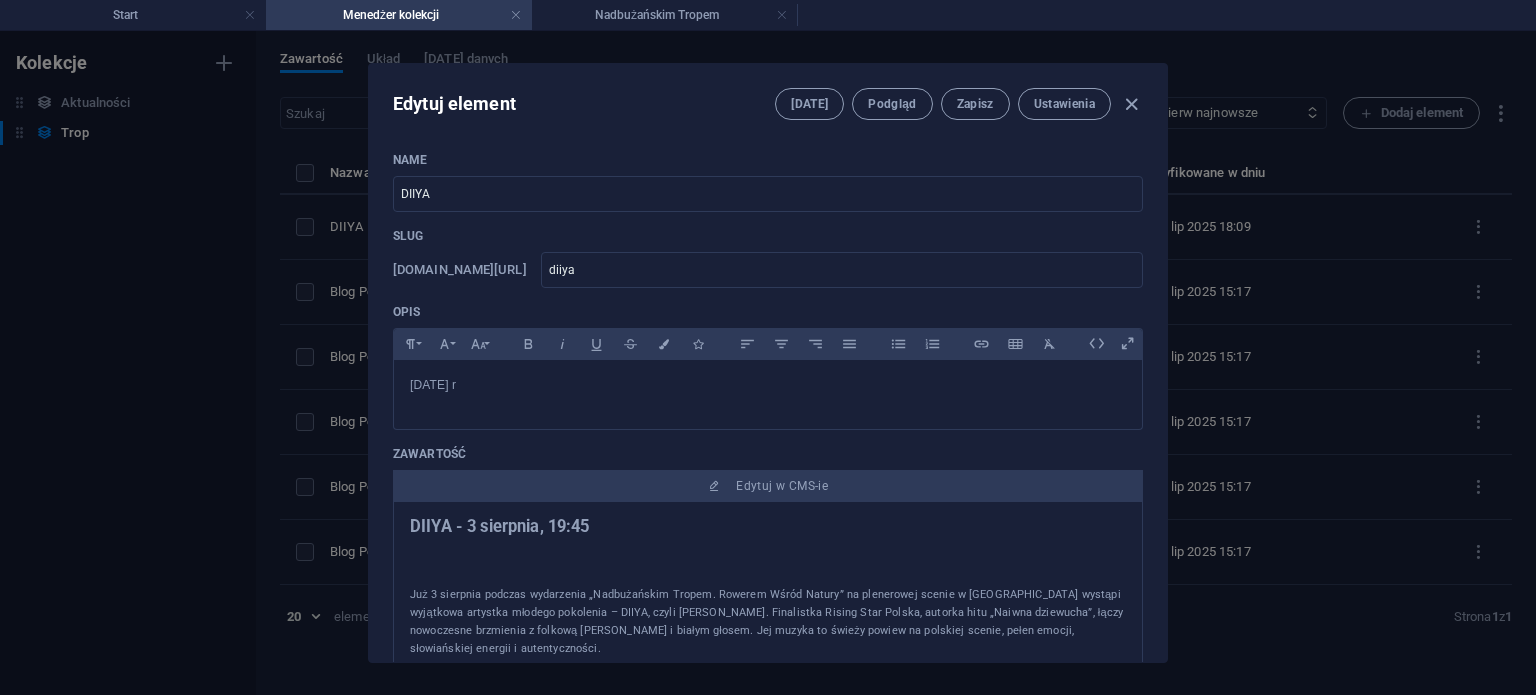 scroll, scrollTop: 0, scrollLeft: 0, axis: both 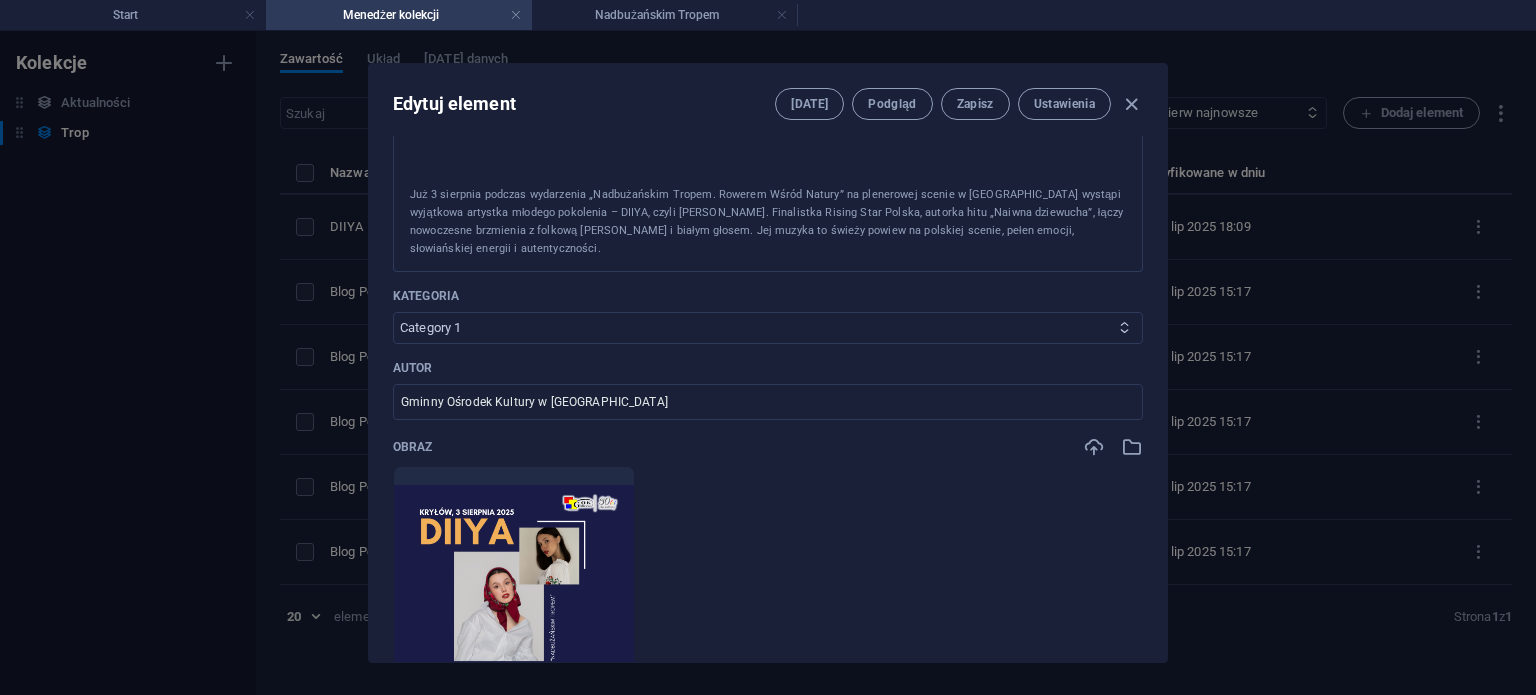click on "Category 1 Category 2" at bounding box center (768, 328) 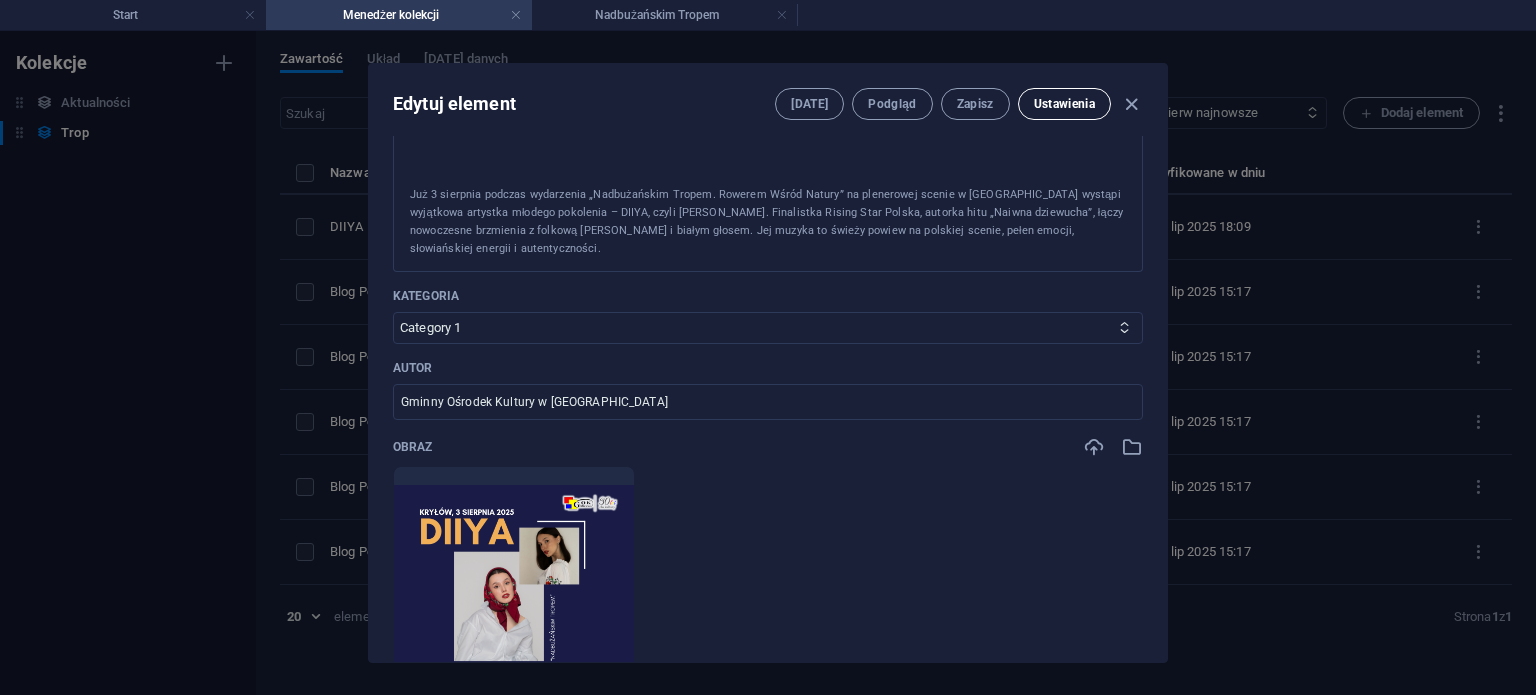 click on "Ustawienia" at bounding box center [1064, 104] 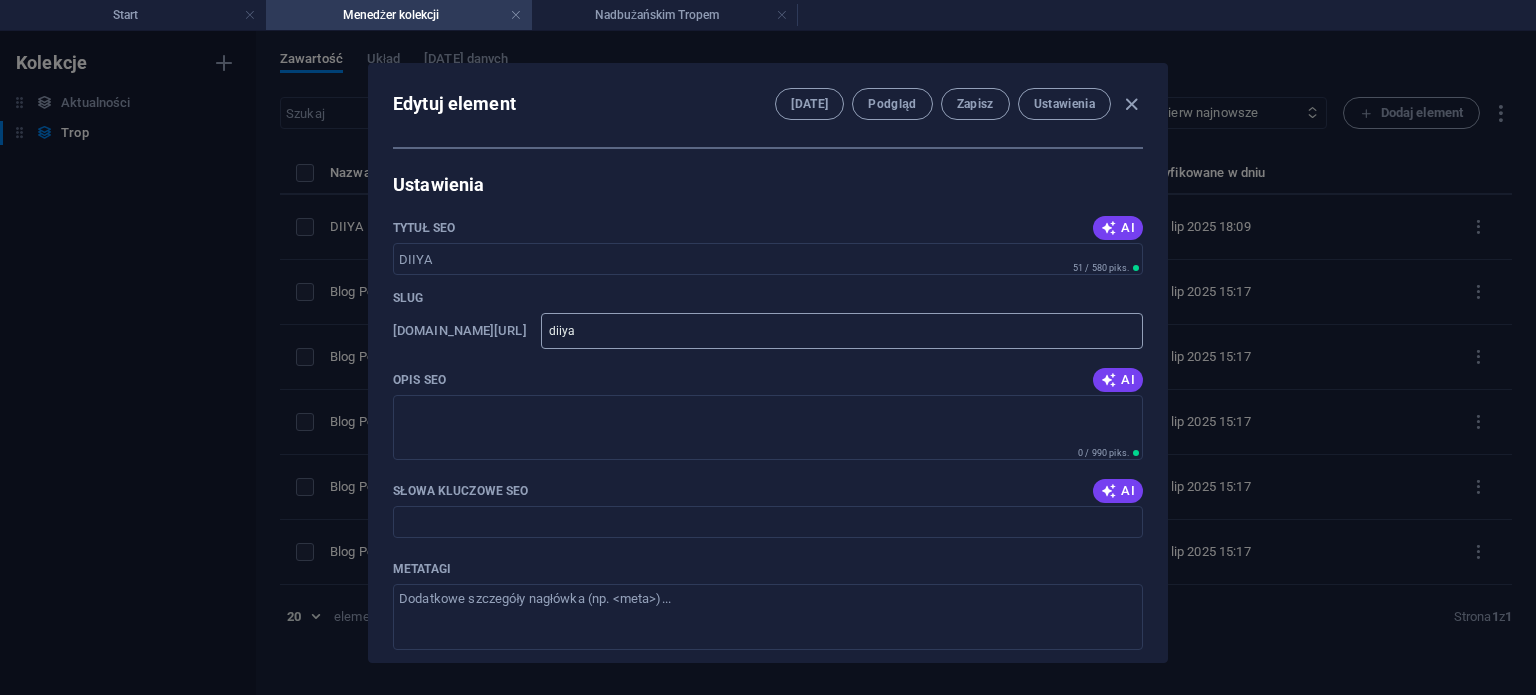 scroll, scrollTop: 1256, scrollLeft: 0, axis: vertical 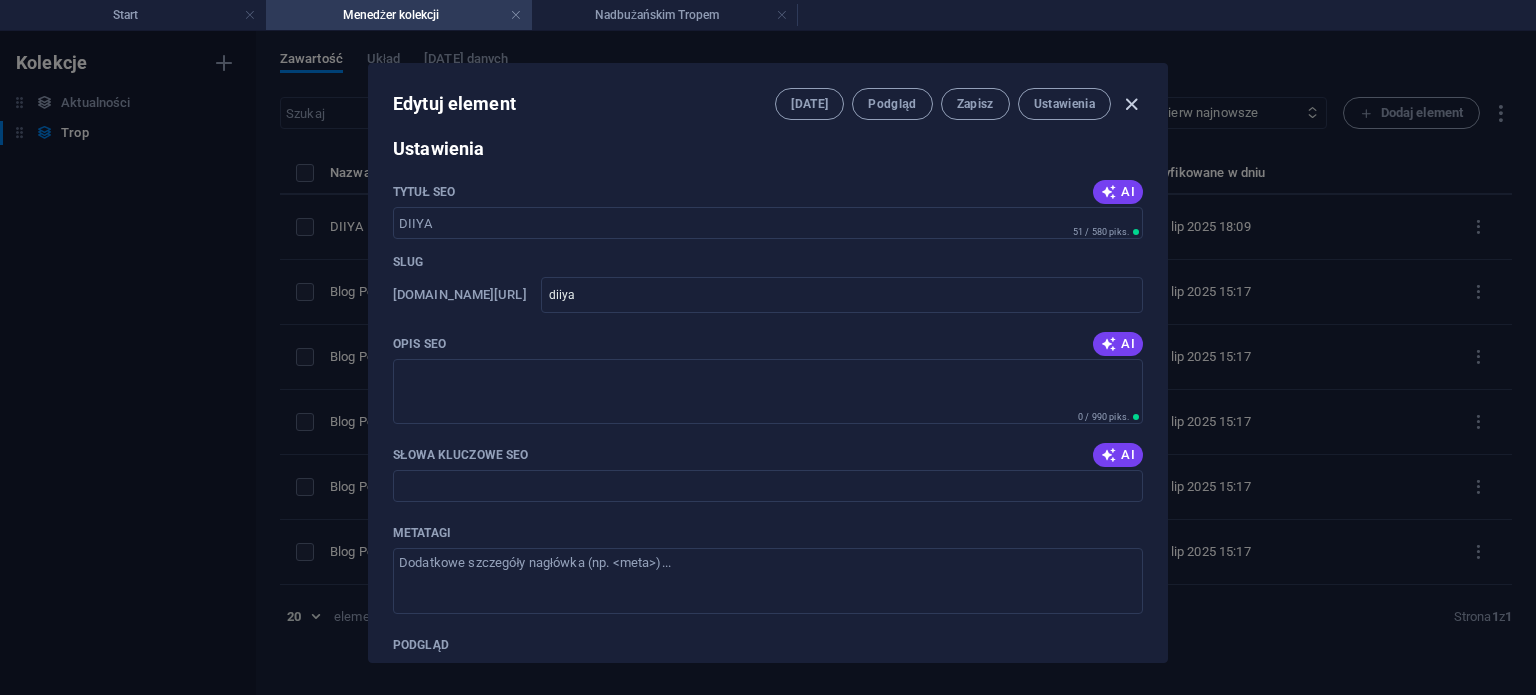 click at bounding box center [1131, 104] 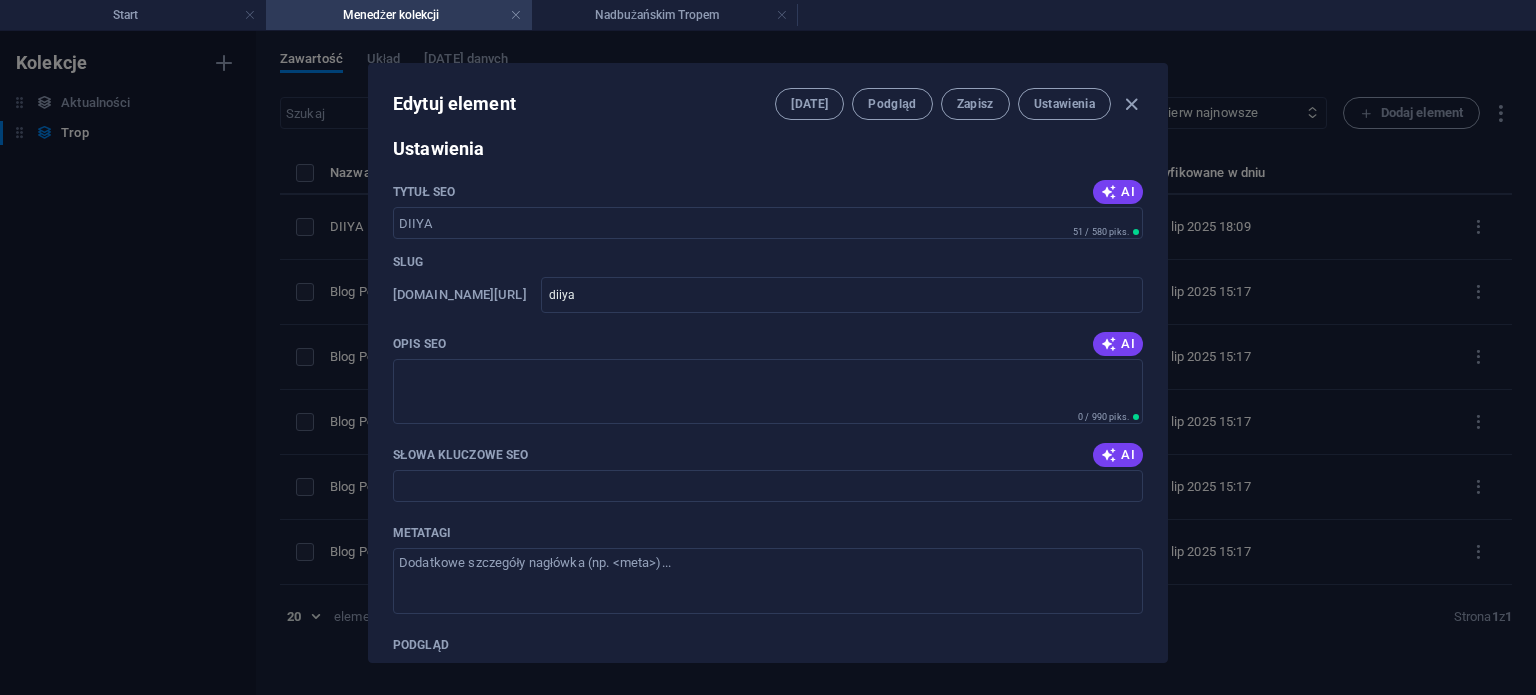 type on "[DATE]" 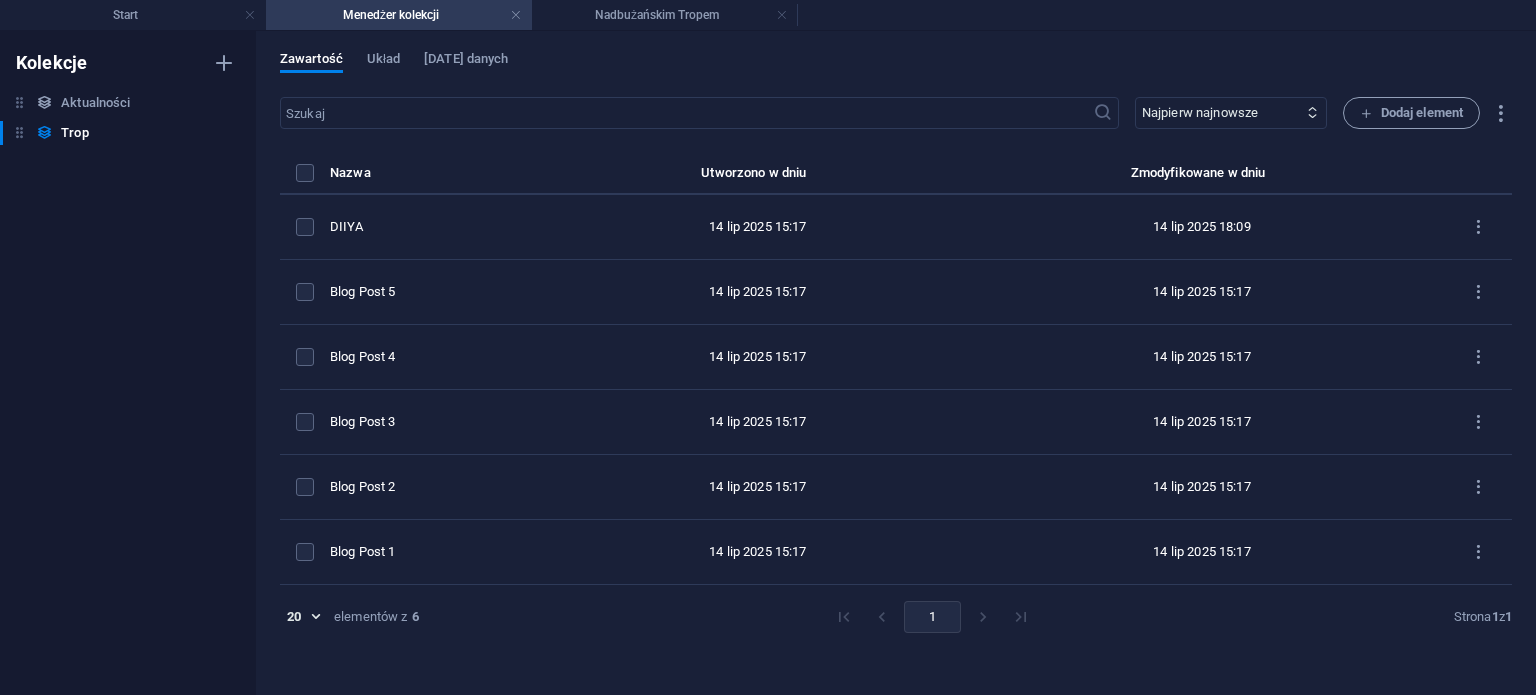 drag, startPoint x: 377, startPoint y: 55, endPoint x: 420, endPoint y: 55, distance: 43 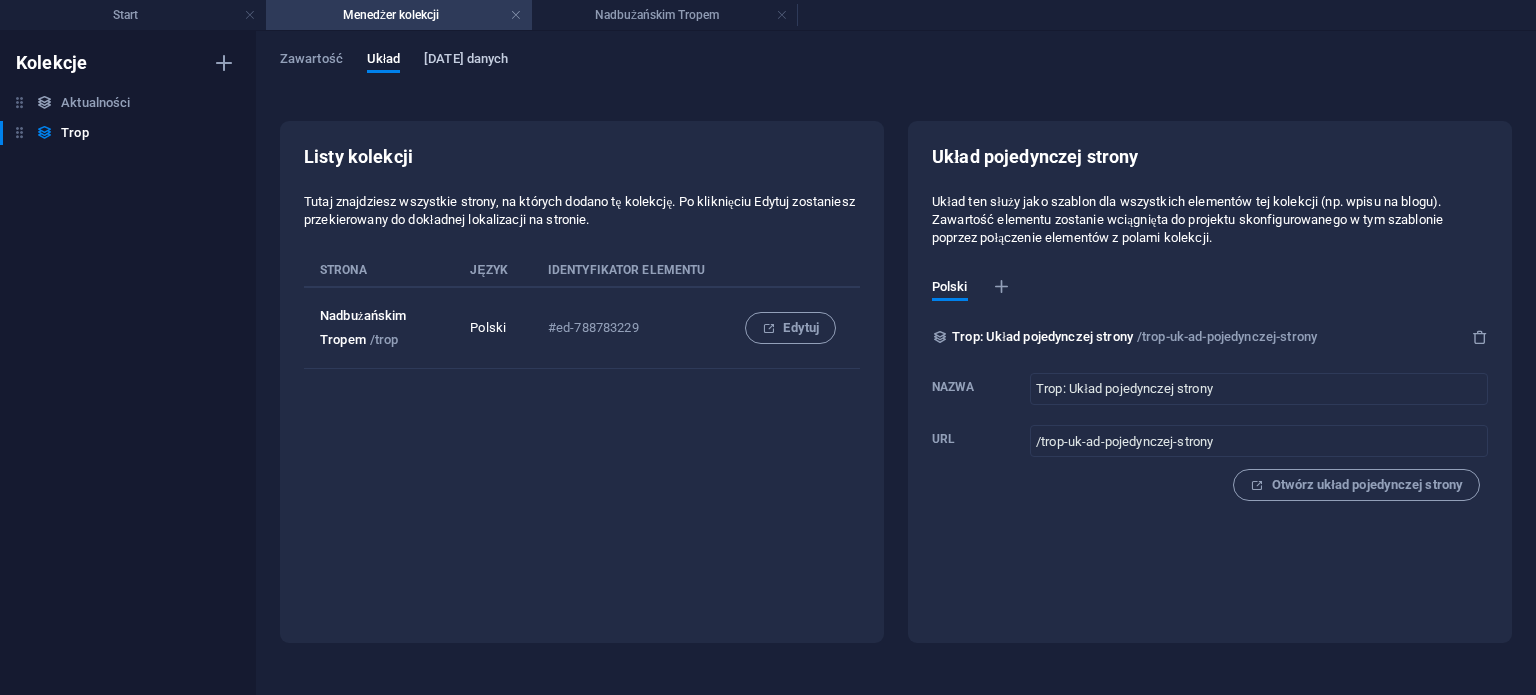 click on "[DATE] danych" at bounding box center (466, 61) 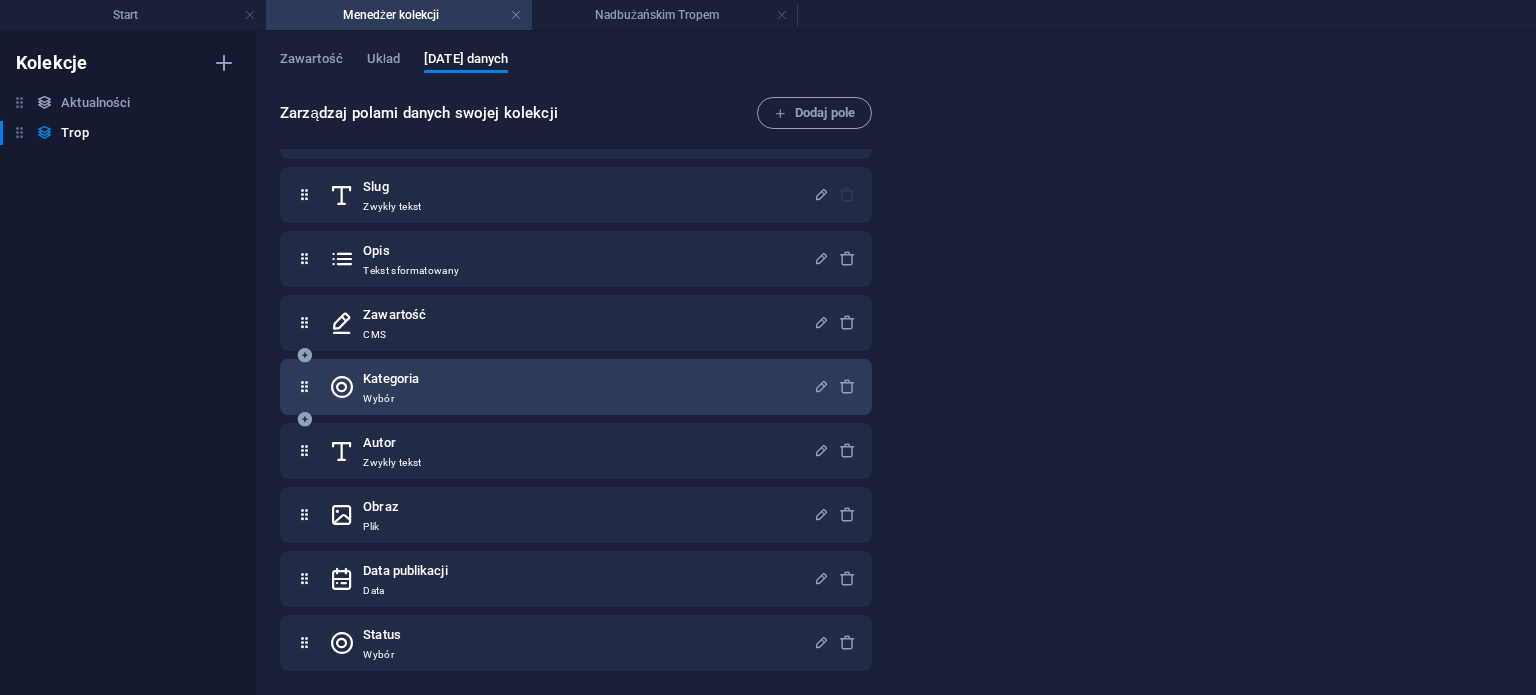 scroll, scrollTop: 0, scrollLeft: 0, axis: both 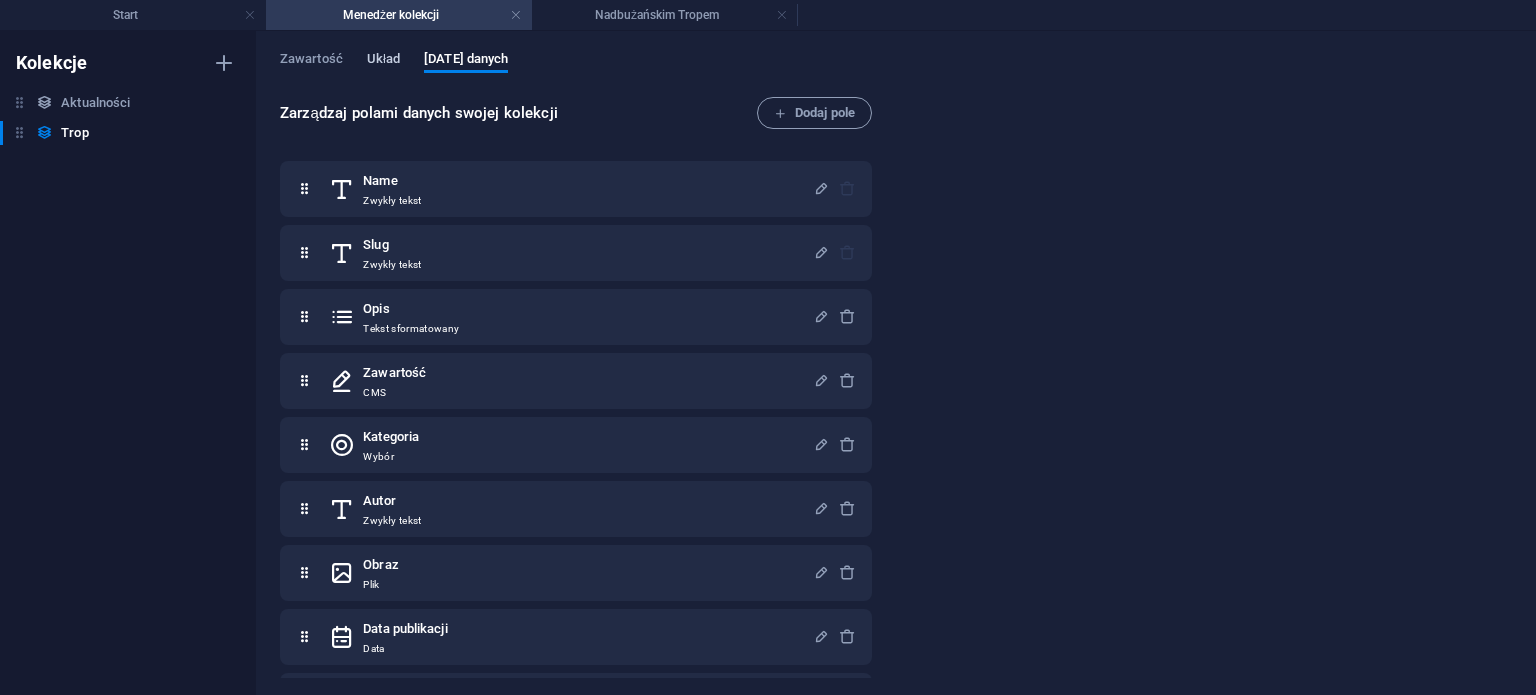 click on "Układ" at bounding box center [383, 61] 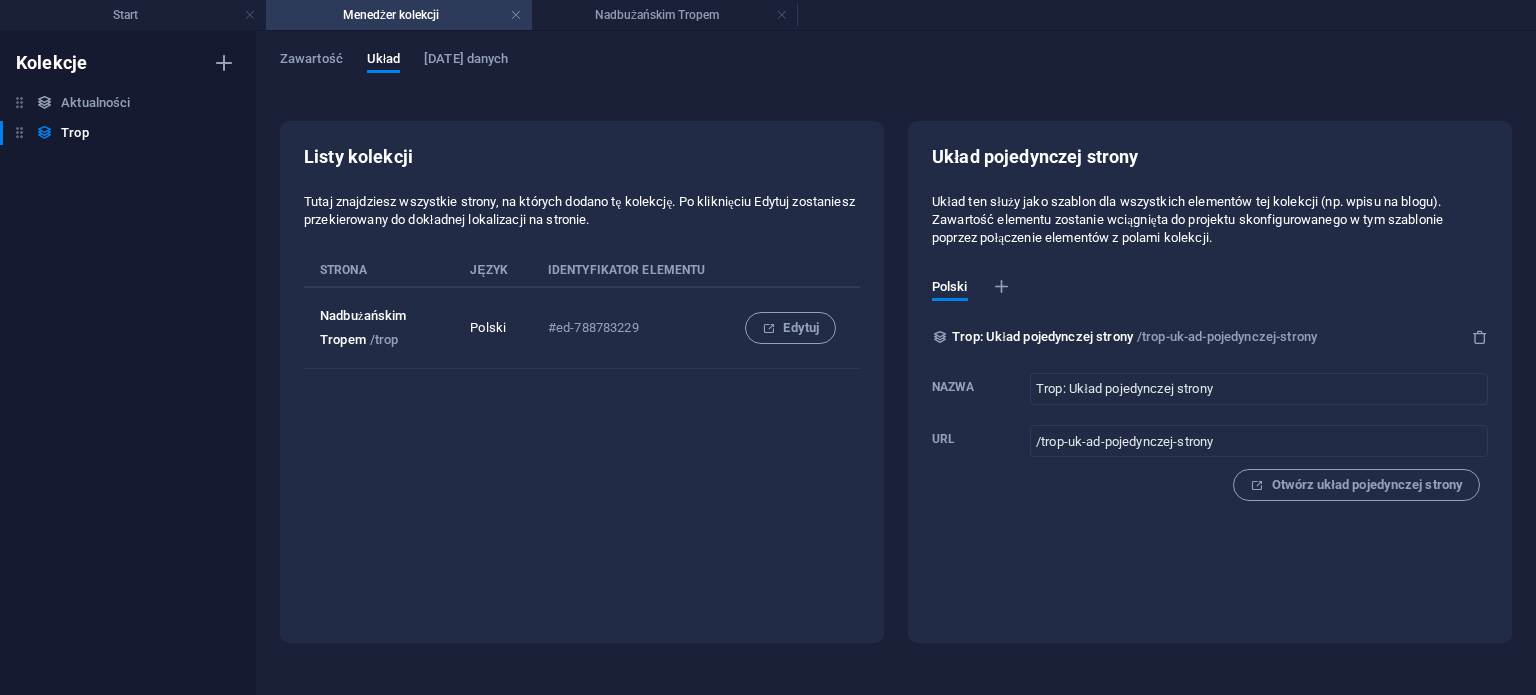 click on "Zawartość Układ [DATE] danych Listy kolekcji Tutaj znajdziesz wszystkie strony, na których dodano tę kolekcję. Po kliknięciu Edytuj zostaniesz przekierowany do dokładnej lokalizacji na stronie. Strona Język Identyfikator elementu Nadbużańskim Tropem /trop Polski #ed-788783229 Edytuj Układ pojedynczej strony Układ ten służy jako szablon dla wszystkich elementów tej kolekcji (np. wpisu na blogu). Zawartość elementu zostanie wciągnięta do projektu skonfigurowanego w tym szablonie poprzez połączenie elementów z polami kolekcji. Polski Trop: Układ pojedynczej strony /trop-uk-ad-pojedynczej-strony Nazwa Trop: Układ pojedynczej strony ​ URL /trop-uk-ad-pojedynczej-strony ​ Otwórz układ pojedynczej strony" at bounding box center (896, 363) 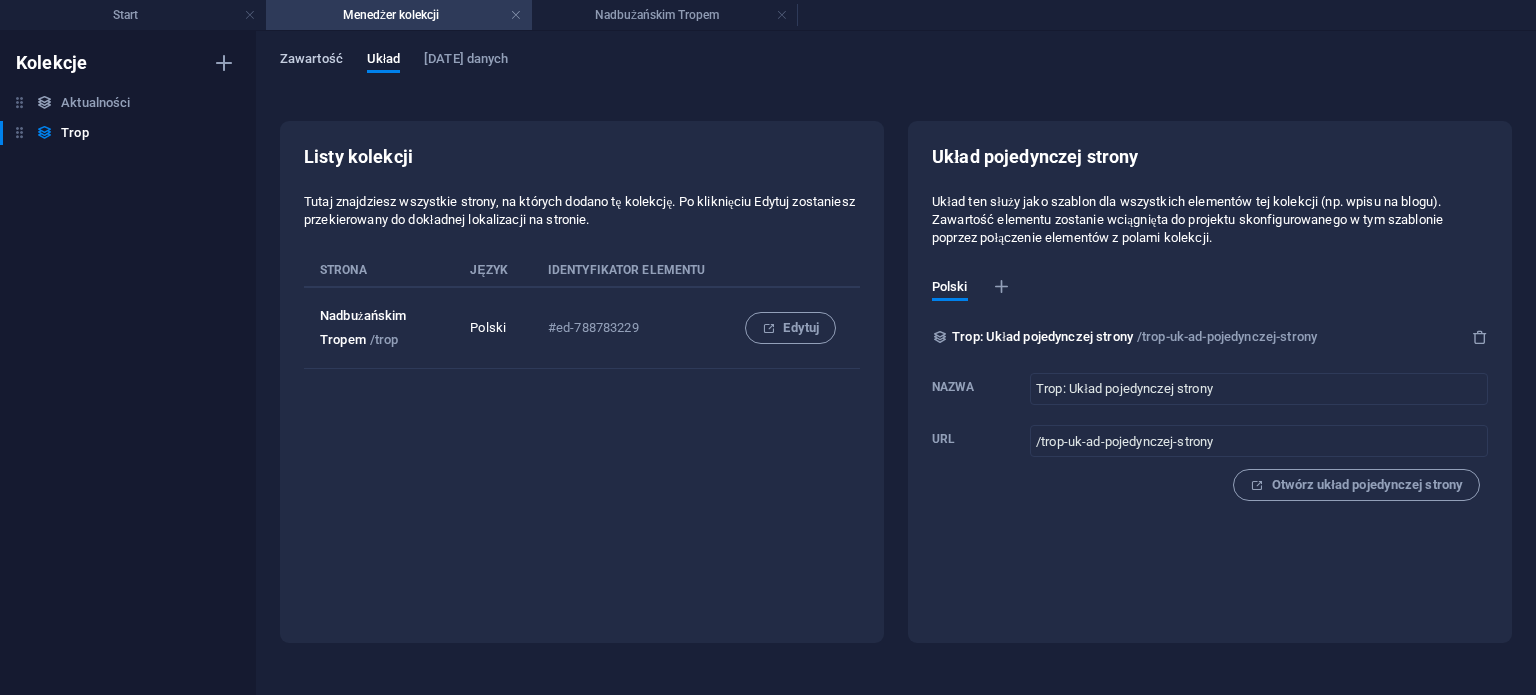 click on "Zawartość" at bounding box center (311, 61) 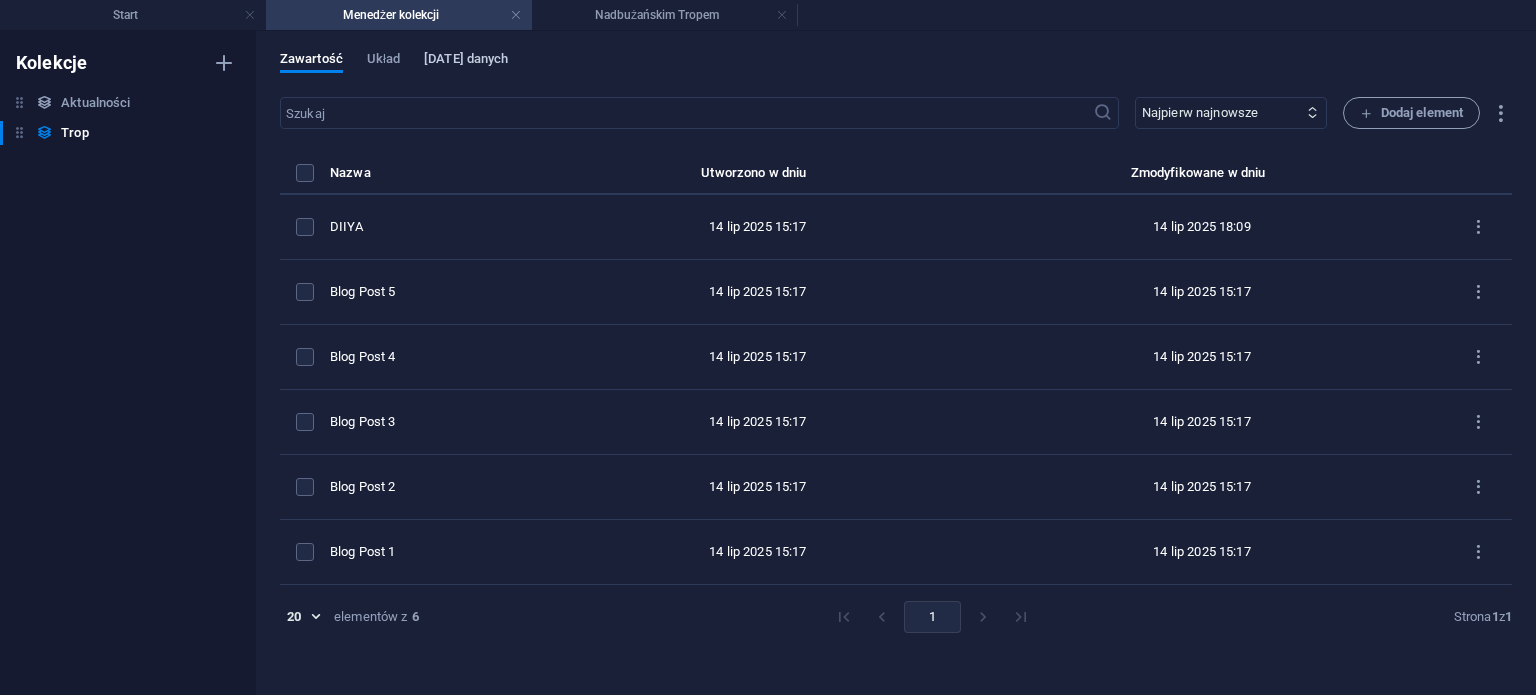 click on "[DATE] danych" at bounding box center (466, 61) 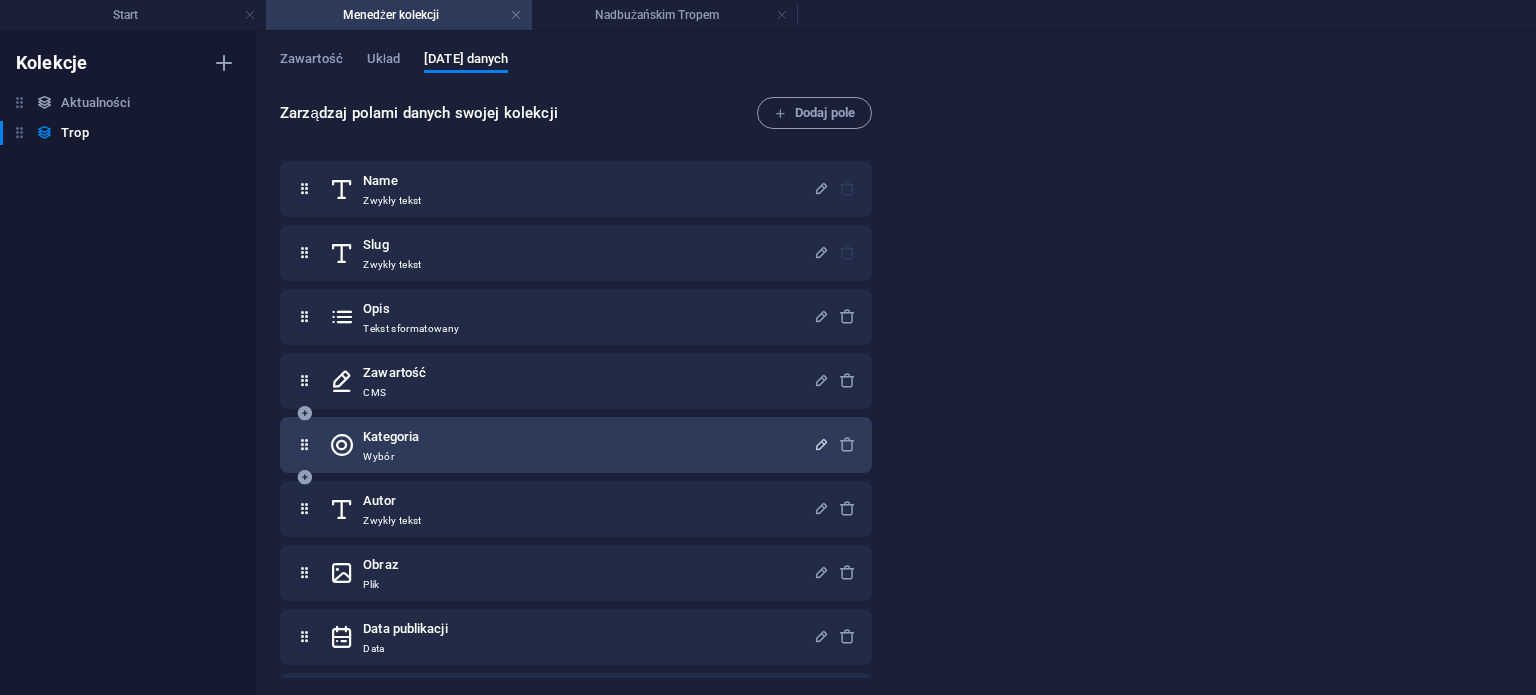 click at bounding box center (821, 444) 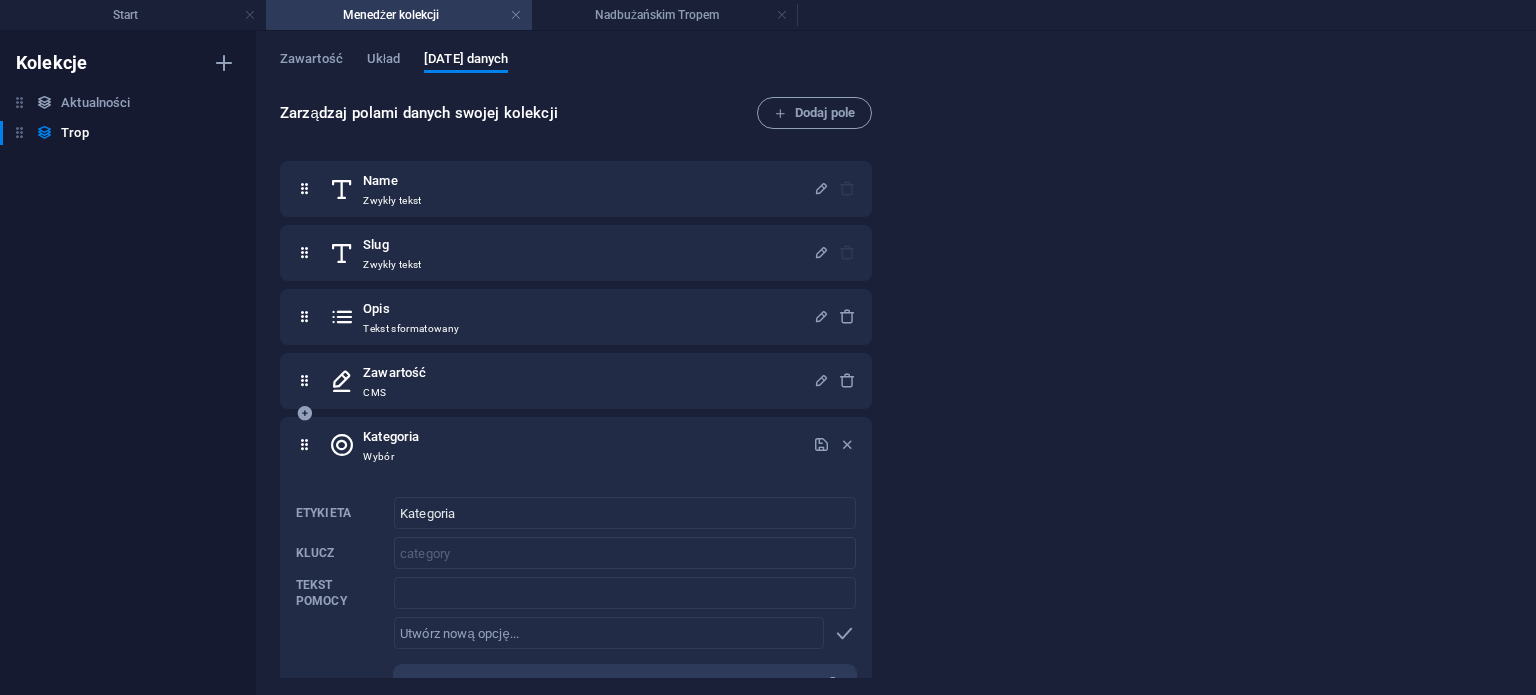 scroll, scrollTop: 200, scrollLeft: 0, axis: vertical 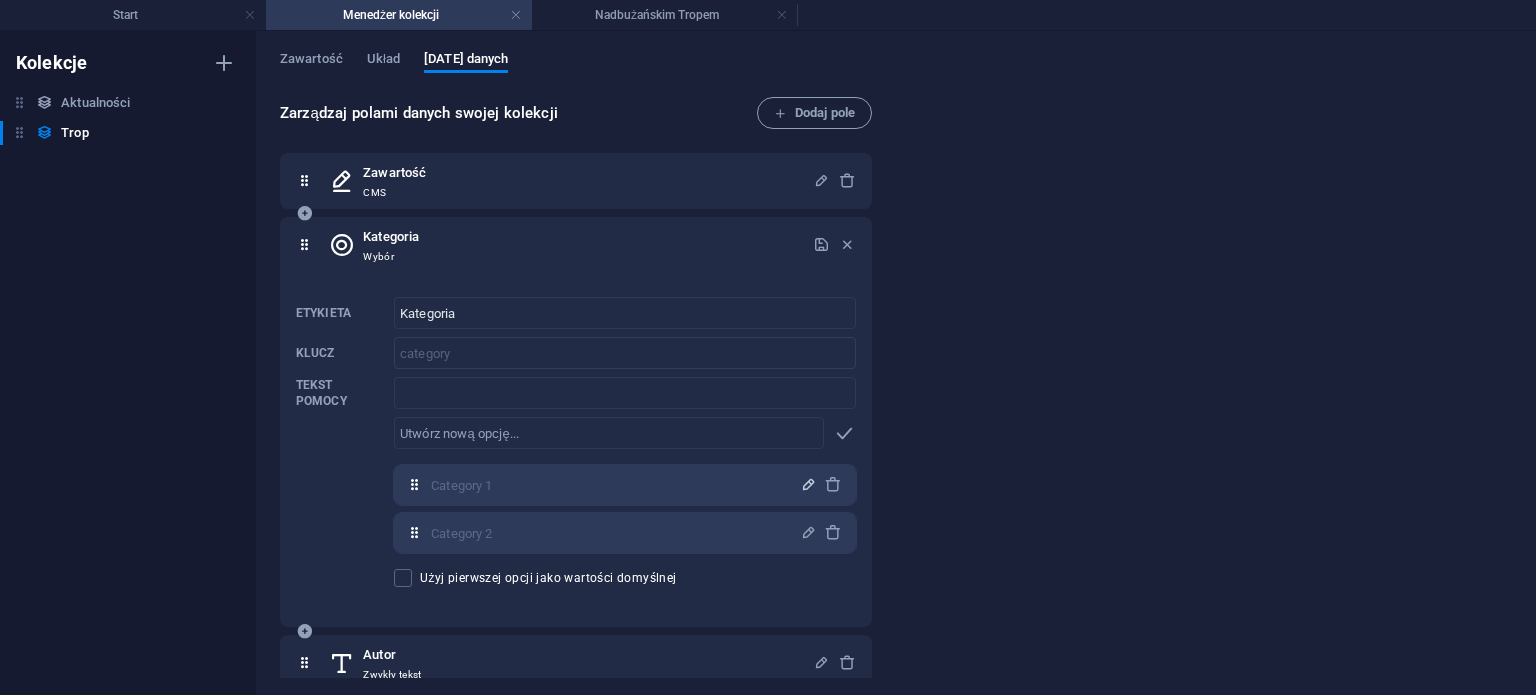 click at bounding box center (808, 484) 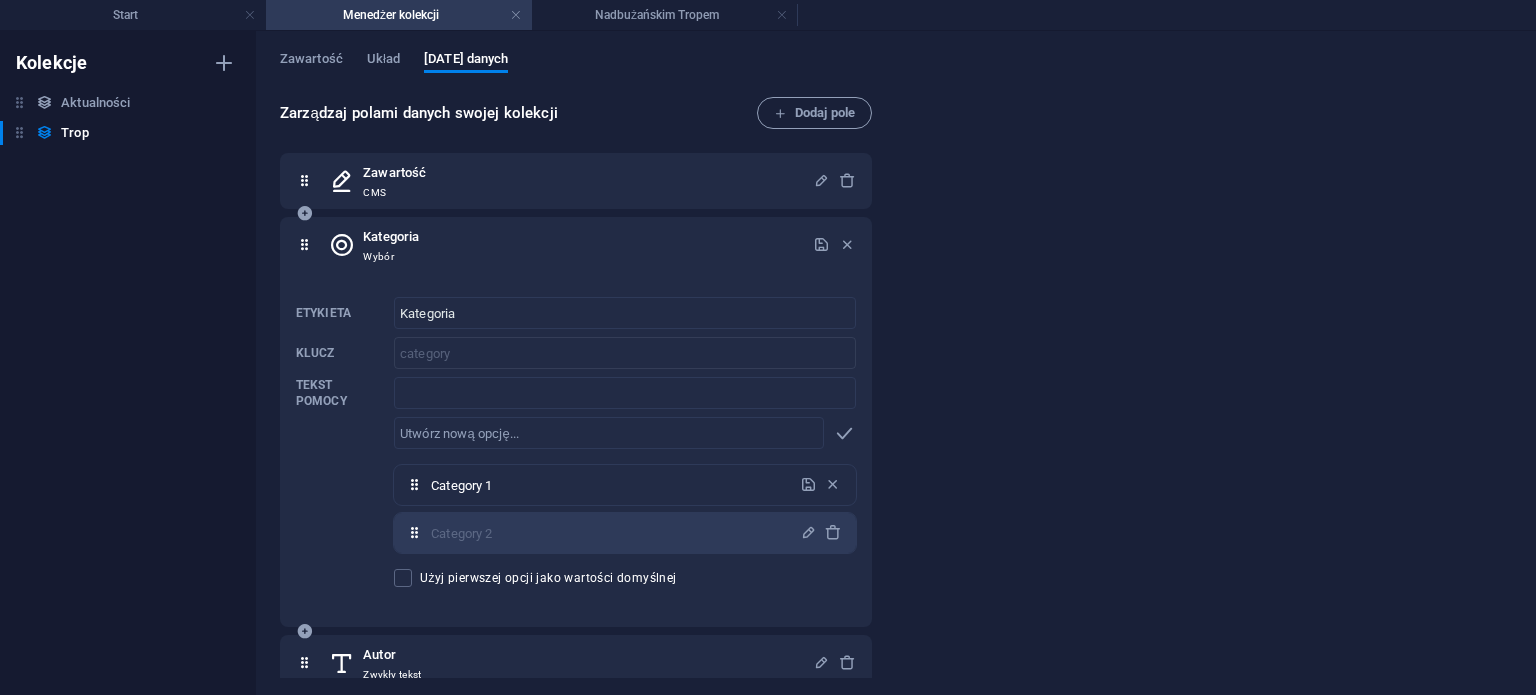 drag, startPoint x: 565, startPoint y: 479, endPoint x: 352, endPoint y: 479, distance: 213 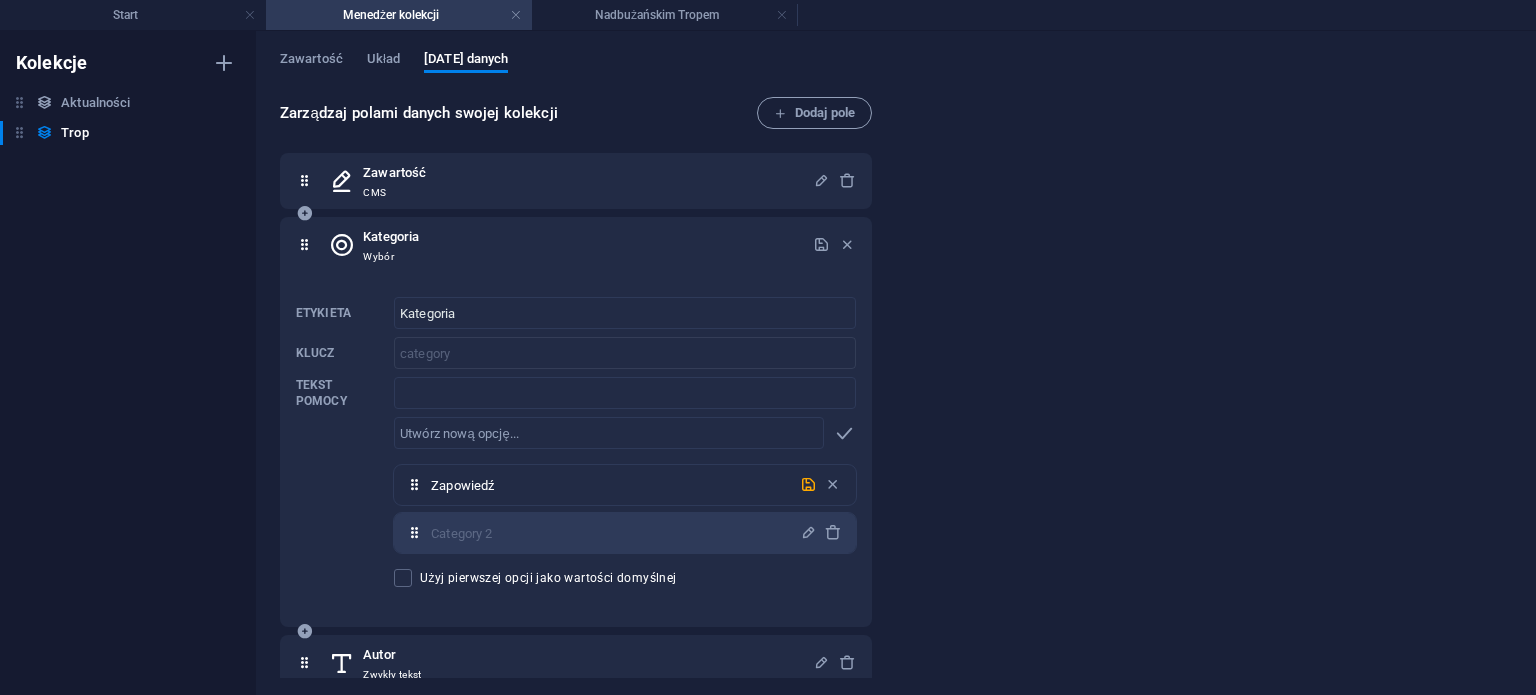 type on "Zapowiedź" 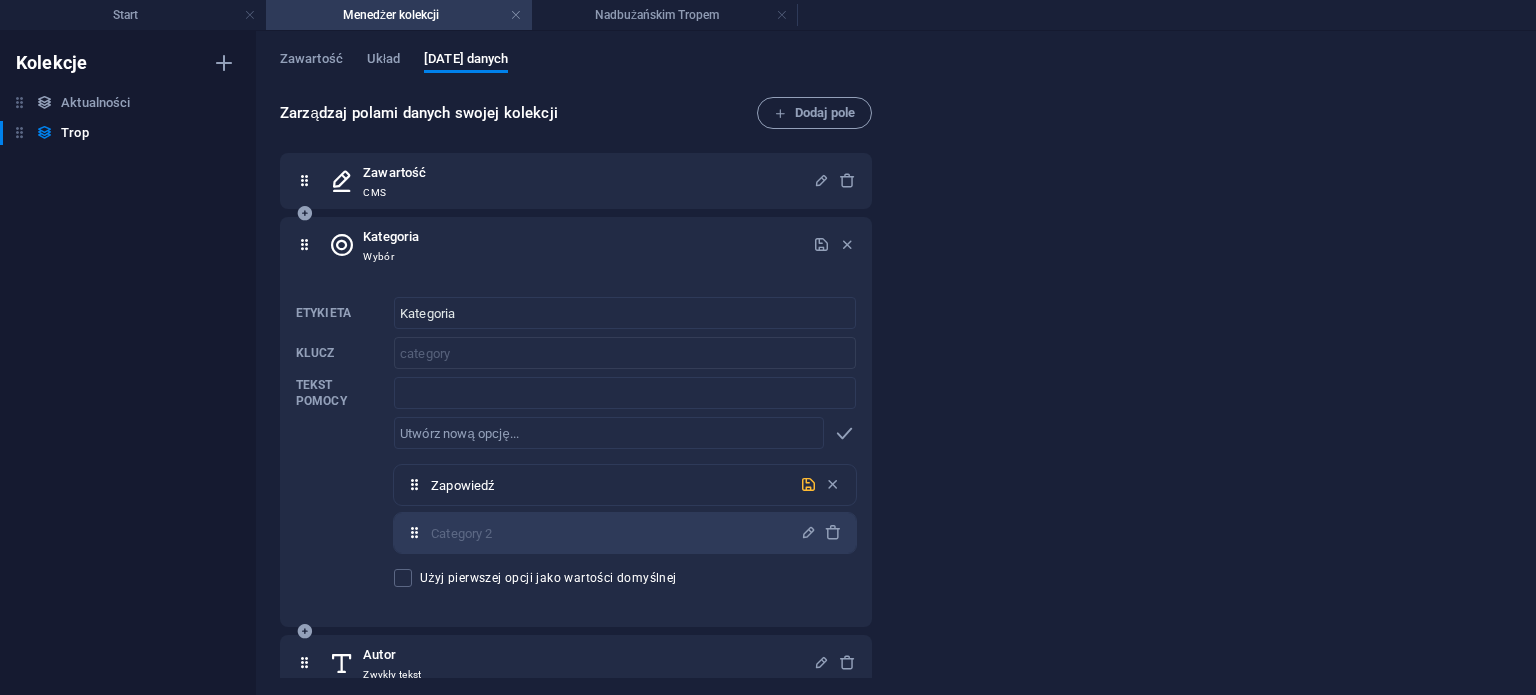 click at bounding box center (808, 484) 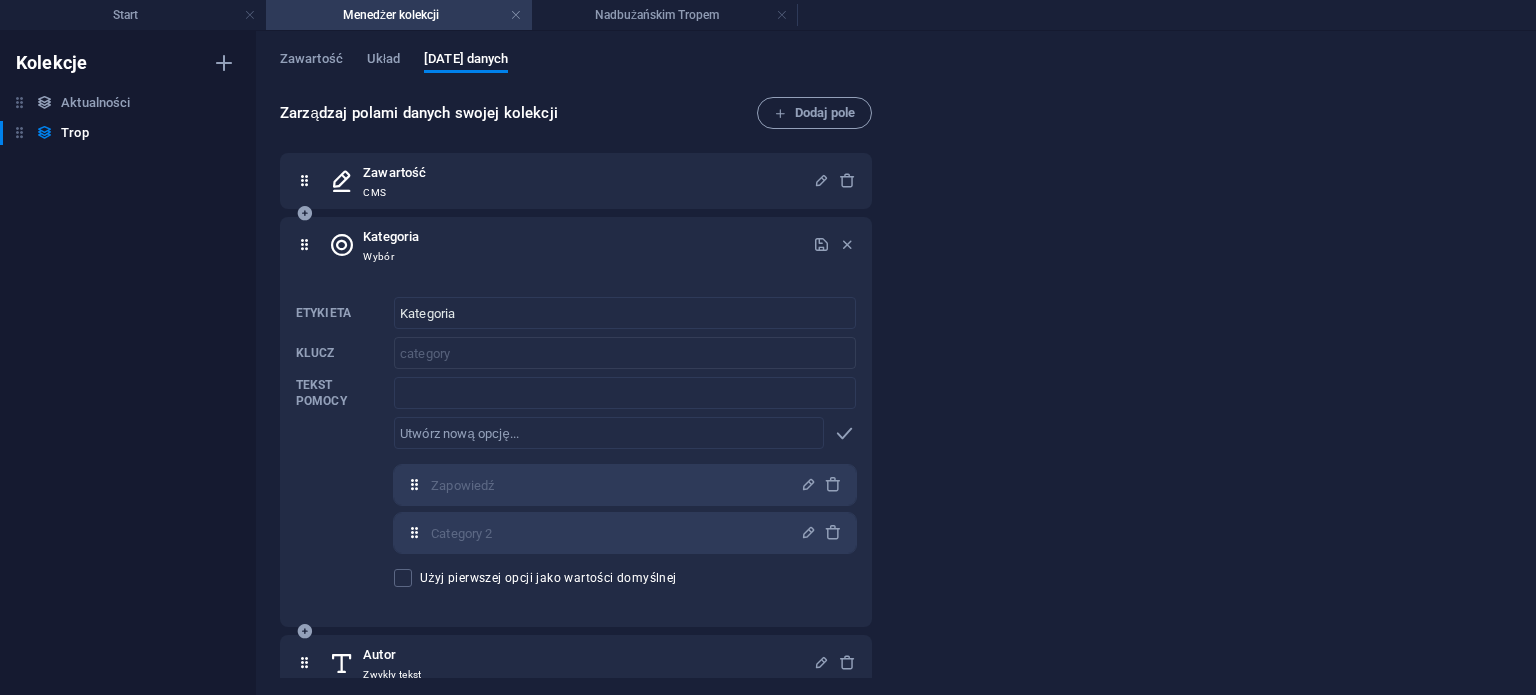 click on "Category 2 ​" at bounding box center [625, 533] 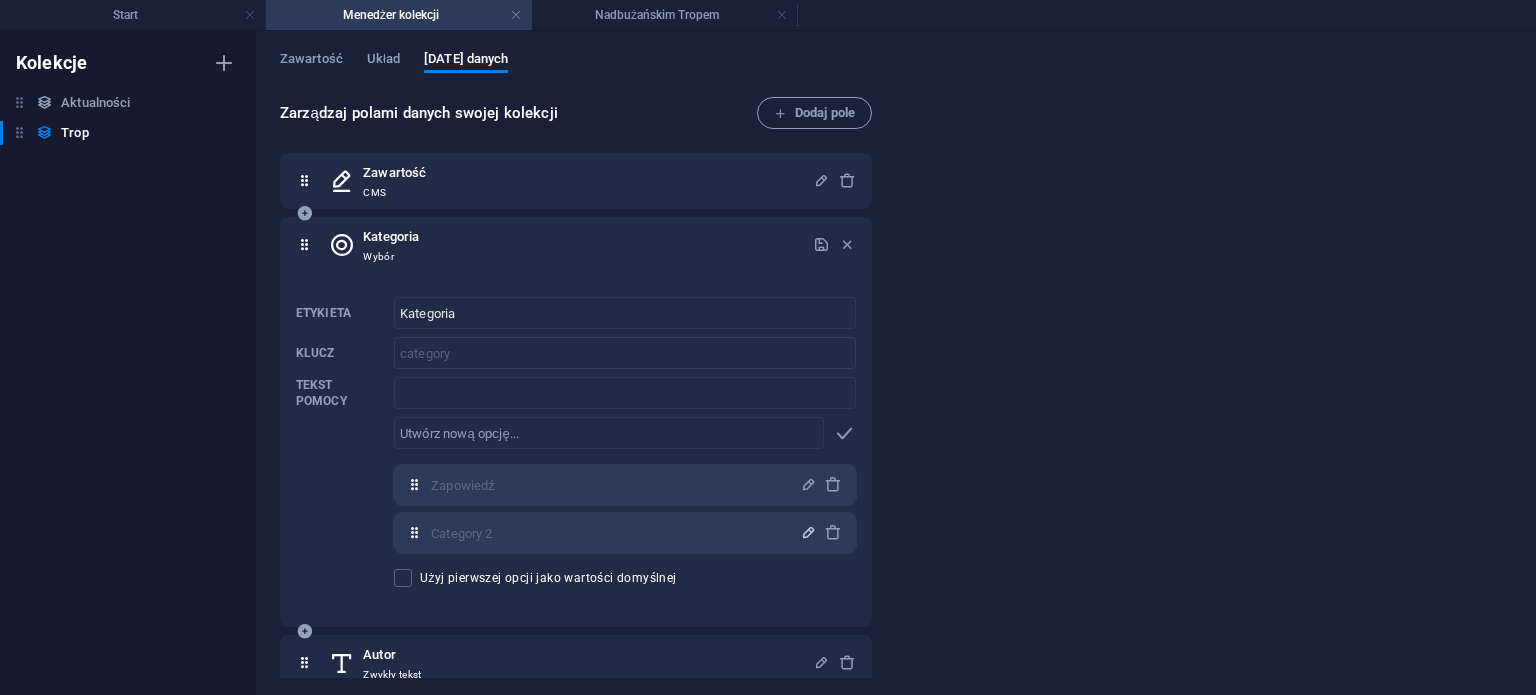 click at bounding box center (808, 532) 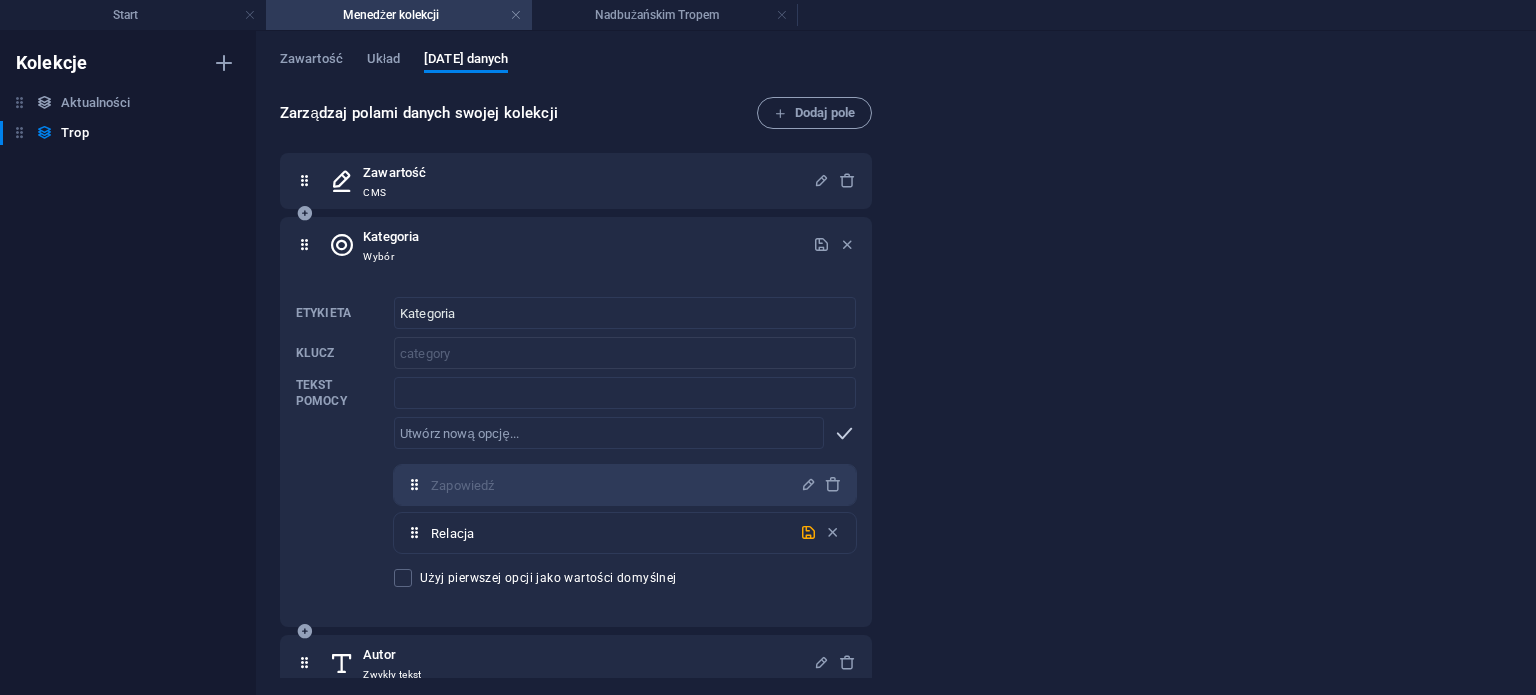 type on "Relacja" 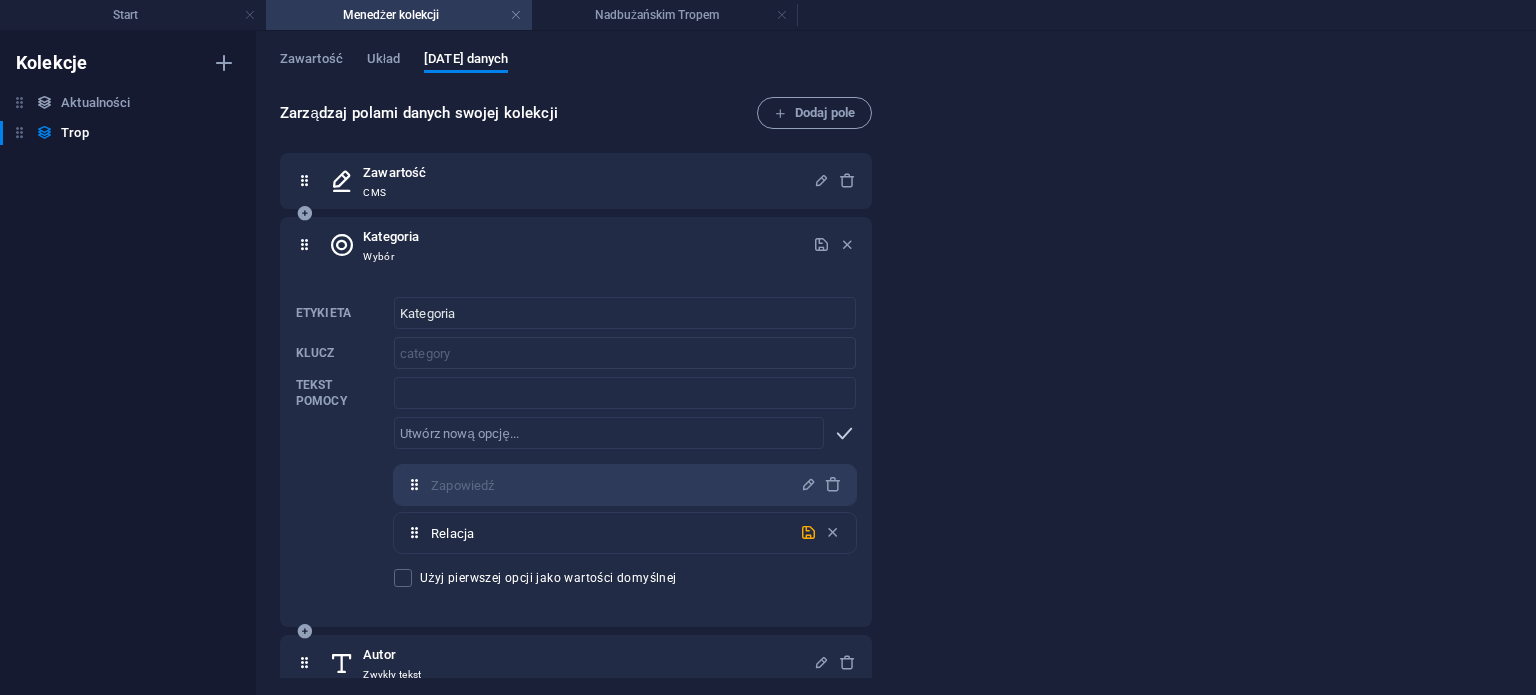 click at bounding box center [844, 433] 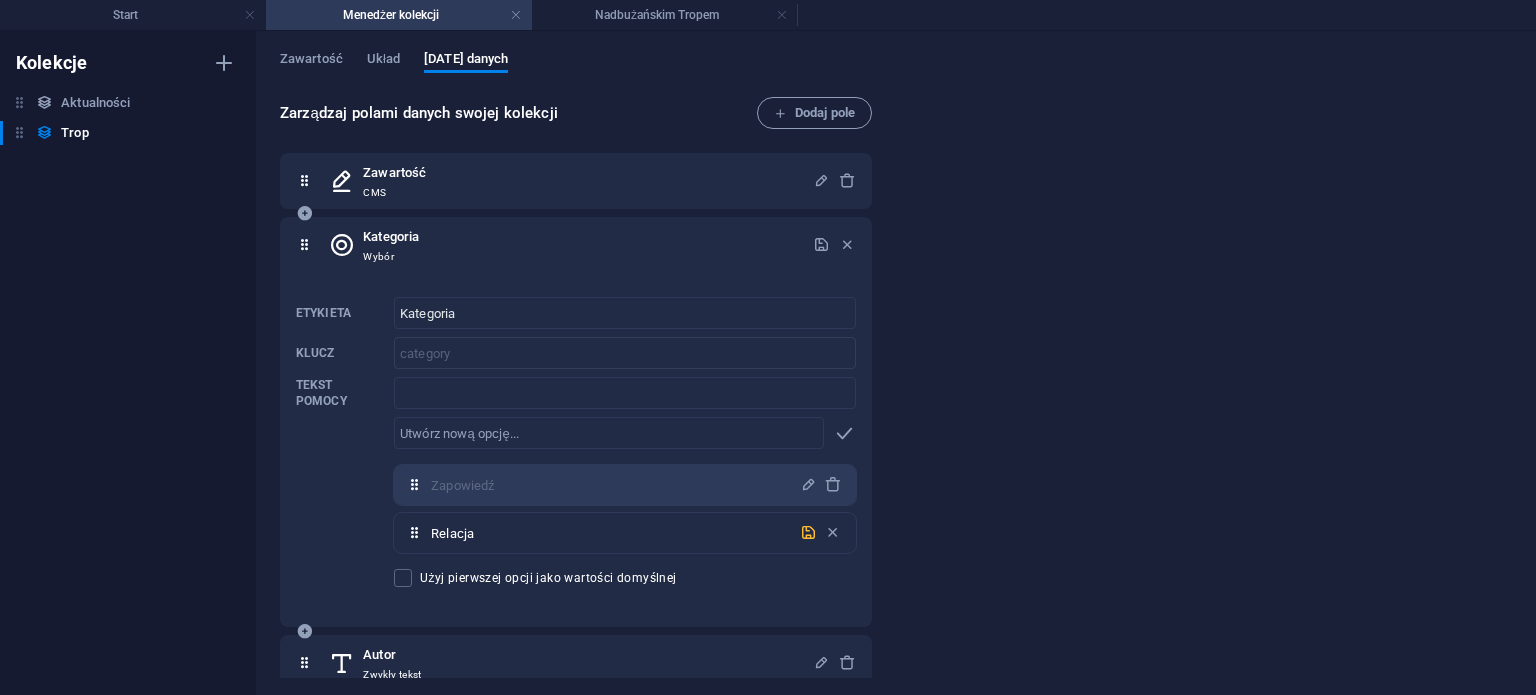 click at bounding box center [808, 532] 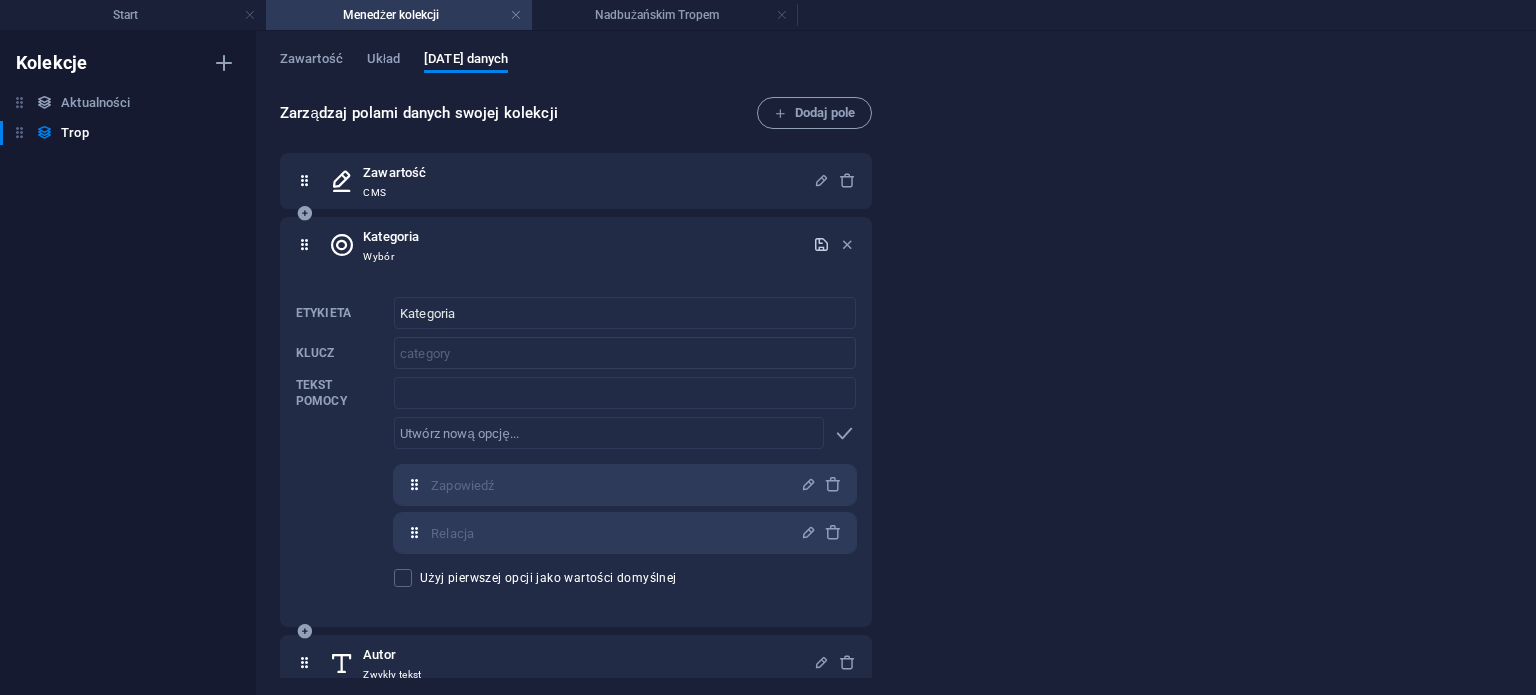 click at bounding box center [821, 244] 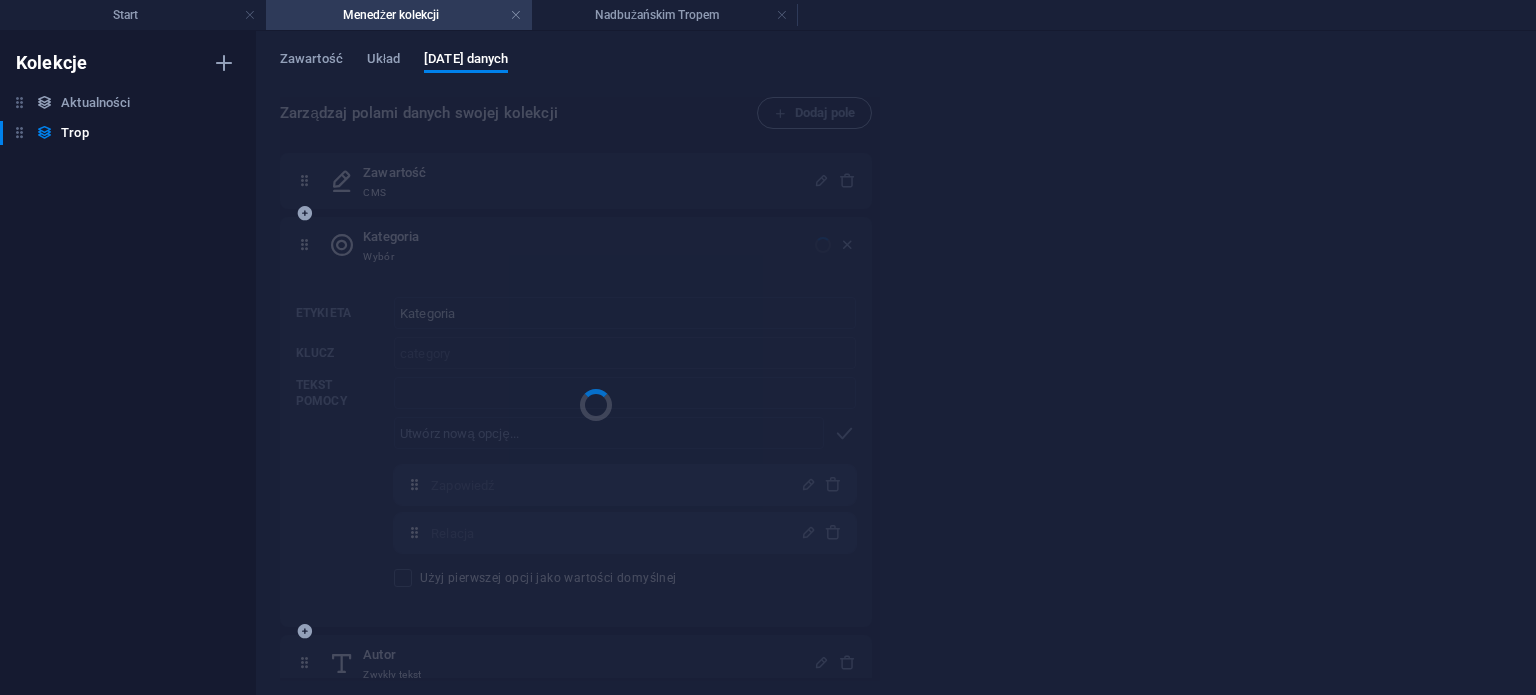 scroll, scrollTop: 58, scrollLeft: 0, axis: vertical 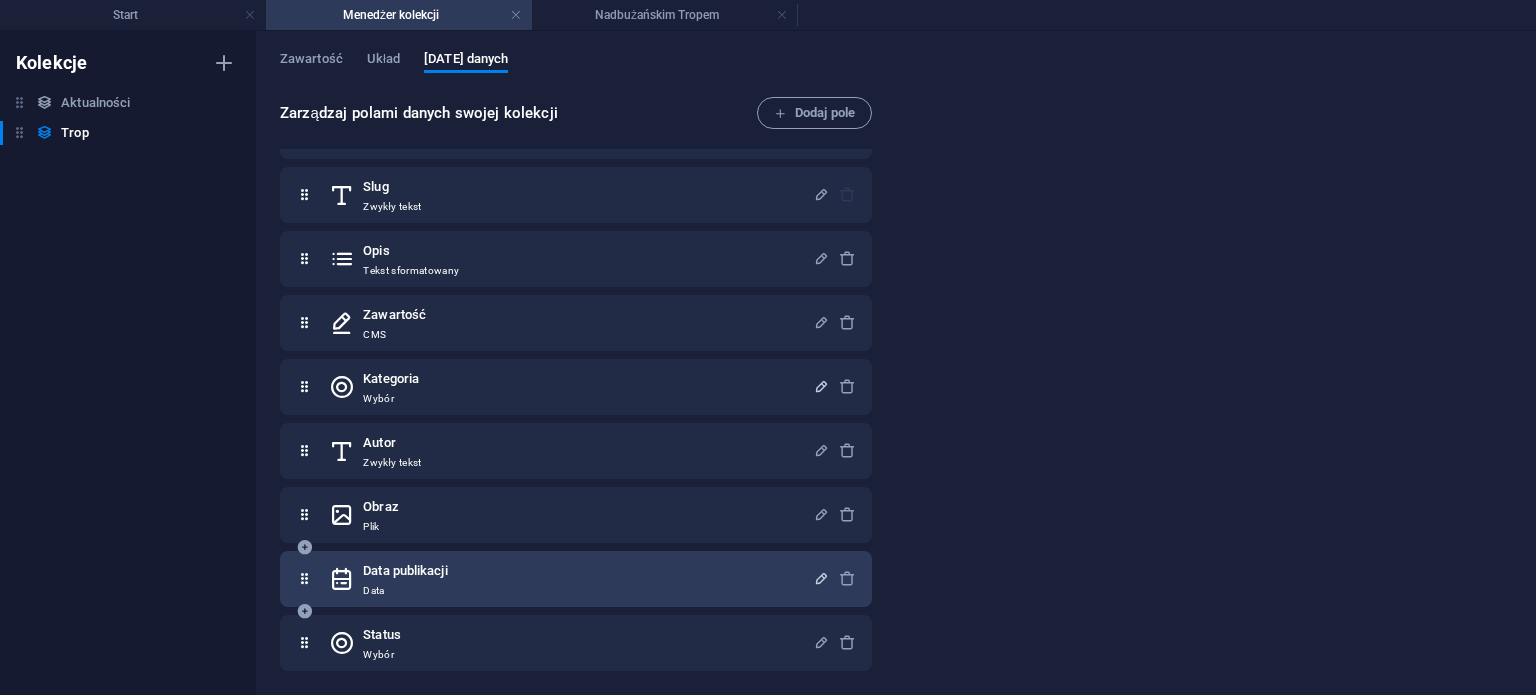 click at bounding box center [821, 578] 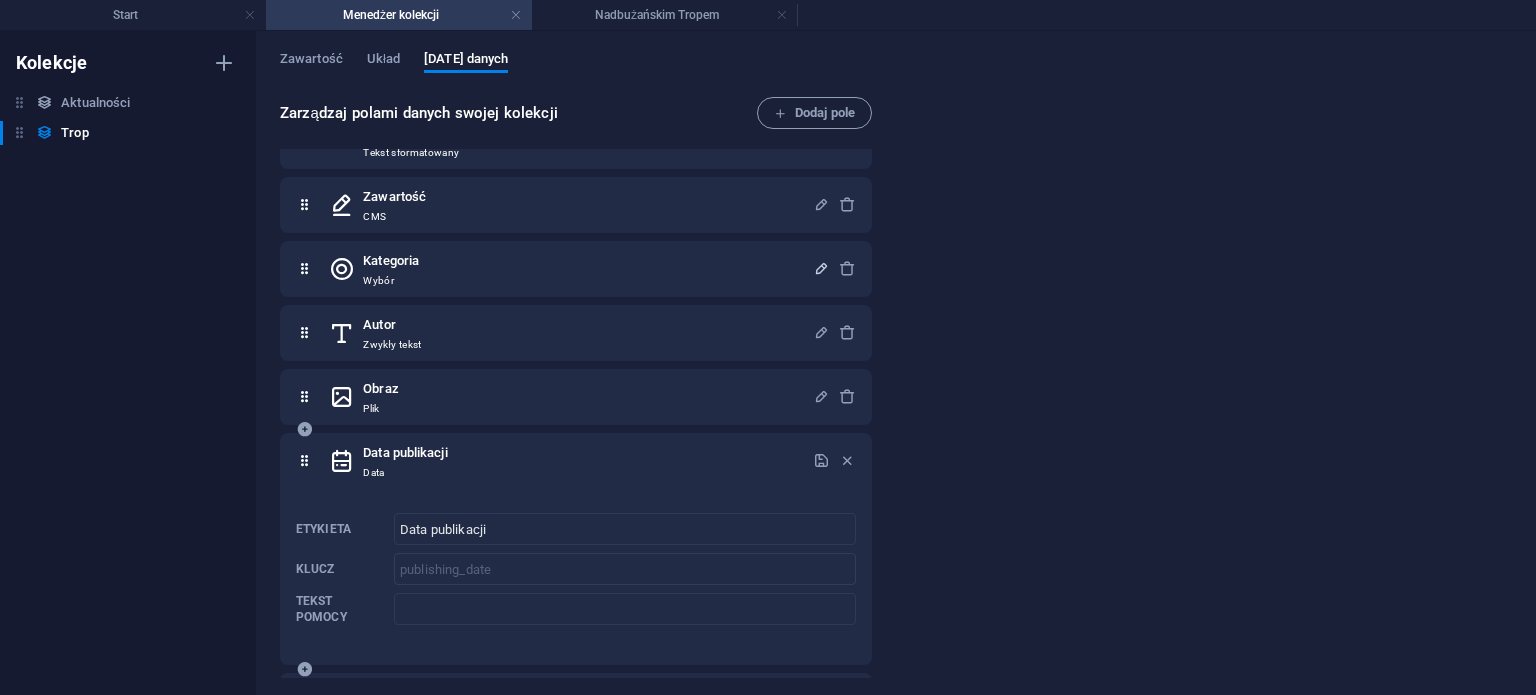 scroll, scrollTop: 234, scrollLeft: 0, axis: vertical 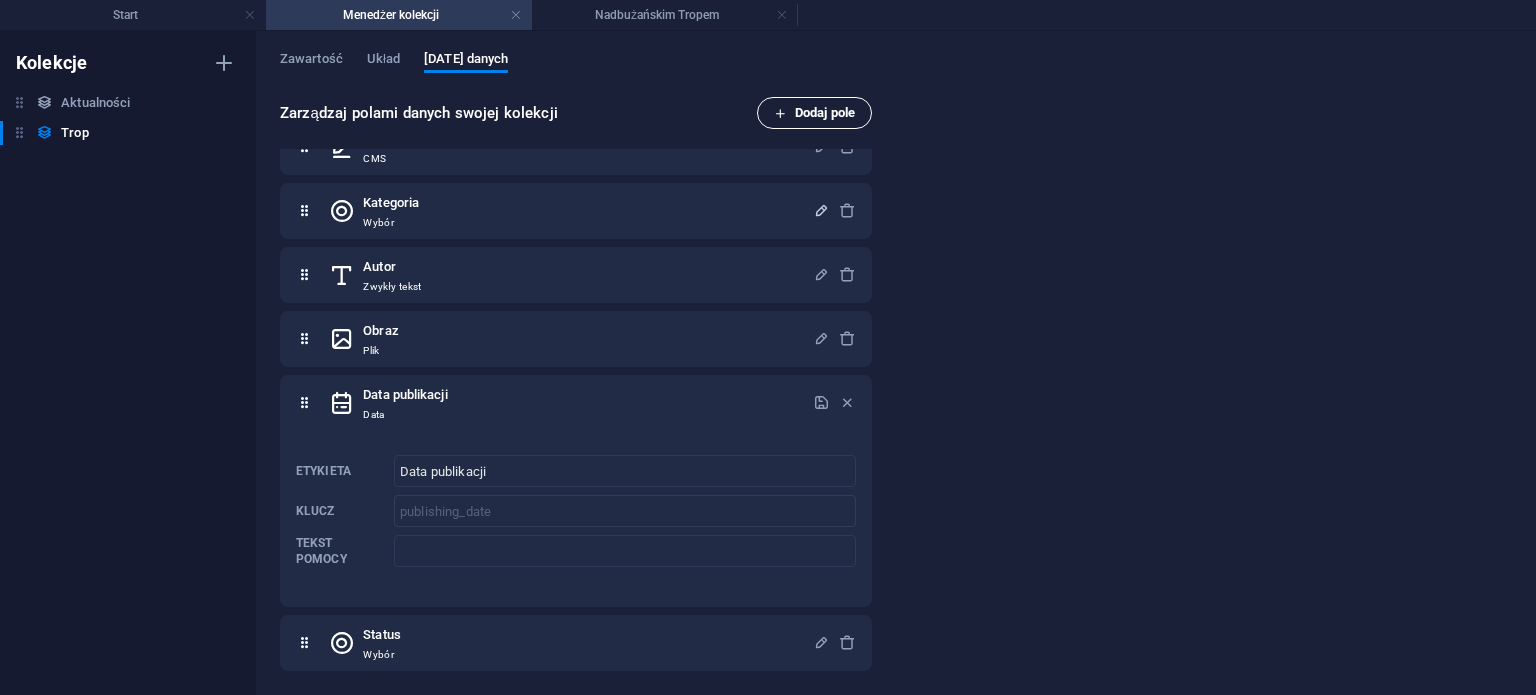 click on "Dodaj pole" at bounding box center (814, 113) 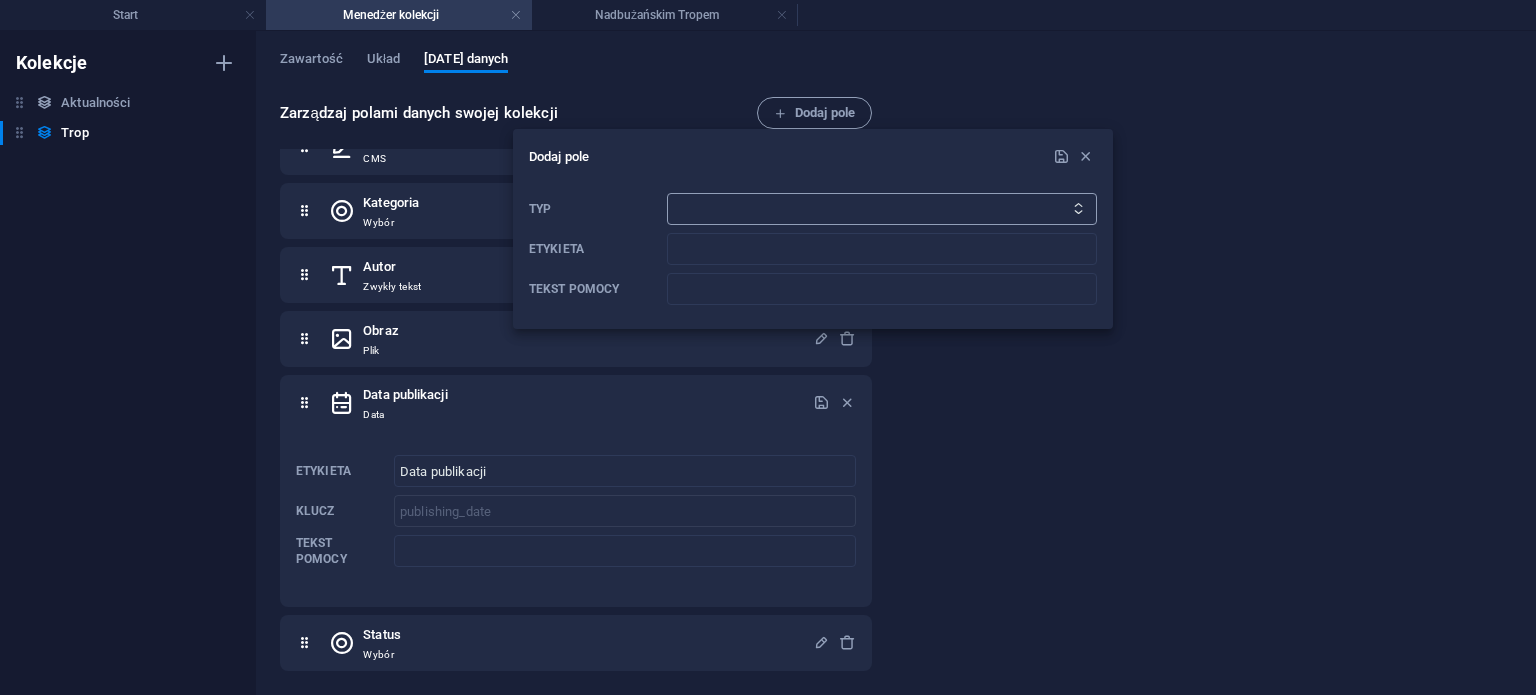 click on "Zwykły tekst Połącz CMS Tekst sformatowany Plik Wiele plików Pole wyboru Wybór Data Numer" at bounding box center [882, 209] 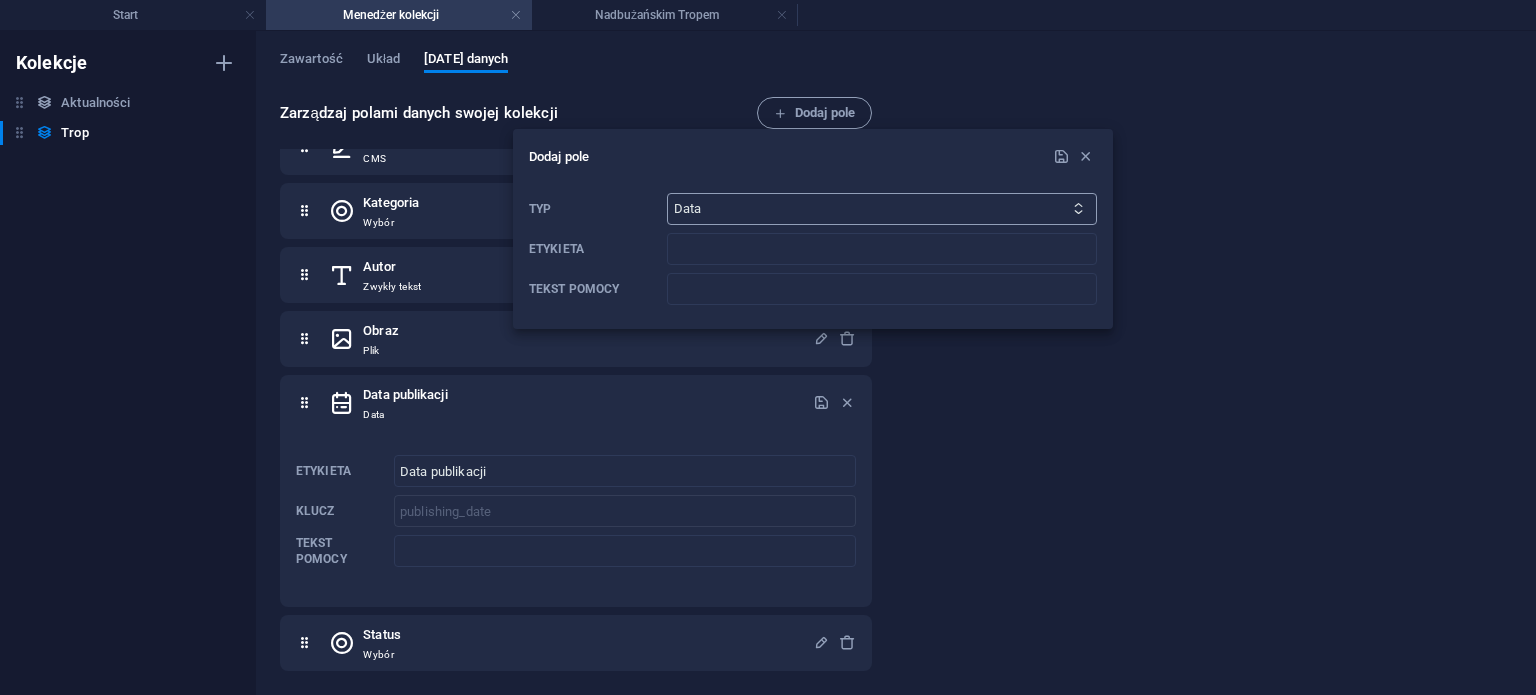 click on "Zwykły tekst Połącz CMS Tekst sformatowany Plik Wiele plików Pole wyboru Wybór Data Numer" at bounding box center [882, 209] 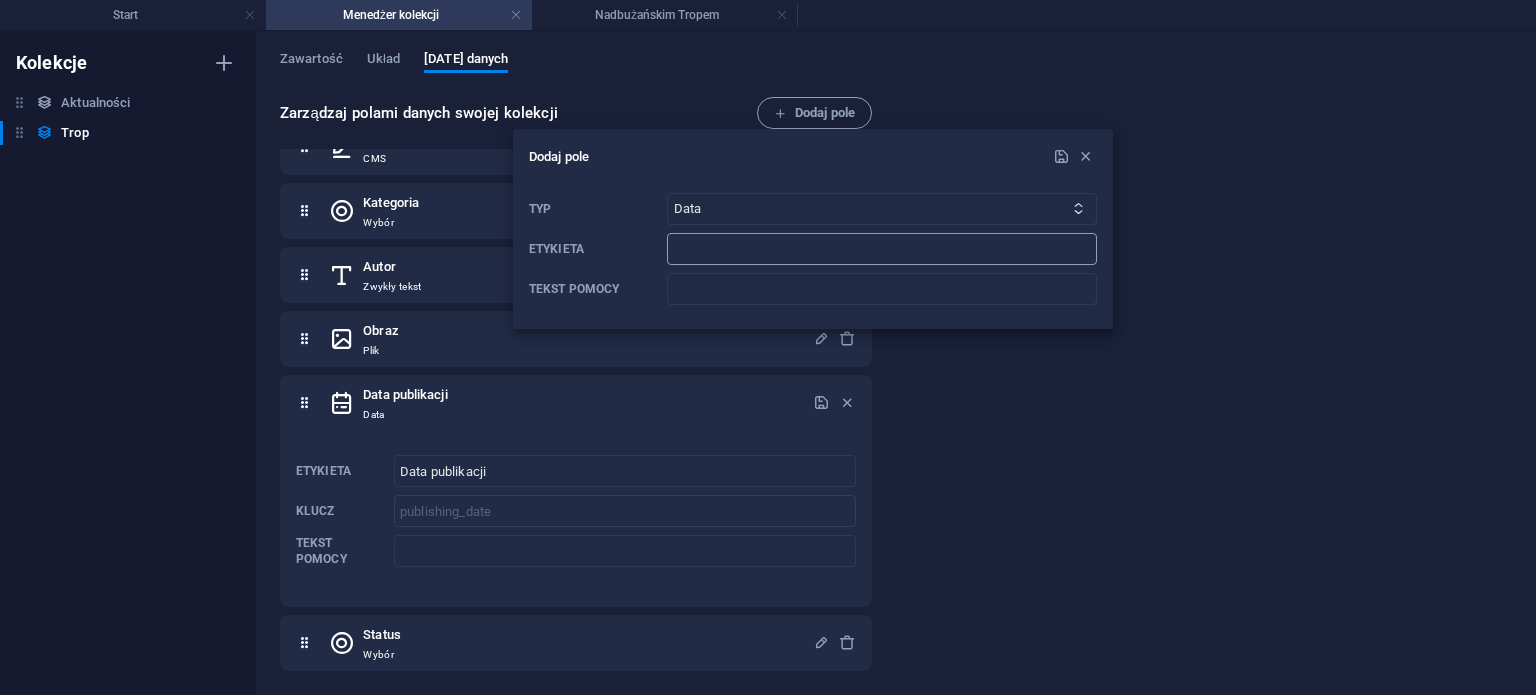 click at bounding box center [882, 249] 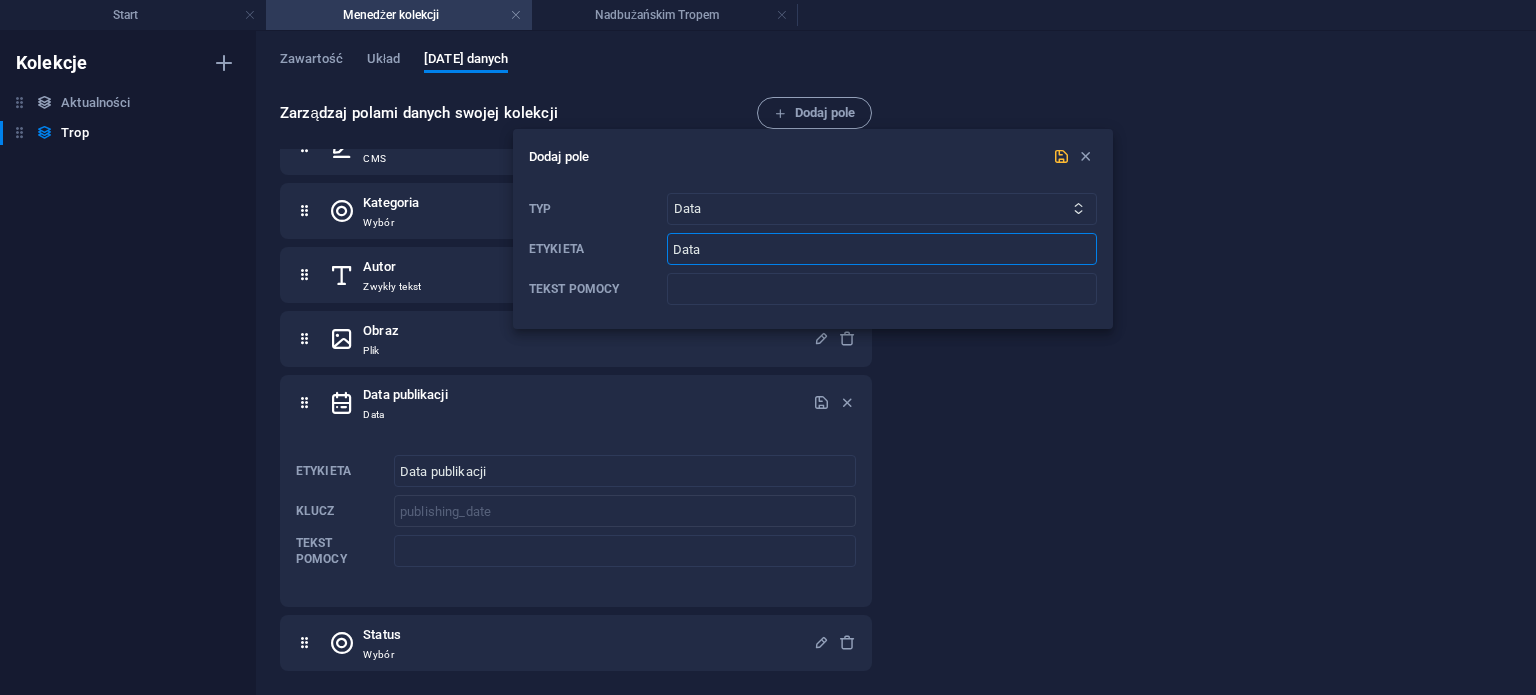 type on "Data" 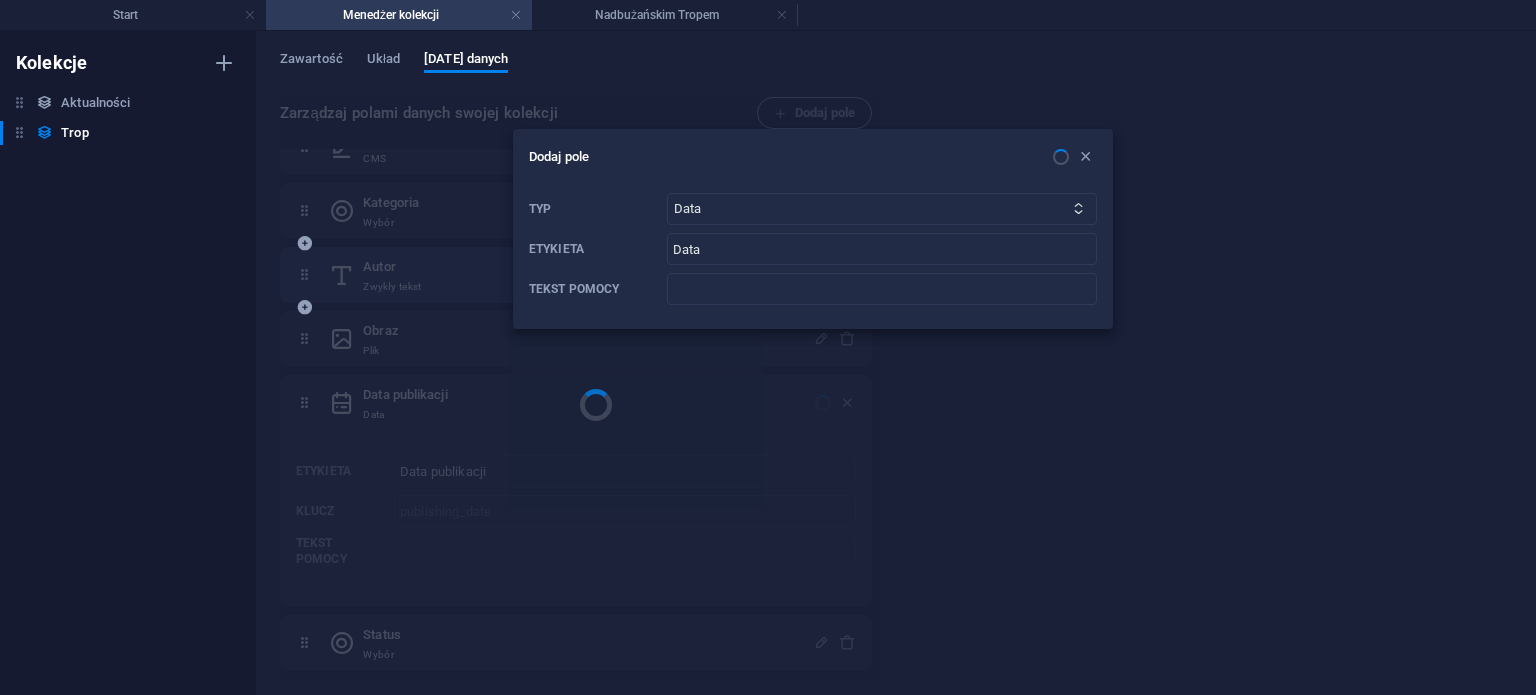 scroll, scrollTop: 122, scrollLeft: 0, axis: vertical 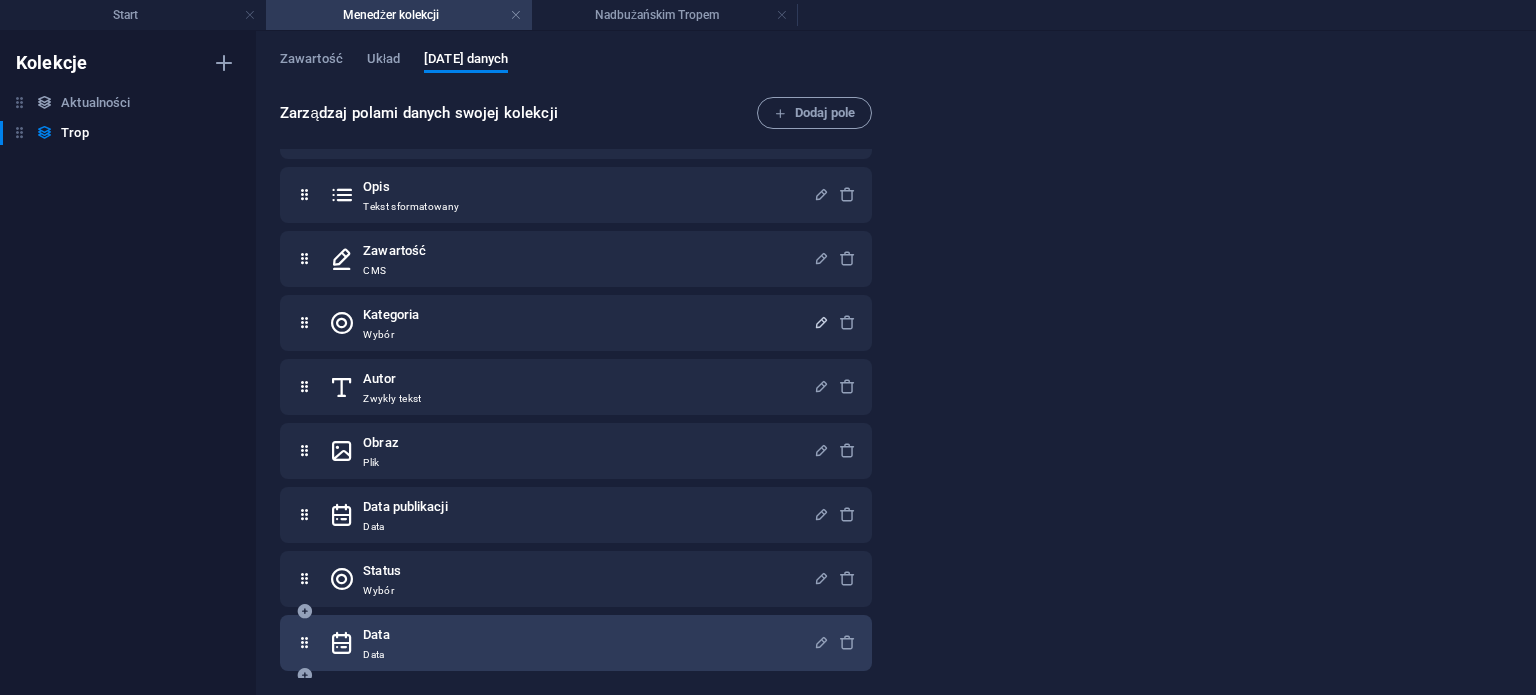 drag, startPoint x: 402, startPoint y: 632, endPoint x: 299, endPoint y: 610, distance: 105.32331 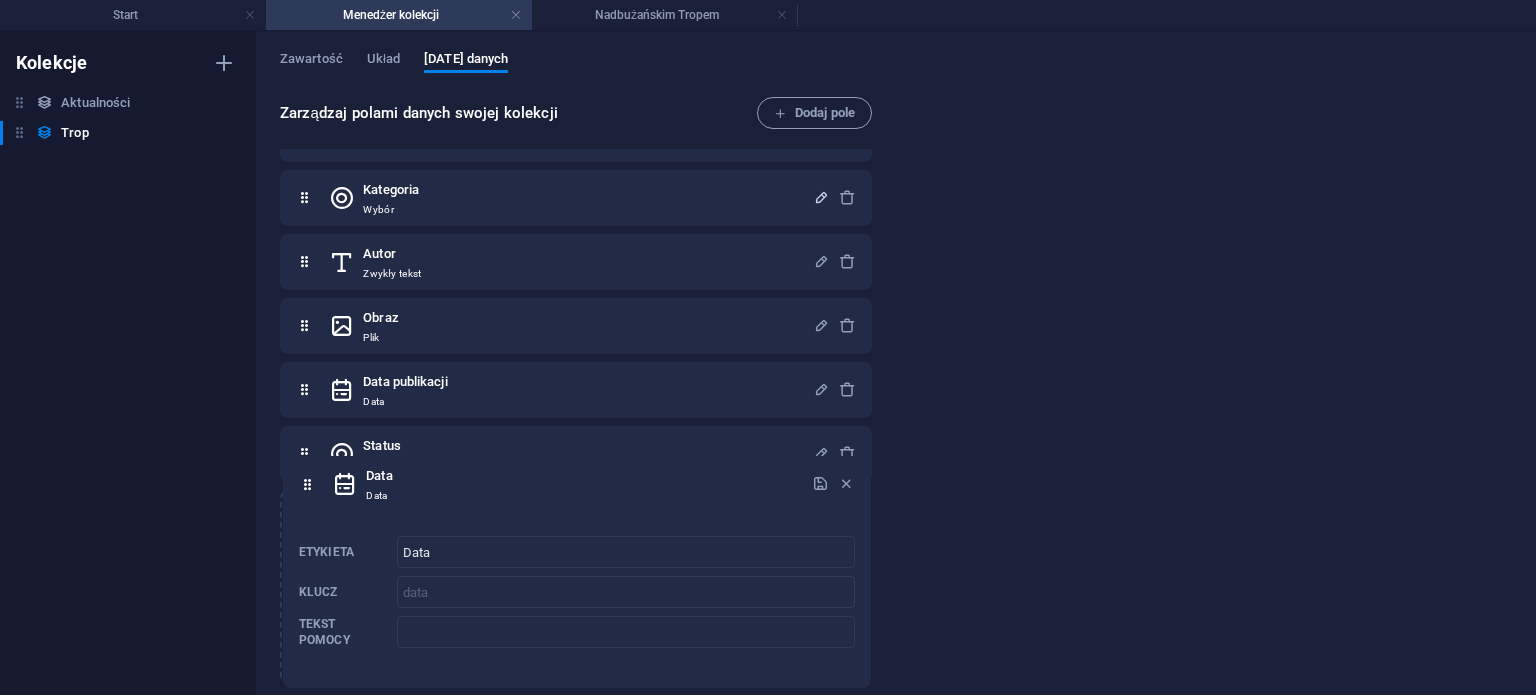 scroll, scrollTop: 275, scrollLeft: 0, axis: vertical 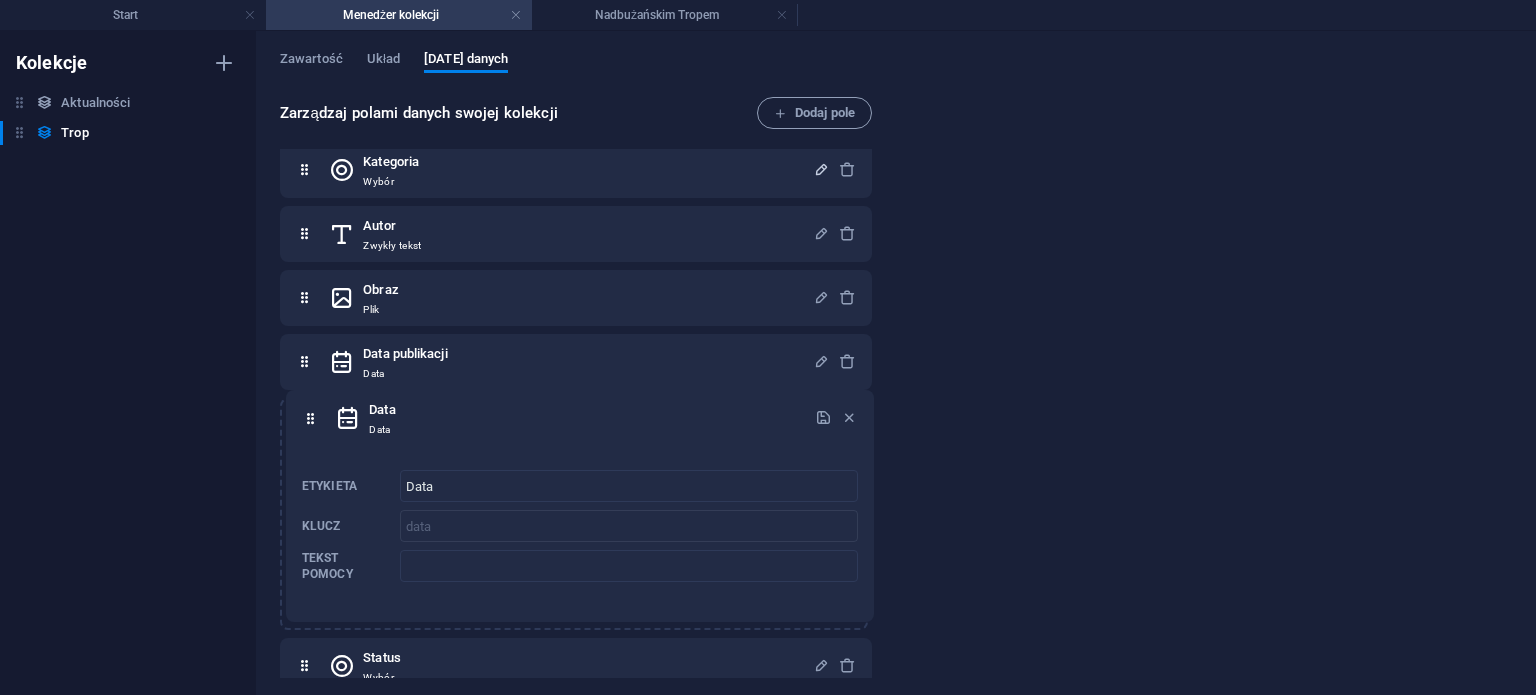 drag, startPoint x: 305, startPoint y: 641, endPoint x: 312, endPoint y: 408, distance: 233.10513 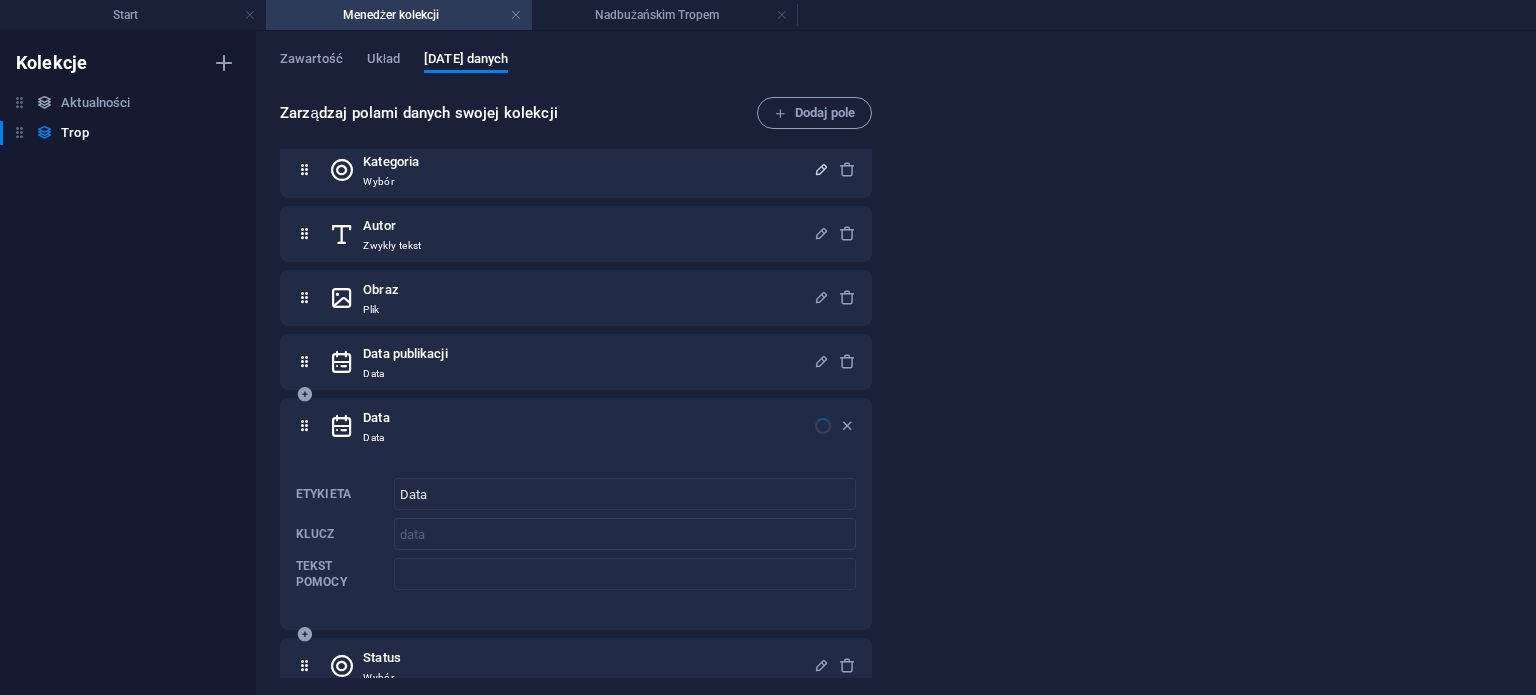 scroll, scrollTop: 122, scrollLeft: 0, axis: vertical 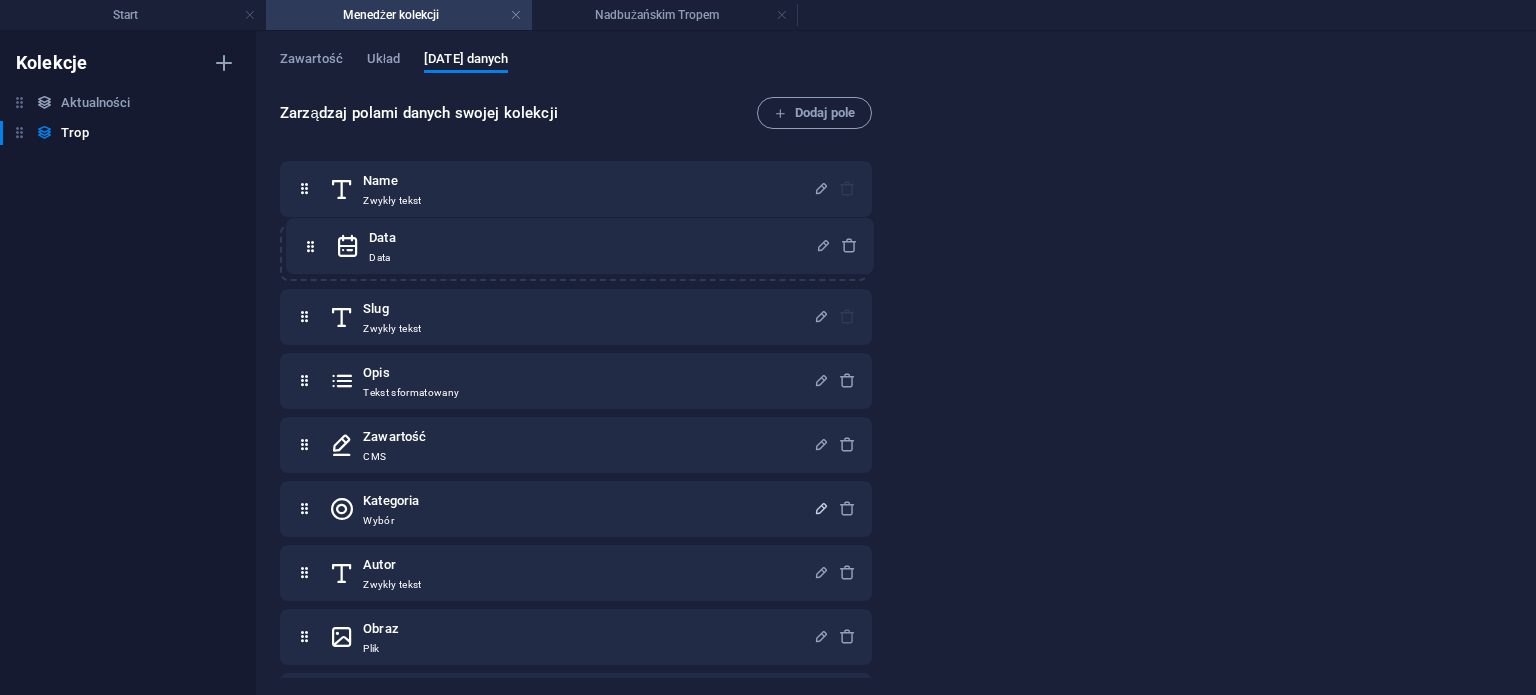 drag, startPoint x: 305, startPoint y: 569, endPoint x: 312, endPoint y: 232, distance: 337.0727 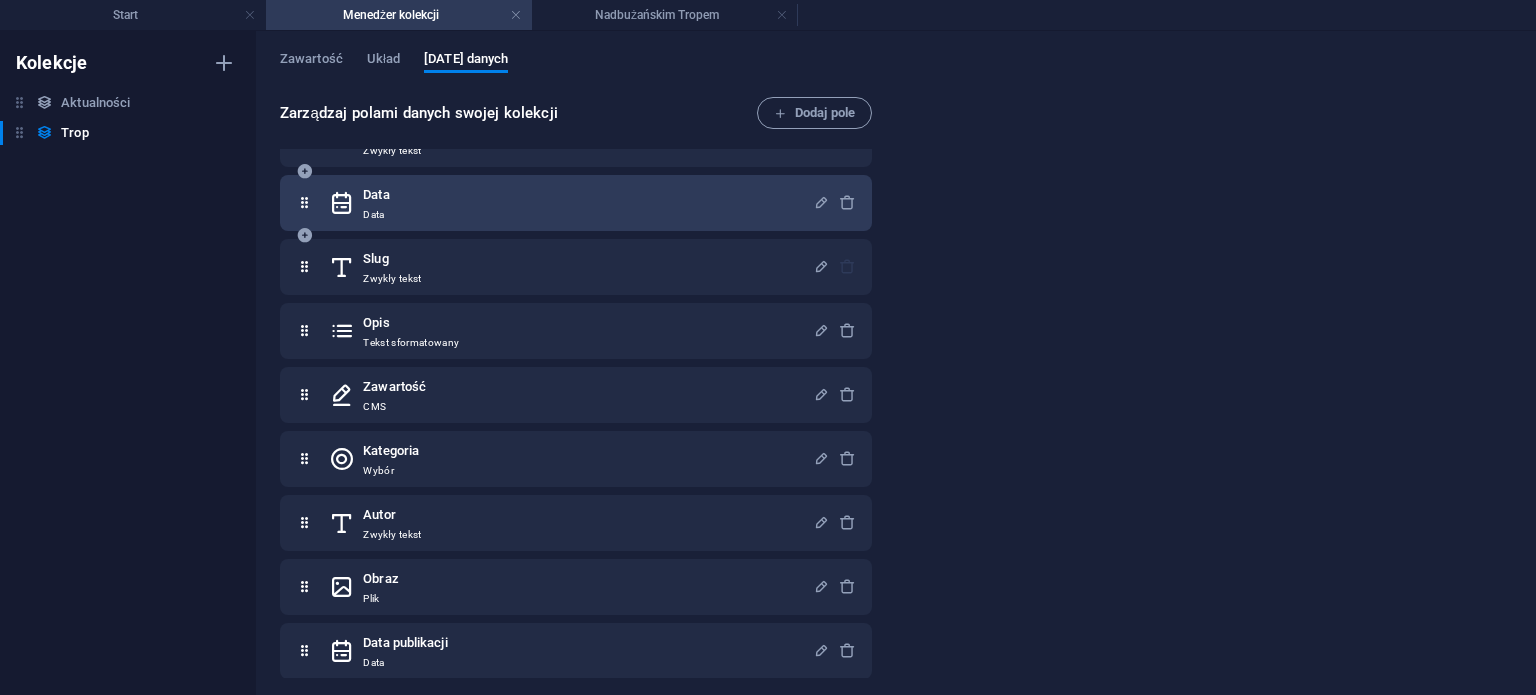 scroll, scrollTop: 0, scrollLeft: 0, axis: both 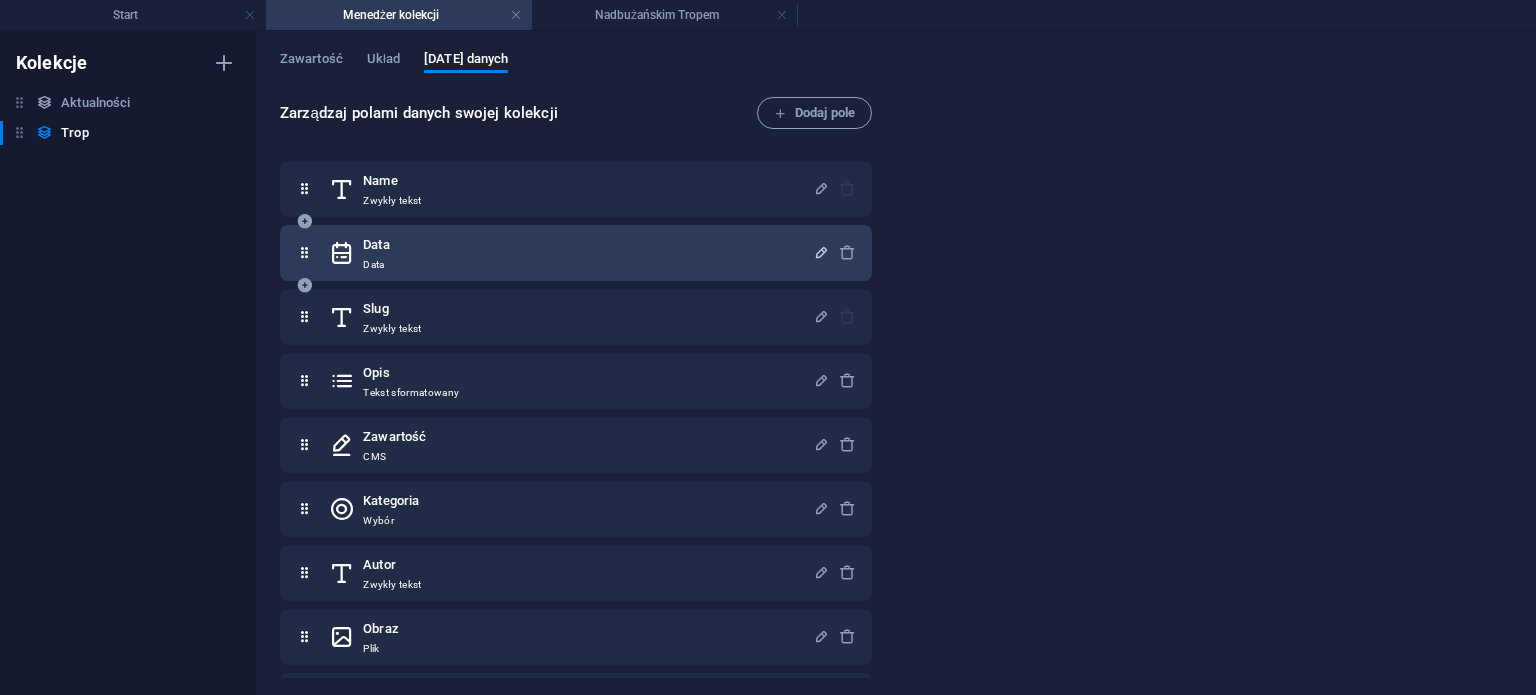 click at bounding box center [821, 252] 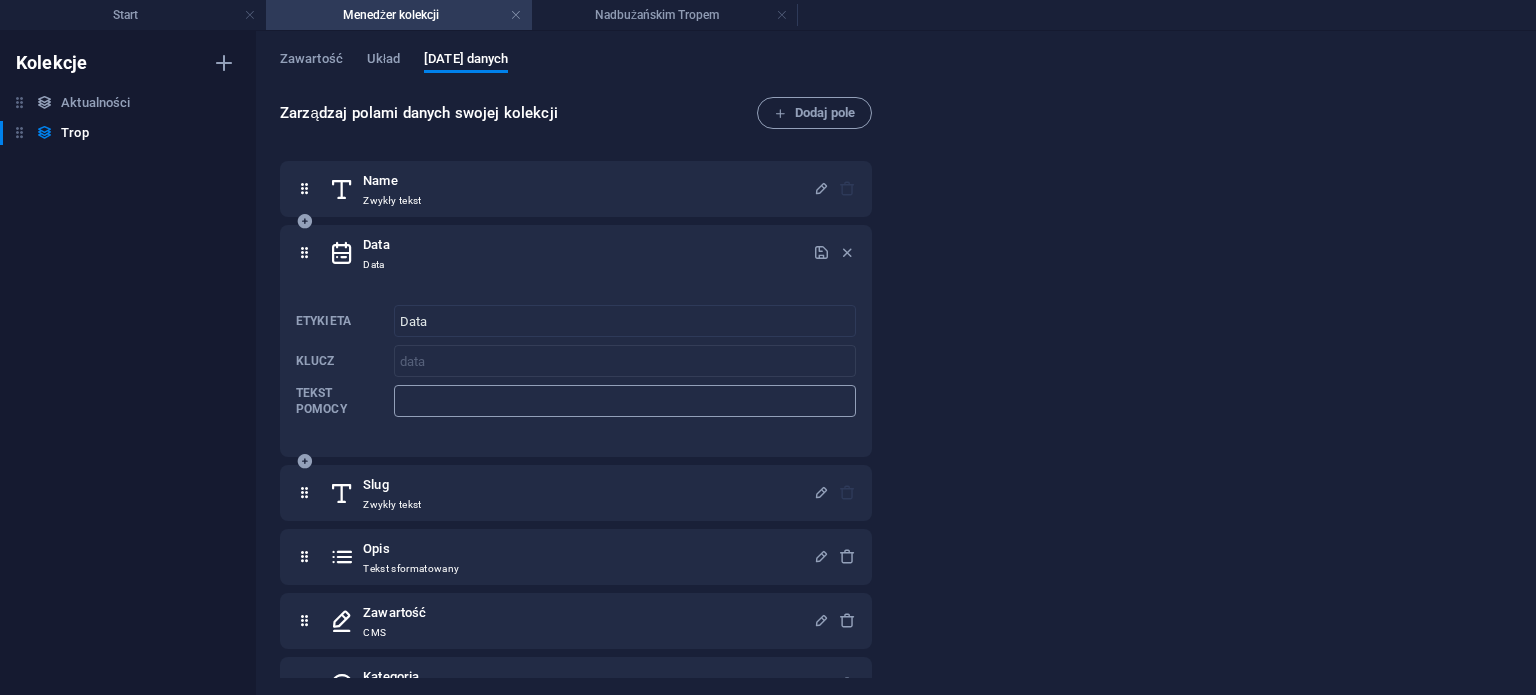 scroll, scrollTop: 0, scrollLeft: 0, axis: both 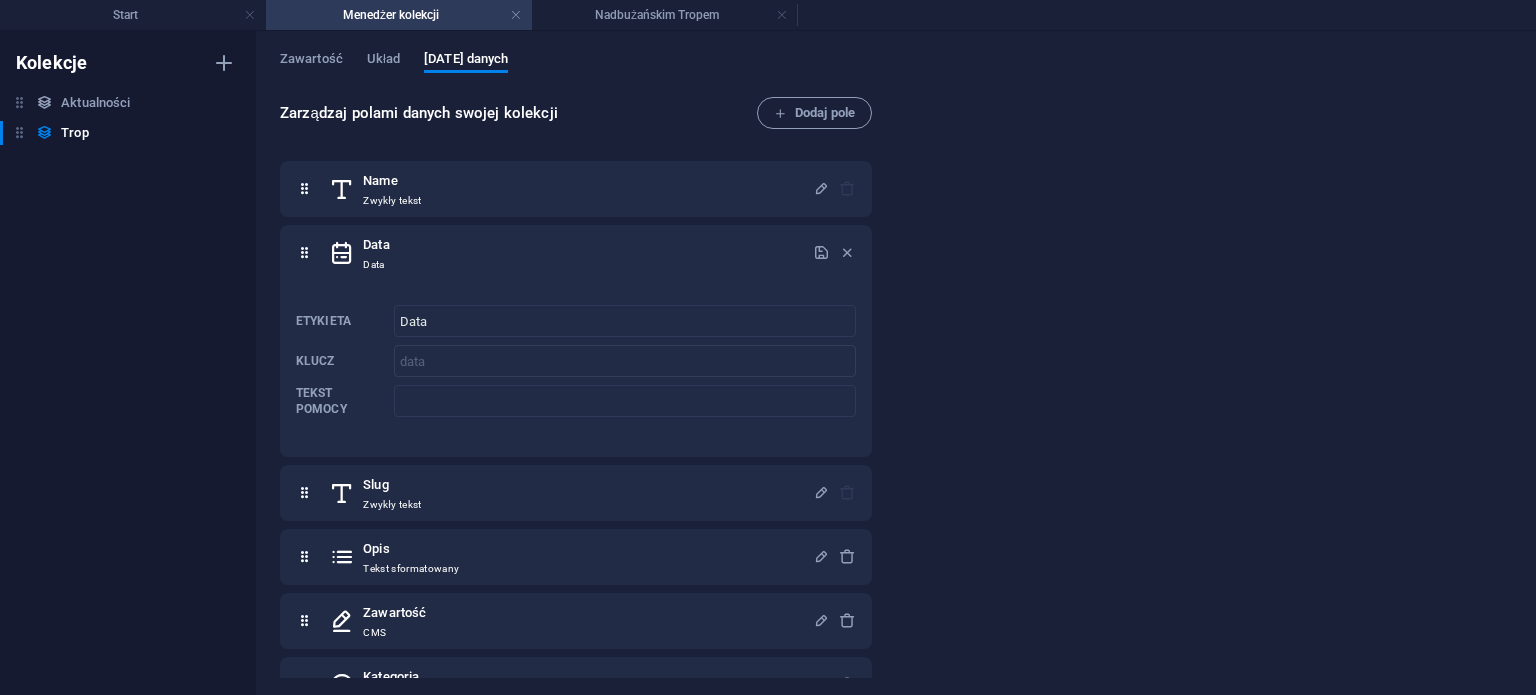 click on "Zarządzaj polami danych swojej kolekcji Dodaj pole Name Zwykły tekst Data Data Etykieta Data ​ Klucz data ​ Tekst pomocy ​ Slug Zwykły tekst Opis Tekst sformatowany Zawartość CMS Kategoria Wybór Autor Zwykły tekst Obraz Plik Data publikacji Data Status Wybór" at bounding box center [896, 389] 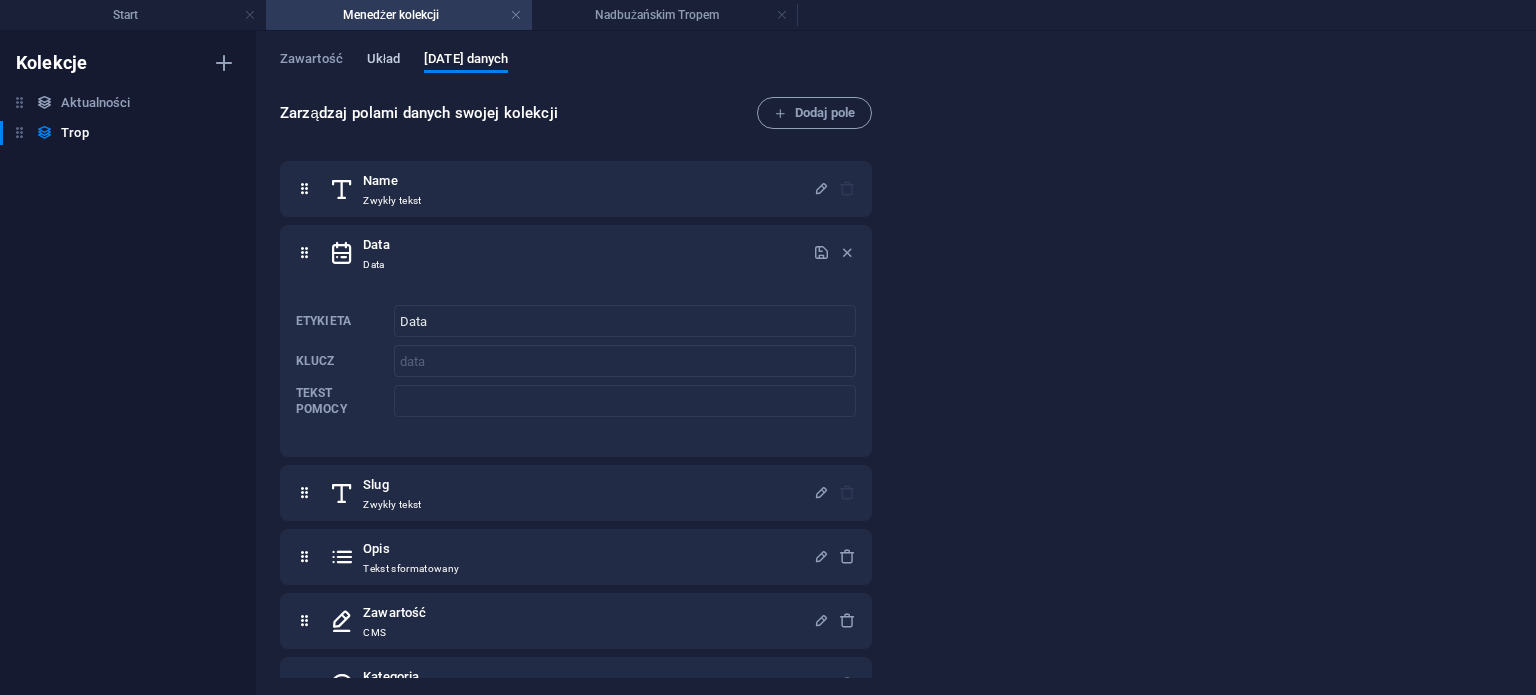 click on "Układ" at bounding box center (383, 61) 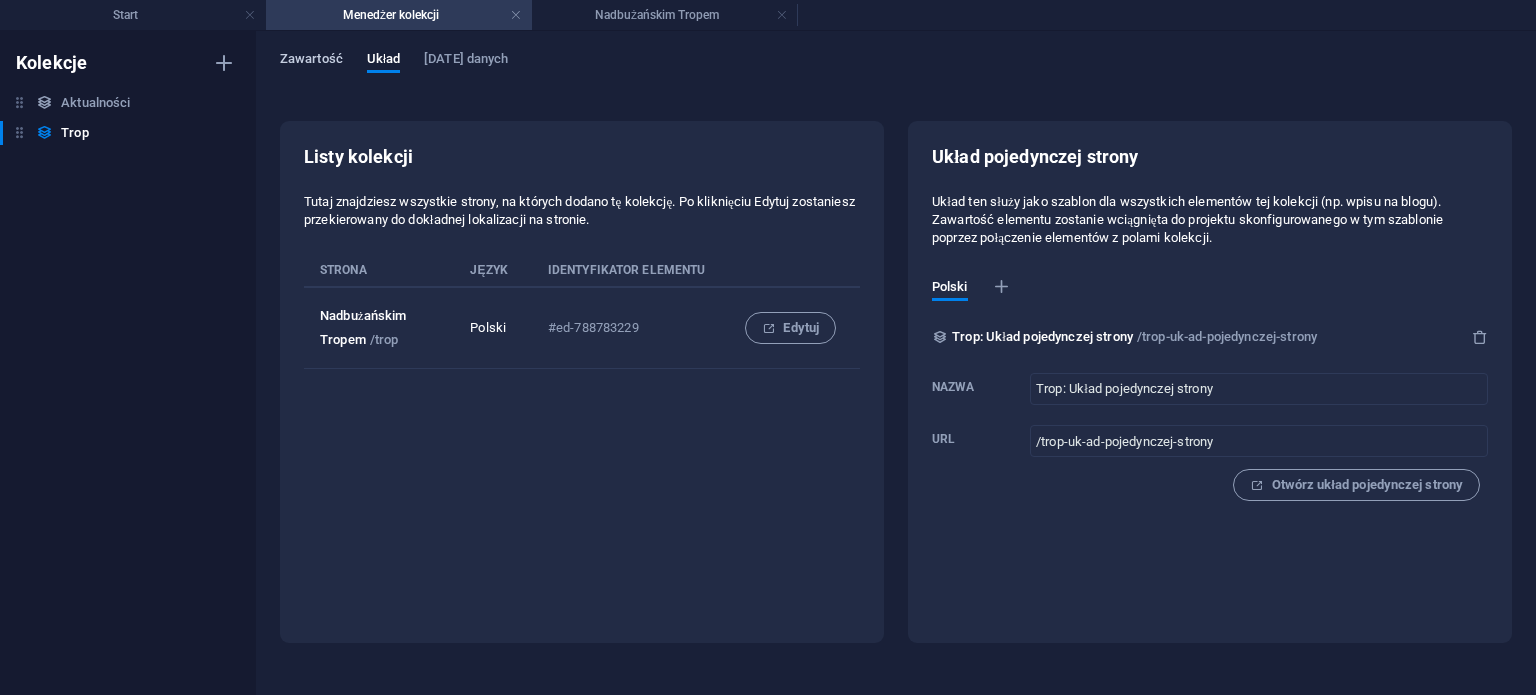 click on "Zawartość" at bounding box center (311, 61) 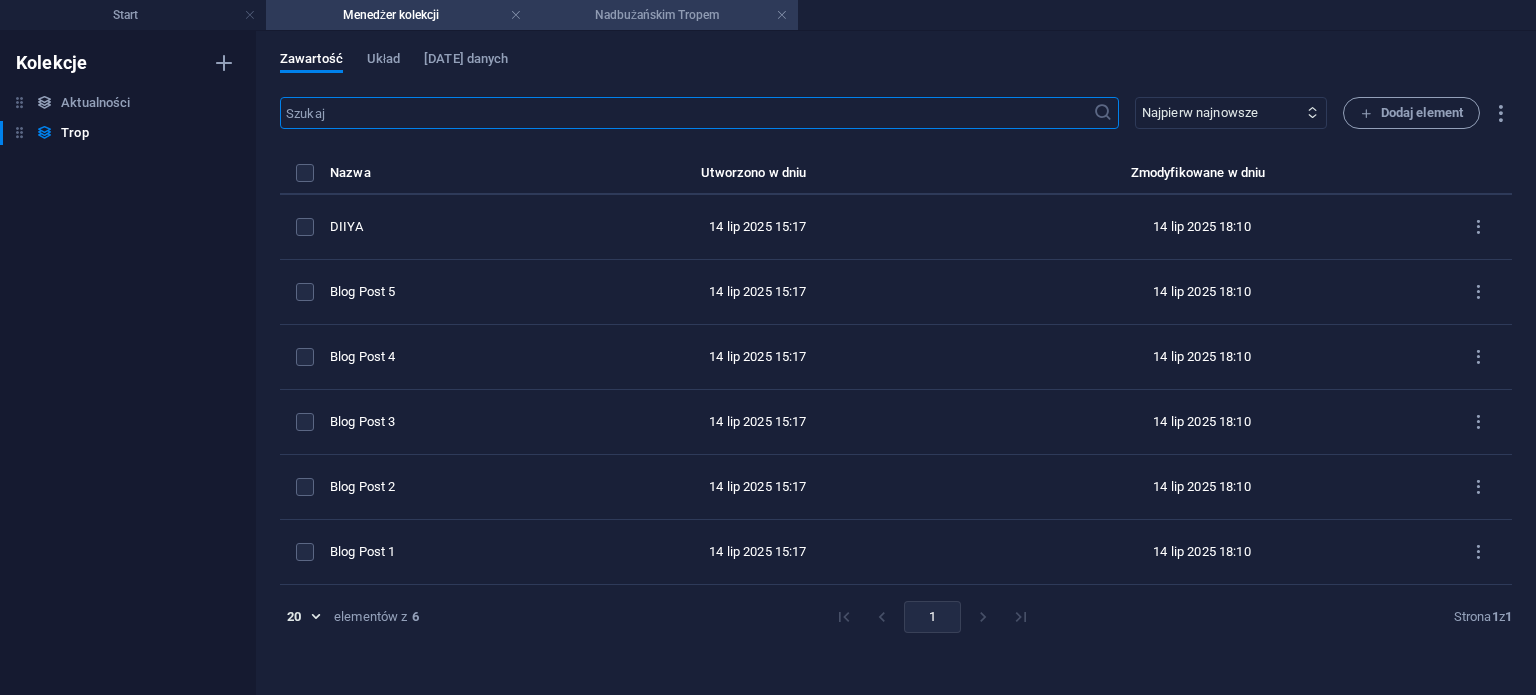click on "Nadbużańskim Tropem" at bounding box center (665, 15) 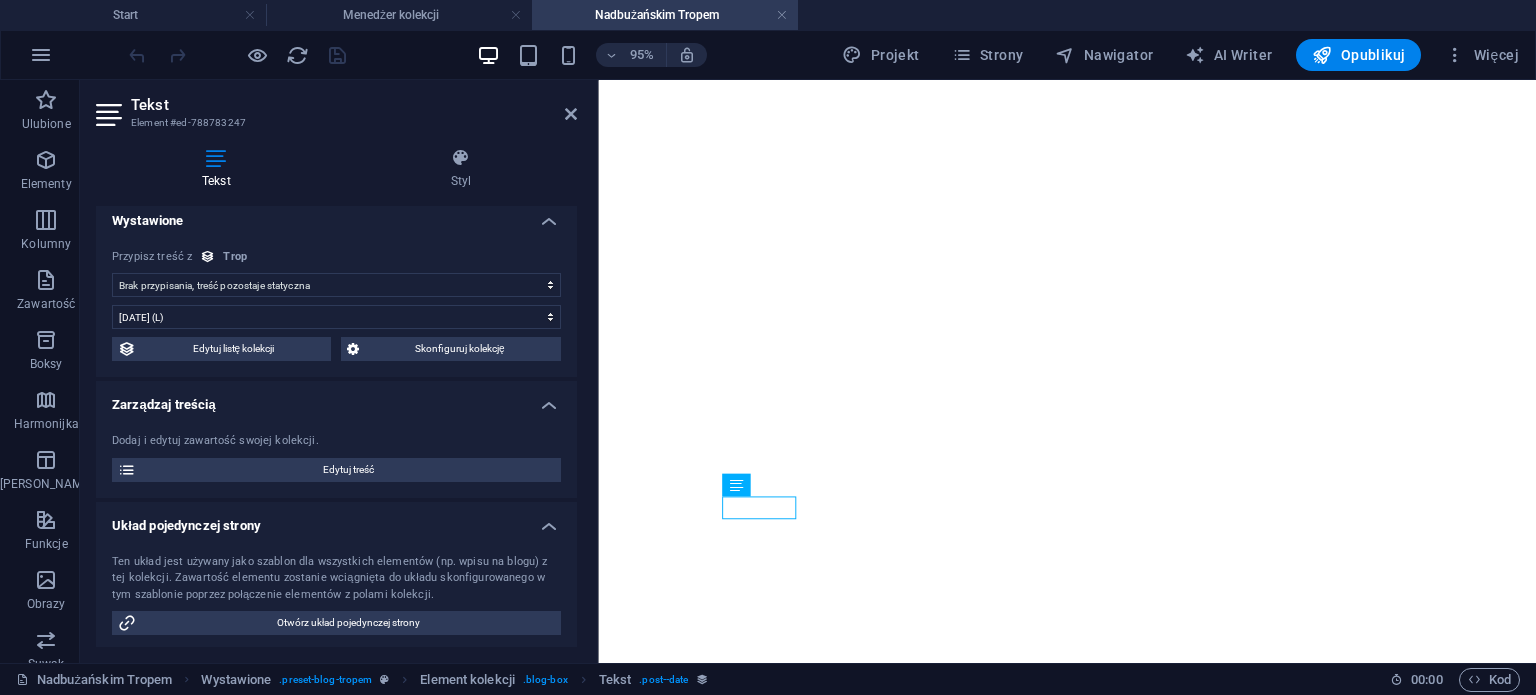 scroll, scrollTop: 500, scrollLeft: 0, axis: vertical 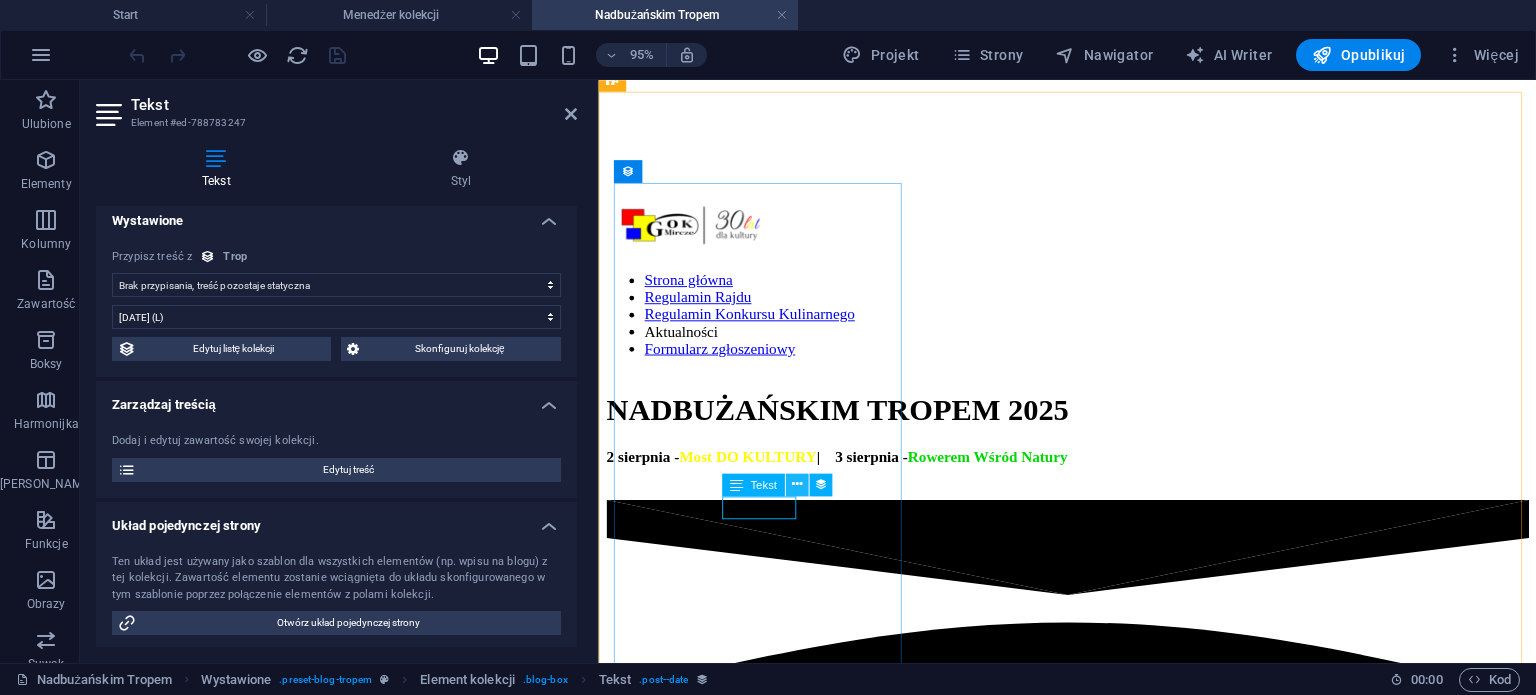 click at bounding box center (796, 484) 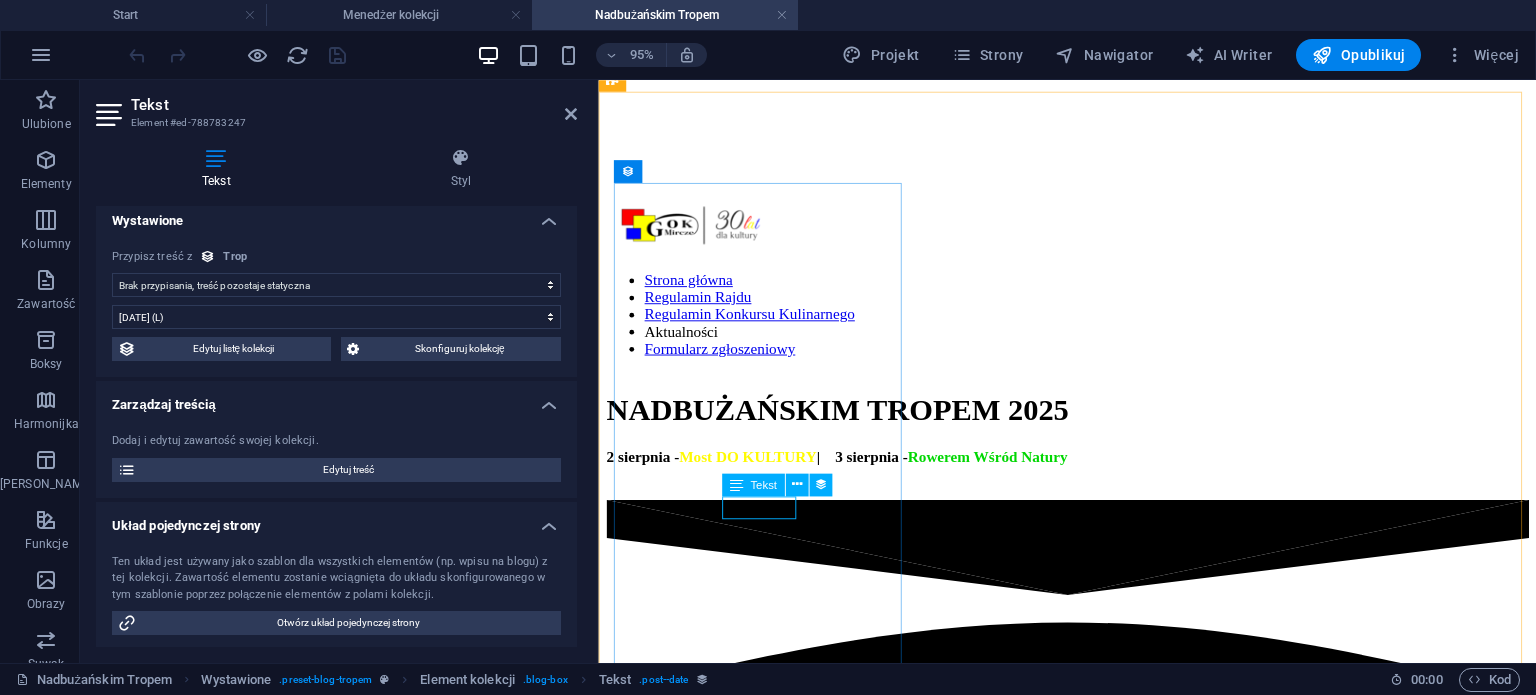 click on "Tekst" at bounding box center (763, 484) 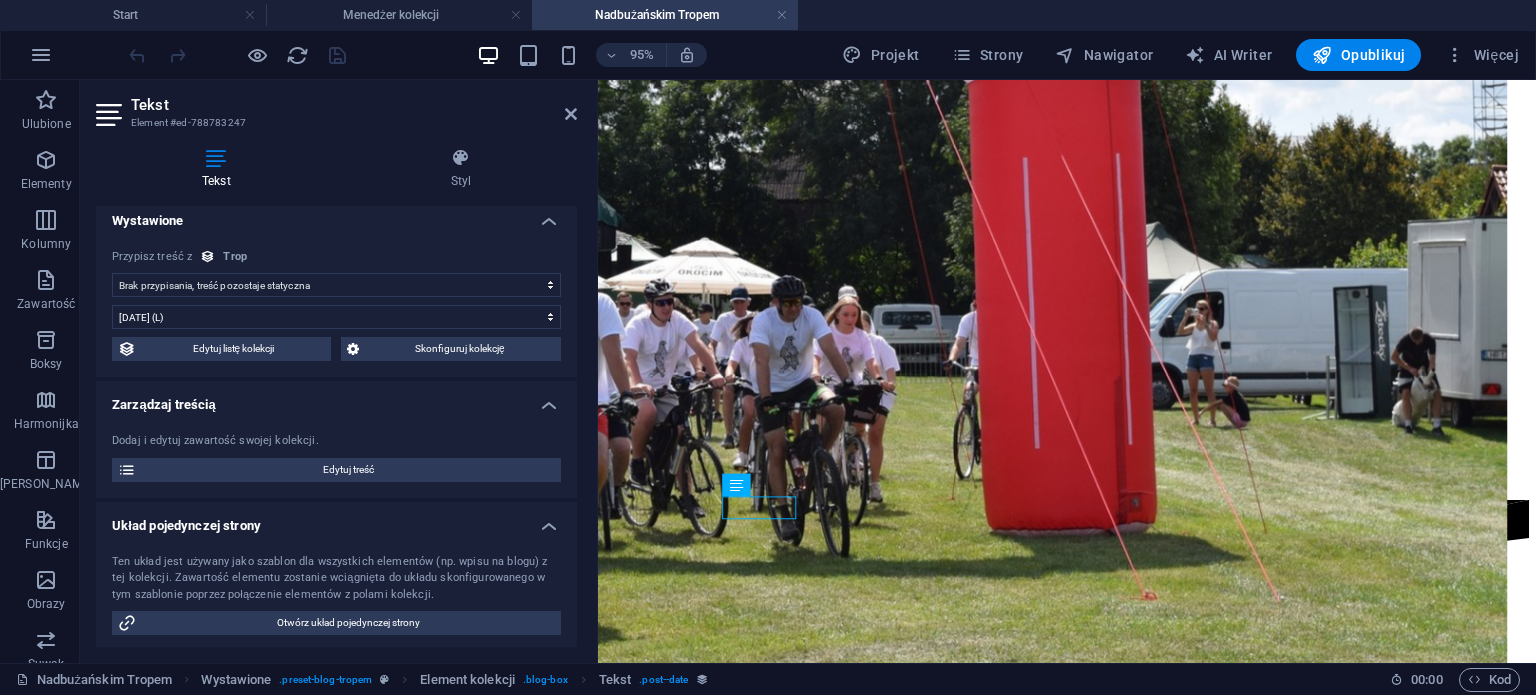 click on "Brak przypisania, treść pozostaje statyczna Utworzono w dniu (Data) Zaktualizowano (Data) Name (Zwykły tekst) Data (Data) Slug (Zwykły tekst) Opis (Tekst sformatowany) Zawartość (CMS) Kategoria (Wybór) Autor (Zwykły tekst) Obraz (Plik) Data publikacji (Data) Status (Wybór)" at bounding box center [336, 285] 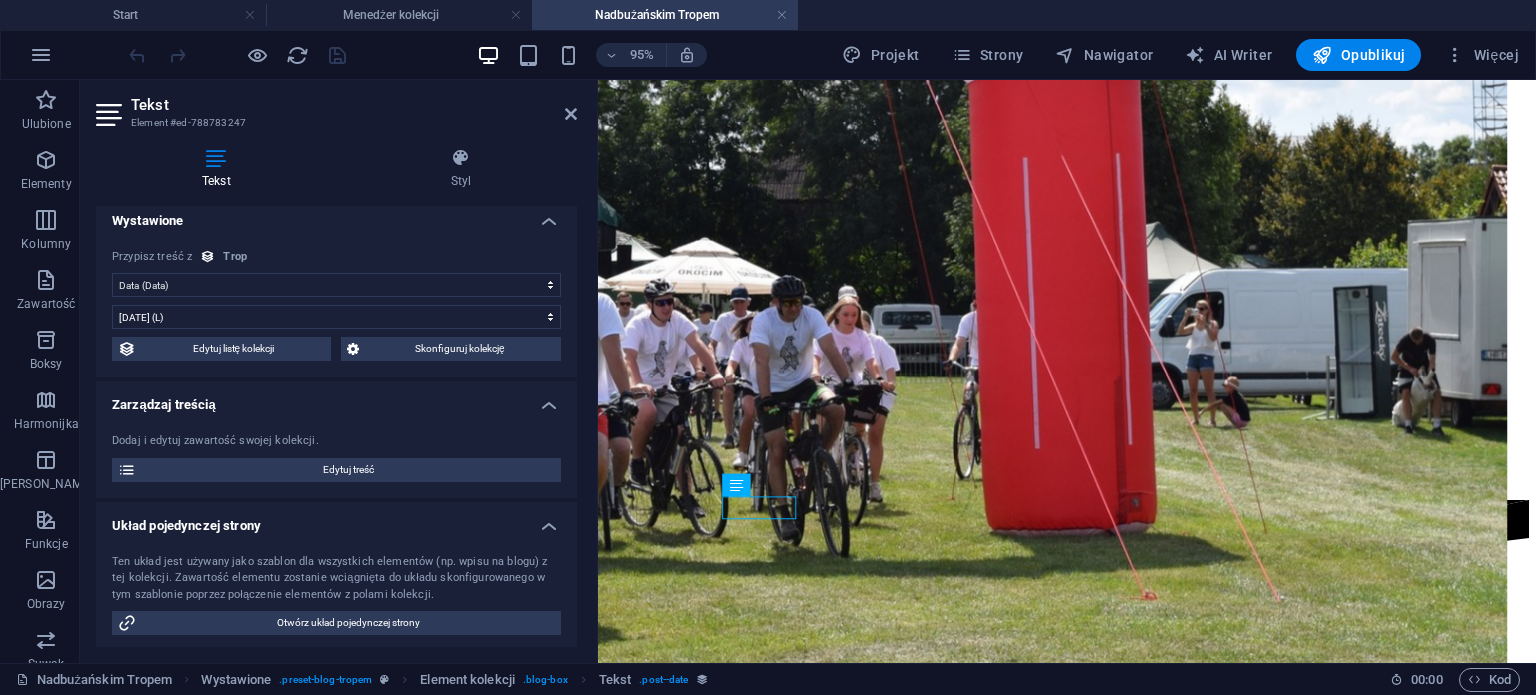 click on "Brak przypisania, treść pozostaje statyczna Utworzono w dniu (Data) Zaktualizowano (Data) Name (Zwykły tekst) Data (Data) Slug (Zwykły tekst) Opis (Tekst sformatowany) Zawartość (CMS) Kategoria (Wybór) Autor (Zwykły tekst) Obraz (Plik) Data publikacji (Data) Status (Wybór)" at bounding box center [336, 285] 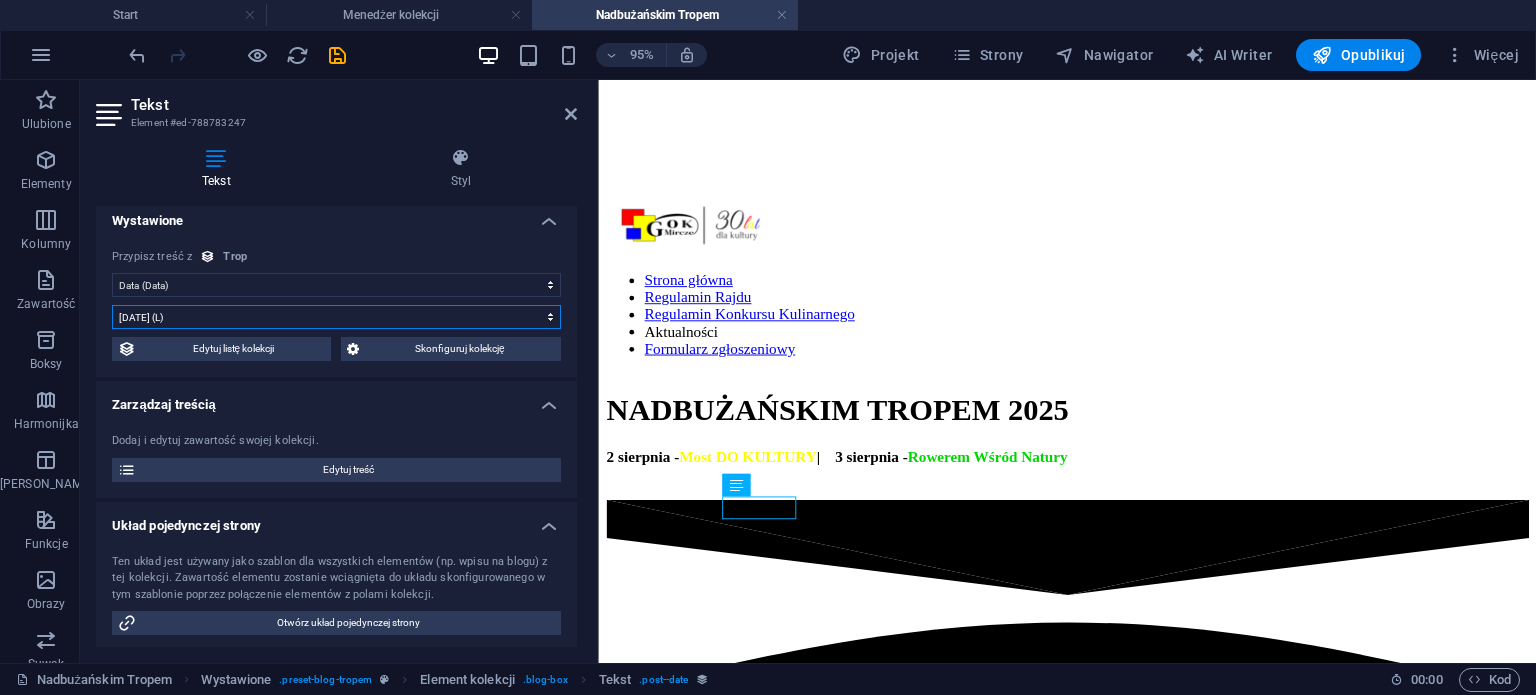 click on "[DATE] (l) [DATE] (L) 14 lip 2025 (ll) 14 lipca 2025 (LL) 14 lip 2025 18:09 (lll) 14 lipca 2025 18:09 (LLL) pon, 14 lip 2025 18:09 (llll) poniedziałek, 14 lipca 2025 18:09 (LLLL) [DATE] ([PERSON_NAME]YYYY) 14. lip 2025 (D. MMM YYYY) 14. lipiec 2025 (D. MMMM YYYY) Pn, [DATE] (dd, [PERSON_NAME]YYYY) Pn, 14. lip 2025 (dd, D. MMM [PERSON_NAME]) poniedziałek, 14. lipiec 2025 (dddd, D. MMMM YYYY) 18:09 (LT) 14 (D) 14 (DD) 14. (Do) 7 (M) 07 (MM) lip (MMM) lipiec (MMMM) 25 (YY) 2025 (YYYY) kilka sekund temu" at bounding box center (336, 317) 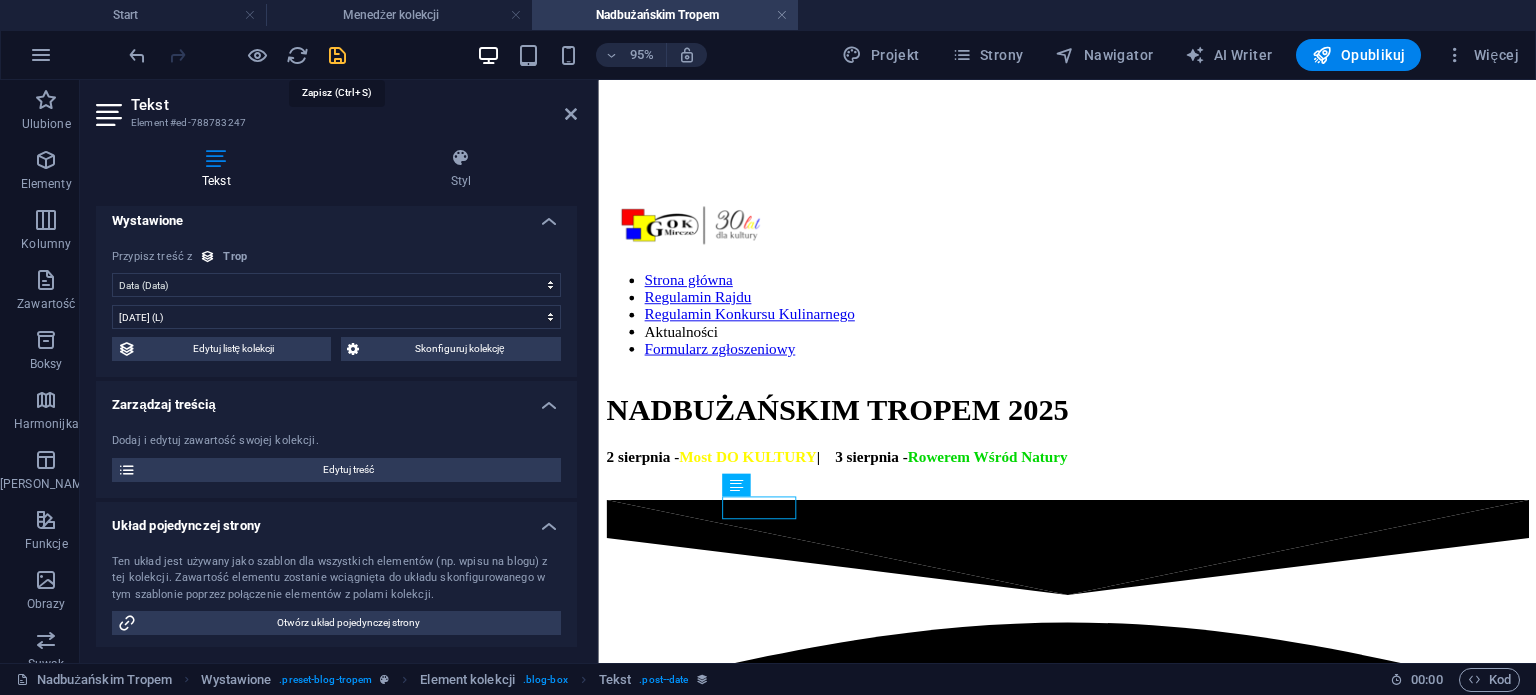 click at bounding box center (337, 55) 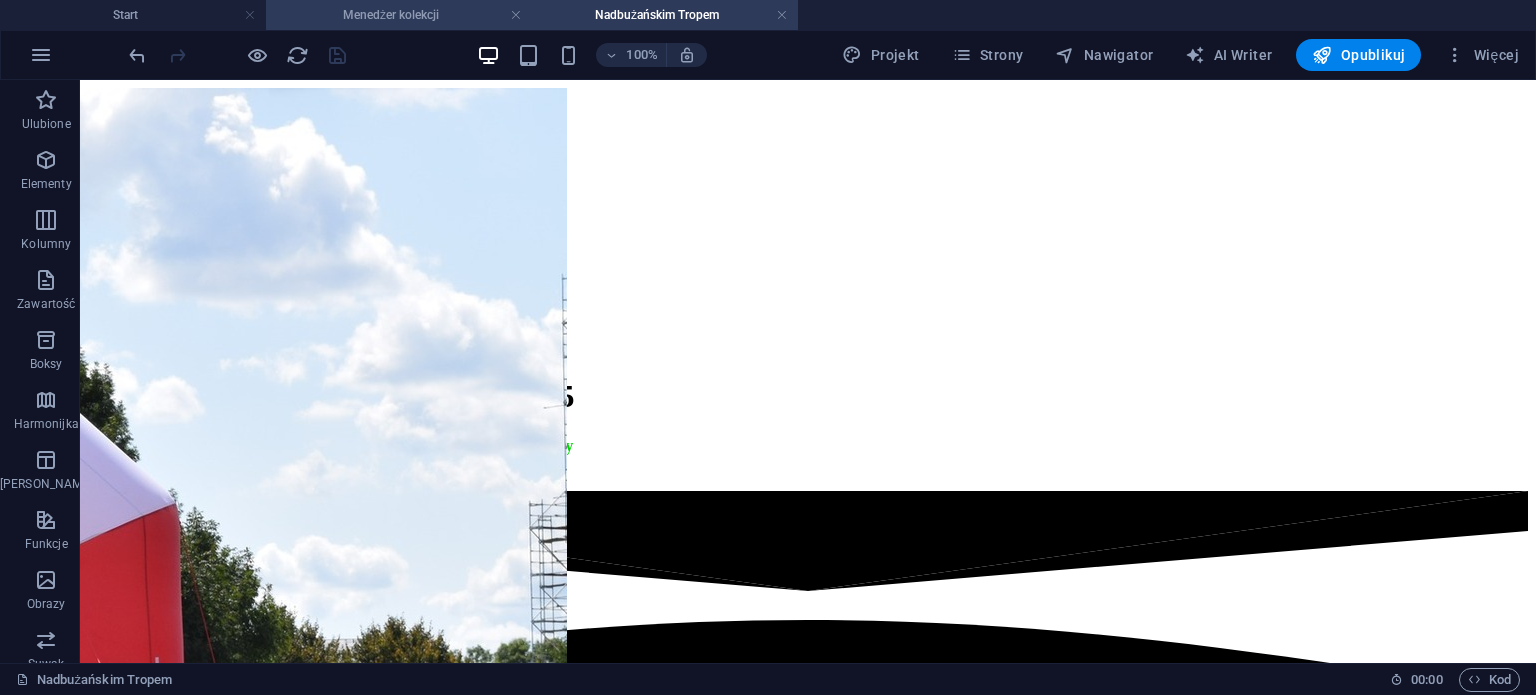 click on "Menedżer kolekcji" at bounding box center (399, 15) 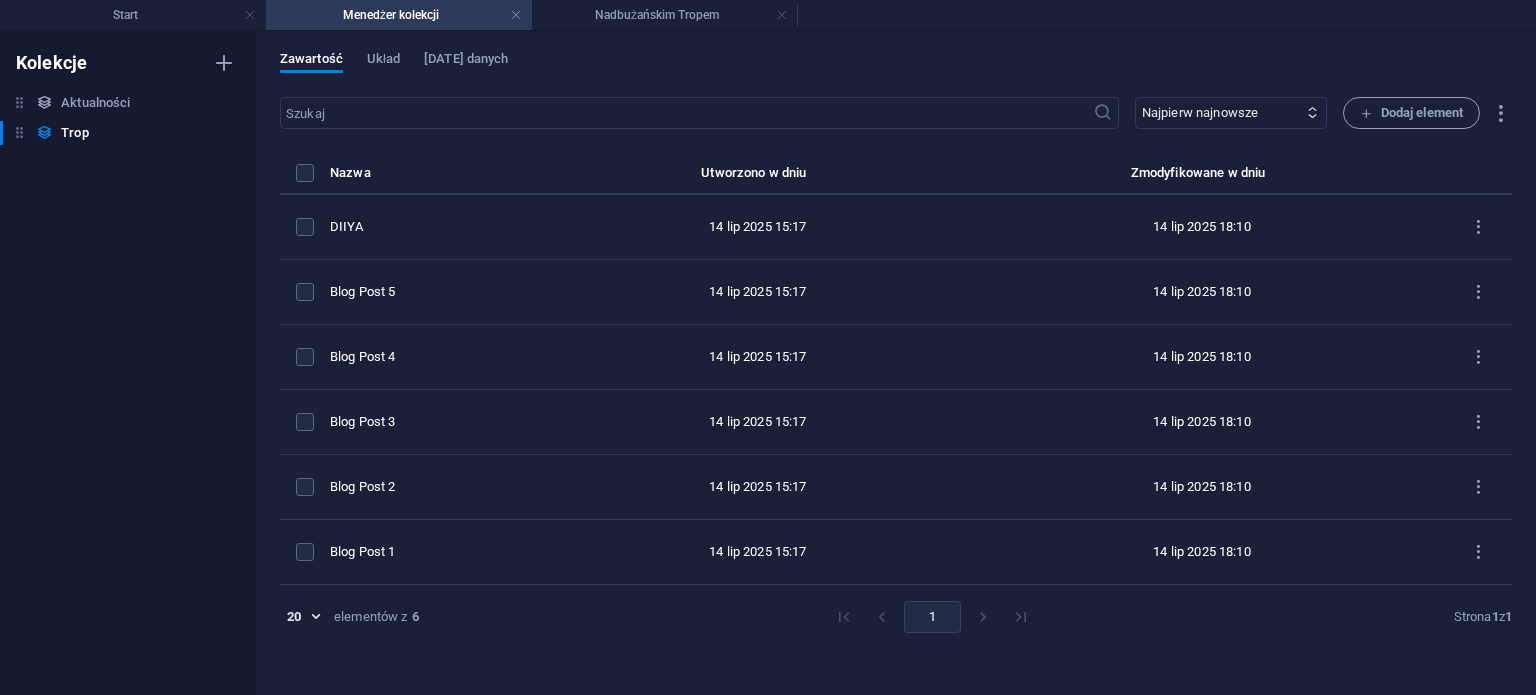 scroll, scrollTop: 0, scrollLeft: 0, axis: both 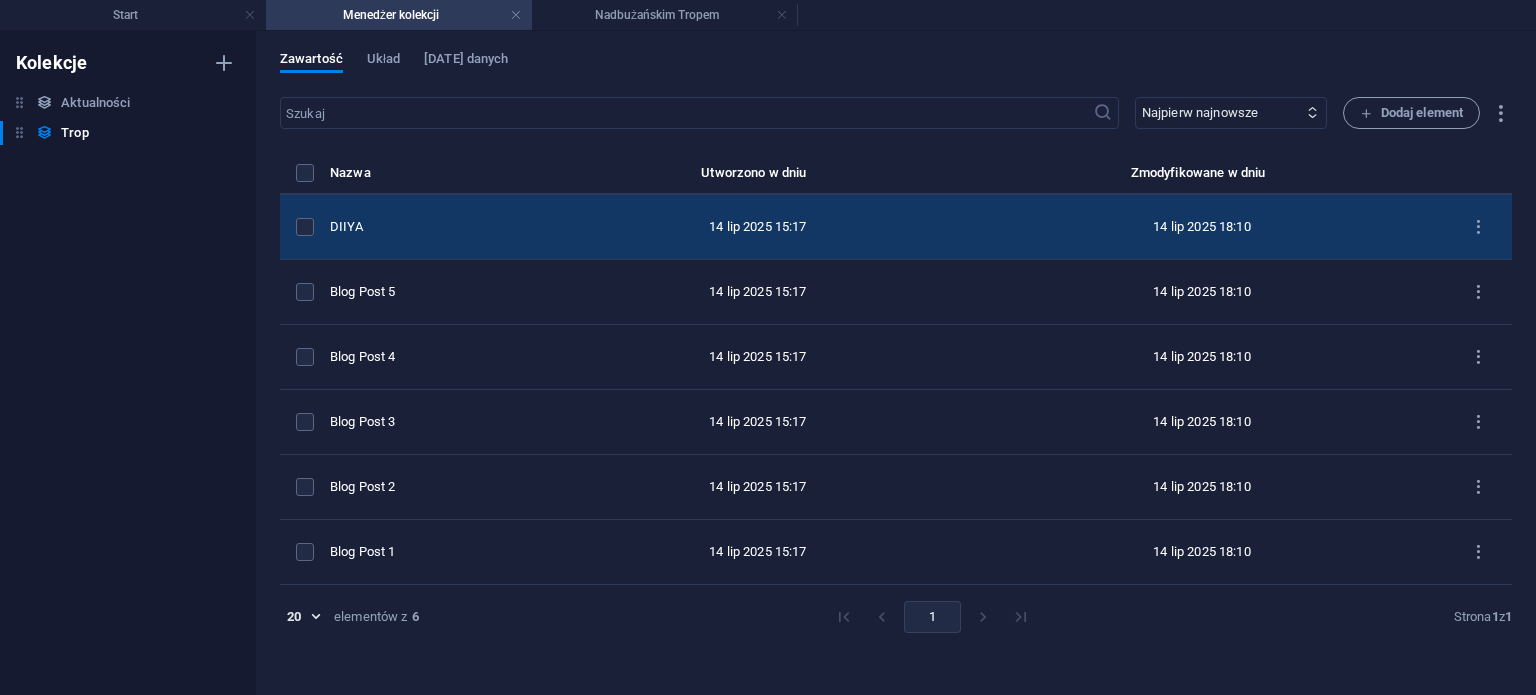 click on "DIIYA" at bounding box center [435, 227] 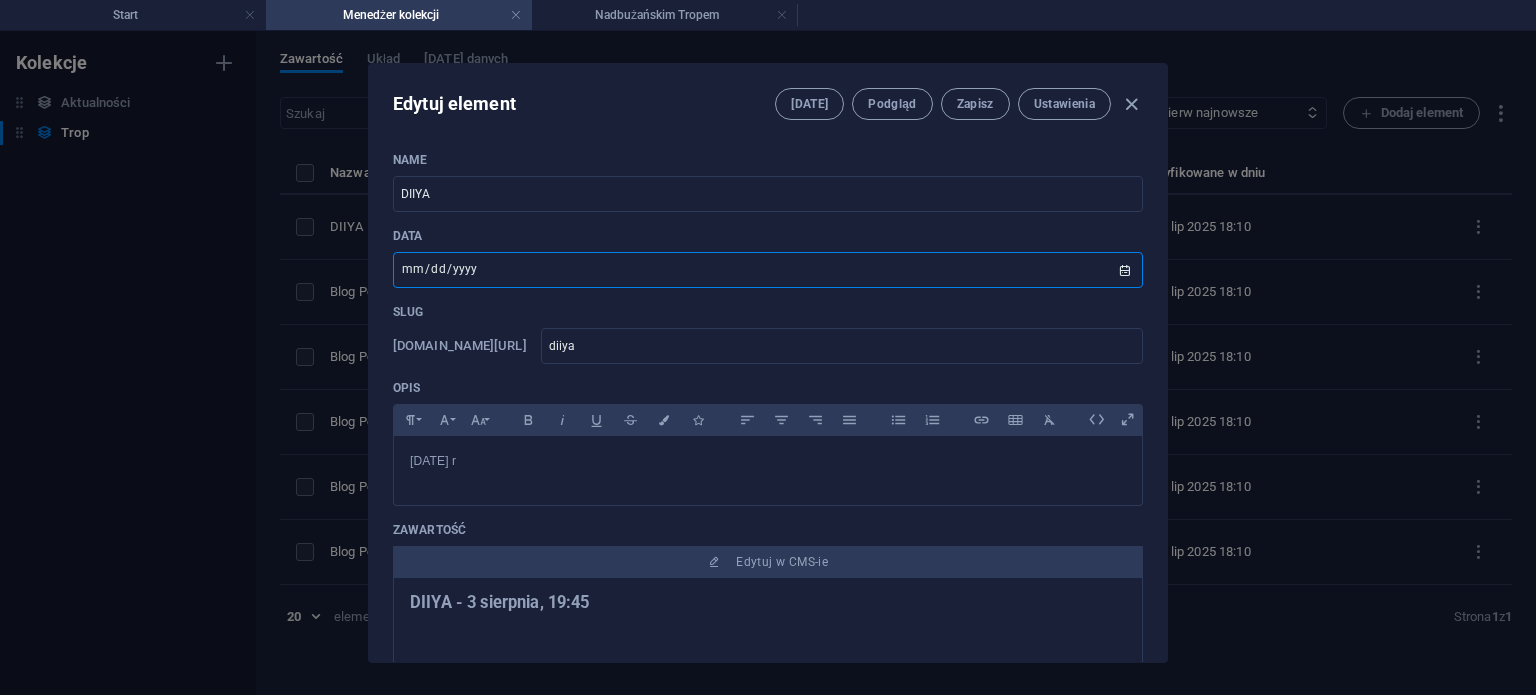 click at bounding box center [768, 270] 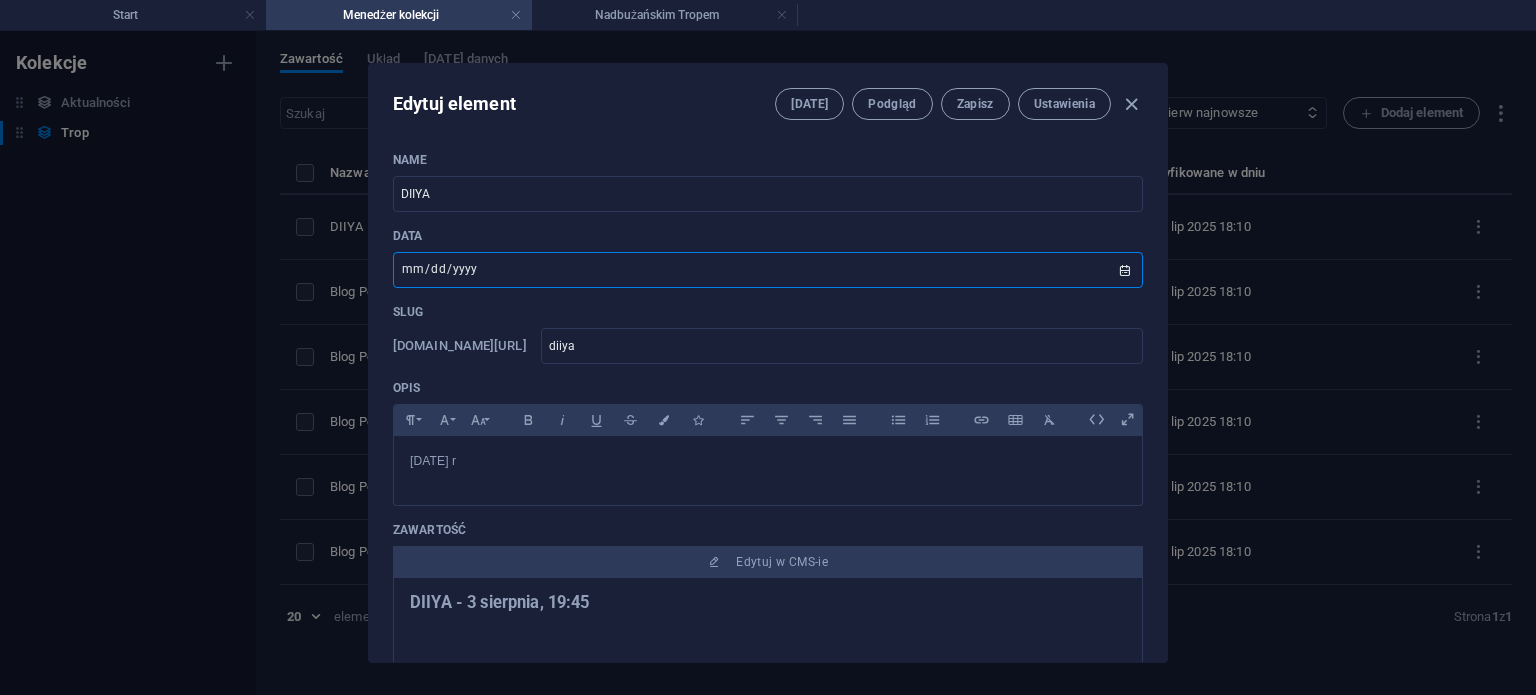 click at bounding box center (768, 270) 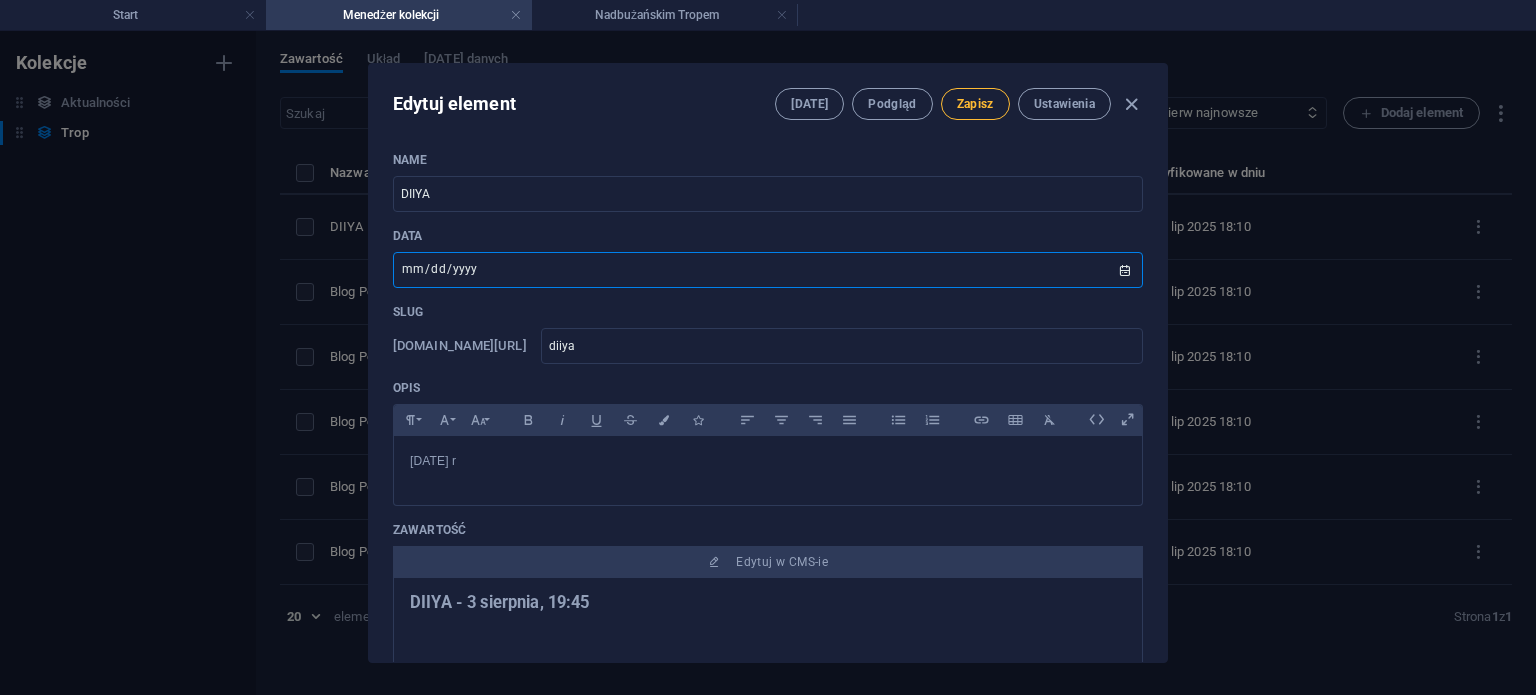 click on "Zapisz" at bounding box center (975, 104) 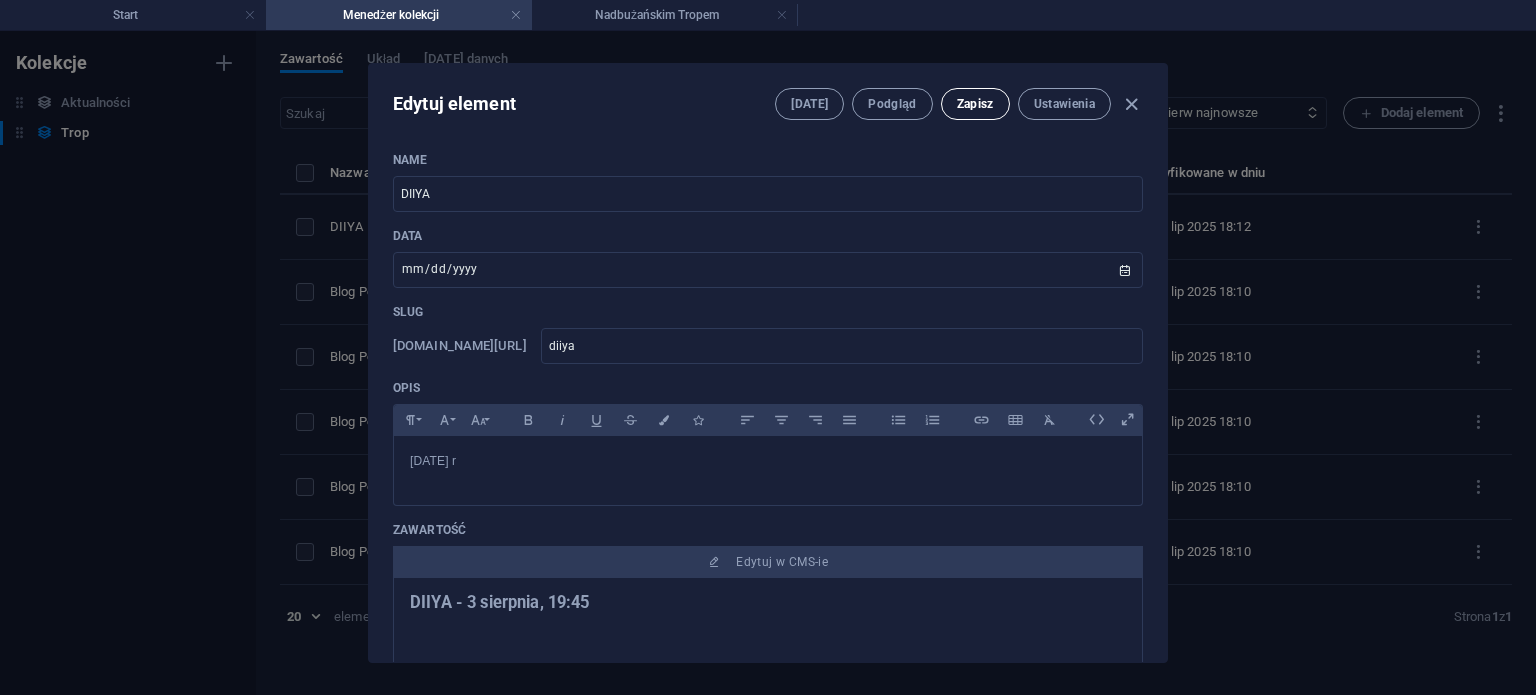 click on "Zapisz" at bounding box center (975, 104) 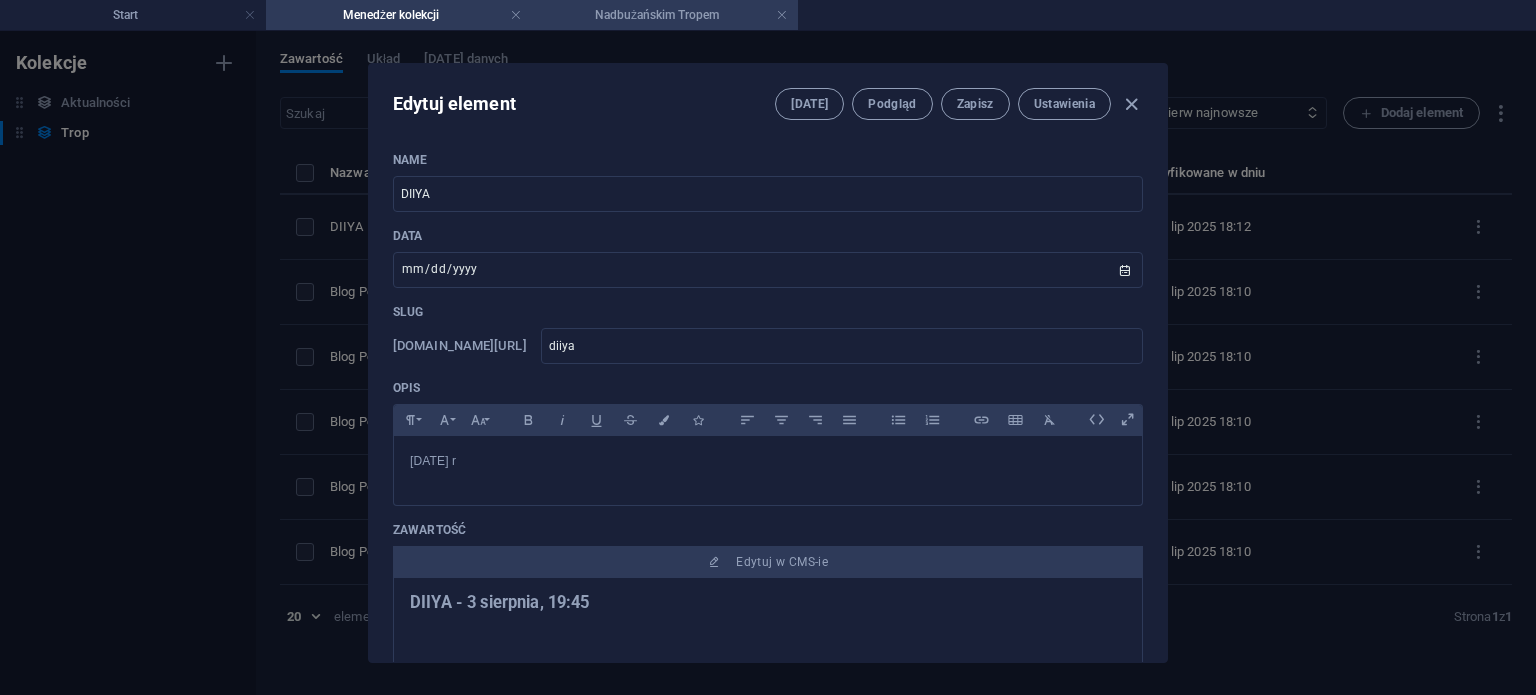 click on "Nadbużańskim Tropem" at bounding box center [665, 15] 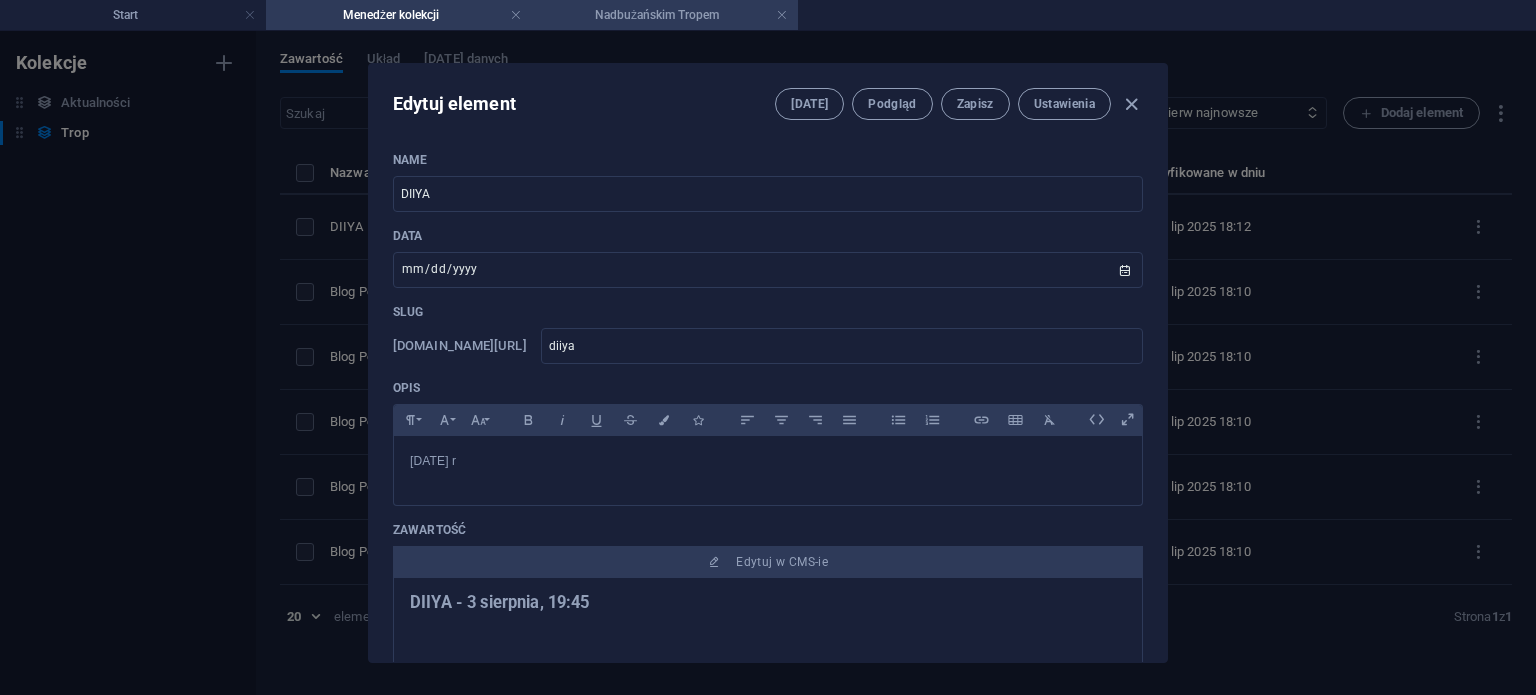 scroll, scrollTop: 500, scrollLeft: 0, axis: vertical 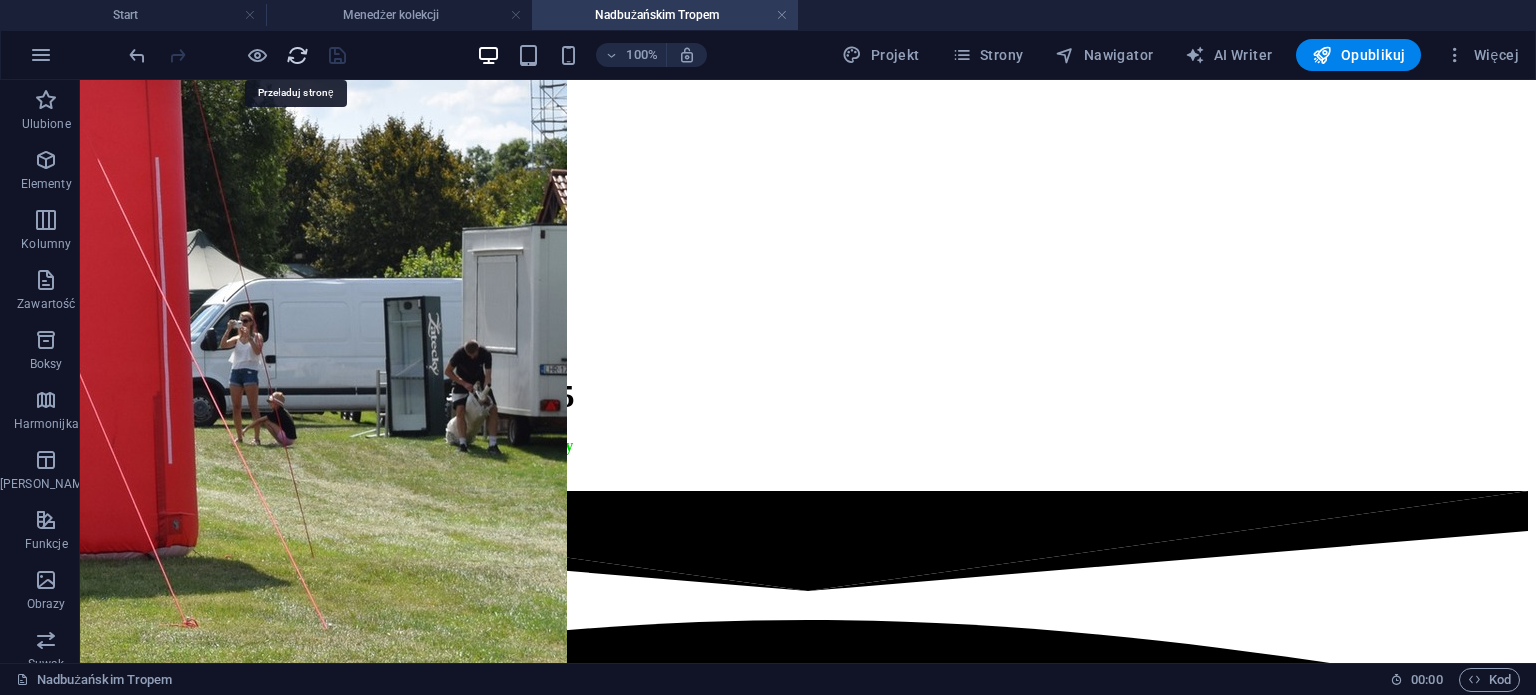 click at bounding box center (297, 55) 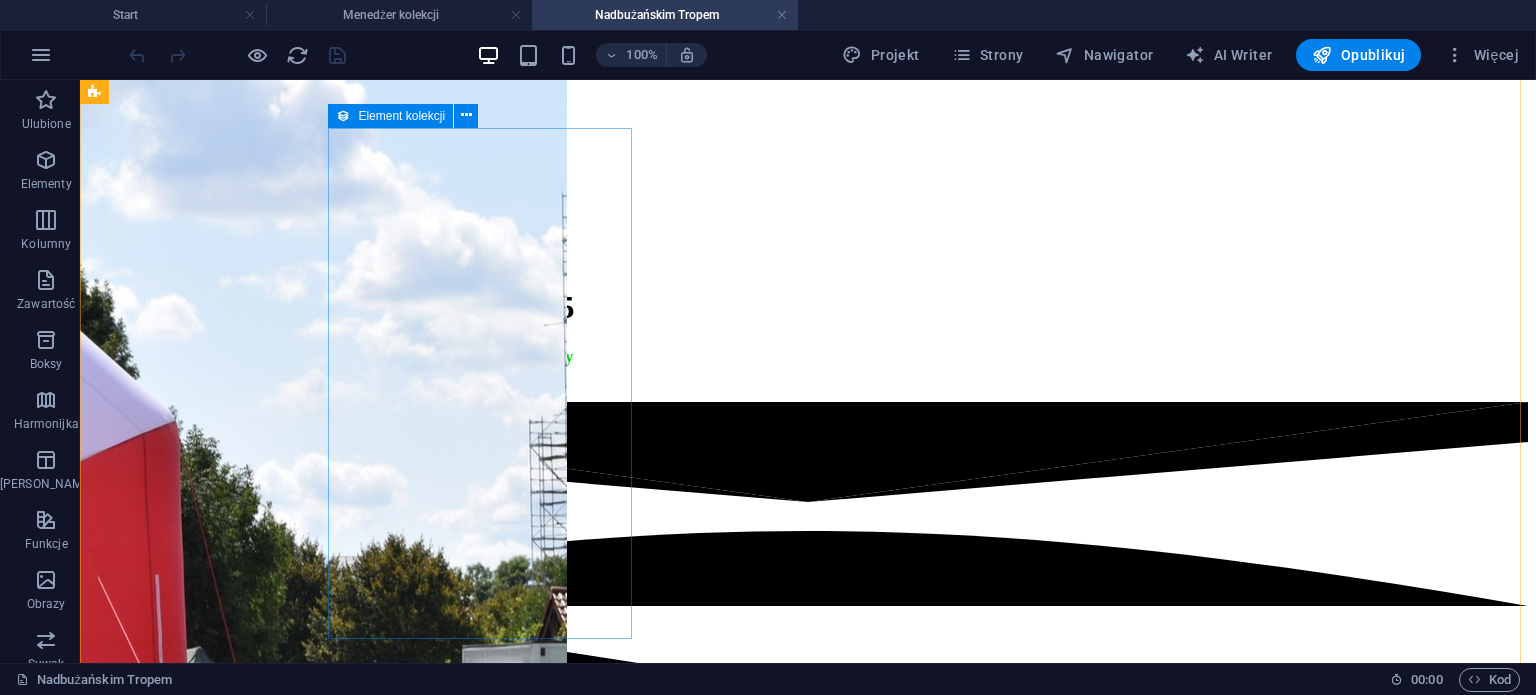 scroll, scrollTop: 700, scrollLeft: 0, axis: vertical 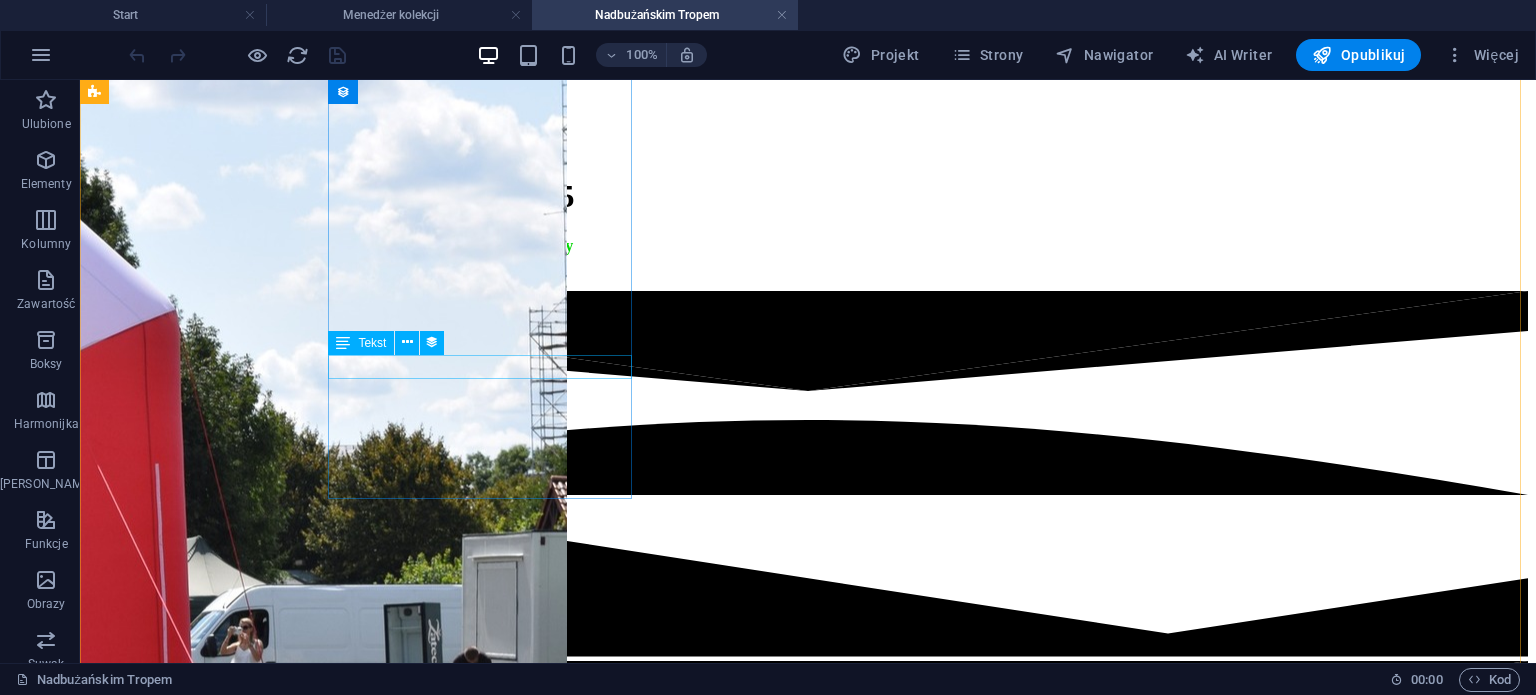 click on "[DATE] r" at bounding box center [808, 1475] 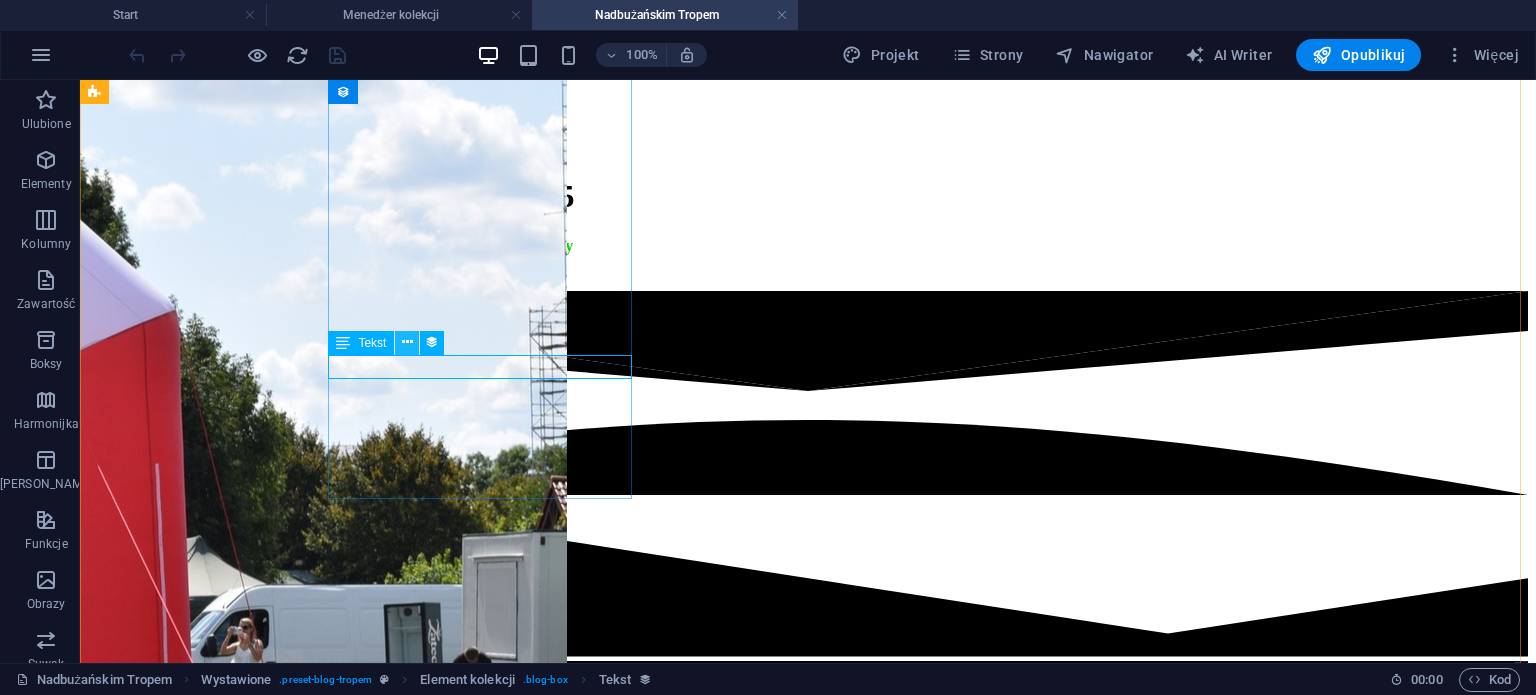 click at bounding box center (407, 342) 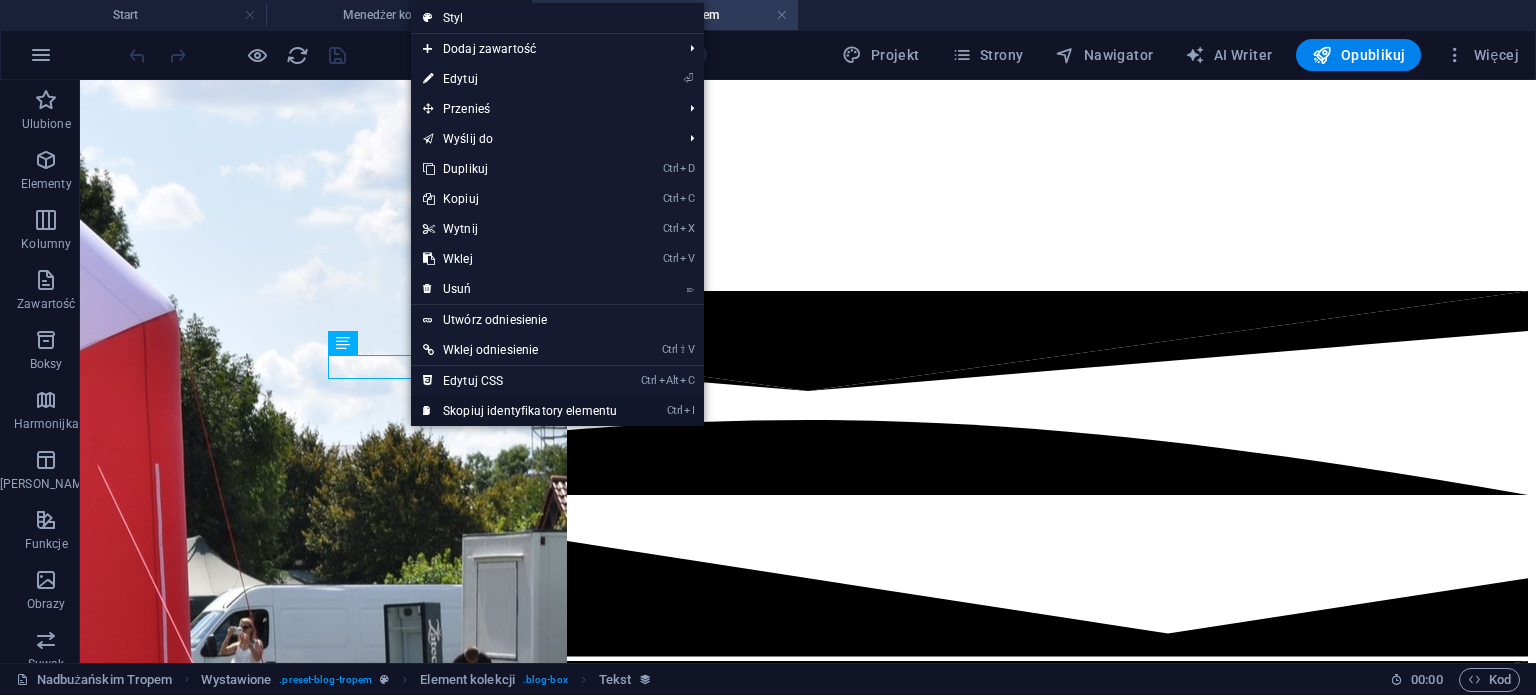 click on "Ctrl I  [PERSON_NAME] identyfikatory elementu" at bounding box center (520, 411) 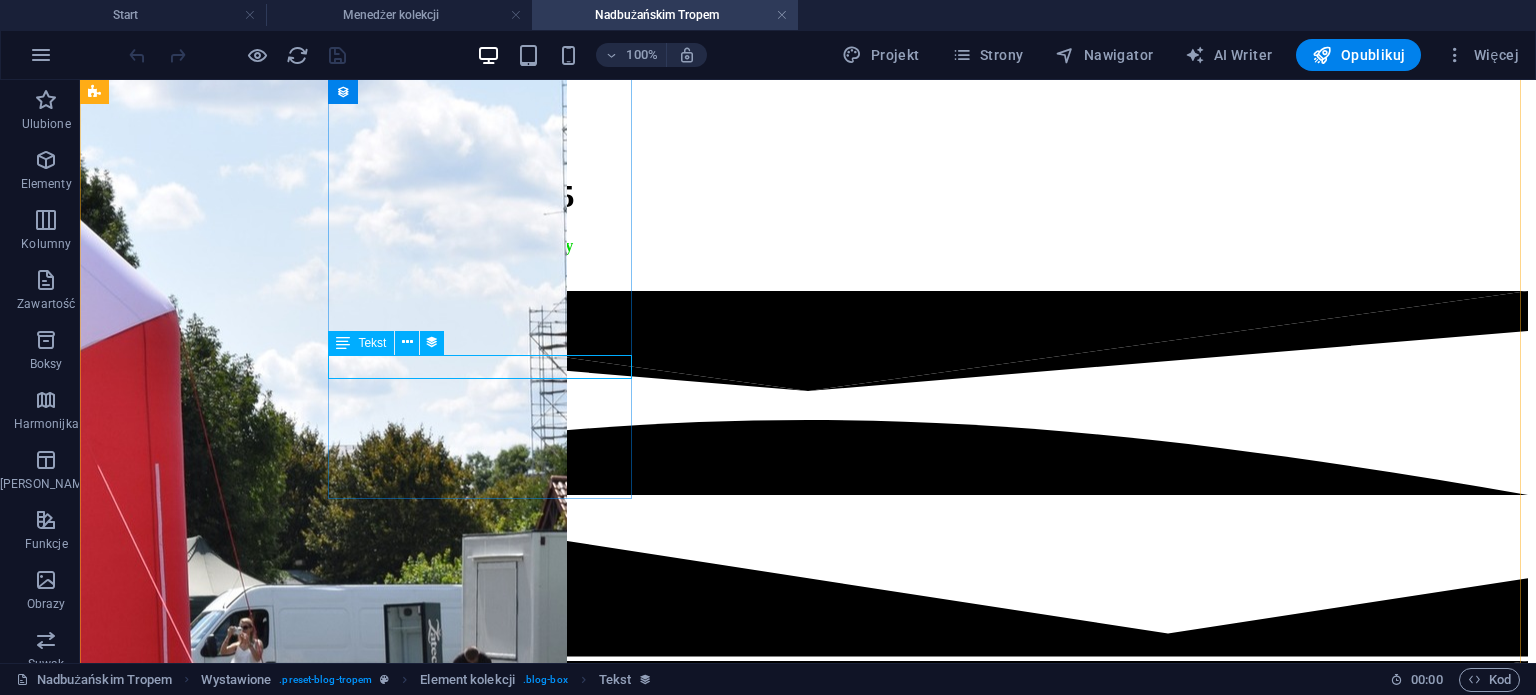 click on "[DATE] r" at bounding box center (808, 1475) 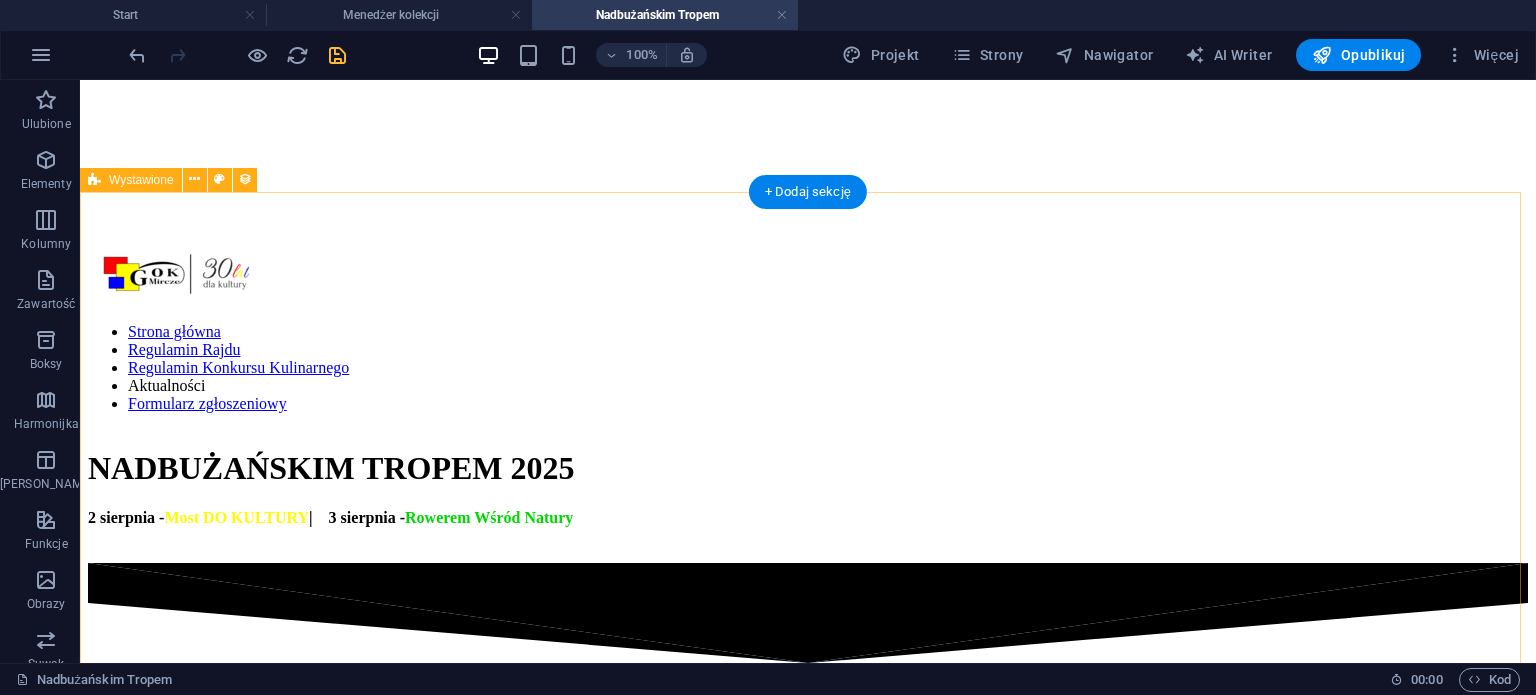 scroll, scrollTop: 400, scrollLeft: 0, axis: vertical 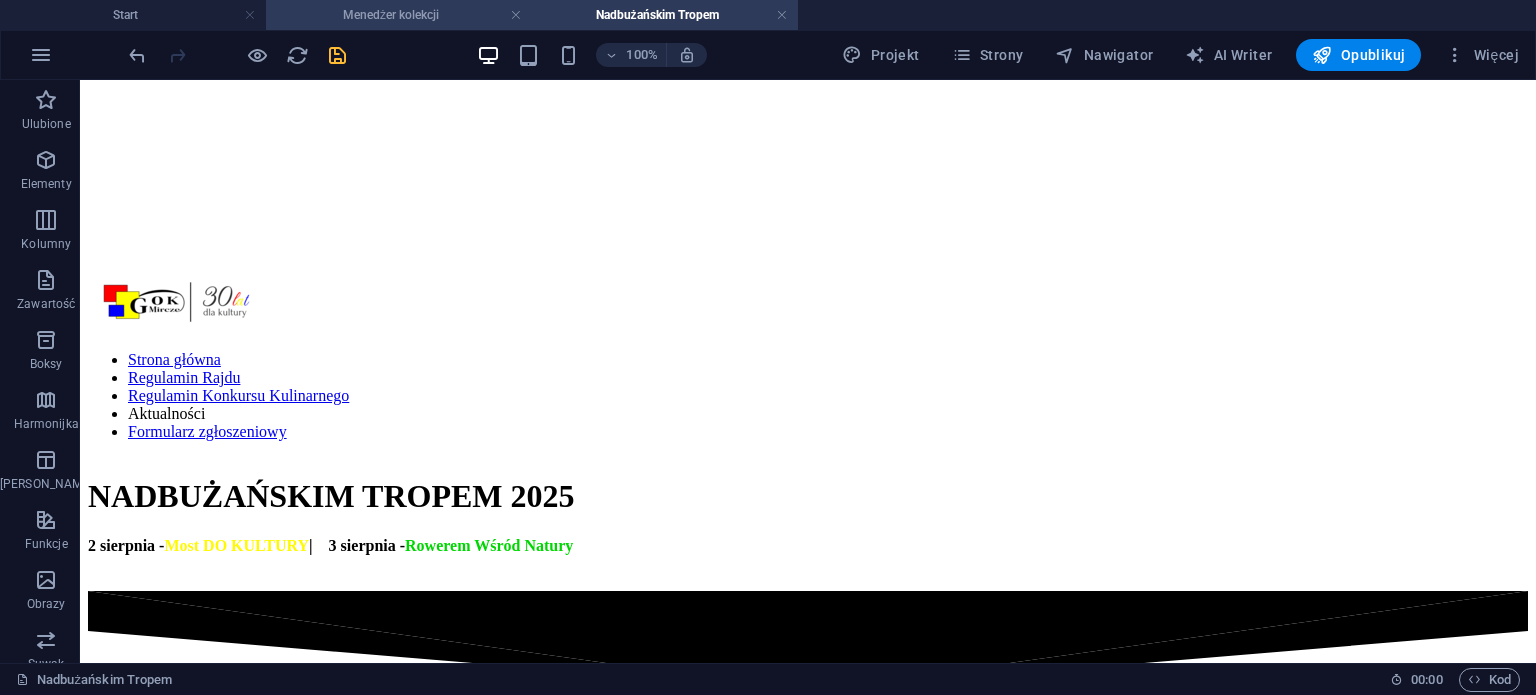 click on "Menedżer kolekcji" at bounding box center (399, 15) 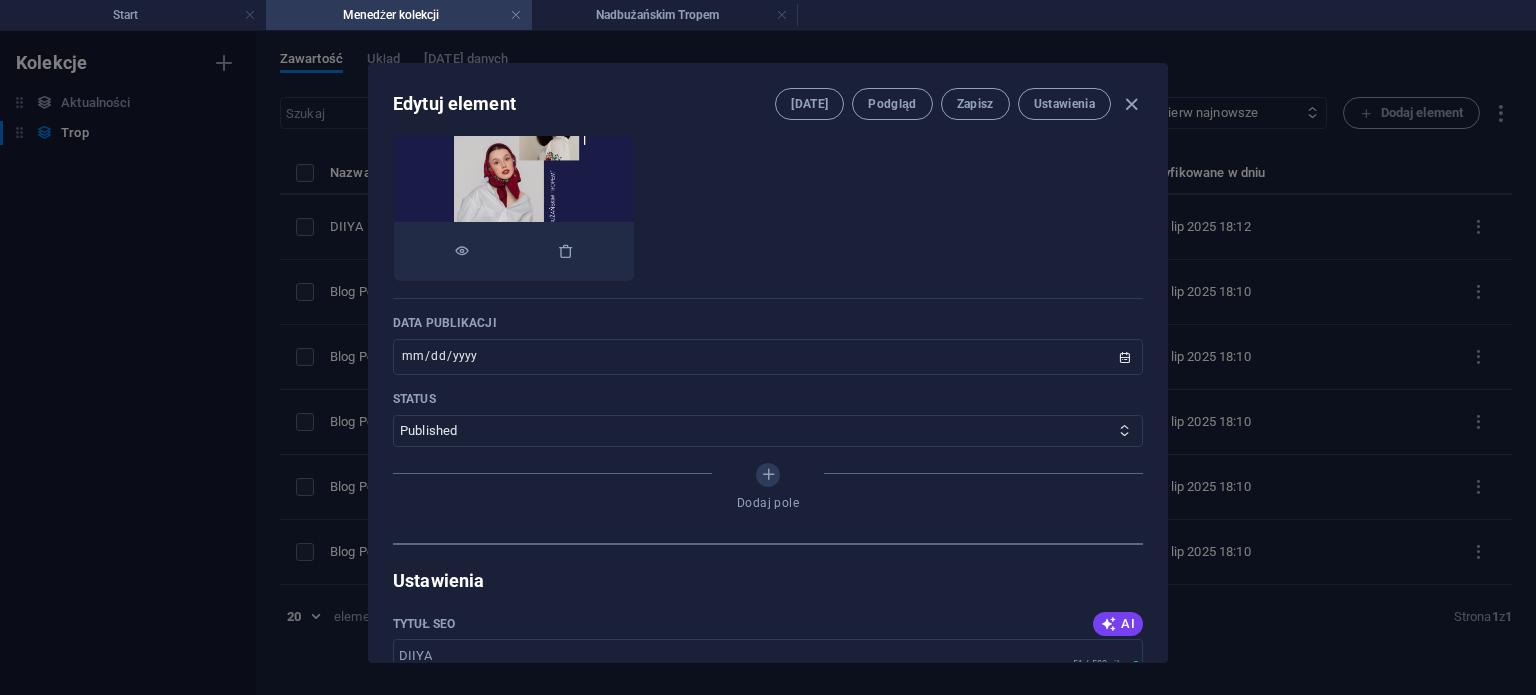 scroll, scrollTop: 700, scrollLeft: 0, axis: vertical 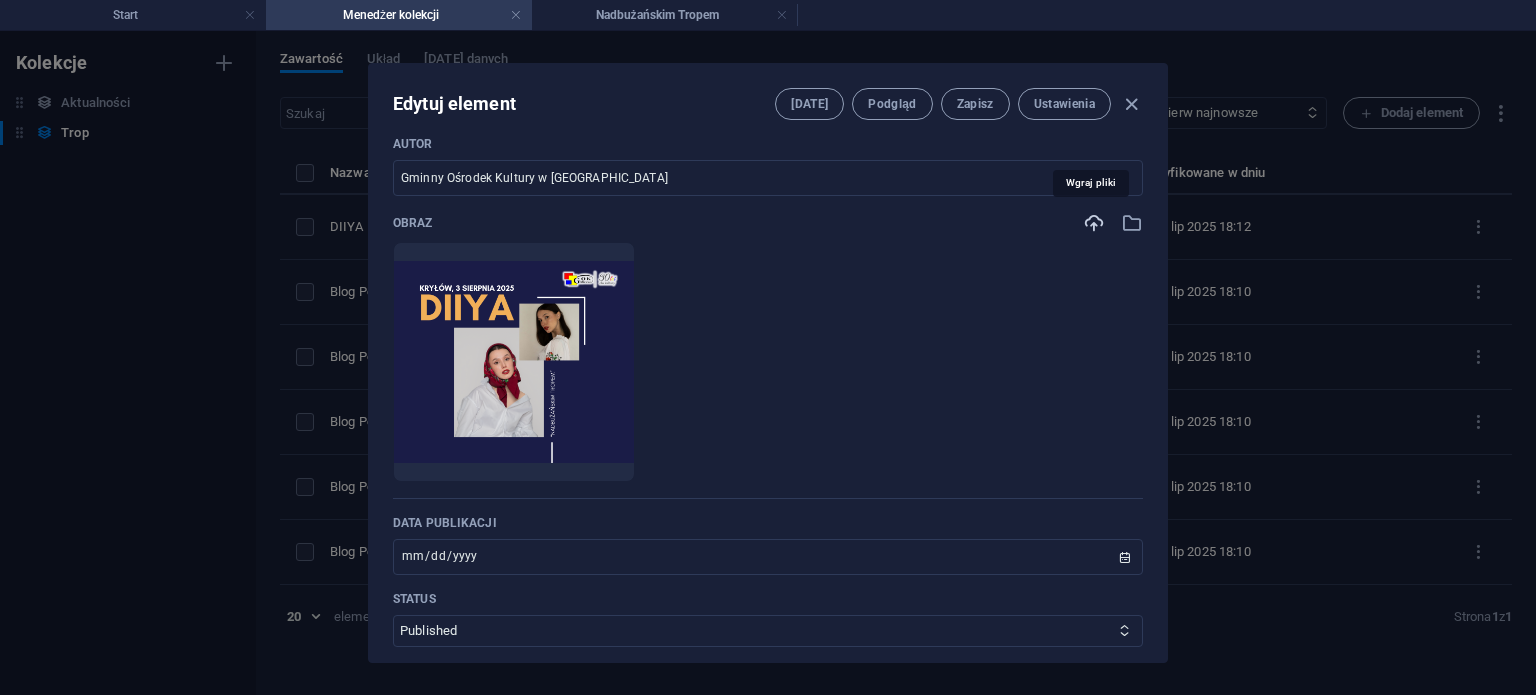 click at bounding box center [1094, 223] 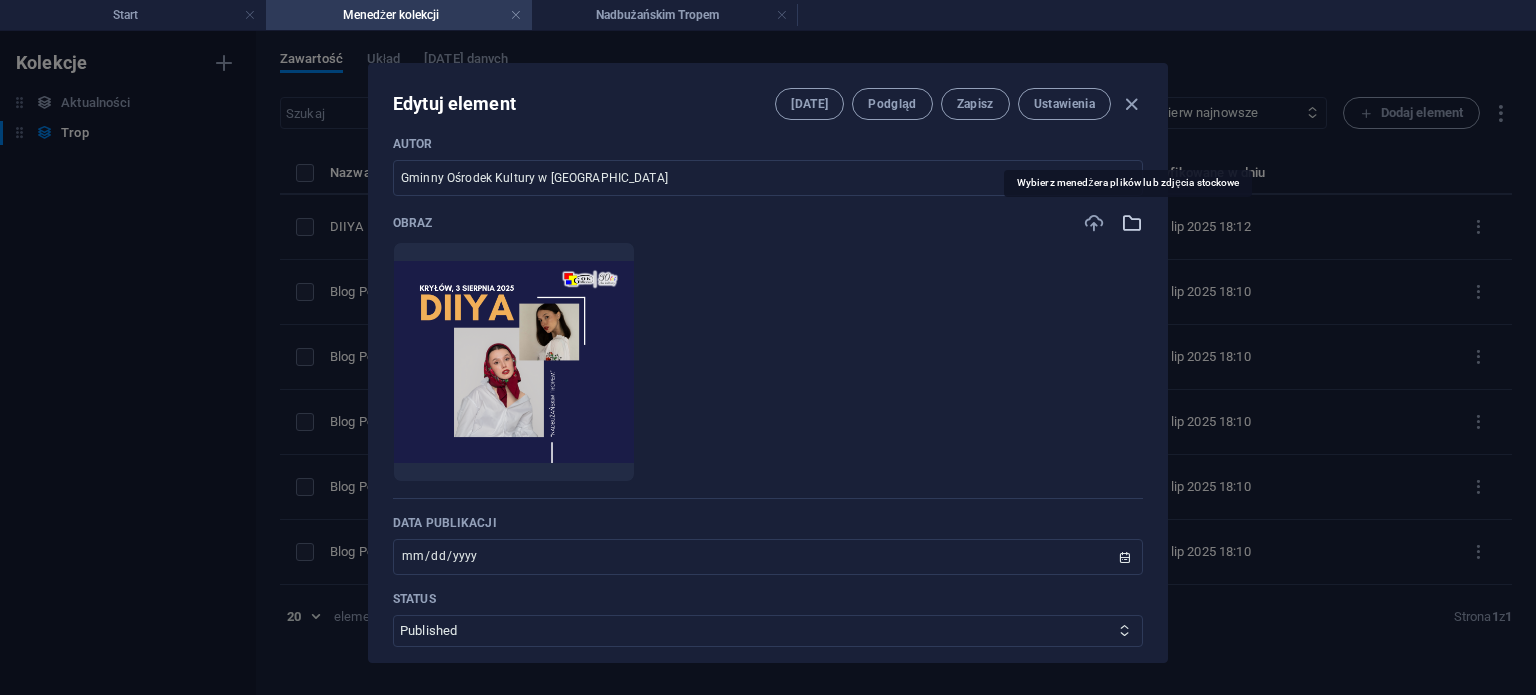 click at bounding box center [1132, 223] 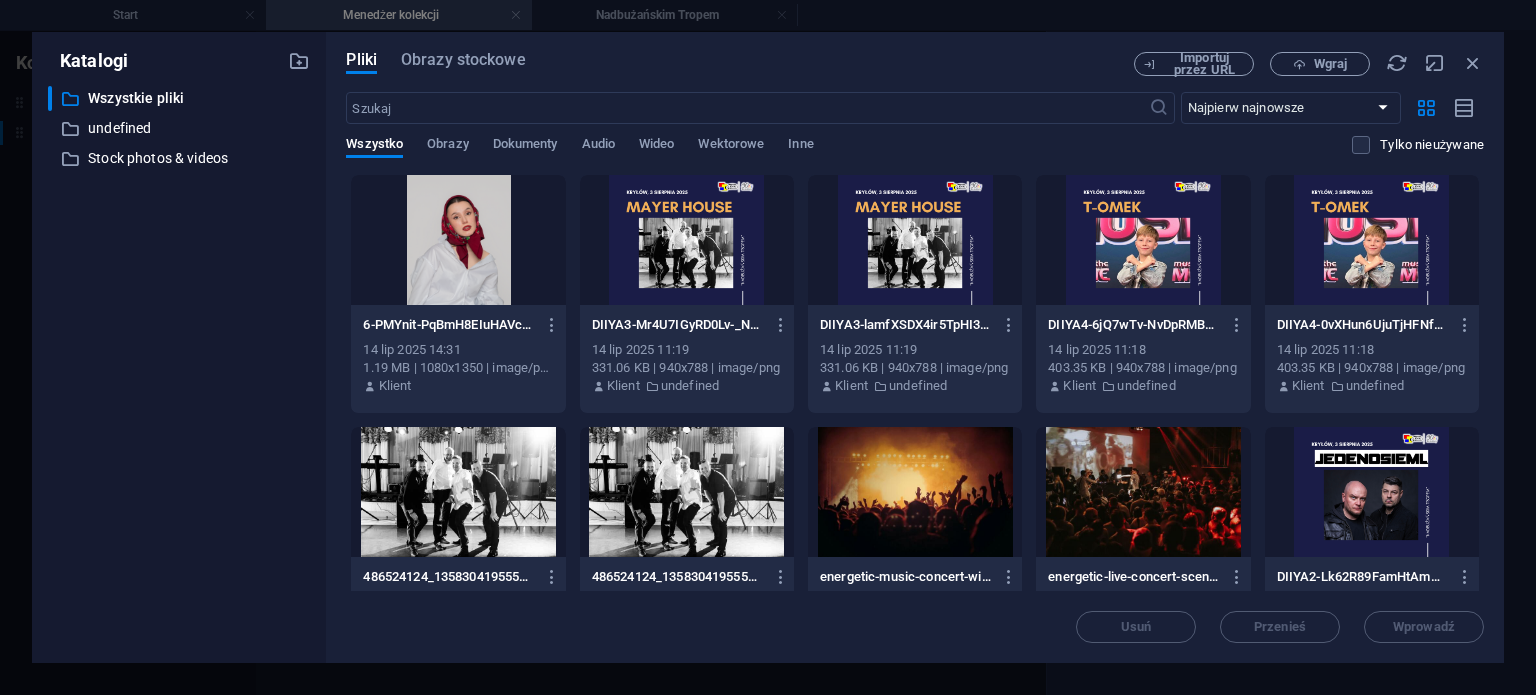 click at bounding box center [458, 240] 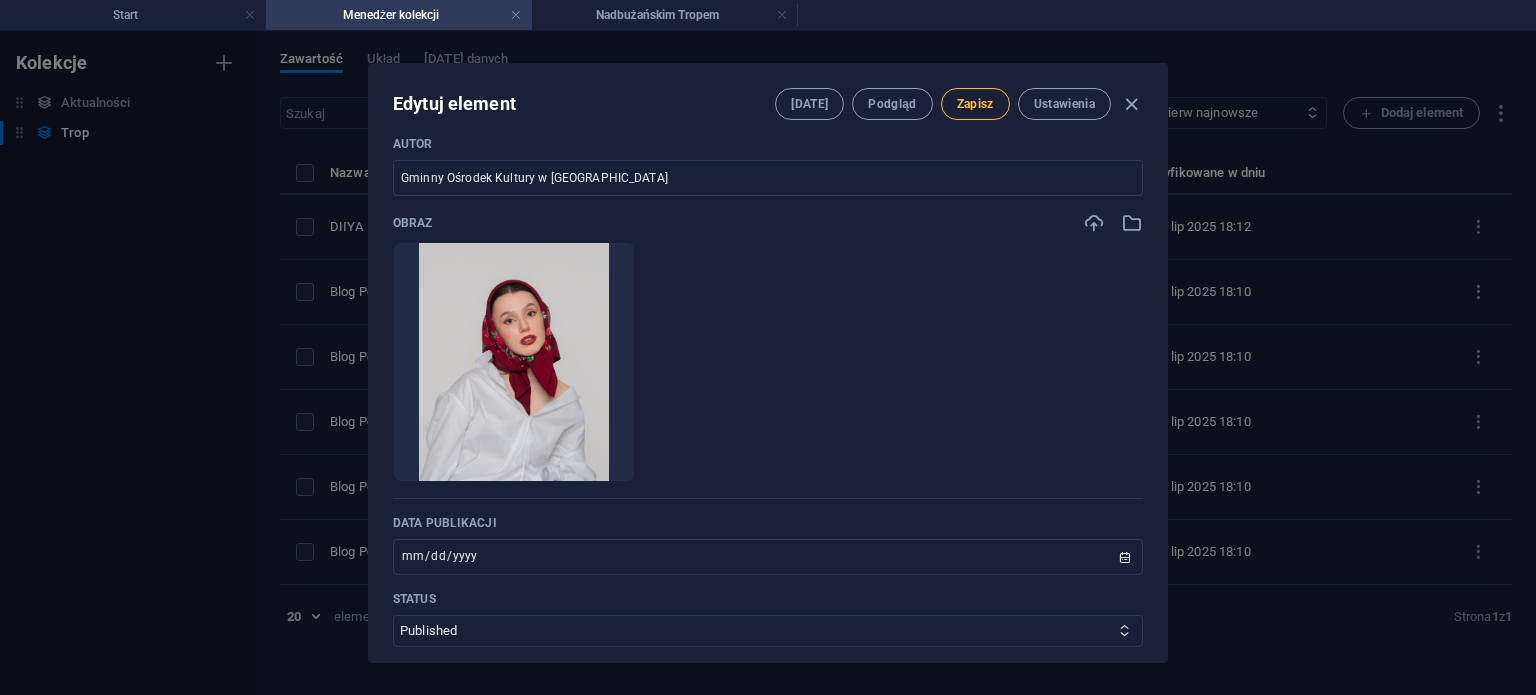 click on "Zapisz" at bounding box center [975, 104] 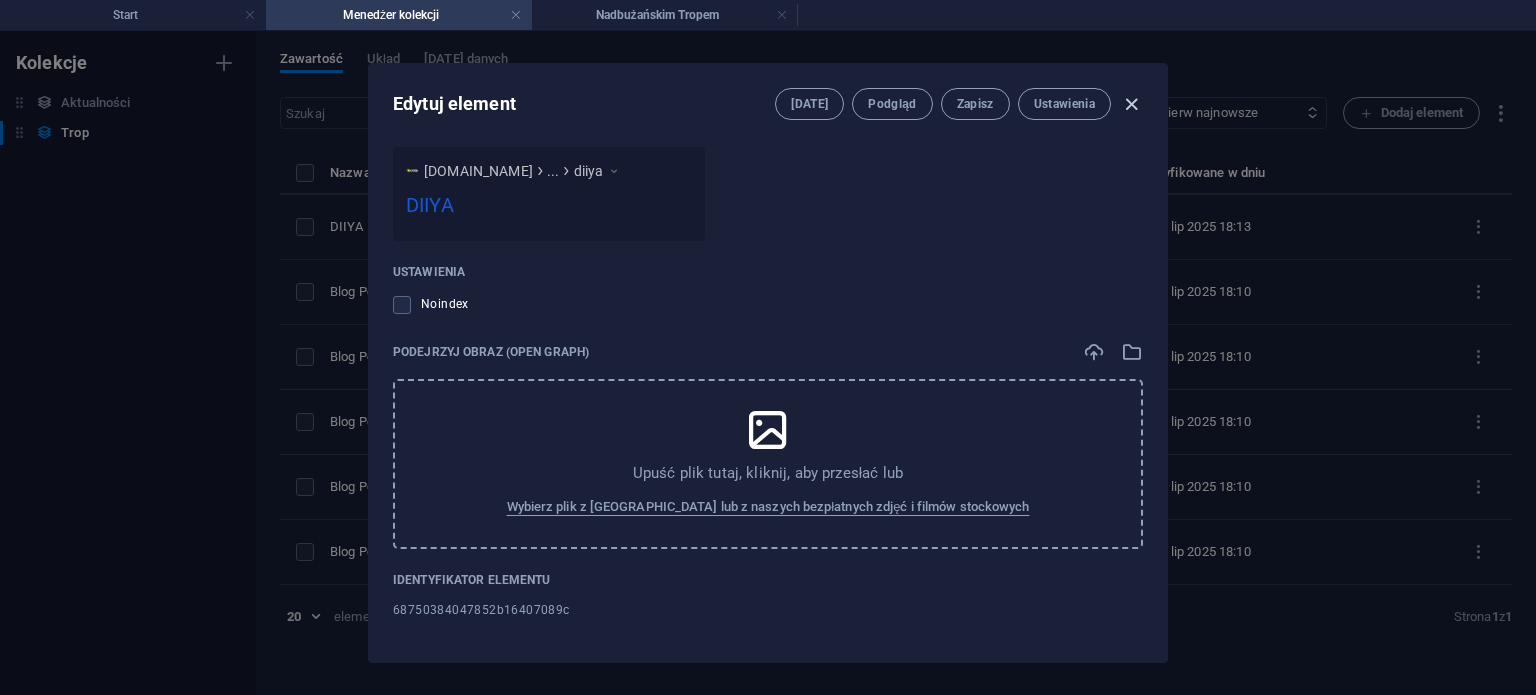 drag, startPoint x: 1131, startPoint y: 97, endPoint x: 1116, endPoint y: 151, distance: 56.044624 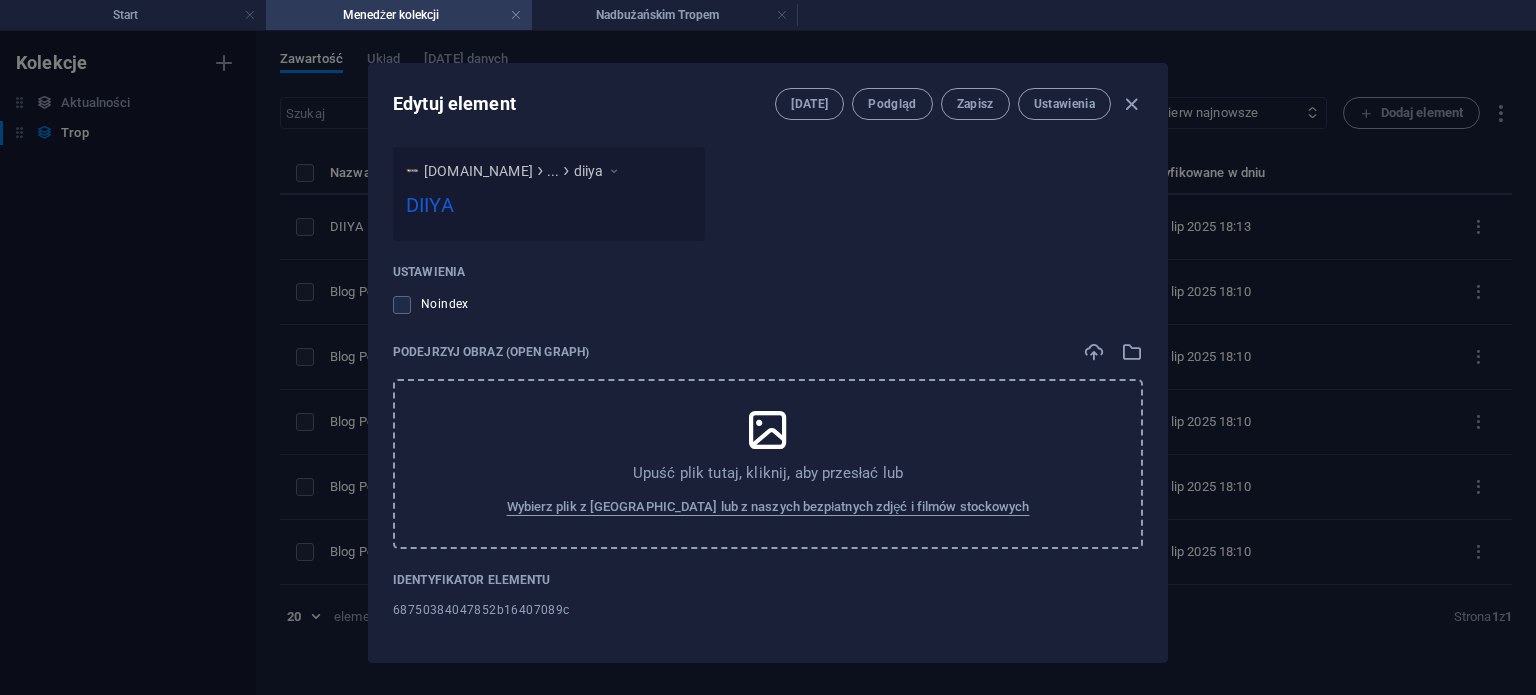 click at bounding box center (1131, 104) 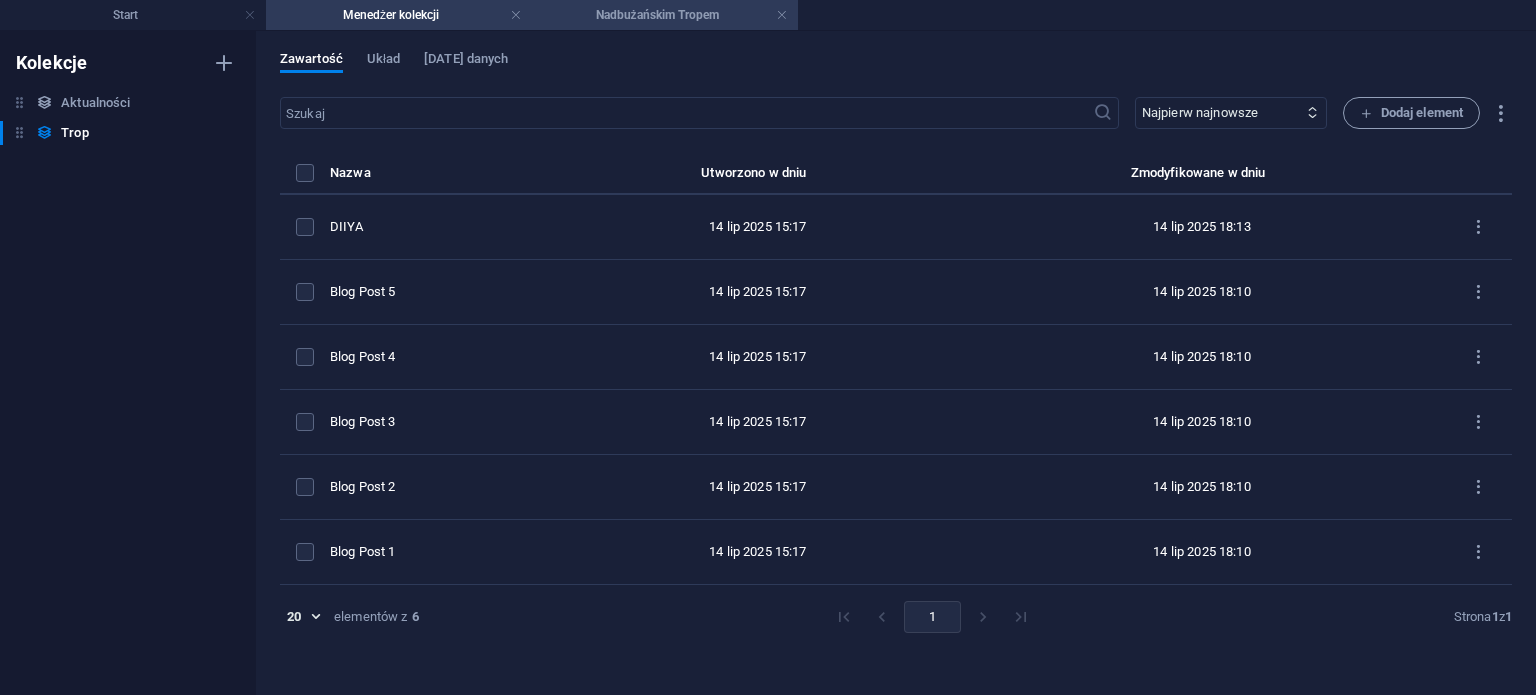 click on "Nadbużańskim Tropem" at bounding box center [665, 15] 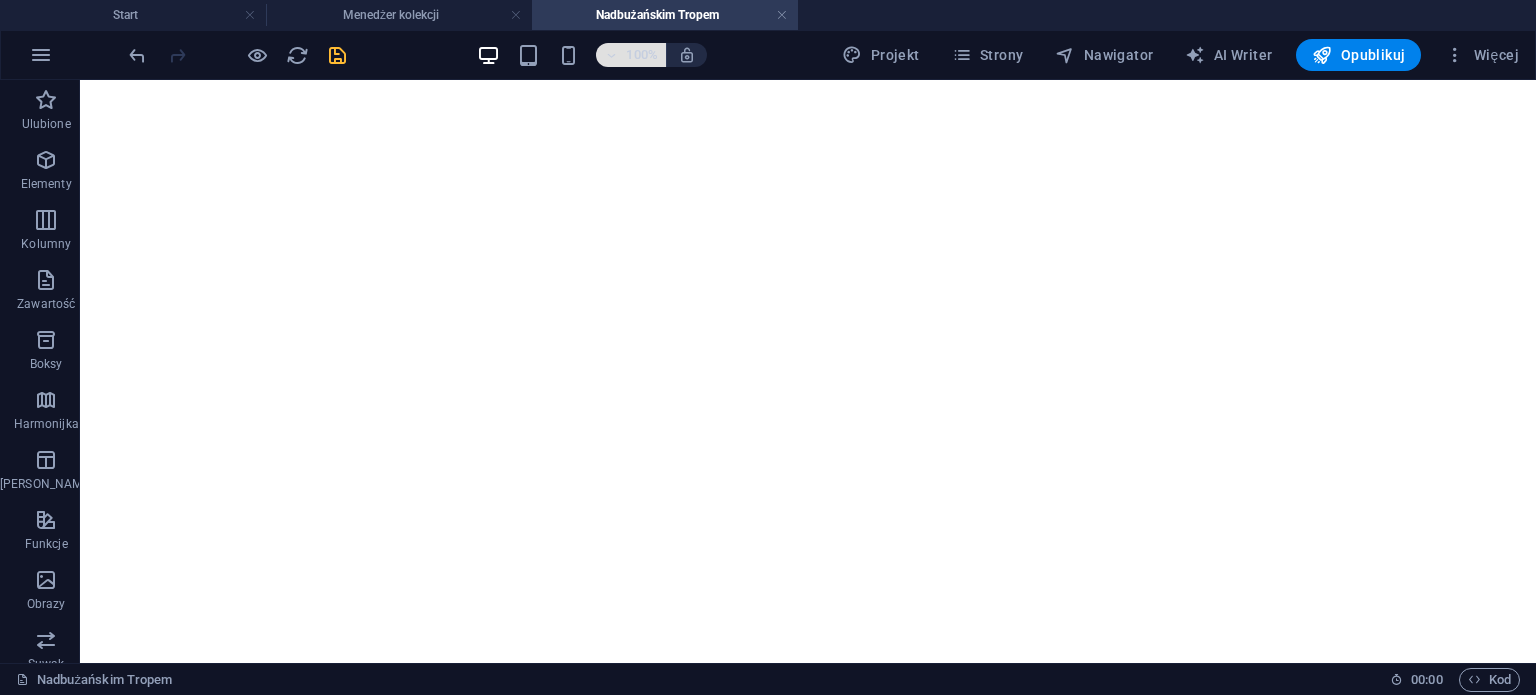 scroll, scrollTop: 400, scrollLeft: 0, axis: vertical 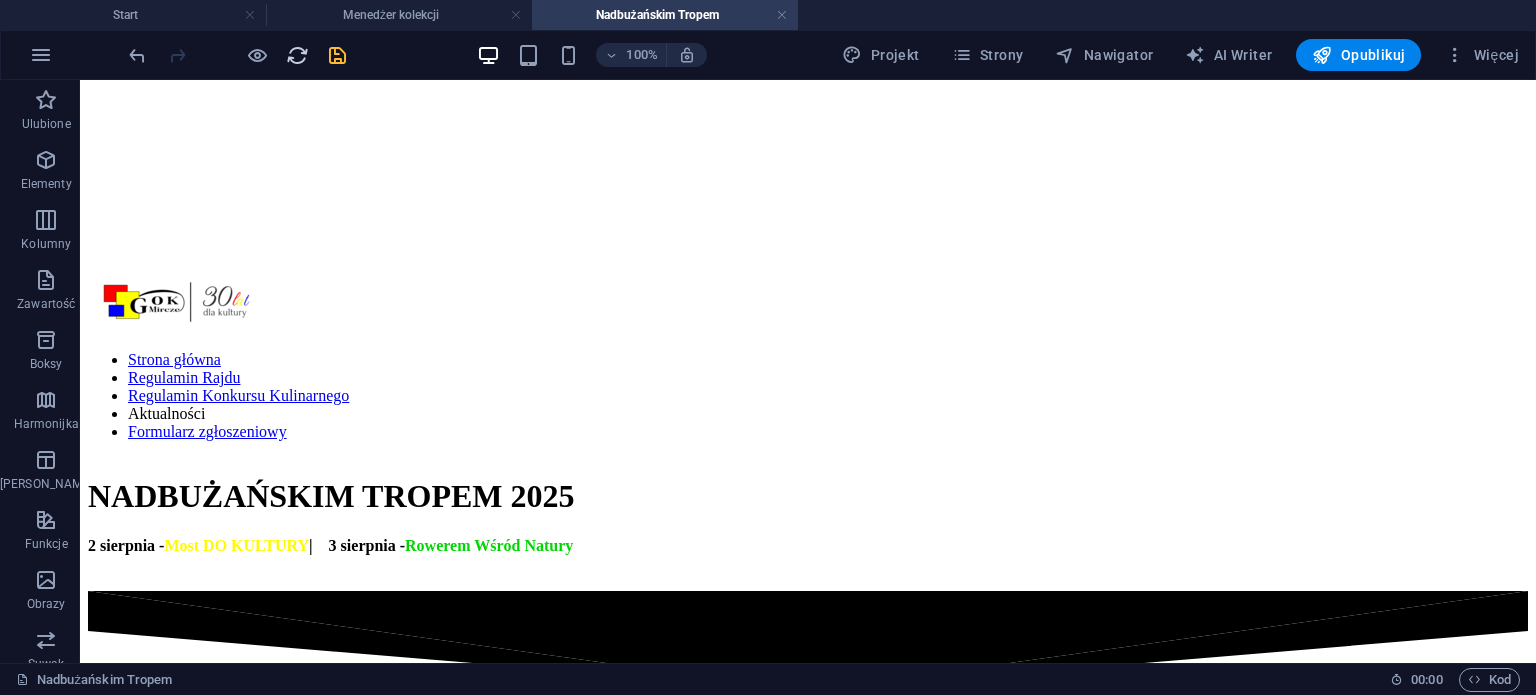 click at bounding box center (297, 55) 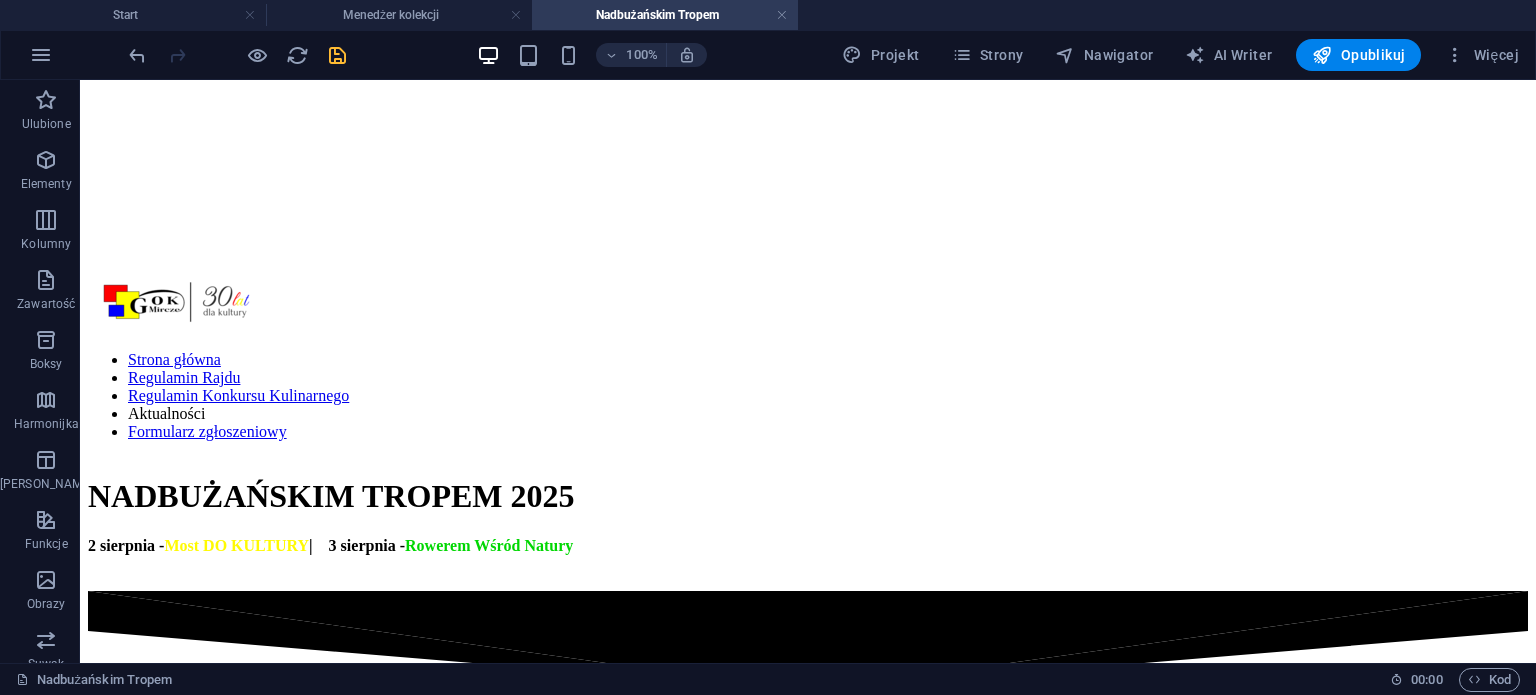 click at bounding box center (337, 55) 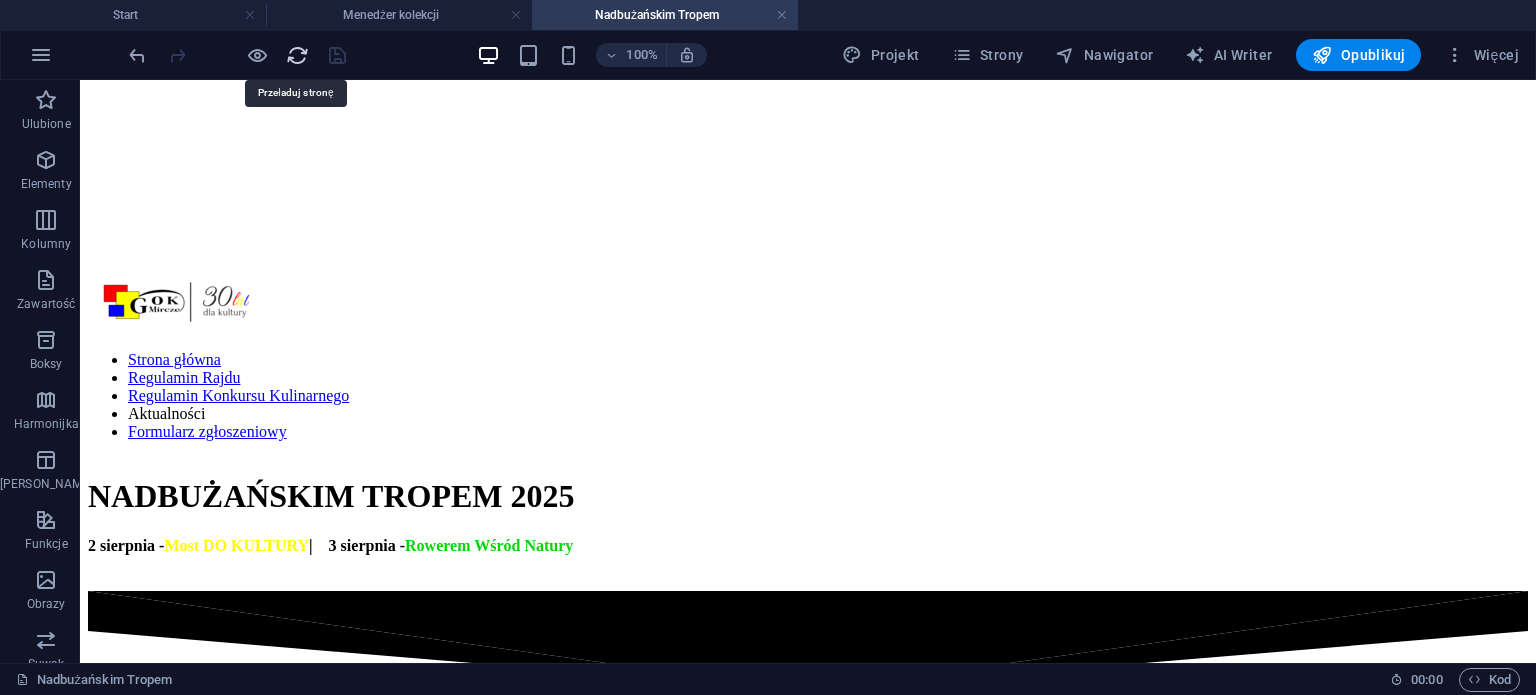 click at bounding box center (297, 55) 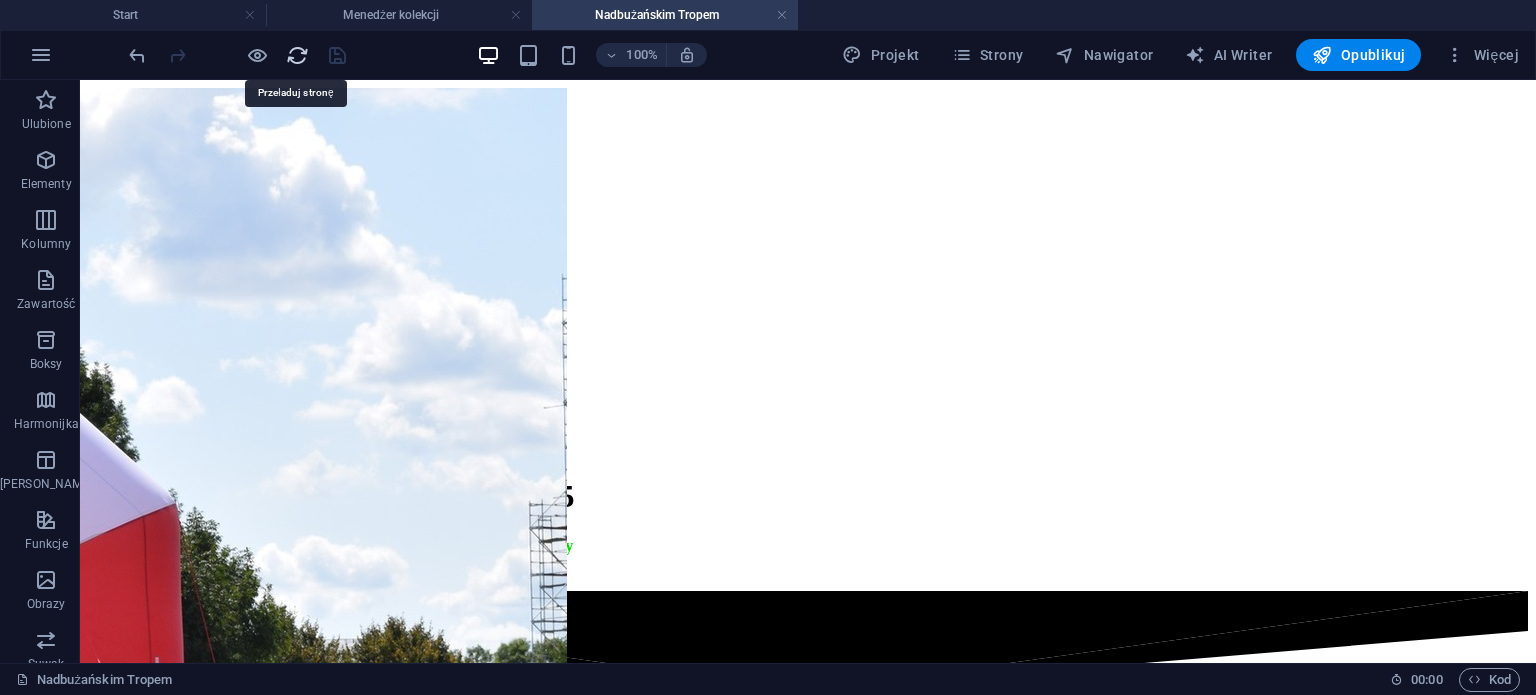 click at bounding box center (297, 55) 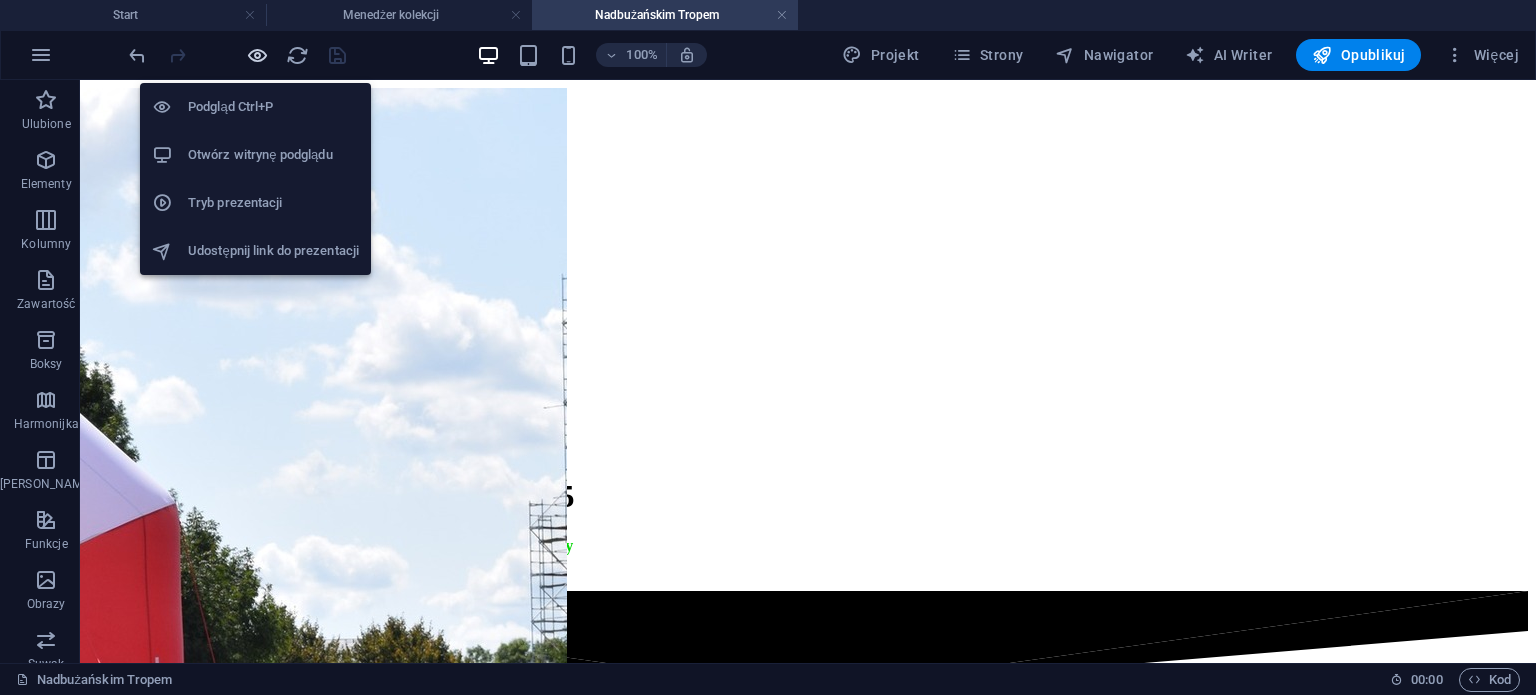 click at bounding box center [257, 55] 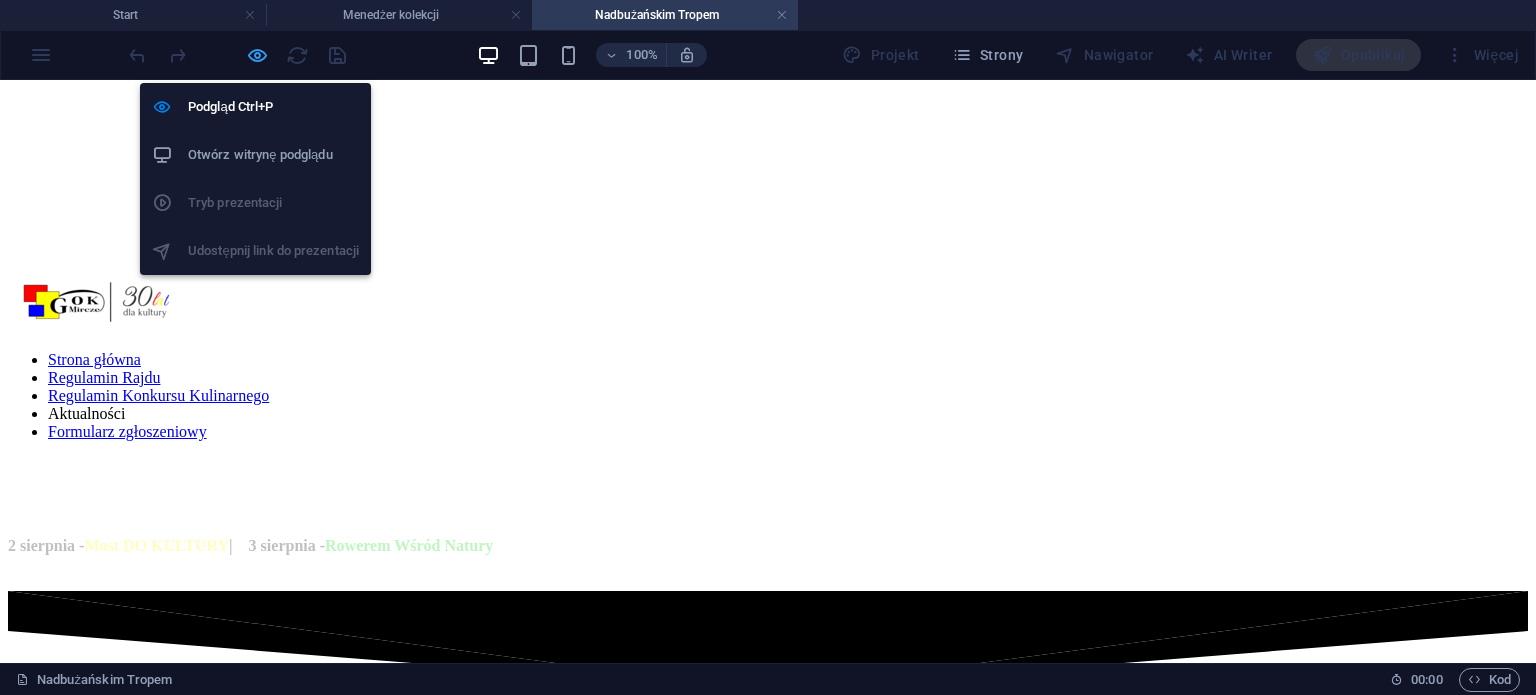 click at bounding box center (257, 55) 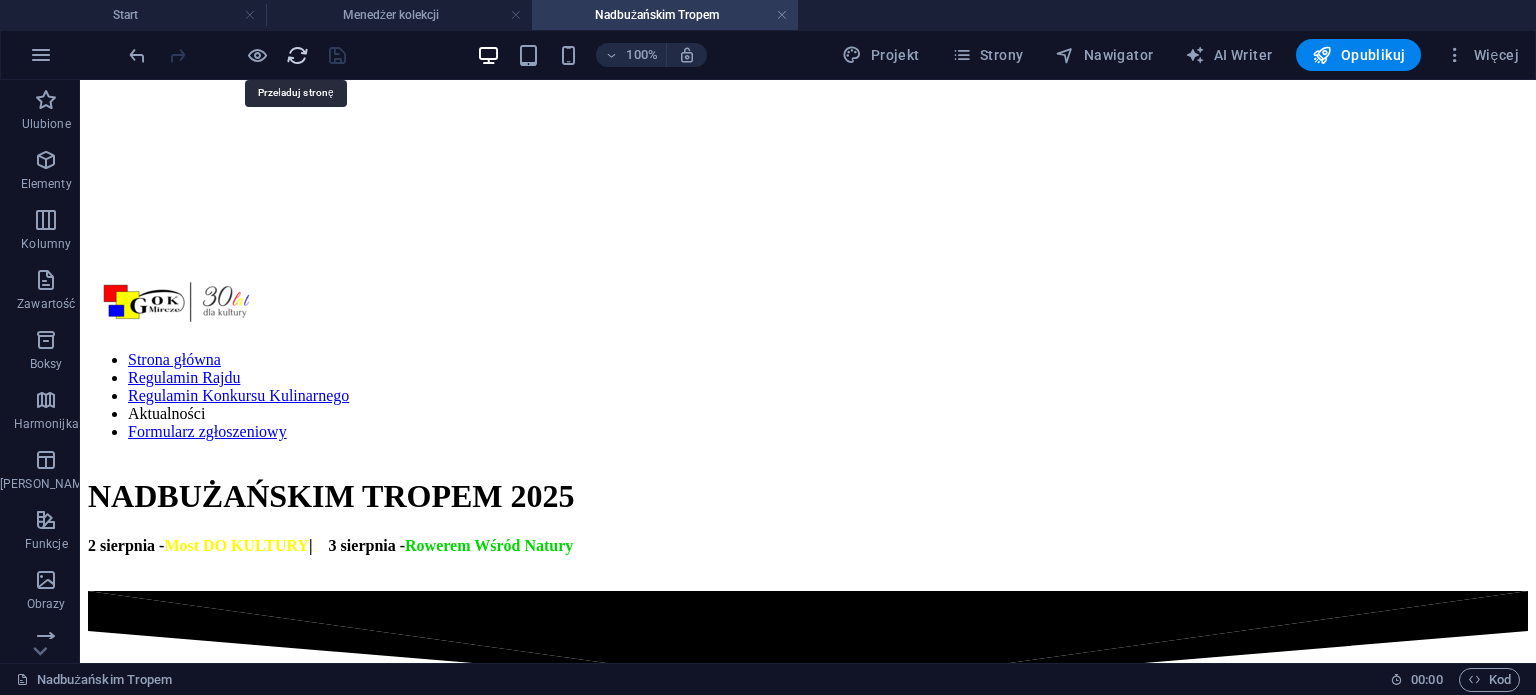 click at bounding box center (297, 55) 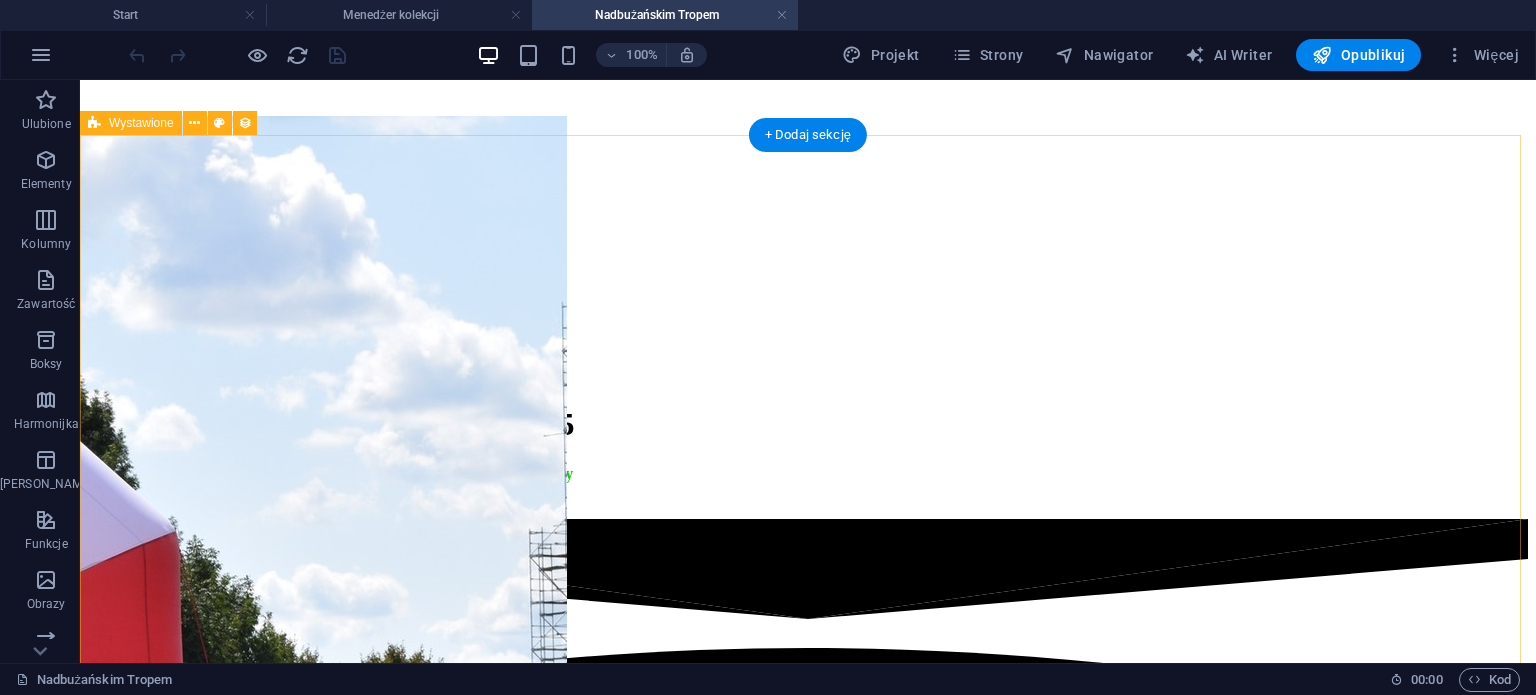 scroll, scrollTop: 500, scrollLeft: 0, axis: vertical 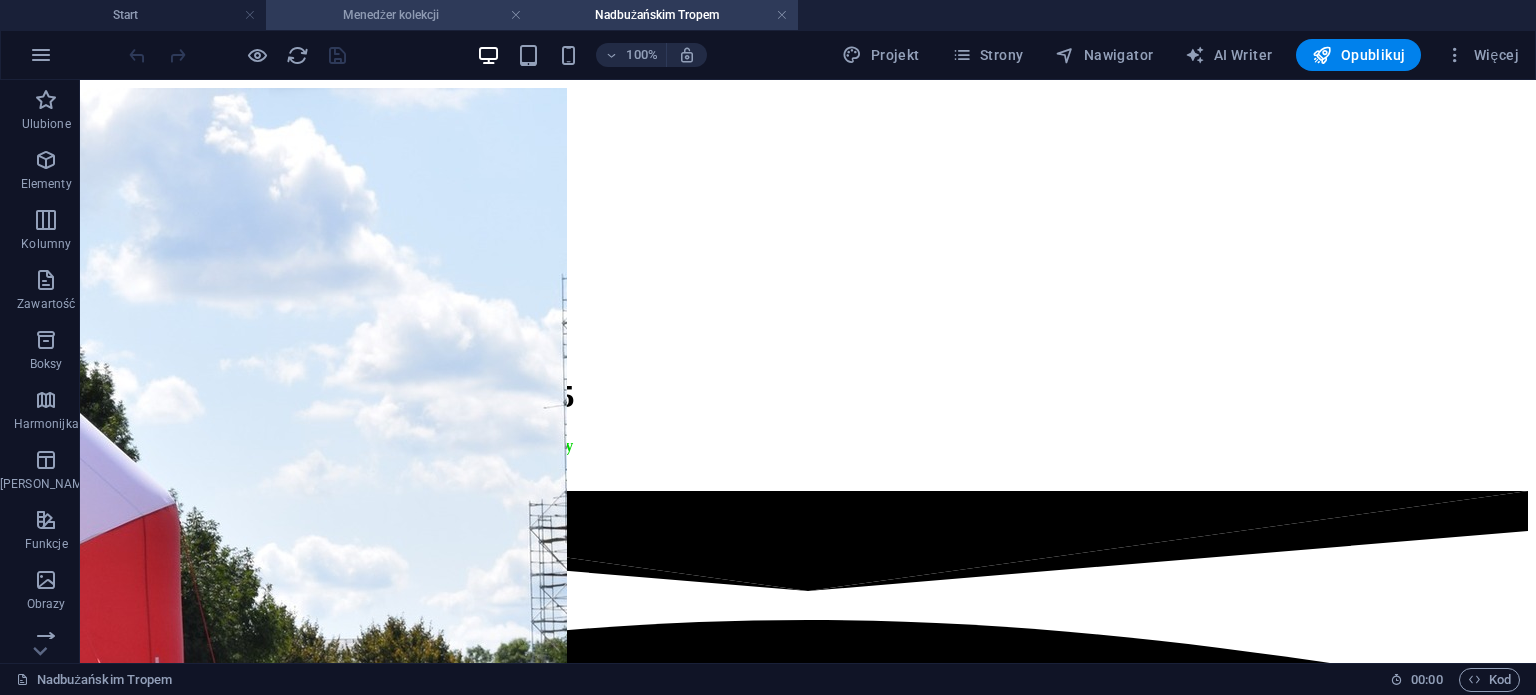 click on "Menedżer kolekcji" at bounding box center [399, 15] 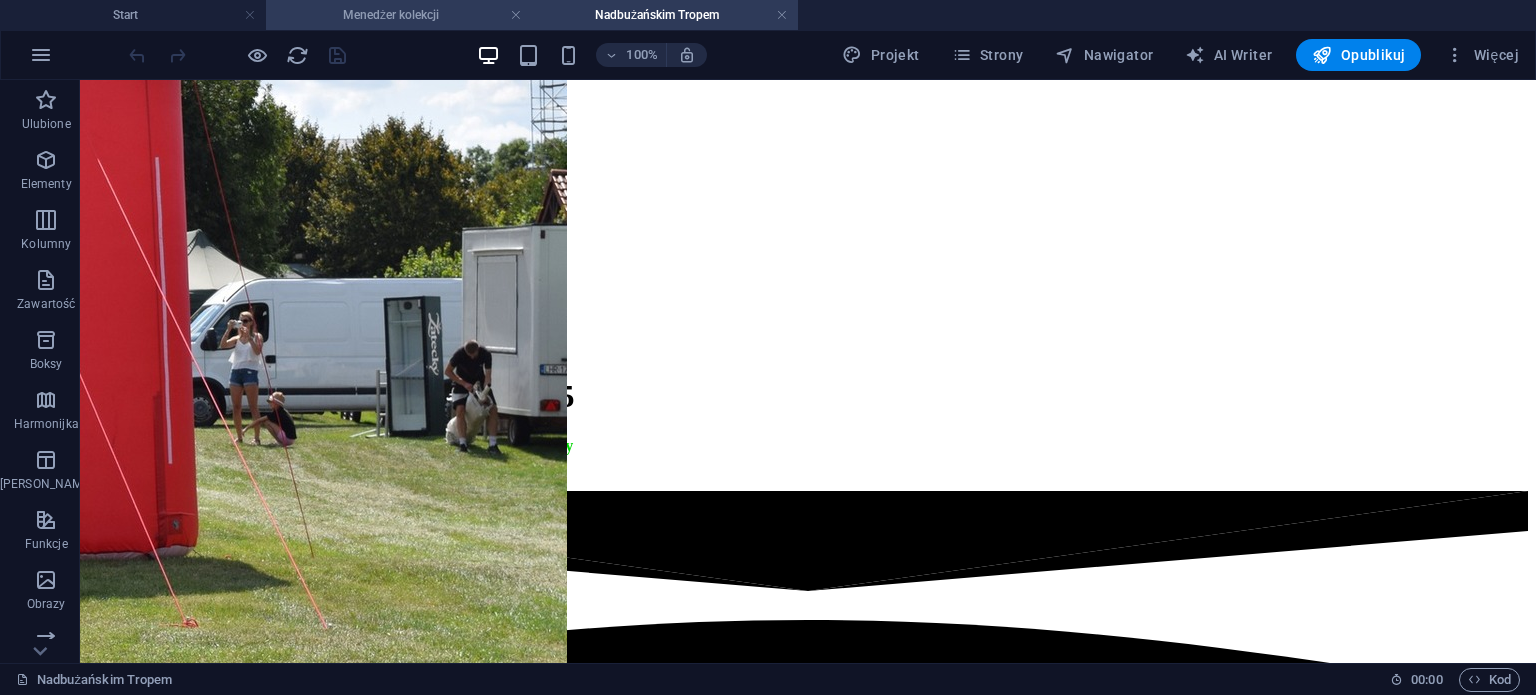 scroll, scrollTop: 0, scrollLeft: 0, axis: both 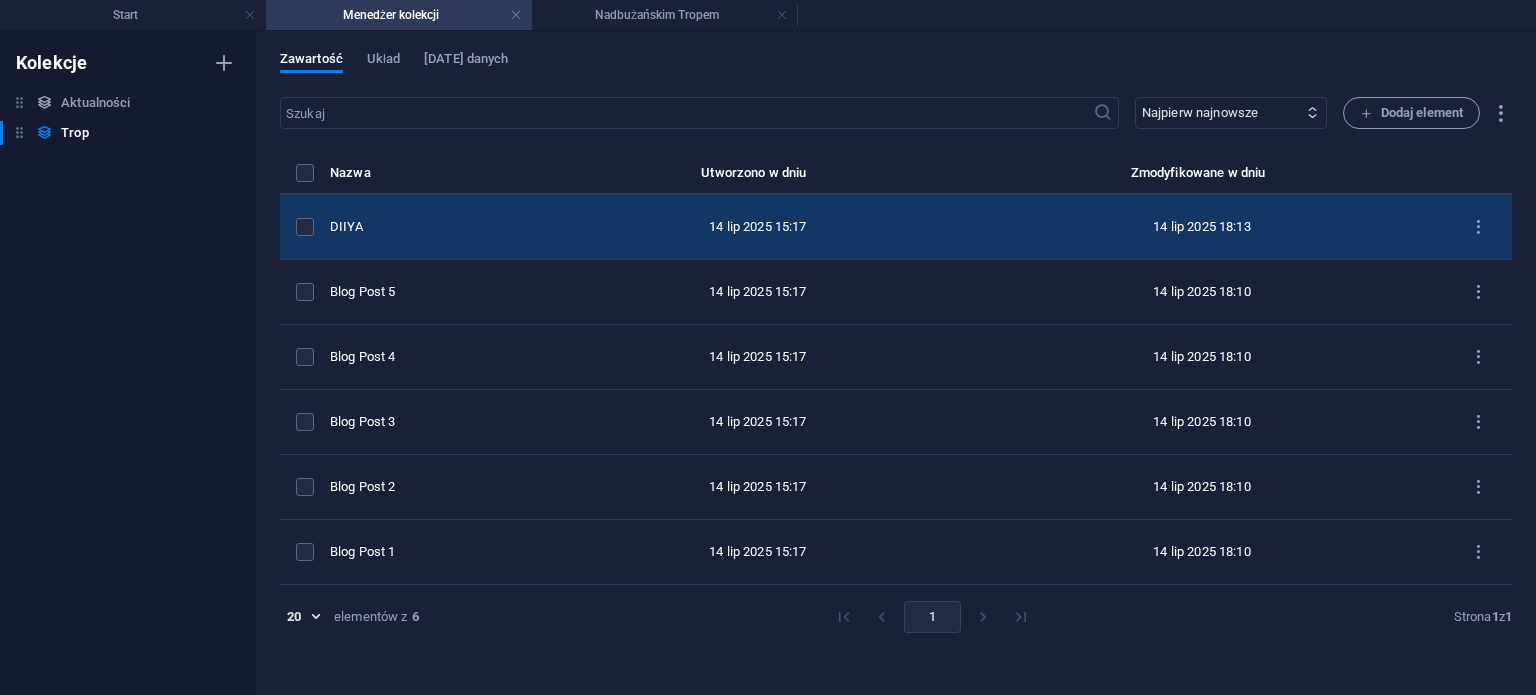 click on "DIIYA" at bounding box center (435, 227) 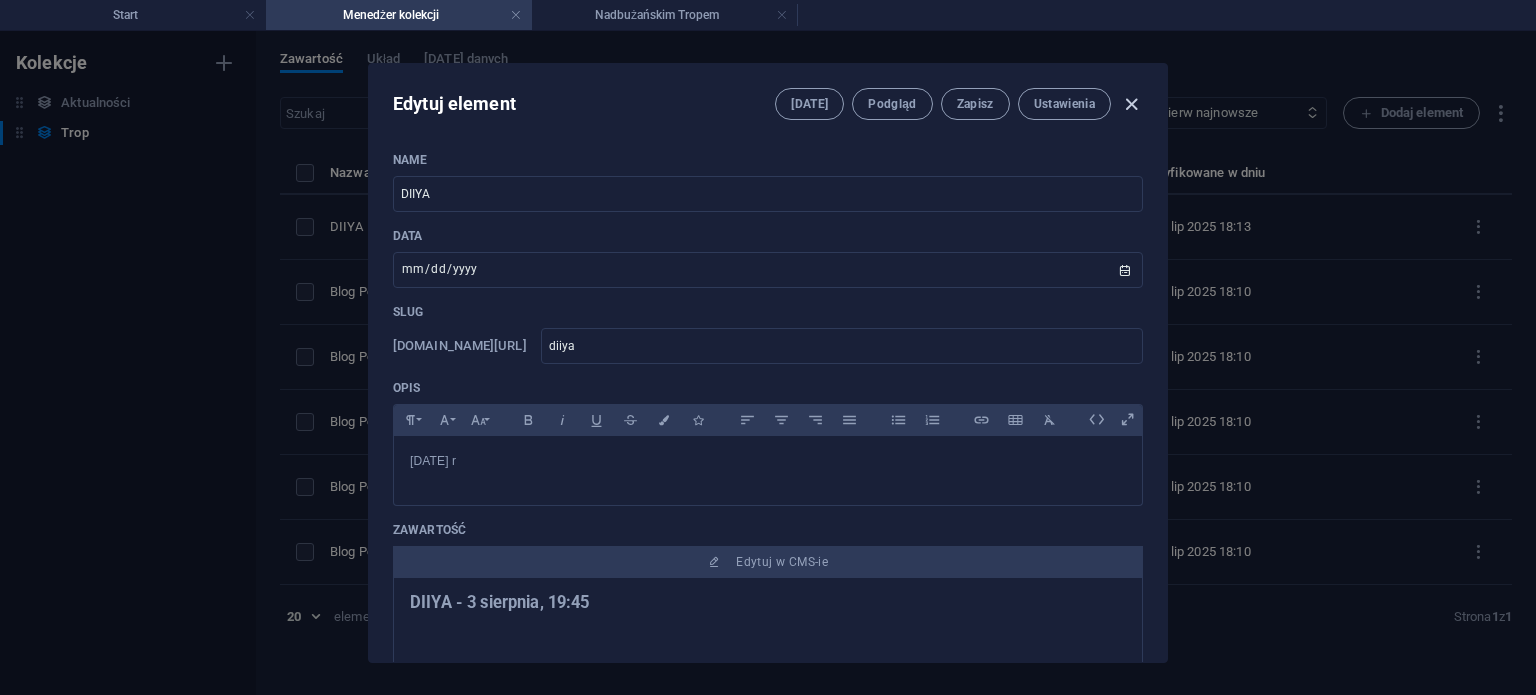 click at bounding box center [1131, 104] 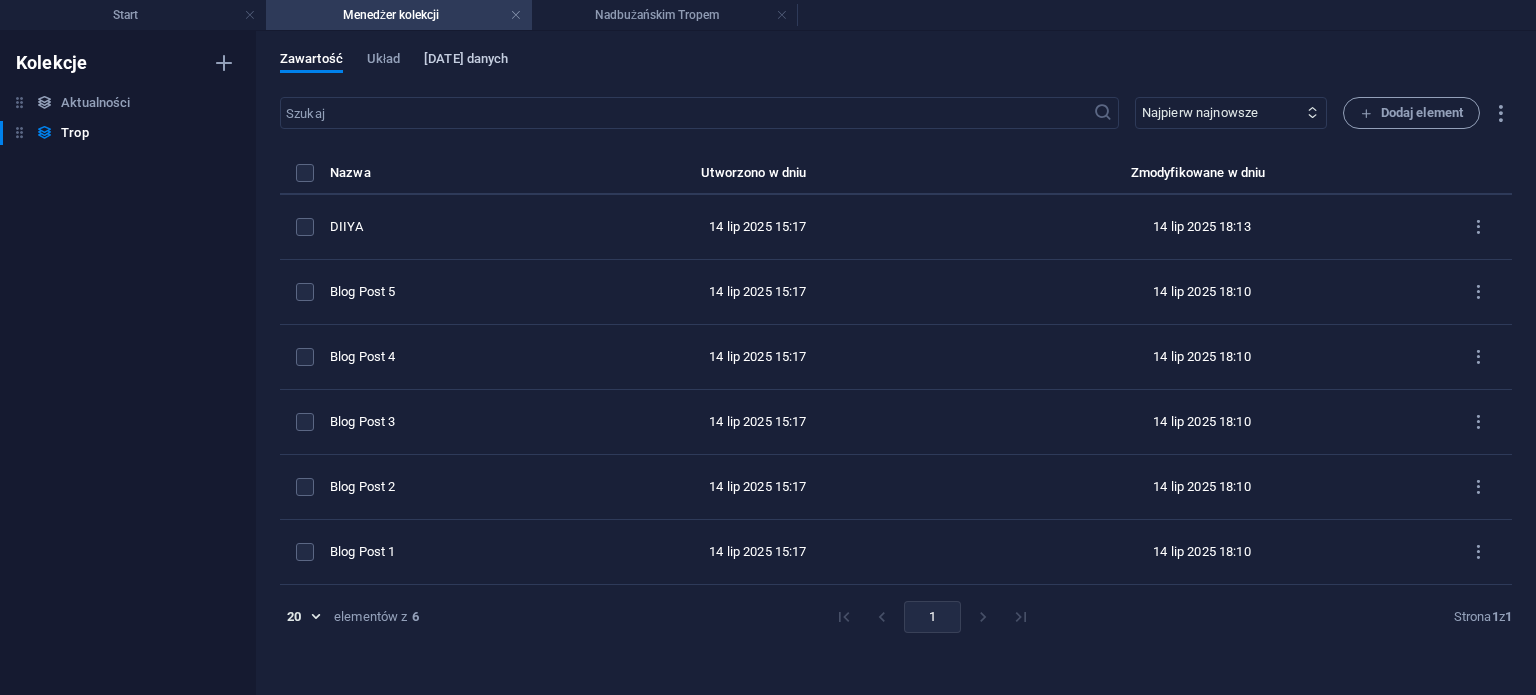 click on "[DATE] danych" at bounding box center (466, 61) 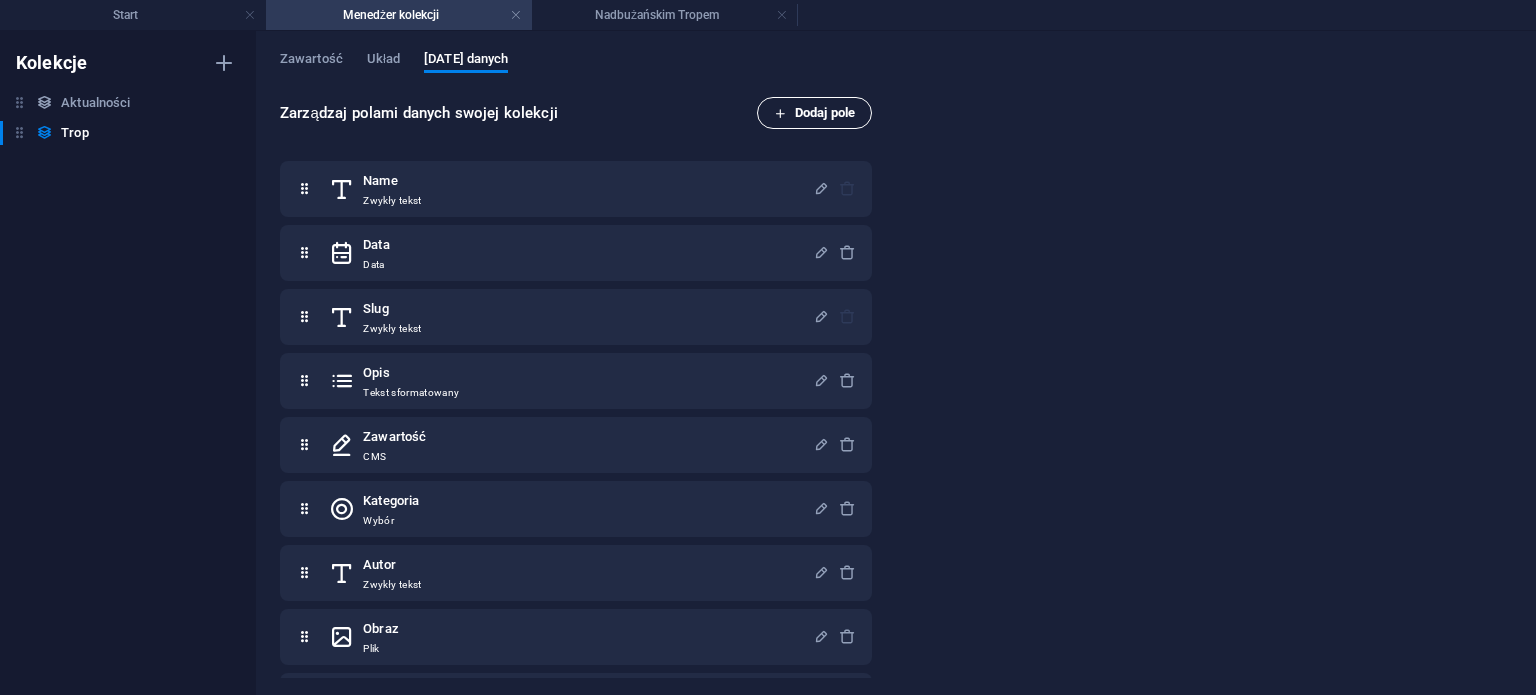 click on "Dodaj pole" at bounding box center [814, 113] 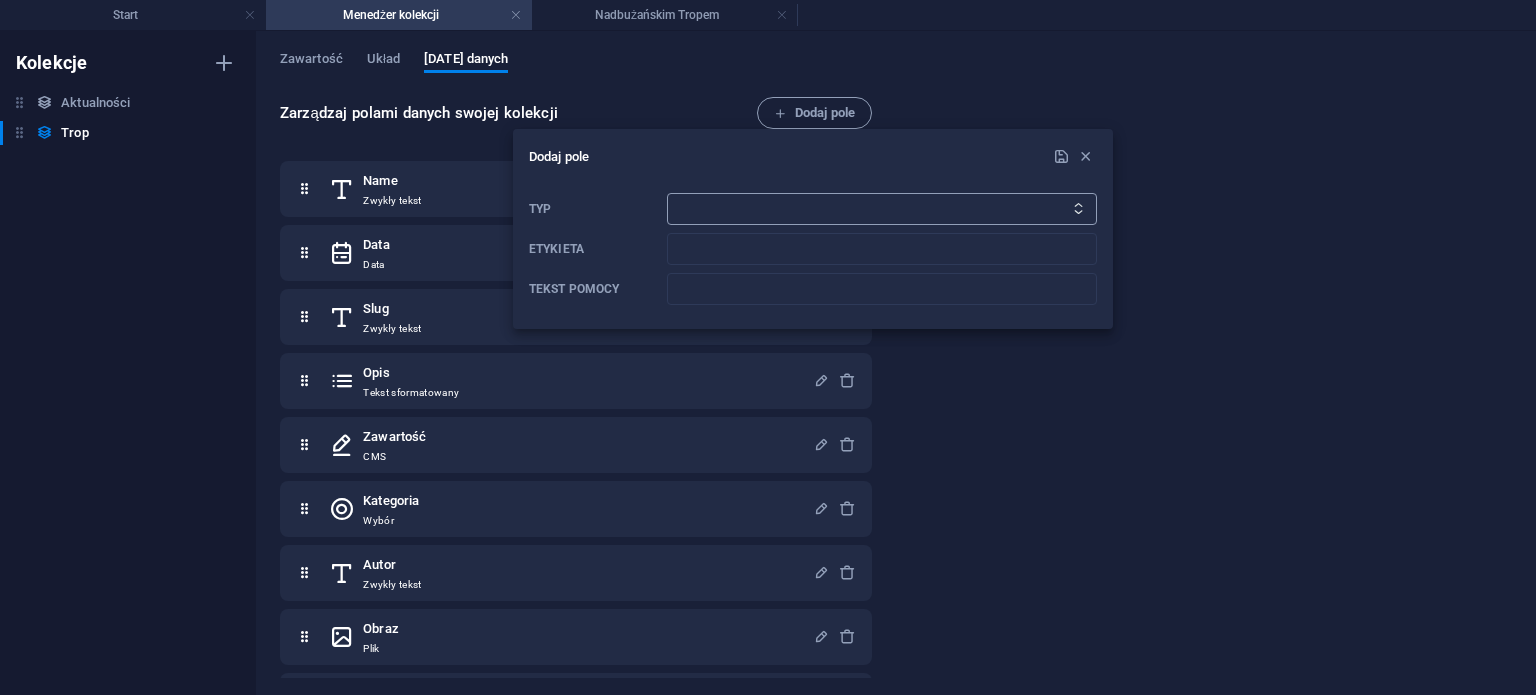 click on "Zwykły tekst Połącz CMS Tekst sformatowany Plik Wiele plików Pole wyboru Wybór Data Numer" at bounding box center [882, 209] 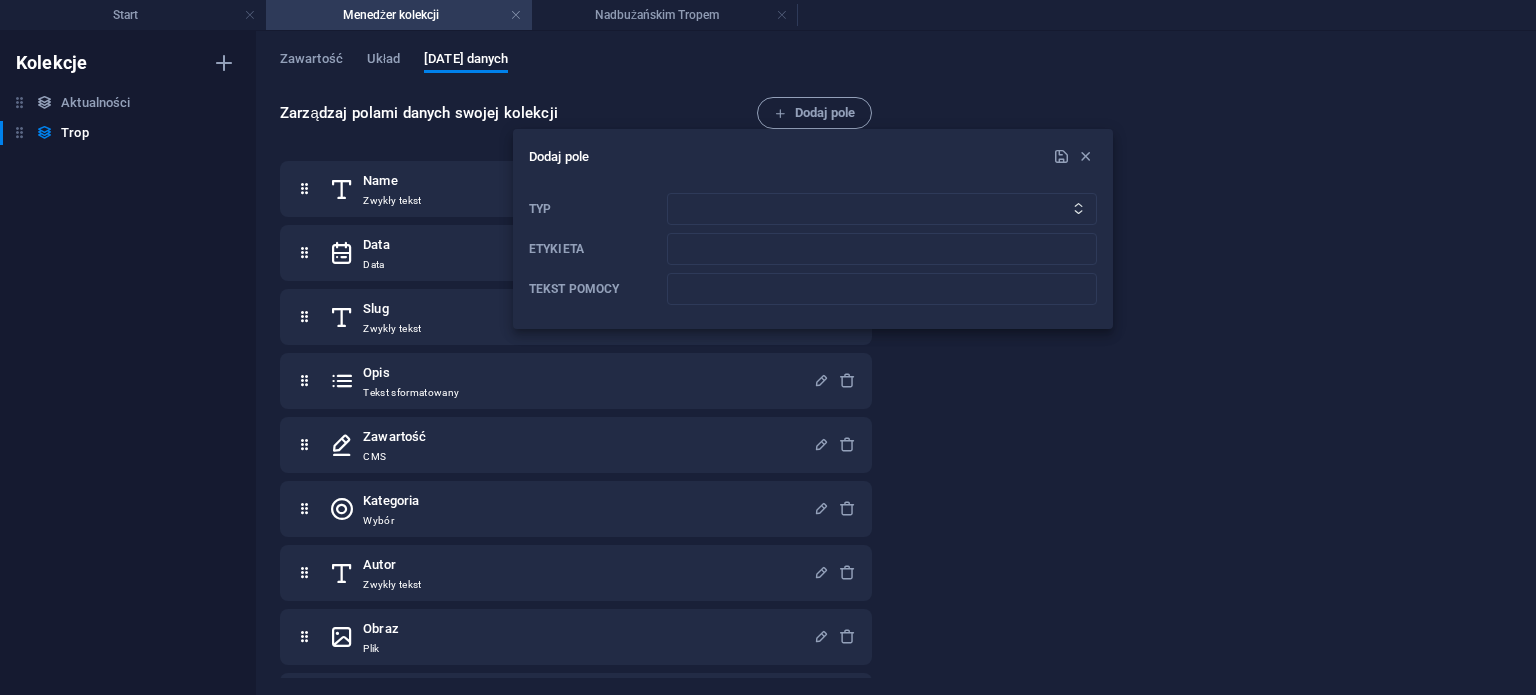click on "Dodaj pole" at bounding box center [789, 157] 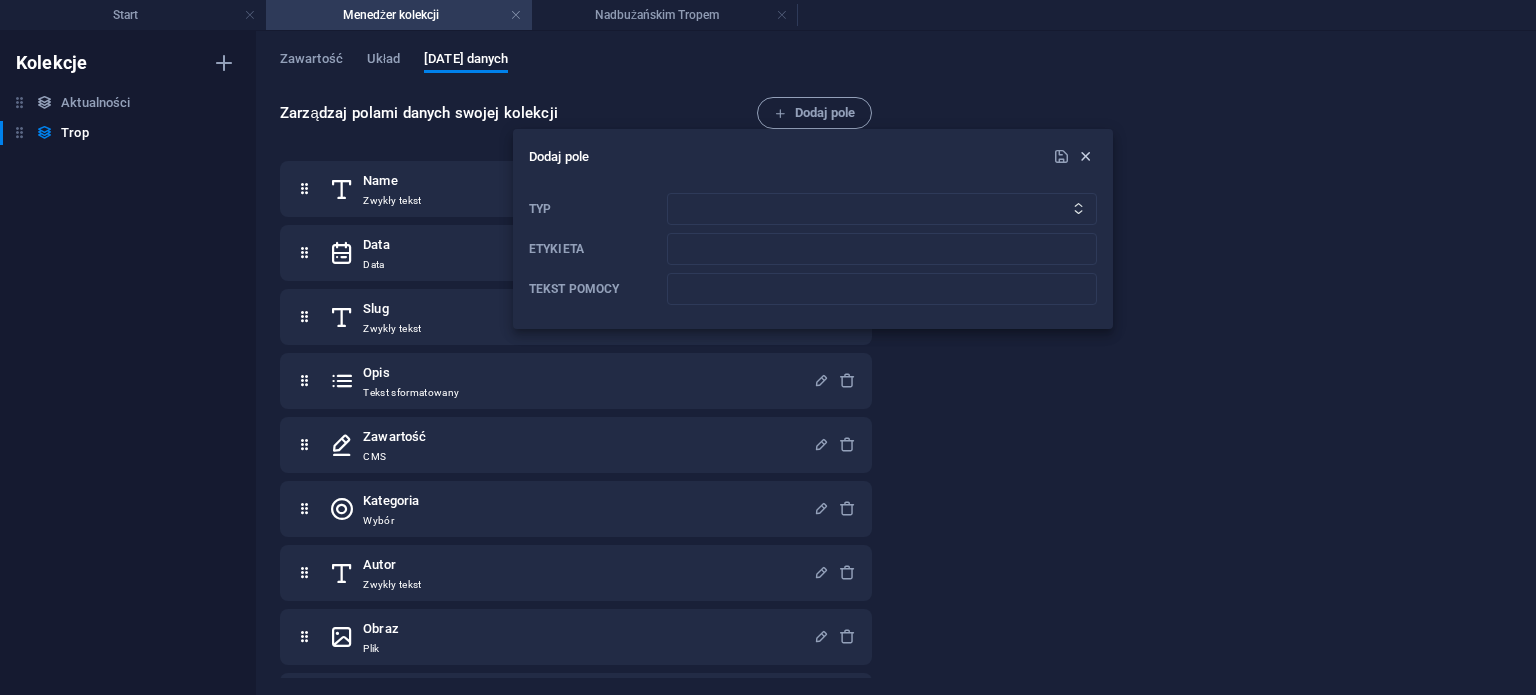 click at bounding box center (1085, 156) 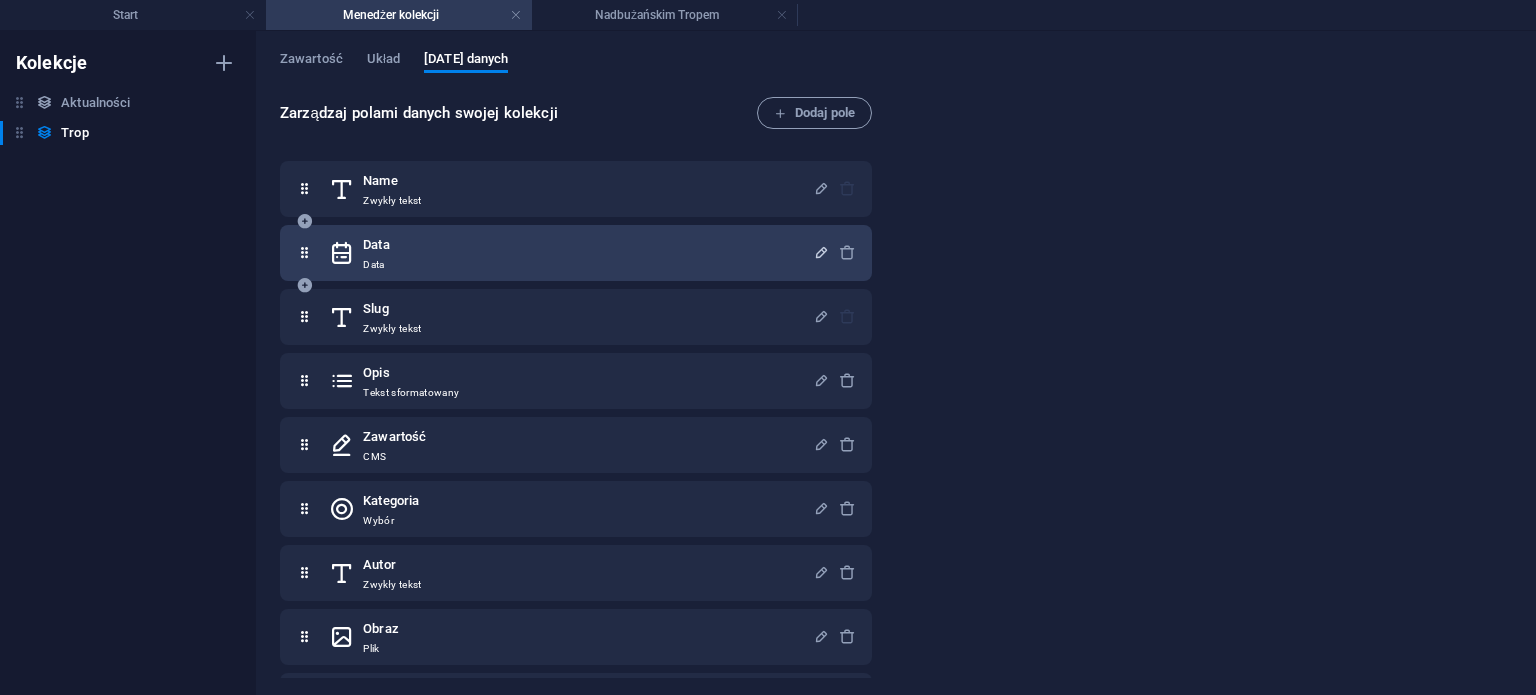 click at bounding box center [821, 252] 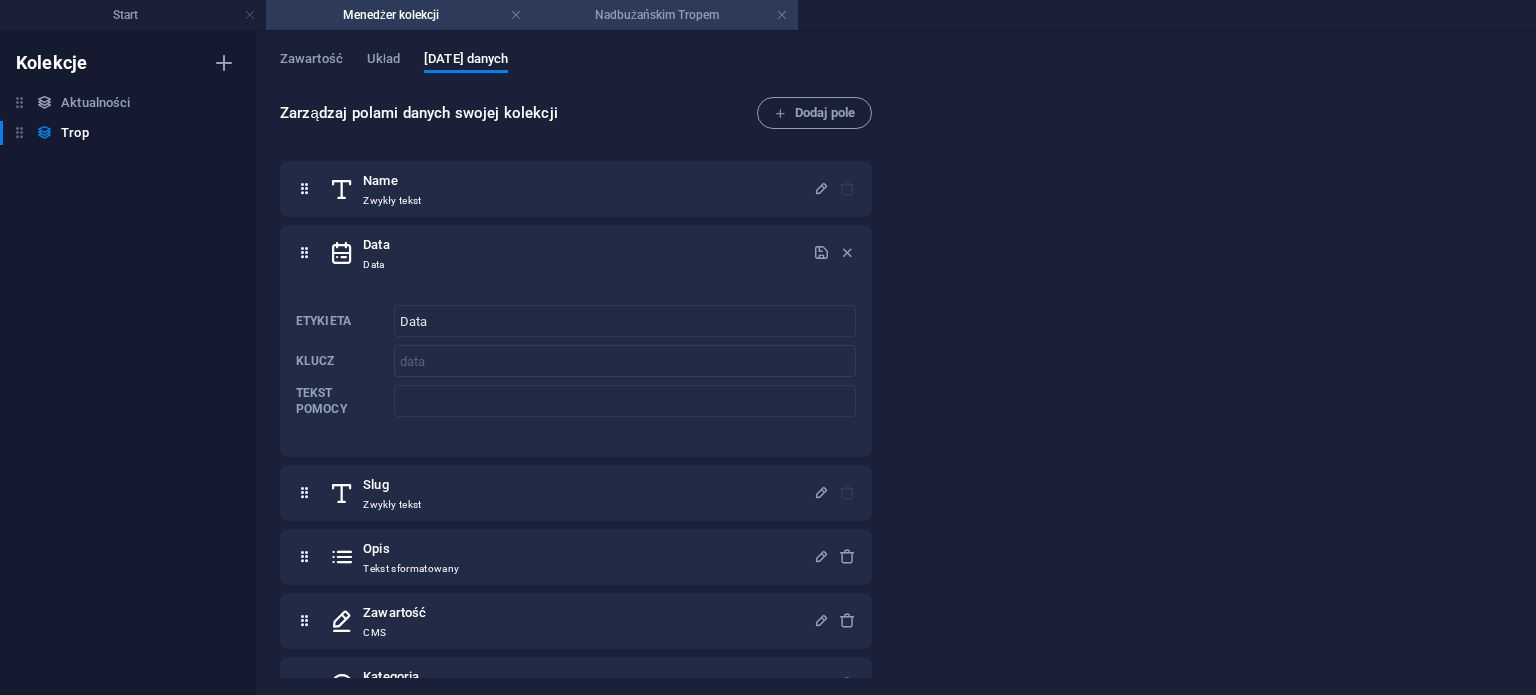 click on "Nadbużańskim Tropem" at bounding box center [665, 15] 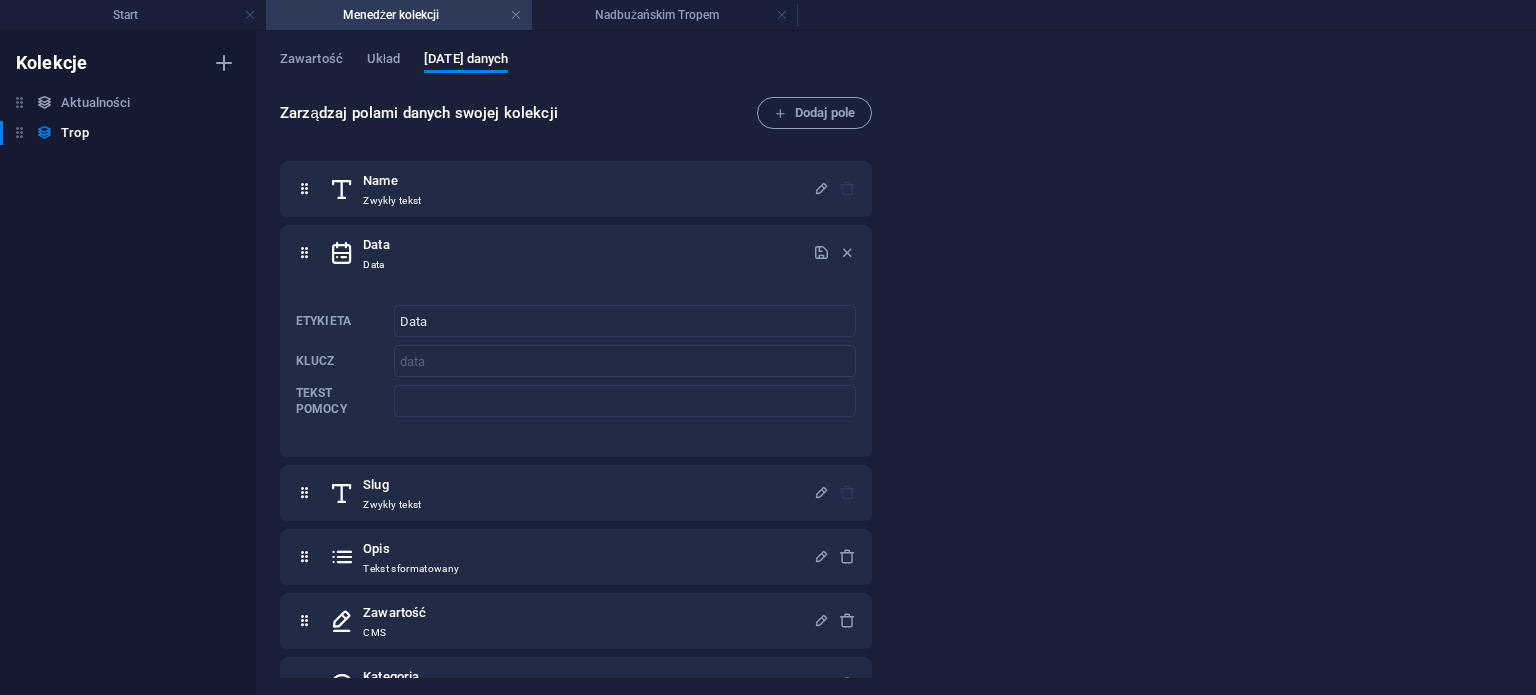 scroll, scrollTop: 500, scrollLeft: 0, axis: vertical 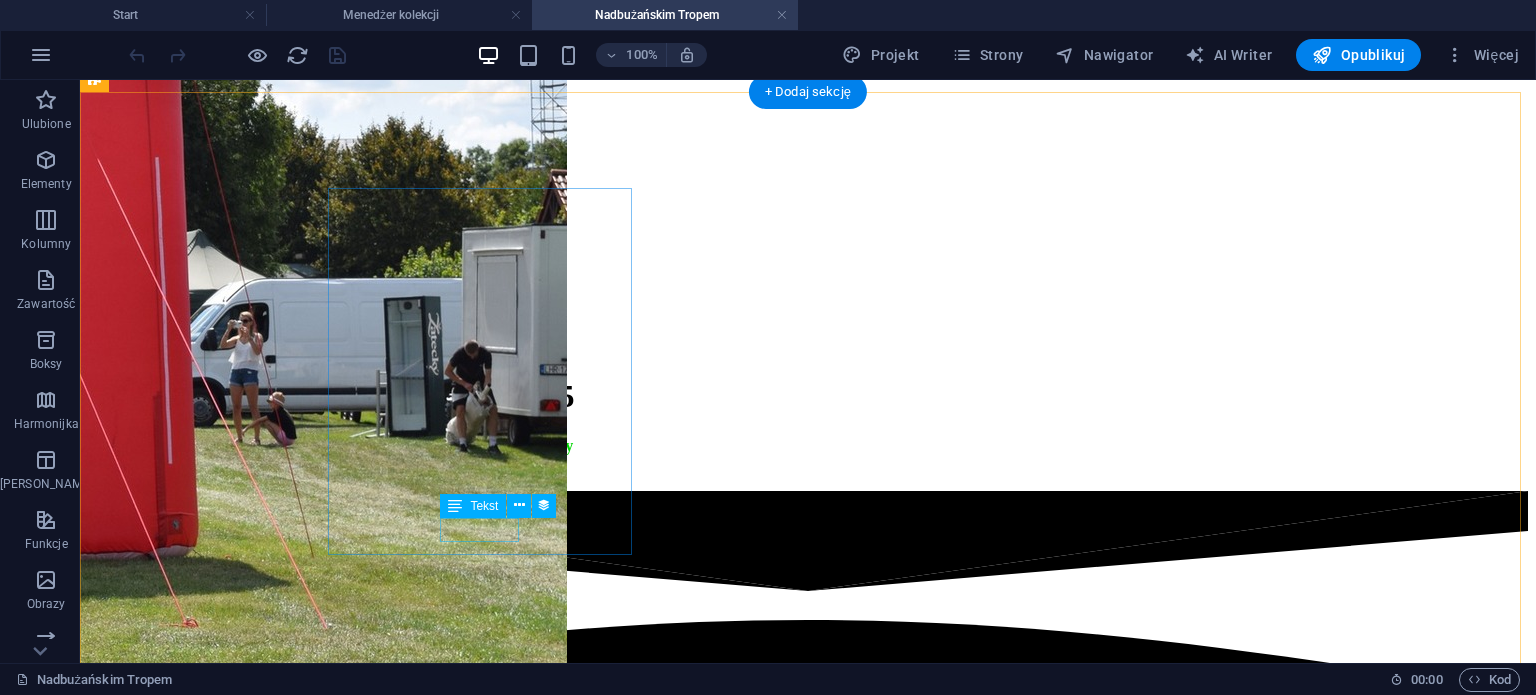 click on "[DATE]" at bounding box center [808, 1631] 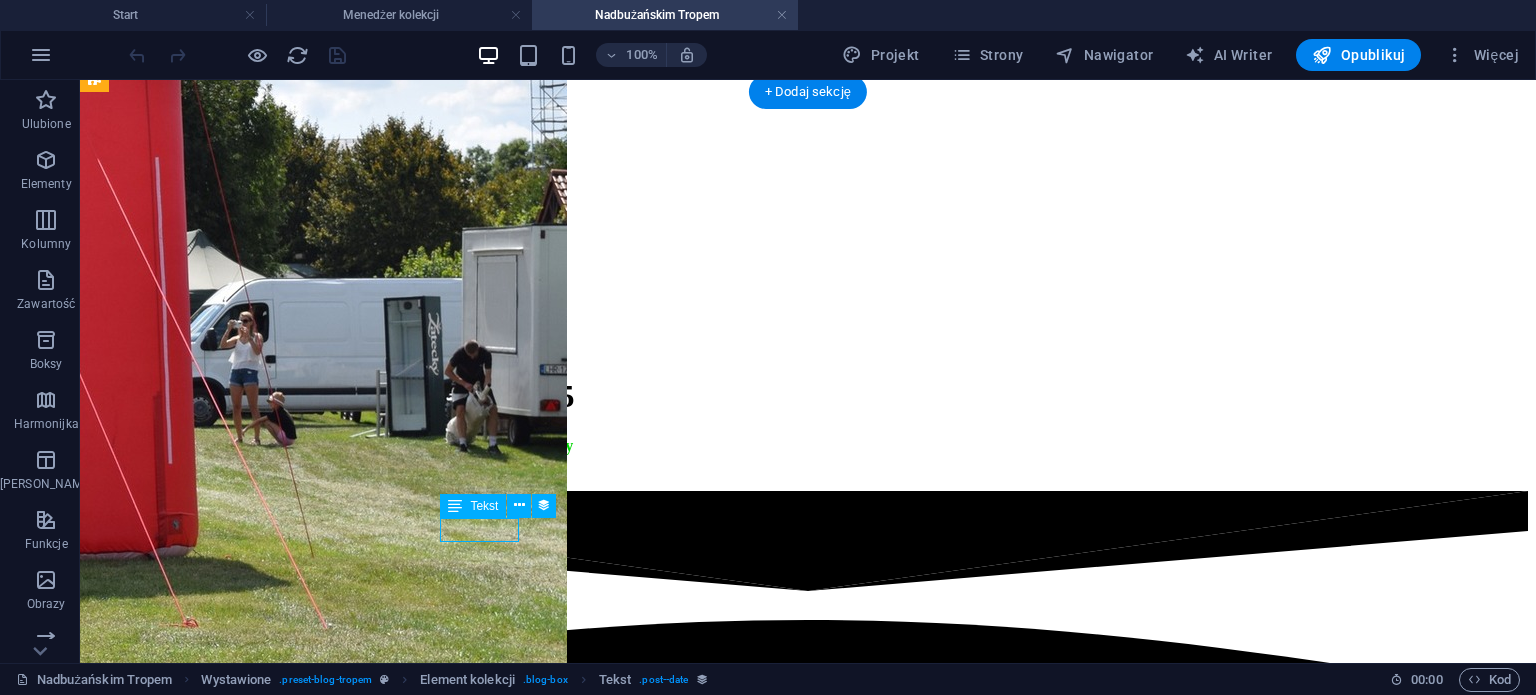 click on "[DATE]" at bounding box center (808, 1631) 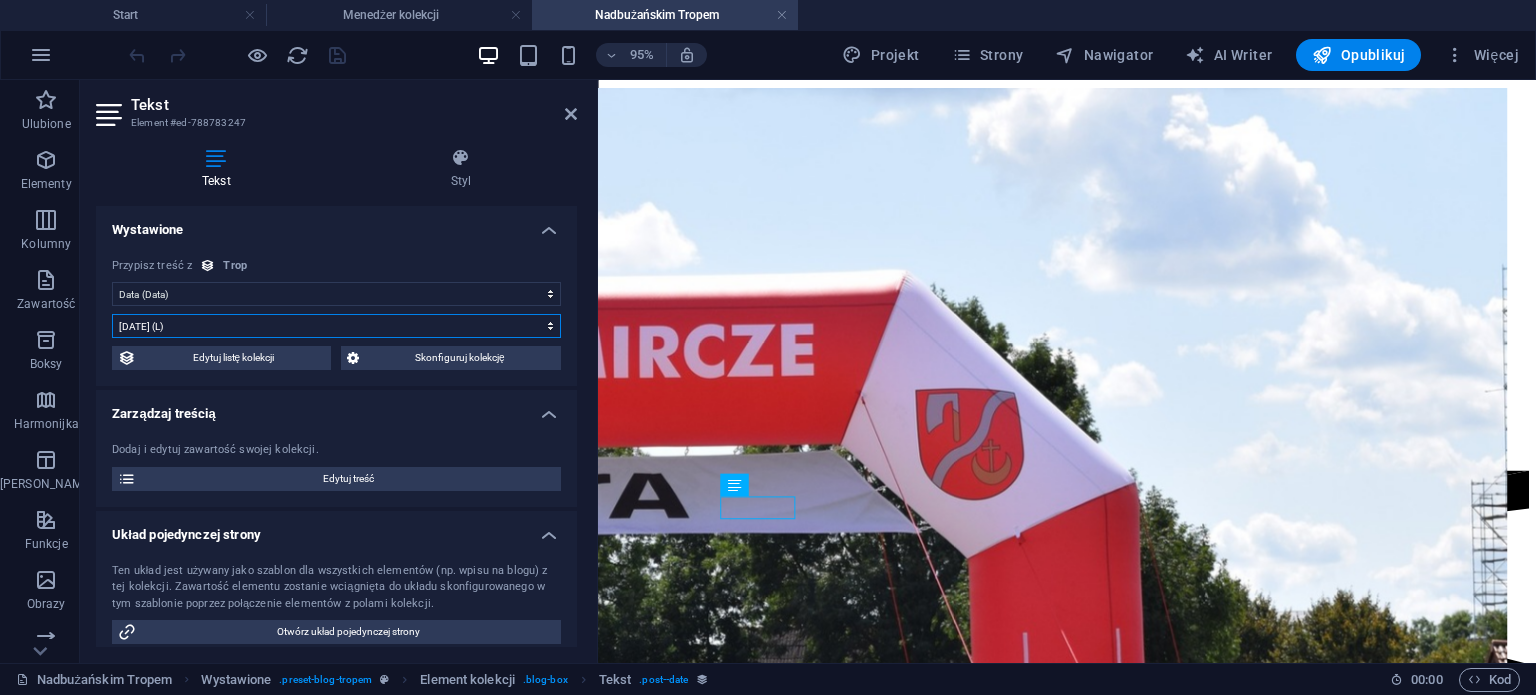 click on "[DATE] (l) [DATE] (L) 14 lip 2025 (ll) 14 lipca 2025 (LL) 14 lip 2025 18:14 (lll) 14 lipca 2025 18:14 (LLL) pon, 14 lip 2025 18:14 (llll) poniedziałek, 14 lipca 2025 18:14 (LLLL) [DATE] ([PERSON_NAME]YYYY) 14. lip 2025 (D. MMM YYYY) 14. lipiec 2025 (D. MMMM YYYY) Pn, [DATE] (dd, [PERSON_NAME]YYYY) Pn, 14. lip 2025 (dd, D. MMM [PERSON_NAME]) poniedziałek, 14. lipiec 2025 (dddd, D. MMMM YYYY) 18:14 (LT) 14 (D) 14 (DD) 14. (Do) 7 (M) 07 (MM) lip (MMM) lipiec (MMMM) 25 (YY) 2025 (YYYY) kilka sekund temu" at bounding box center [336, 326] 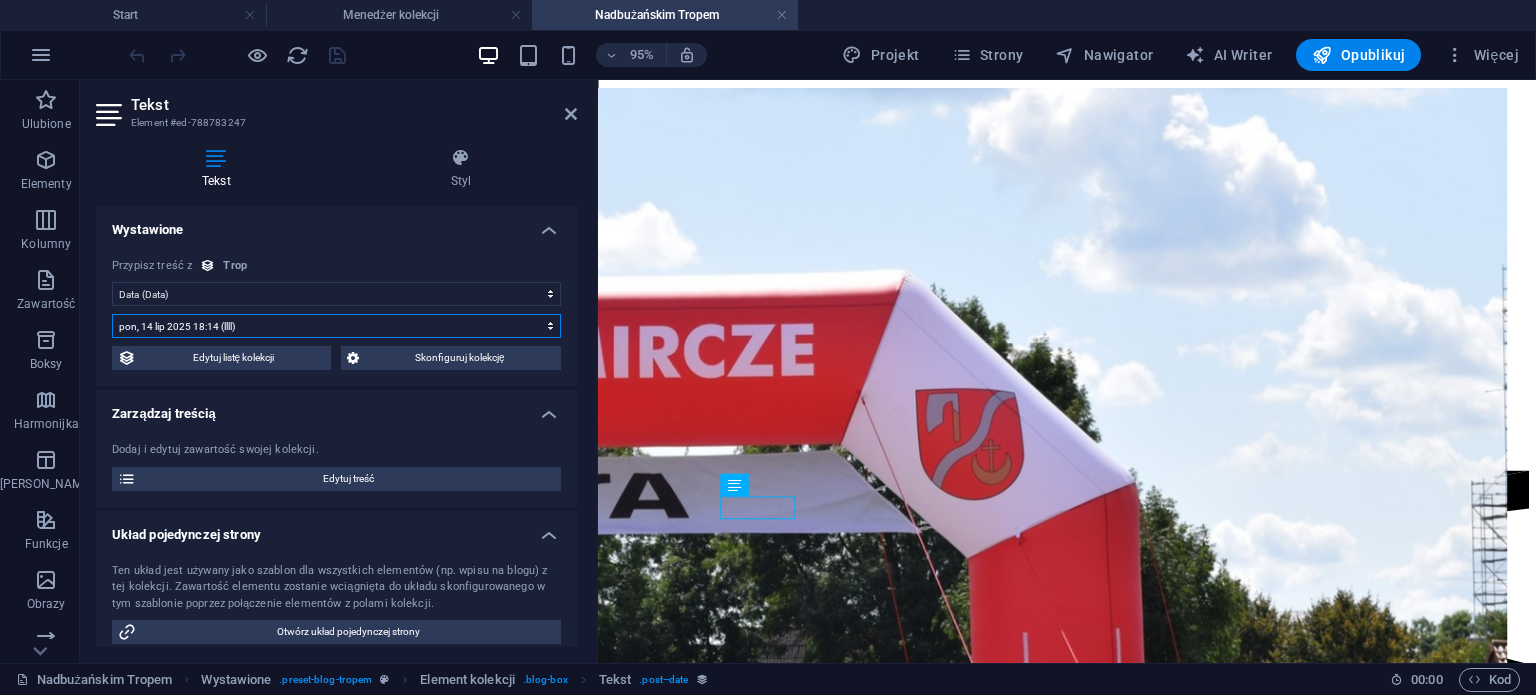 click on "[DATE] (l) [DATE] (L) 14 lip 2025 (ll) 14 lipca 2025 (LL) 14 lip 2025 18:14 (lll) 14 lipca 2025 18:14 (LLL) pon, 14 lip 2025 18:14 (llll) poniedziałek, 14 lipca 2025 18:14 (LLLL) [DATE] ([PERSON_NAME]YYYY) 14. lip 2025 (D. MMM YYYY) 14. lipiec 2025 (D. MMMM YYYY) Pn, [DATE] (dd, [PERSON_NAME]YYYY) Pn, 14. lip 2025 (dd, D. MMM [PERSON_NAME]) poniedziałek, 14. lipiec 2025 (dddd, D. MMMM YYYY) 18:14 (LT) 14 (D) 14 (DD) 14. (Do) 7 (M) 07 (MM) lip (MMM) lipiec (MMMM) 25 (YY) 2025 (YYYY) kilka sekund temu" at bounding box center (336, 326) 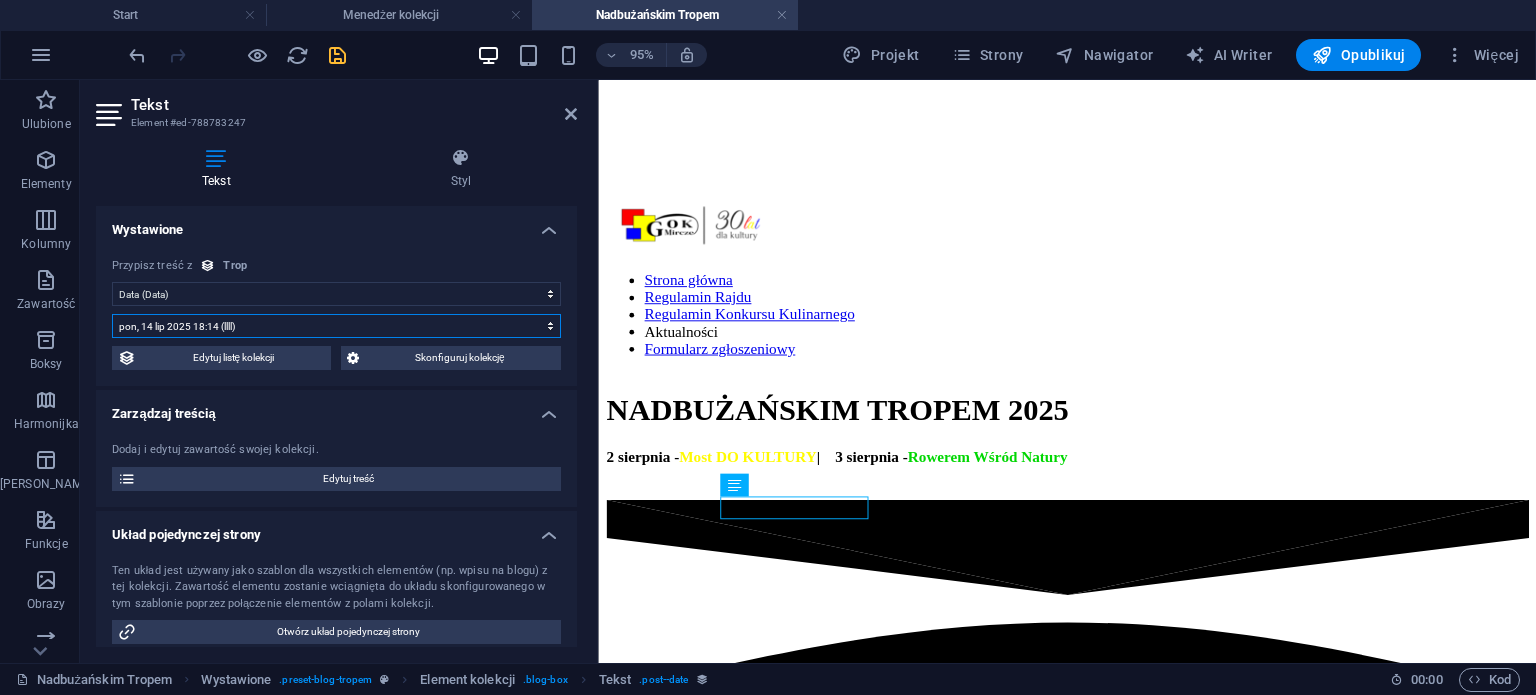 click on "[DATE] (l) [DATE] (L) 14 lip 2025 (ll) 14 lipca 2025 (LL) 14 lip 2025 18:14 (lll) 14 lipca 2025 18:14 (LLL) pon, 14 lip 2025 18:14 (llll) poniedziałek, 14 lipca 2025 18:14 (LLLL) [DATE] ([PERSON_NAME]YYYY) 14. lip 2025 (D. MMM YYYY) 14. lipiec 2025 (D. MMMM YYYY) Pn, [DATE] (dd, [PERSON_NAME]YYYY) Pn, 14. lip 2025 (dd, D. MMM [PERSON_NAME]) poniedziałek, 14. lipiec 2025 (dddd, D. MMMM YYYY) 18:14 (LT) 14 (D) 14 (DD) 14. (Do) 7 (M) 07 (MM) lip (MMM) lipiec (MMMM) 25 (YY) 2025 (YYYY) kilka sekund temu" at bounding box center [336, 326] 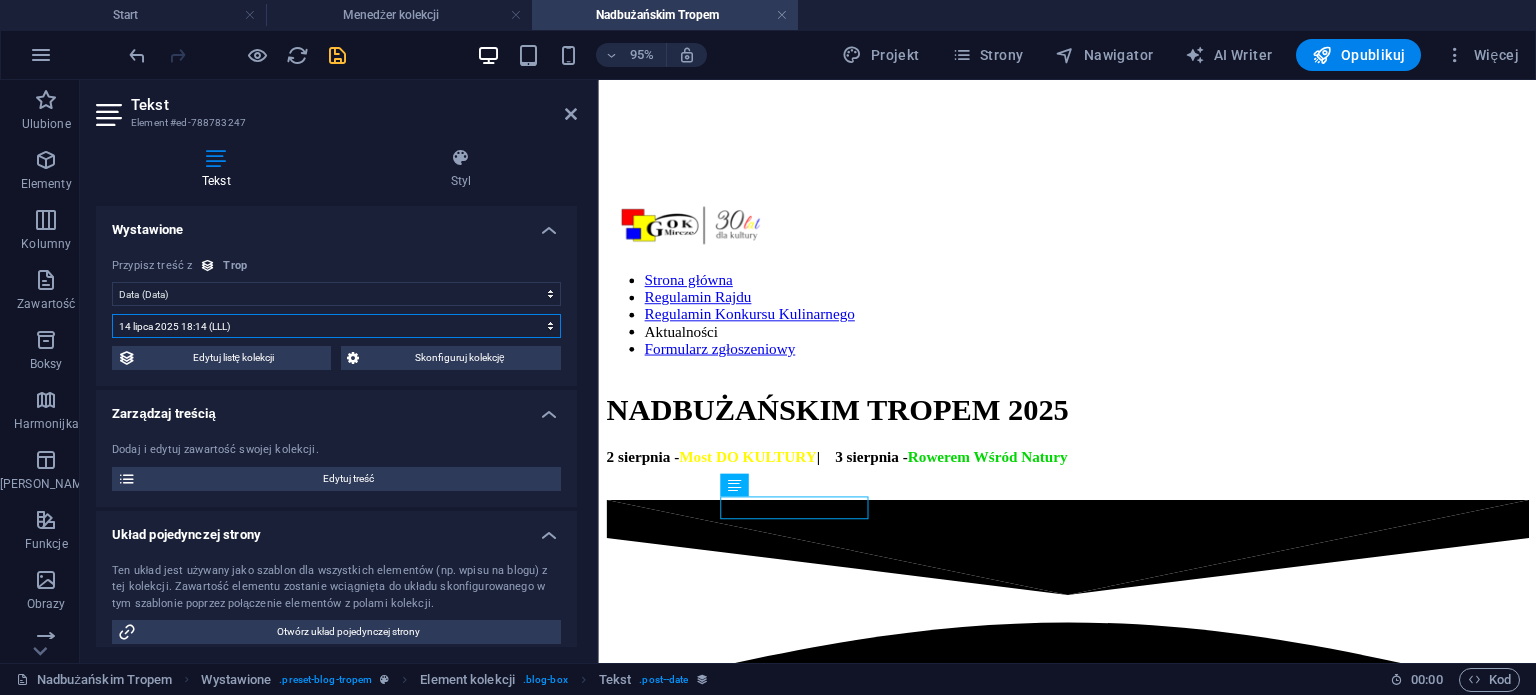 click on "[DATE] (l) [DATE] (L) 14 lip 2025 (ll) 14 lipca 2025 (LL) 14 lip 2025 18:14 (lll) 14 lipca 2025 18:14 (LLL) pon, 14 lip 2025 18:14 (llll) poniedziałek, 14 lipca 2025 18:14 (LLLL) [DATE] ([PERSON_NAME]YYYY) 14. lip 2025 (D. MMM YYYY) 14. lipiec 2025 (D. MMMM YYYY) Pn, [DATE] (dd, [PERSON_NAME]YYYY) Pn, 14. lip 2025 (dd, D. MMM [PERSON_NAME]) poniedziałek, 14. lipiec 2025 (dddd, D. MMMM YYYY) 18:14 (LT) 14 (D) 14 (DD) 14. (Do) 7 (M) 07 (MM) lip (MMM) lipiec (MMMM) 25 (YY) 2025 (YYYY) kilka sekund temu" at bounding box center [336, 326] 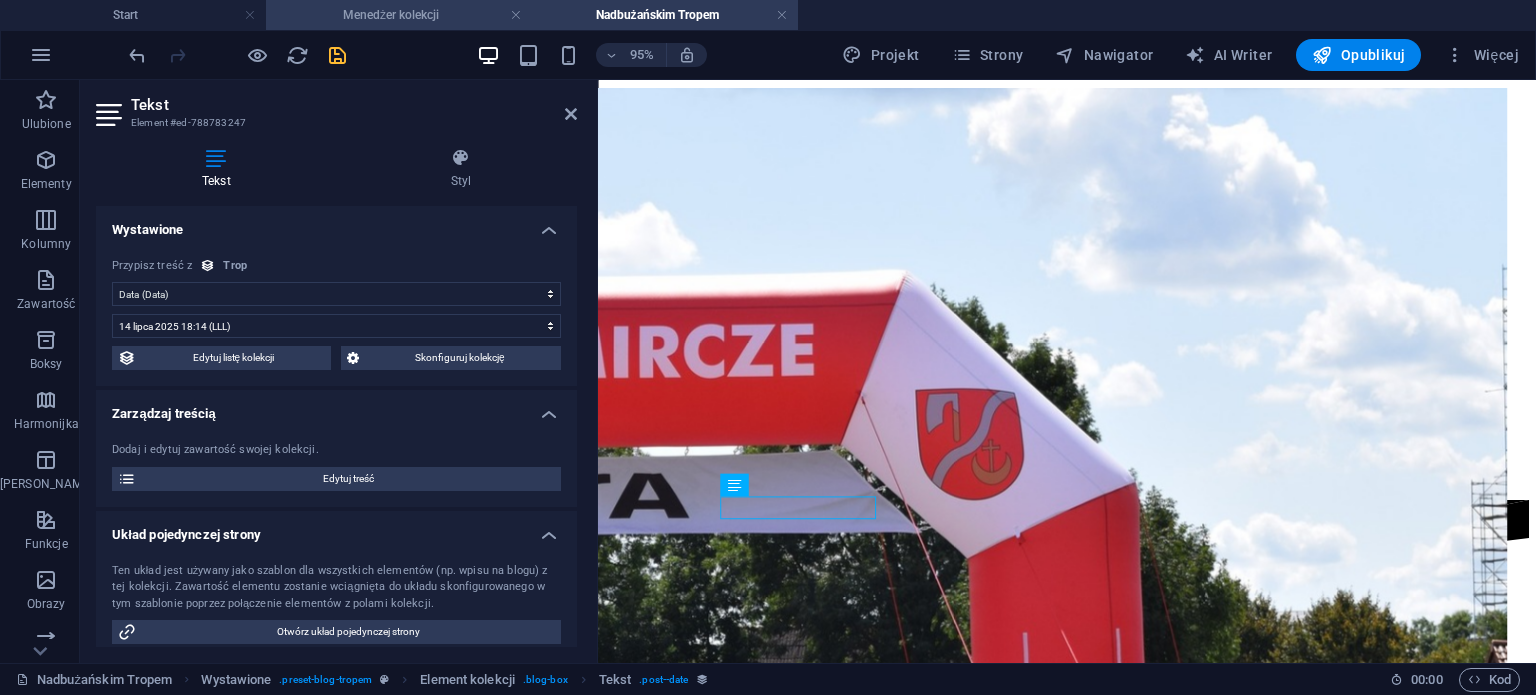 click on "Menedżer kolekcji" at bounding box center [399, 15] 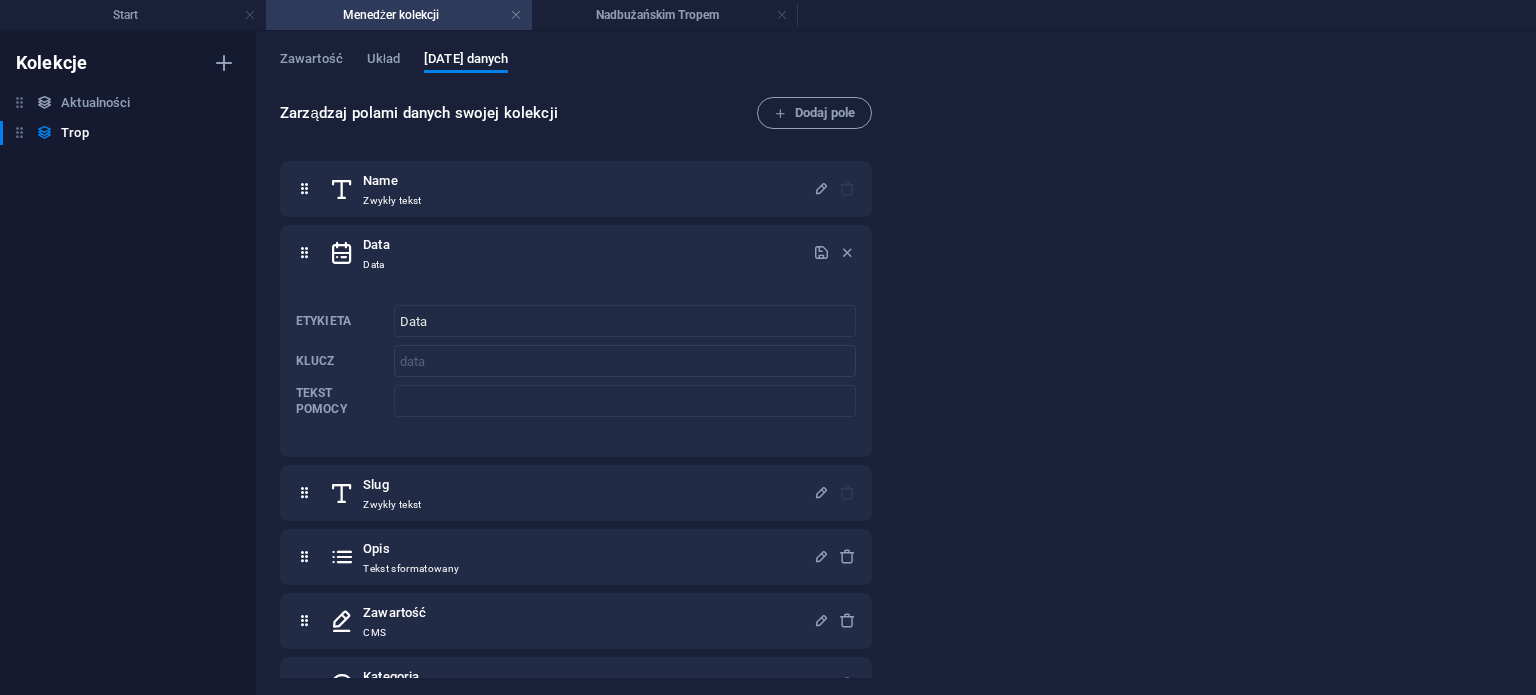 scroll, scrollTop: 0, scrollLeft: 0, axis: both 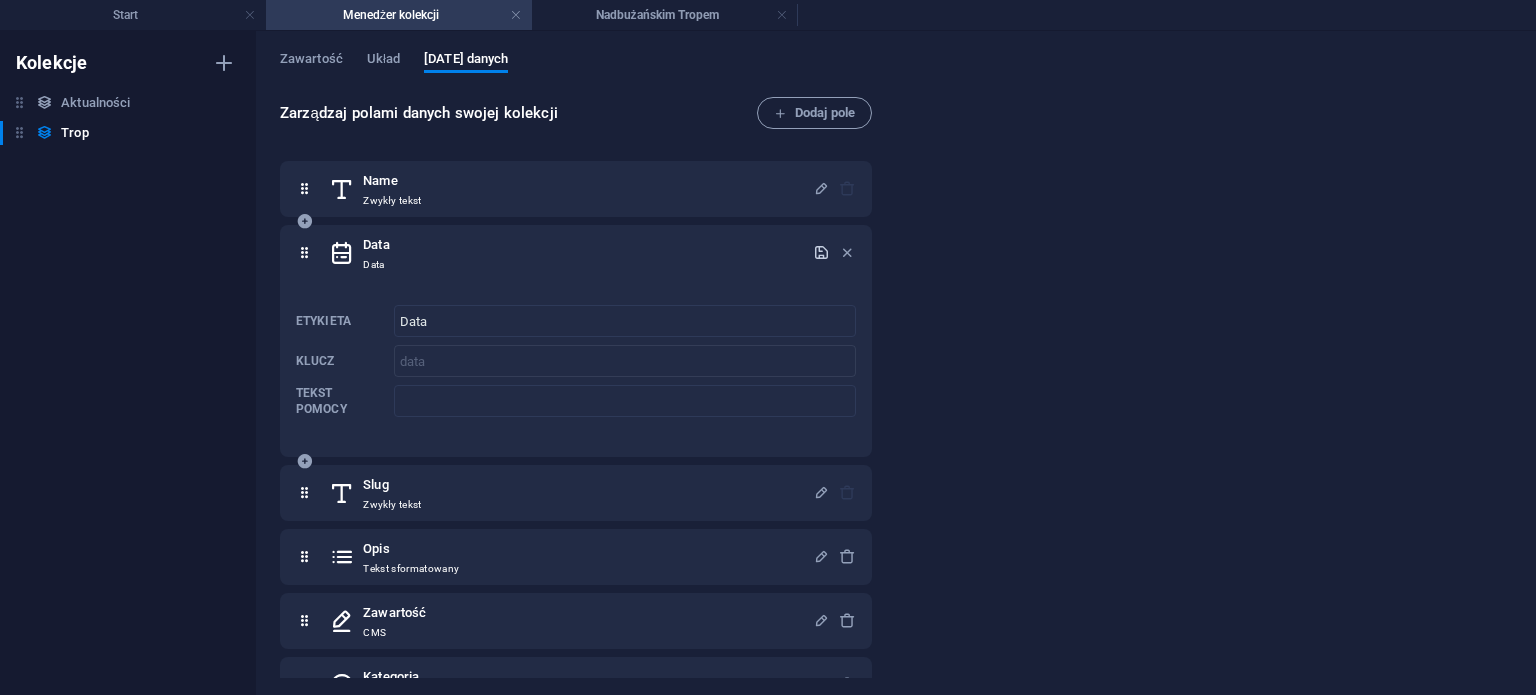 click at bounding box center [821, 252] 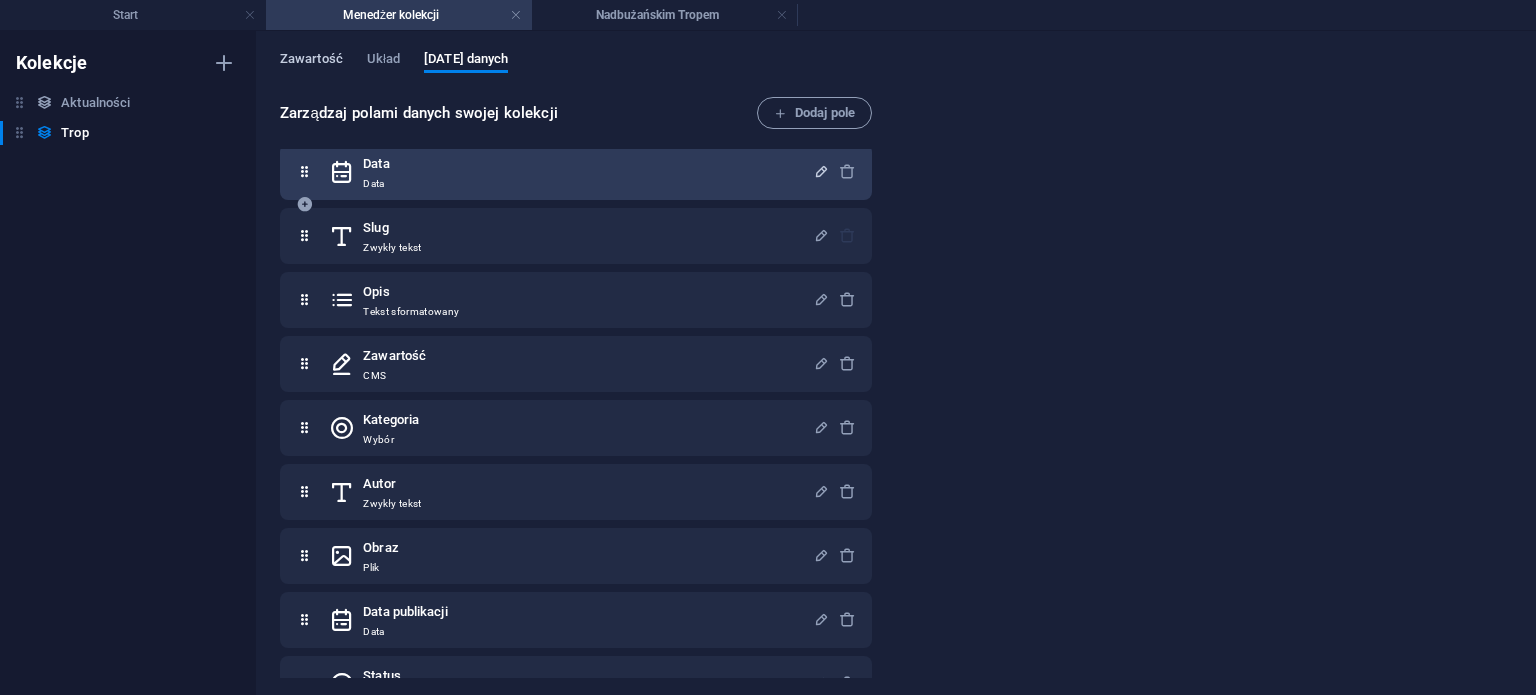 scroll, scrollTop: 122, scrollLeft: 0, axis: vertical 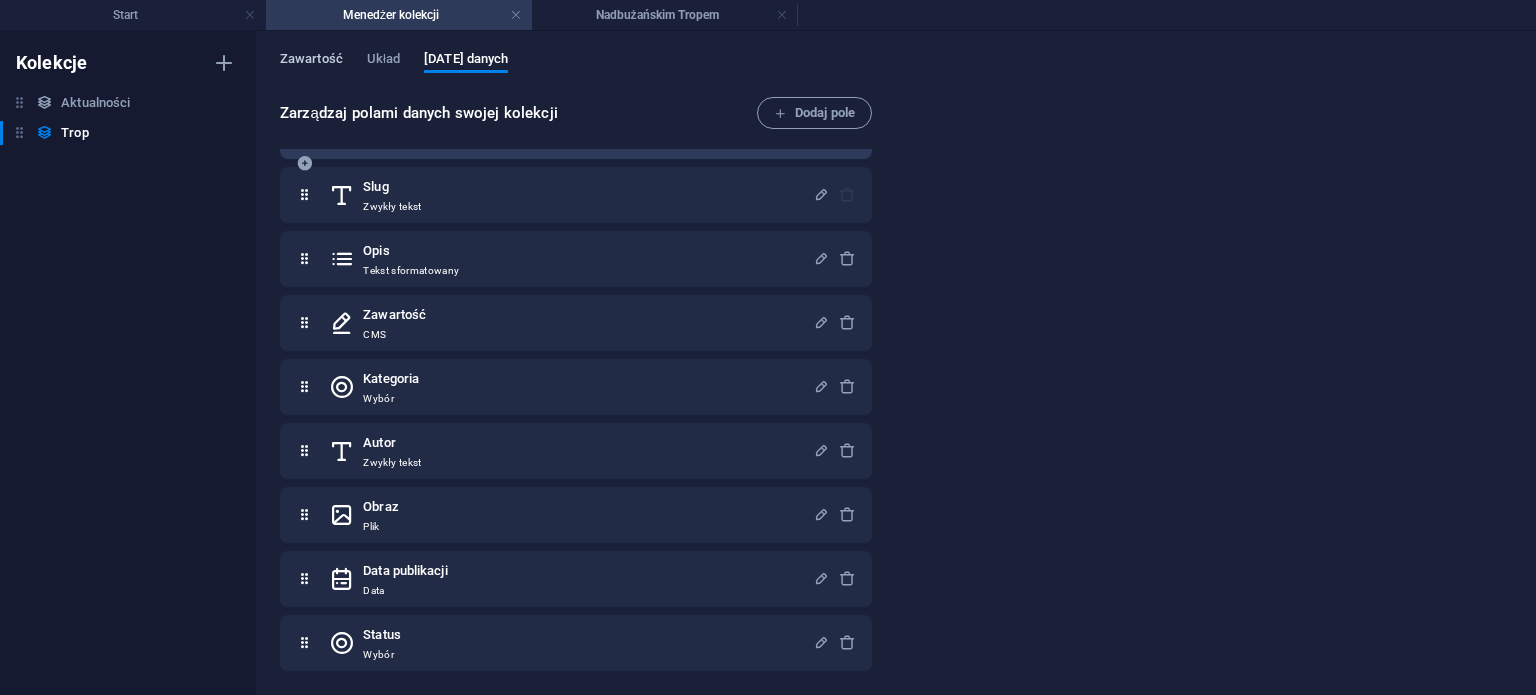 click on "Zawartość" at bounding box center (311, 61) 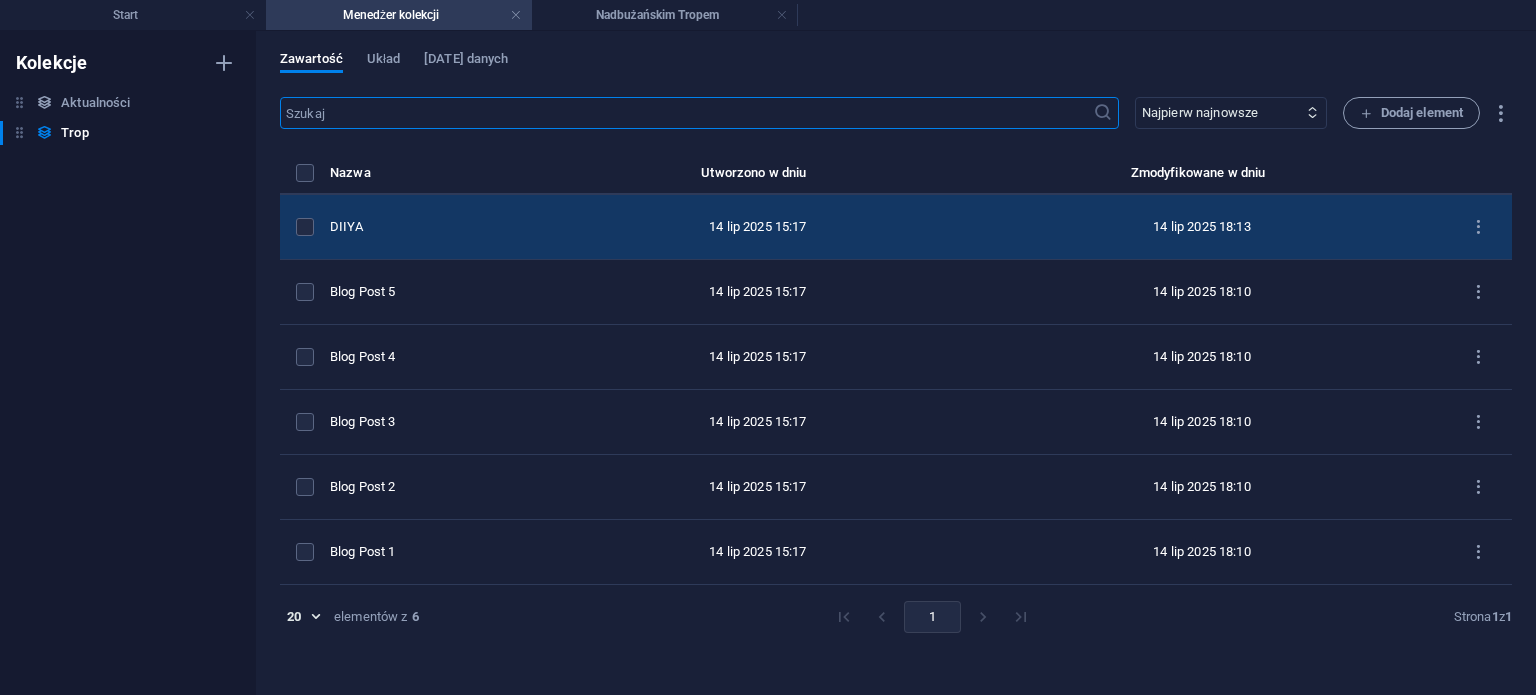 click on "DIIYA" at bounding box center [435, 227] 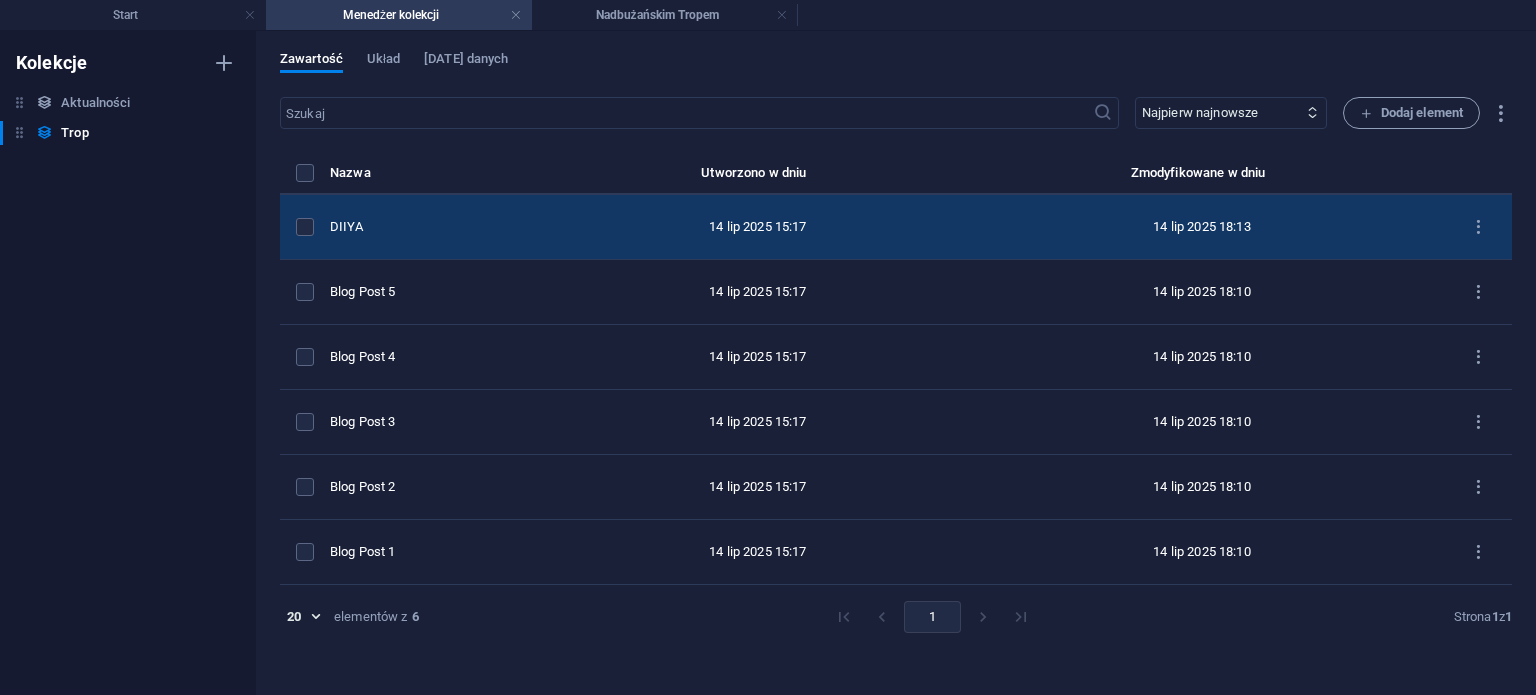 select on "Zapowiedź" 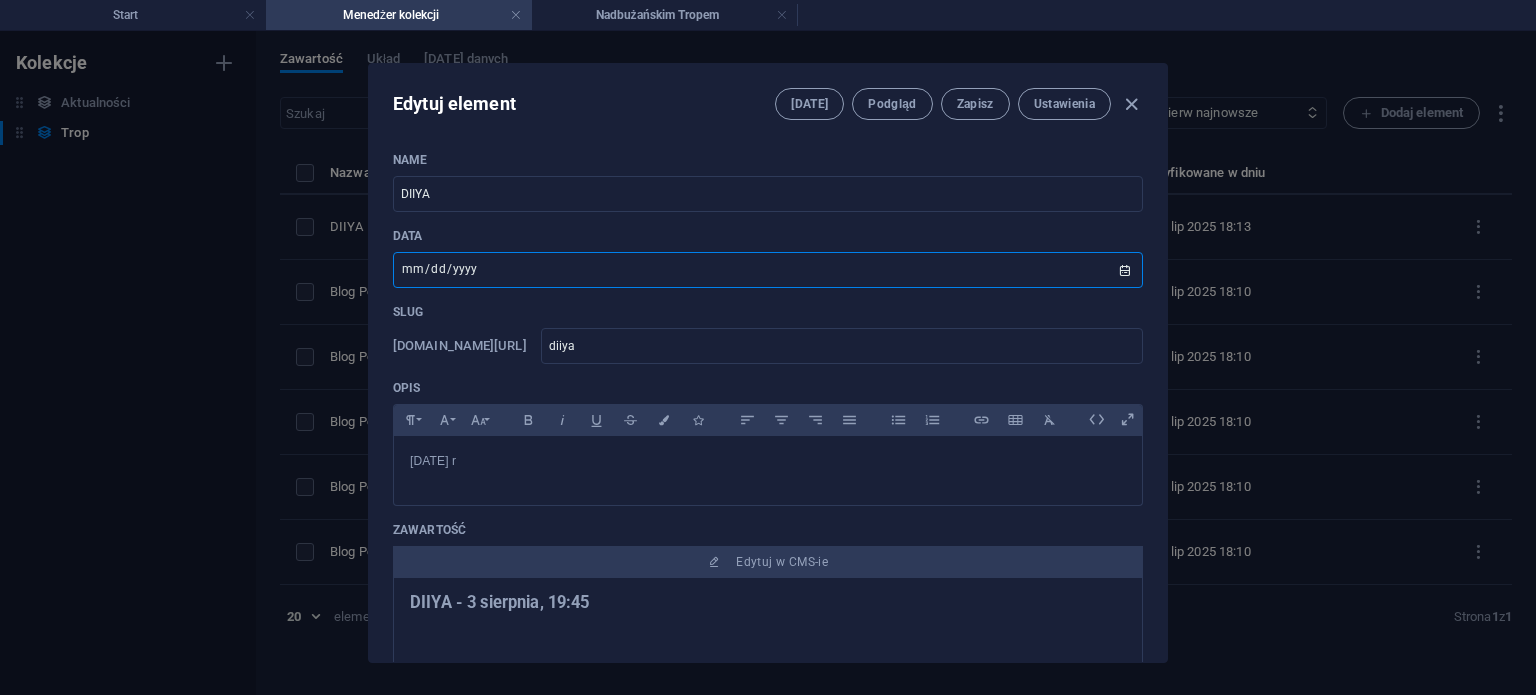 click on "[DATE]" at bounding box center [768, 270] 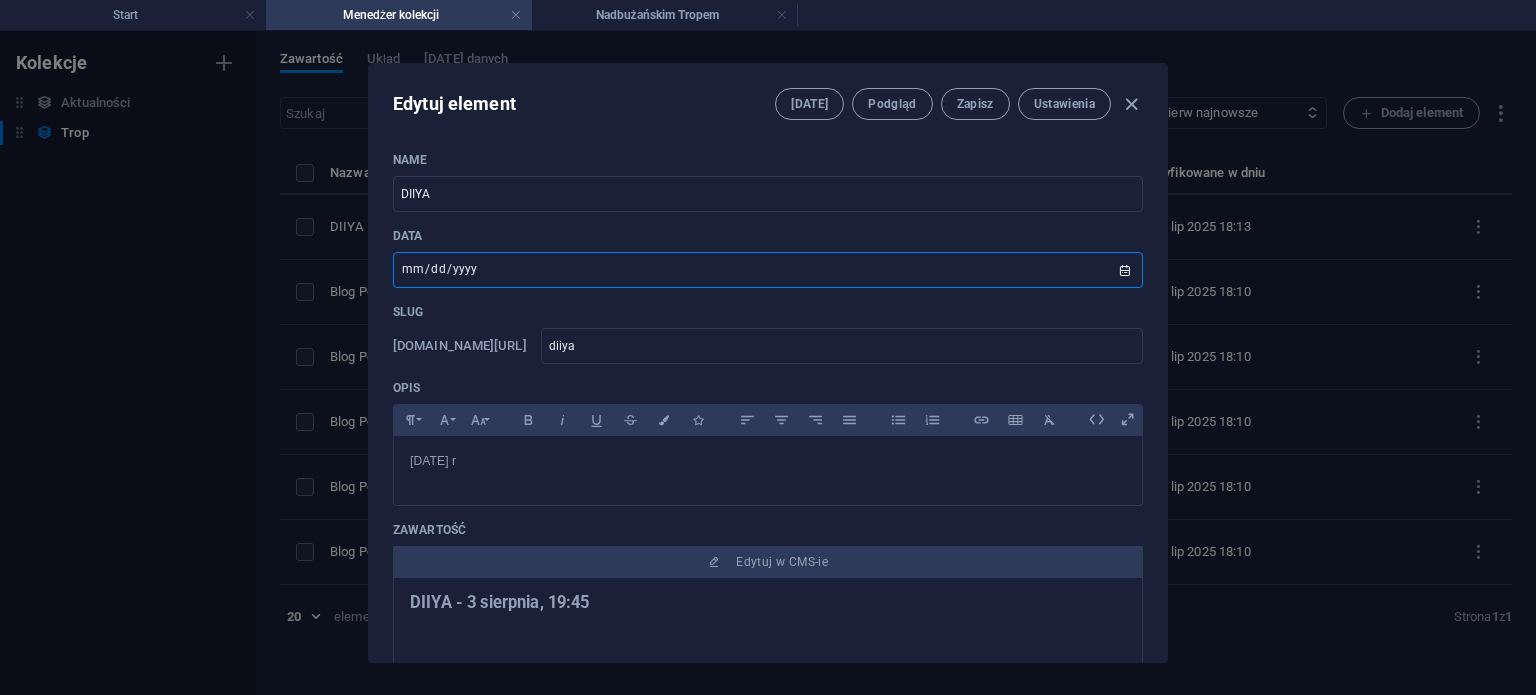 click on "[DATE]" at bounding box center [768, 270] 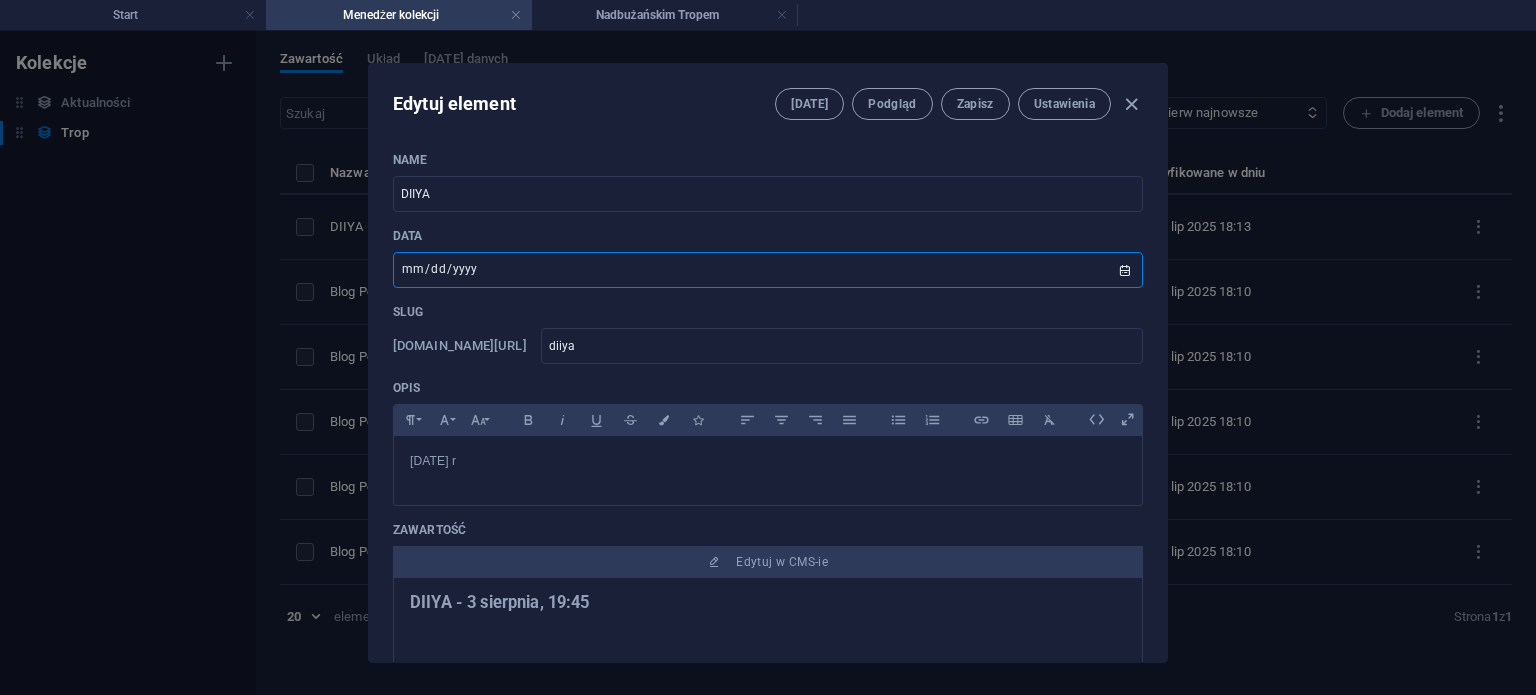 click on "[DATE]" at bounding box center [768, 270] 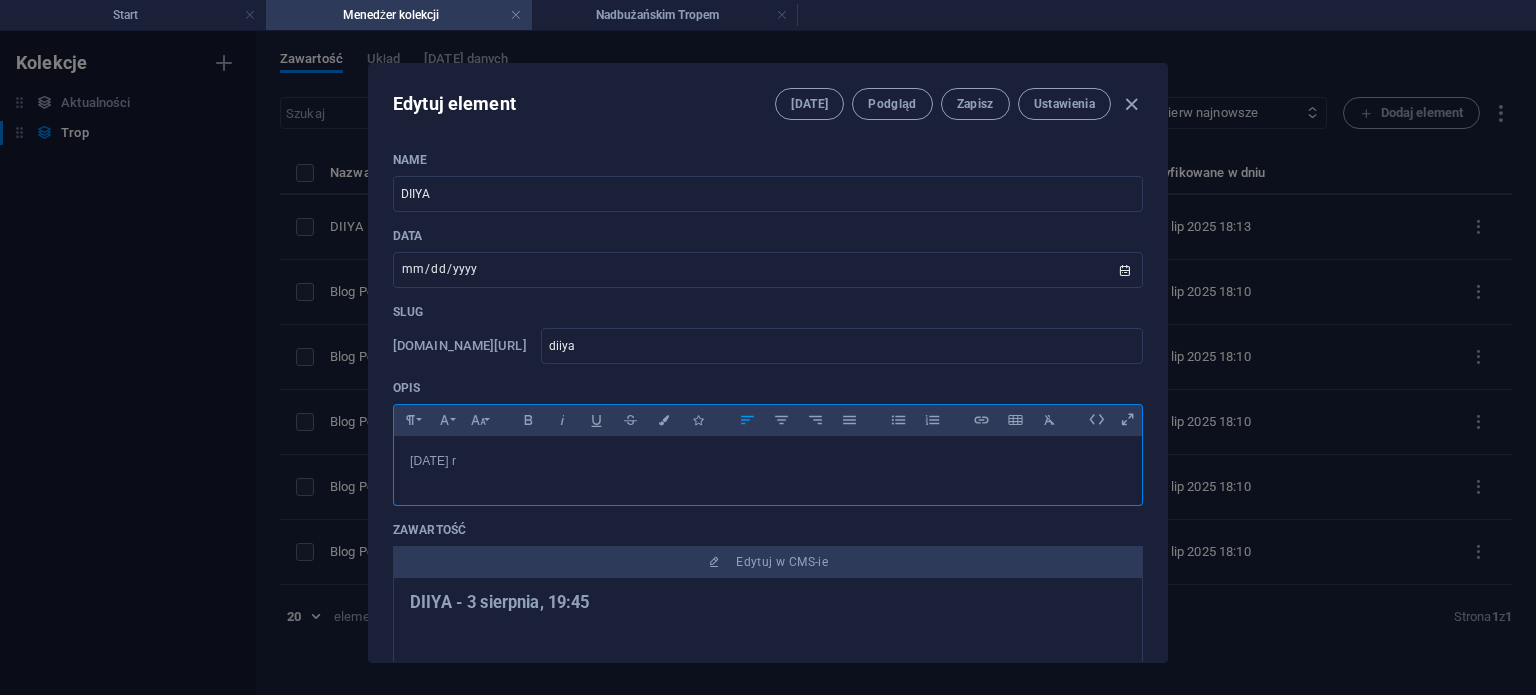 drag, startPoint x: 533, startPoint y: 459, endPoint x: 250, endPoint y: 454, distance: 283.04416 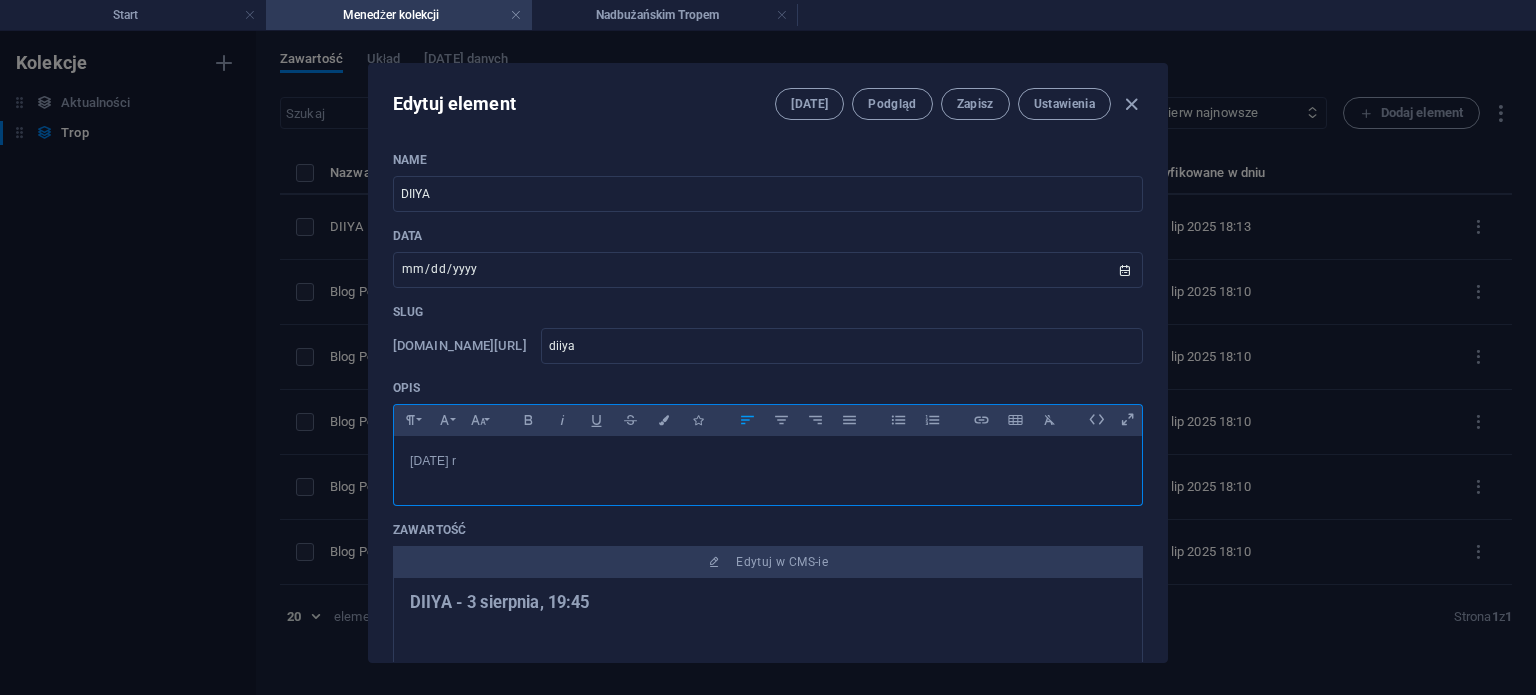 click on "Edytuj element [DATE] Podgląd Zapisz Ustawienia Name DIIYA ​ Data [DATE] ​ Slug [DOMAIN_NAME][URL] diiya ​ Opis Paragraph Format Normal Heading 1 Heading 2 Heading 3 Heading 4 Heading 5 Heading 6 Code Font Family Arial [US_STATE] Impact Tahoma Times New Roman Verdana Roboto Roboto Slab Font Size 8 9 10 11 12 14 18 24 30 36 48 60 72 96 Bold Italic Underline Strikethrough Colors Icons Align Left Align Center Align Right Align Justify Unordered List Ordered List Insert Link Insert Table Clear Formatting [DATE] r <p data-start="77" data-end="523">[DATE] r</p> Zawartość Edytuj w CMS-ie DIIYA - 3 sierpnia, 19:45 To będzie magiczny wieczór nad Bugiem – nie może Cię tam zabraknąć!
Kategoria Zapowiedź Relacja Autor Gminny Ośrodek Kultury w [GEOGRAPHIC_DATA] ​ AI" at bounding box center [768, 363] 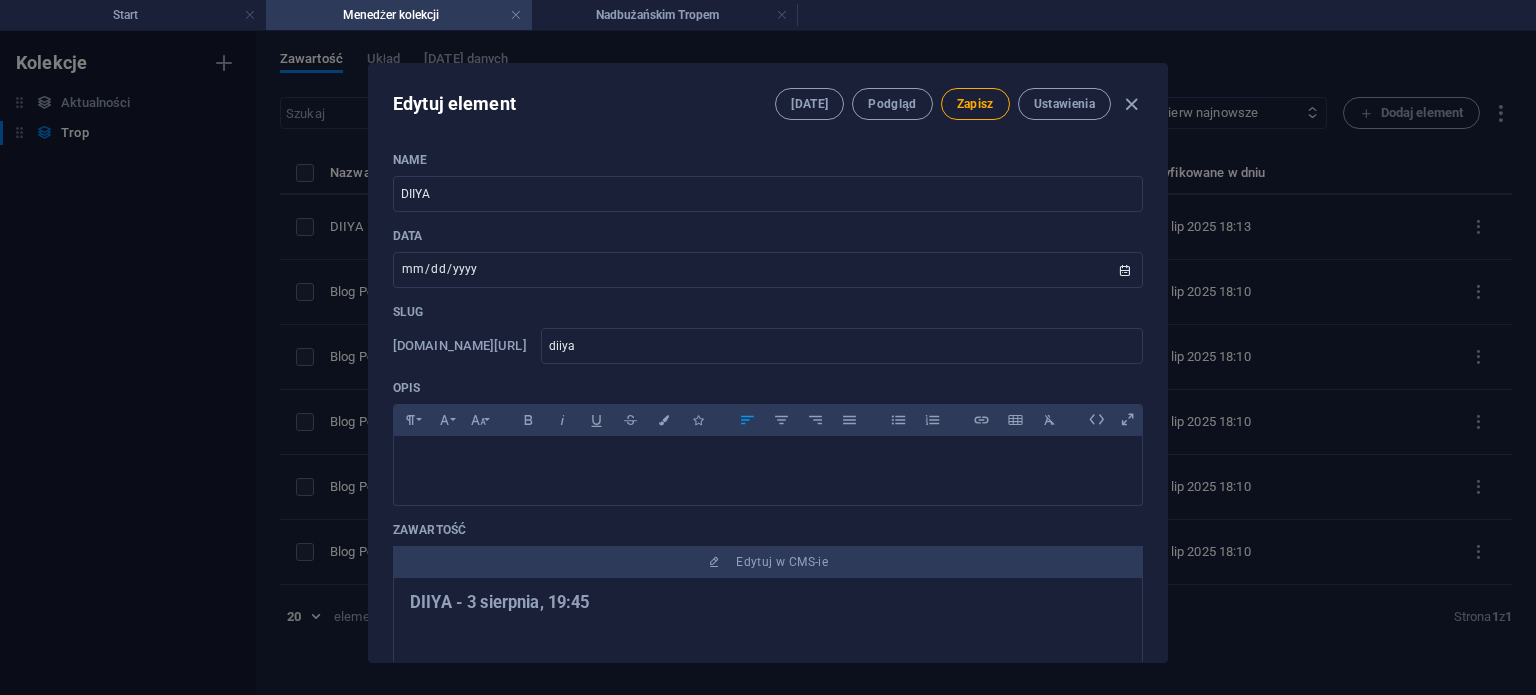 click on "Opis" at bounding box center [768, 388] 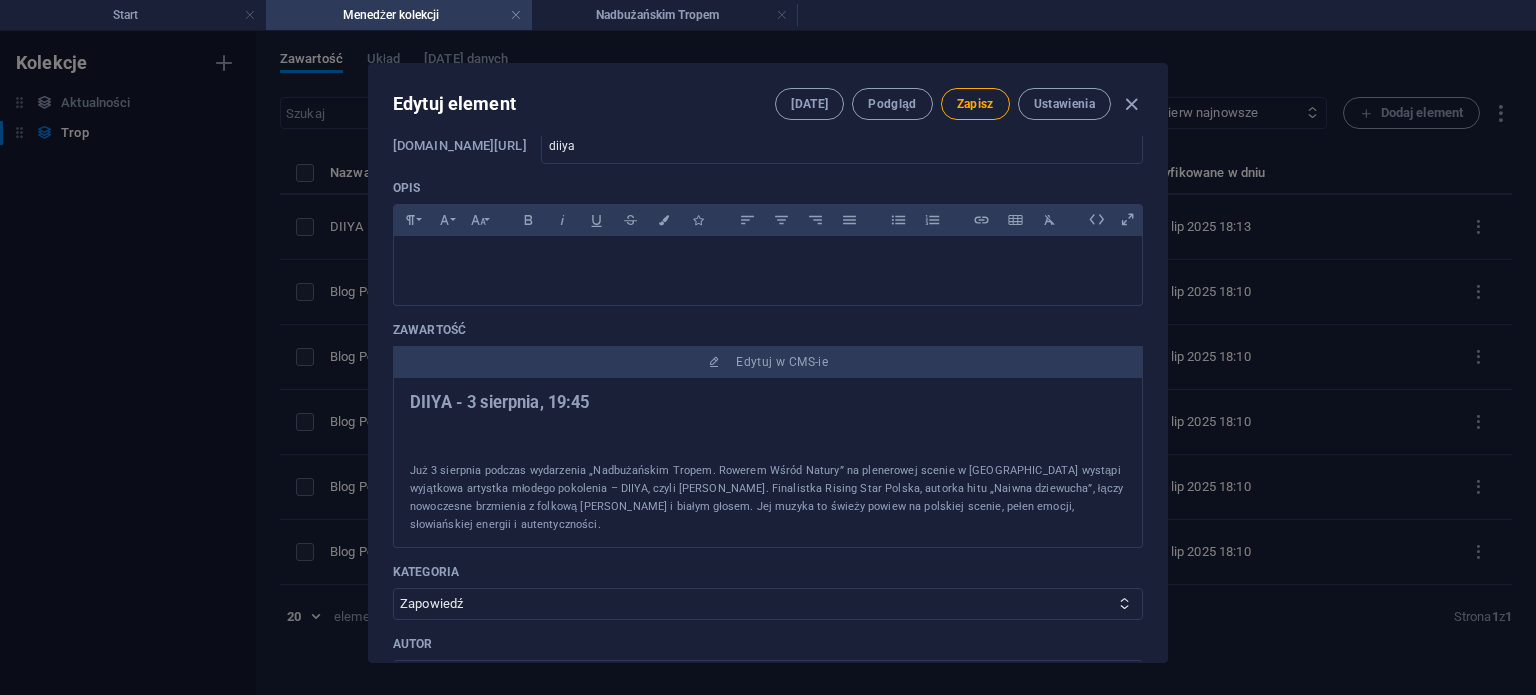 scroll, scrollTop: 300, scrollLeft: 0, axis: vertical 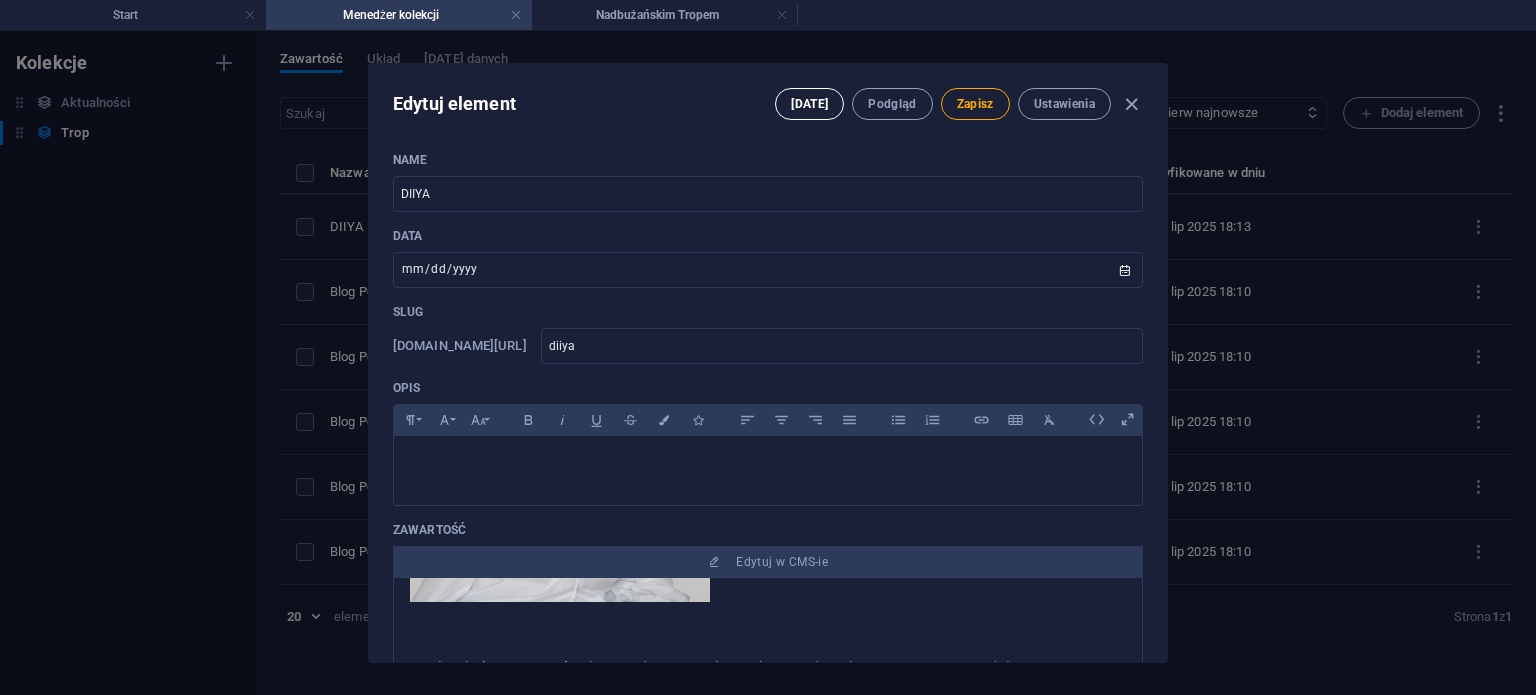 click on "[DATE]" at bounding box center (809, 104) 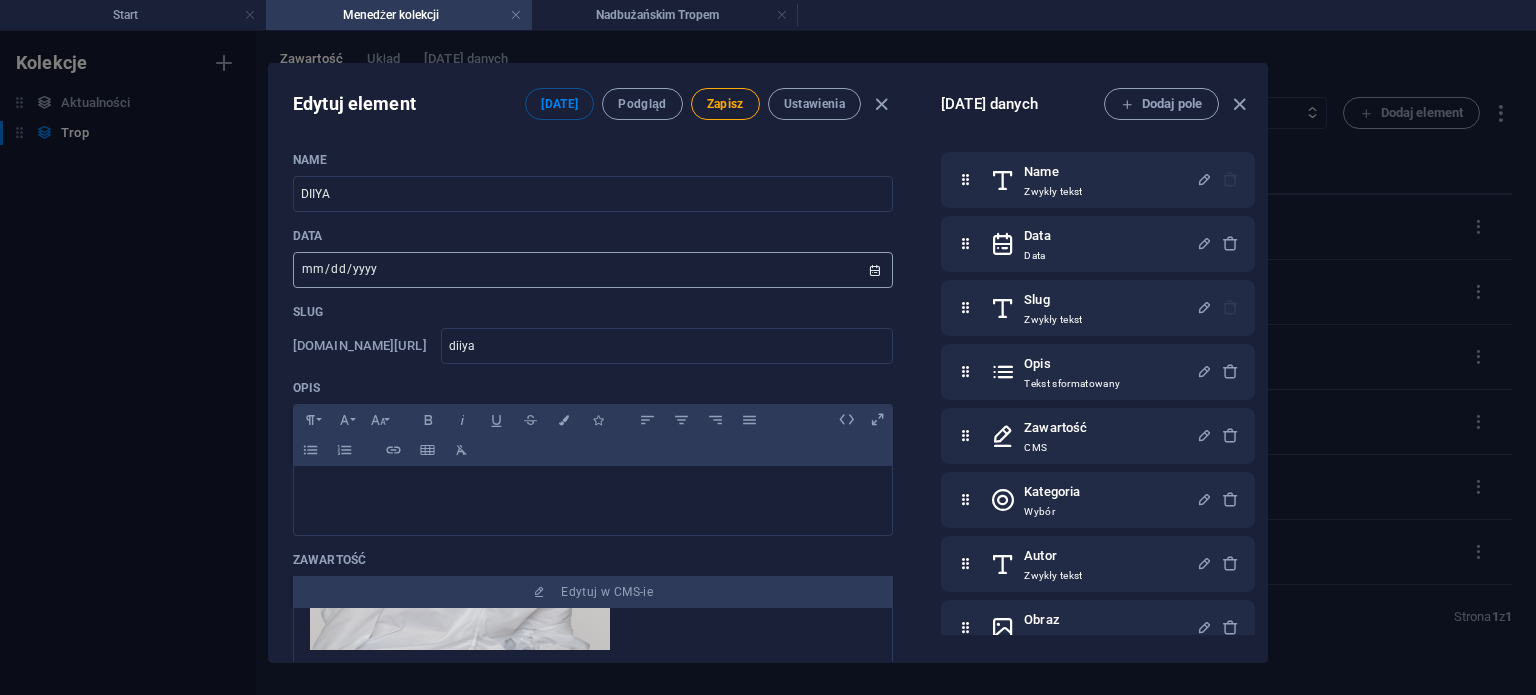 click on "[DATE]" at bounding box center [593, 270] 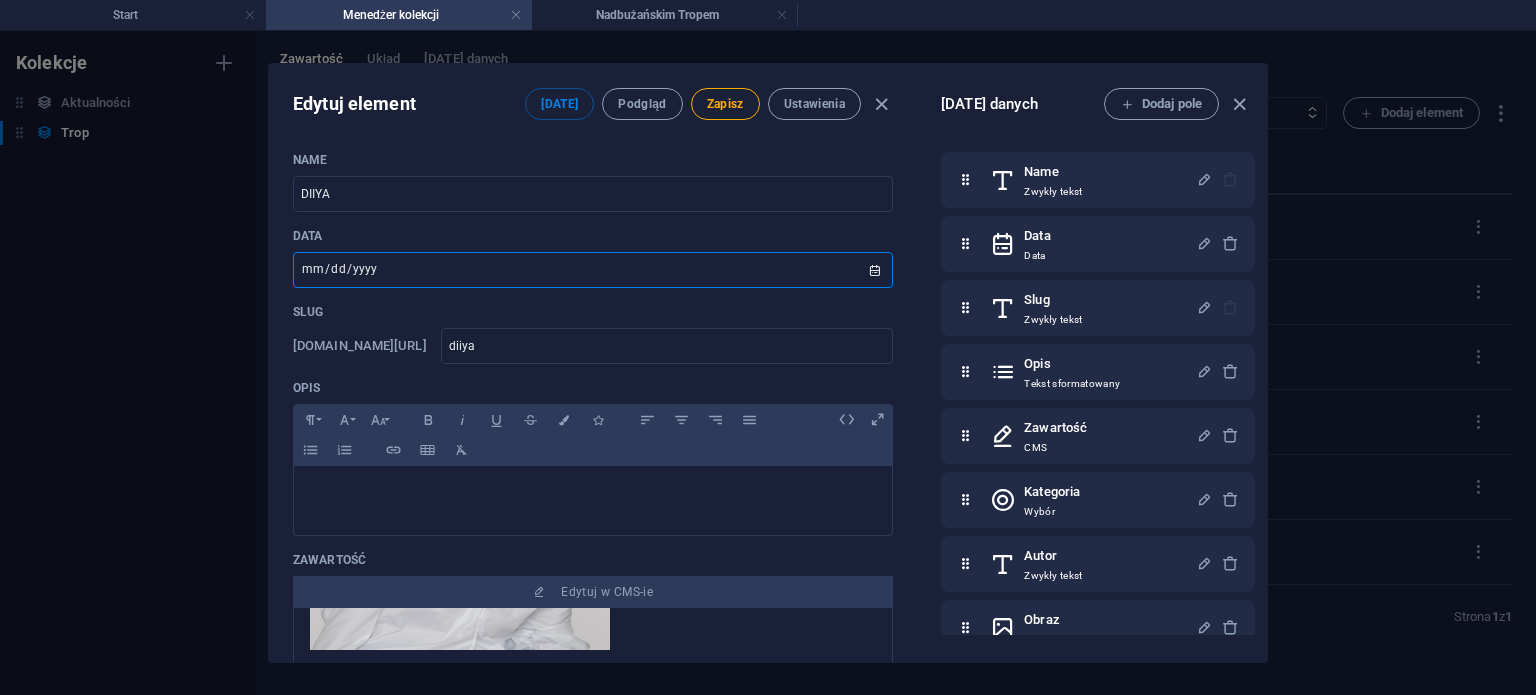 drag, startPoint x: 651, startPoint y: 274, endPoint x: 693, endPoint y: 273, distance: 42.0119 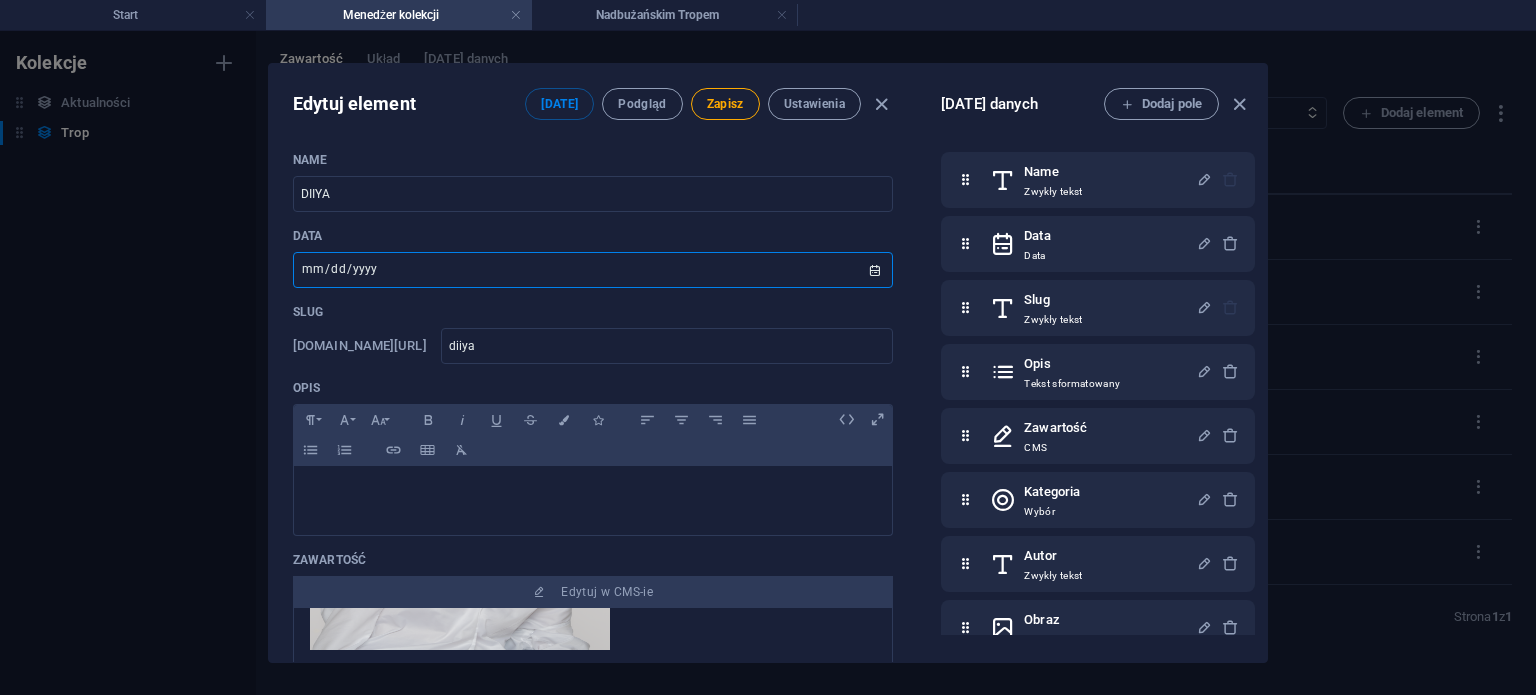 click on "[DATE]" at bounding box center (593, 270) 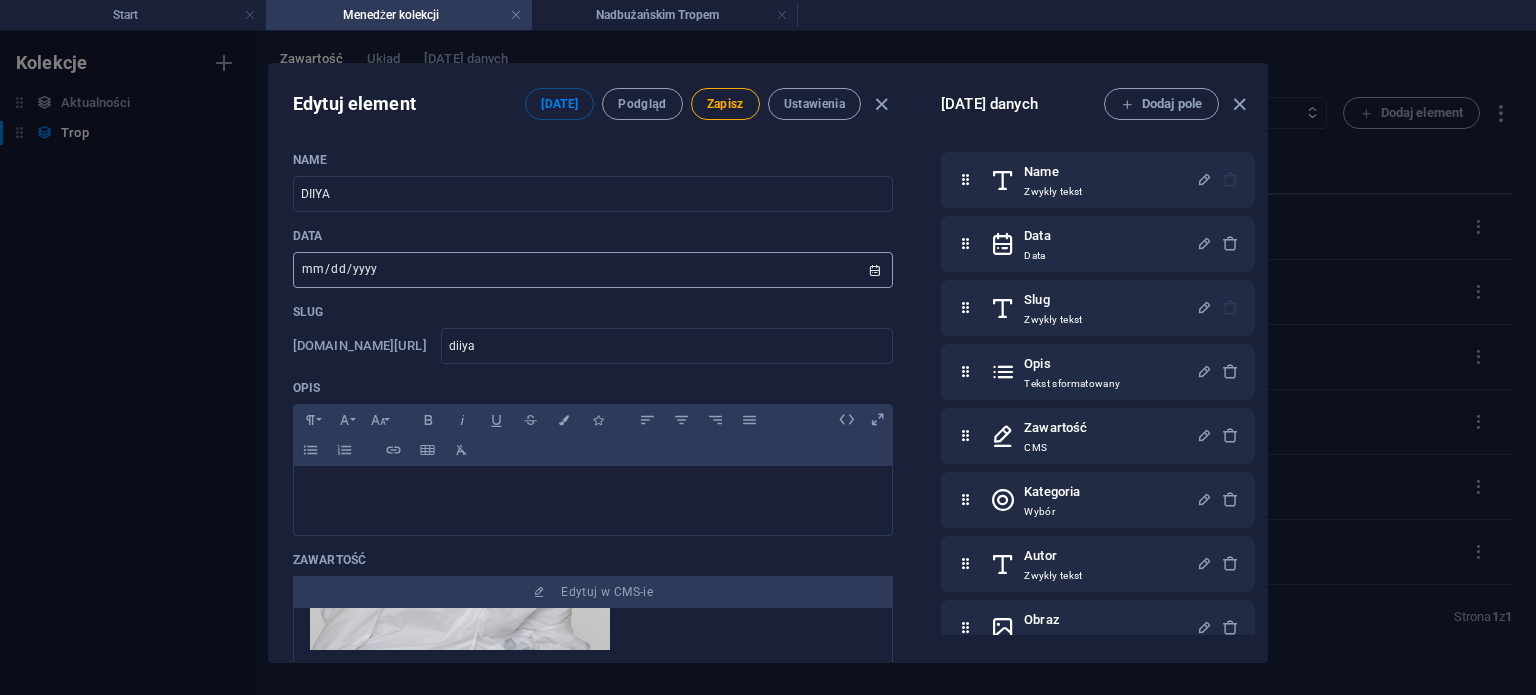click on "[DATE]" at bounding box center (593, 270) 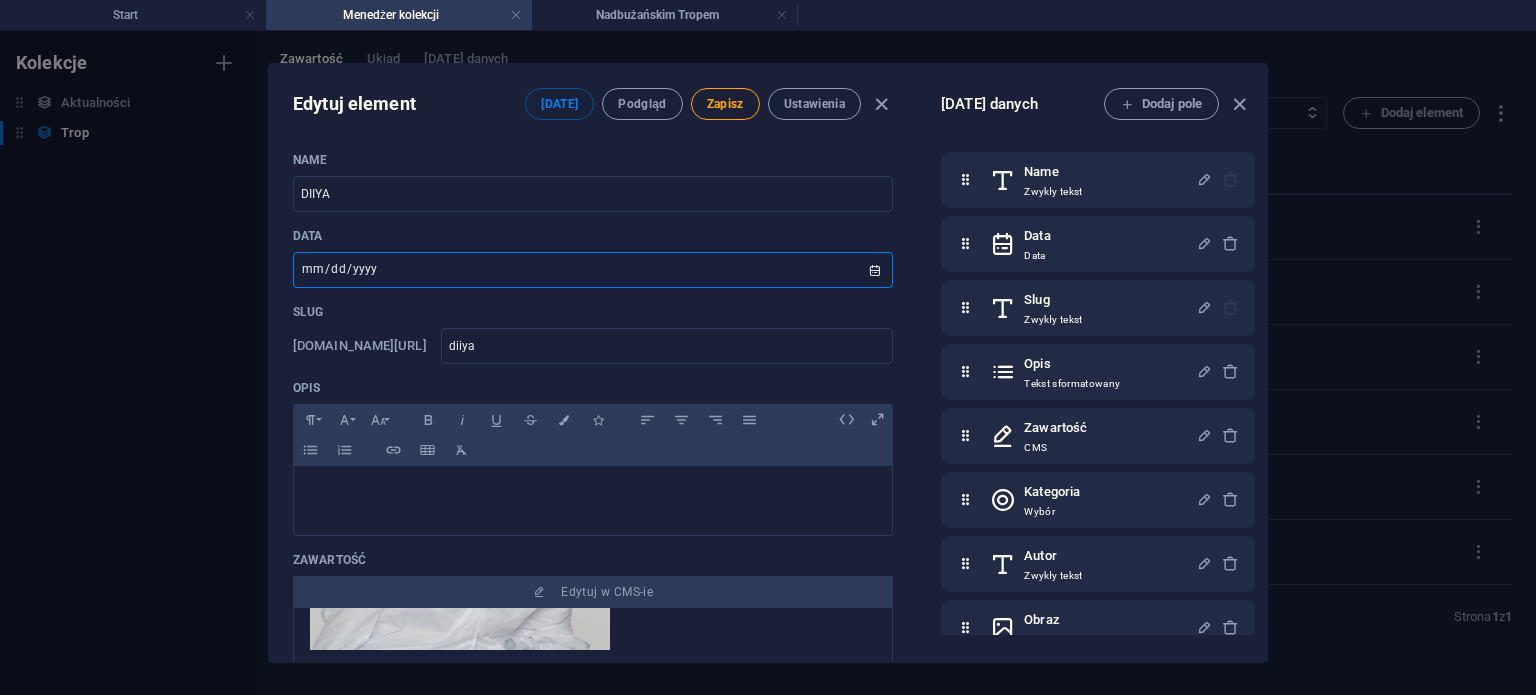 click on "[DATE]" at bounding box center [593, 270] 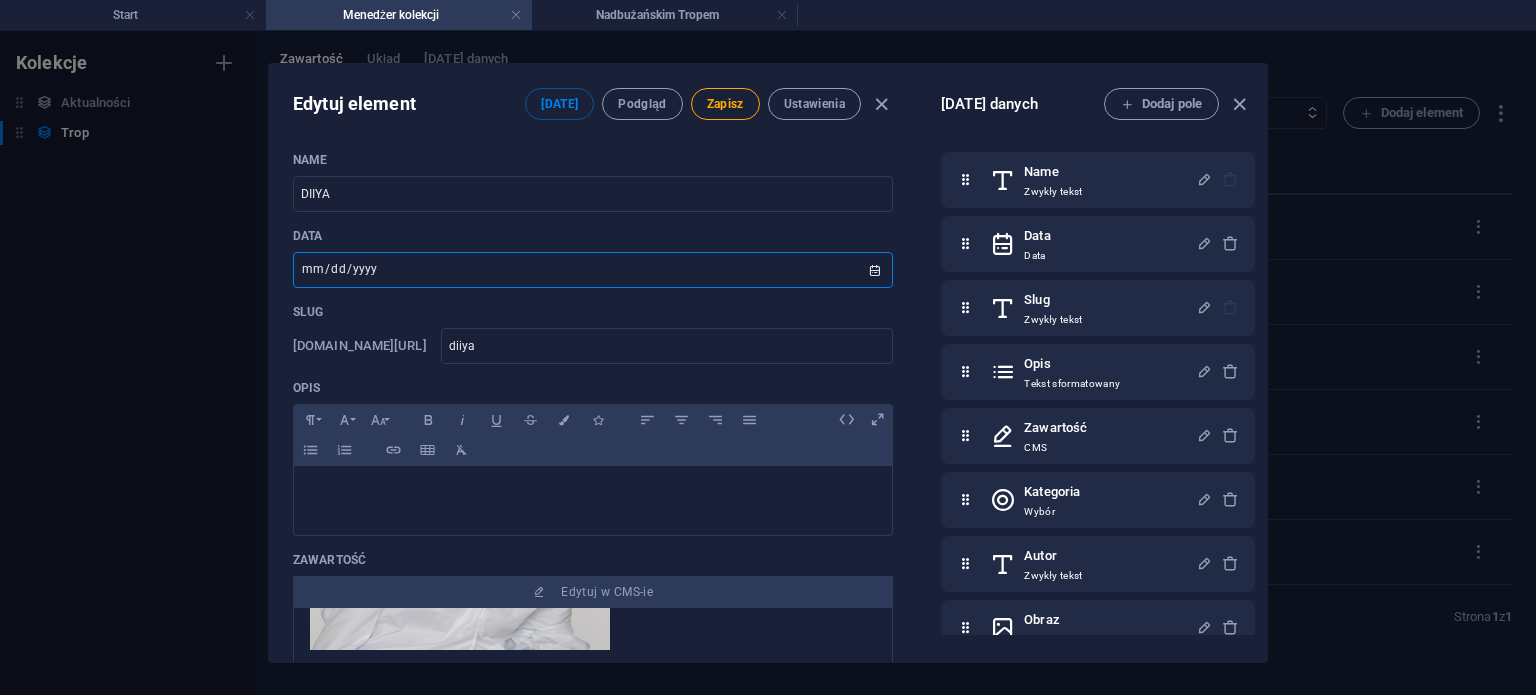 click on "[DATE]" at bounding box center (593, 270) 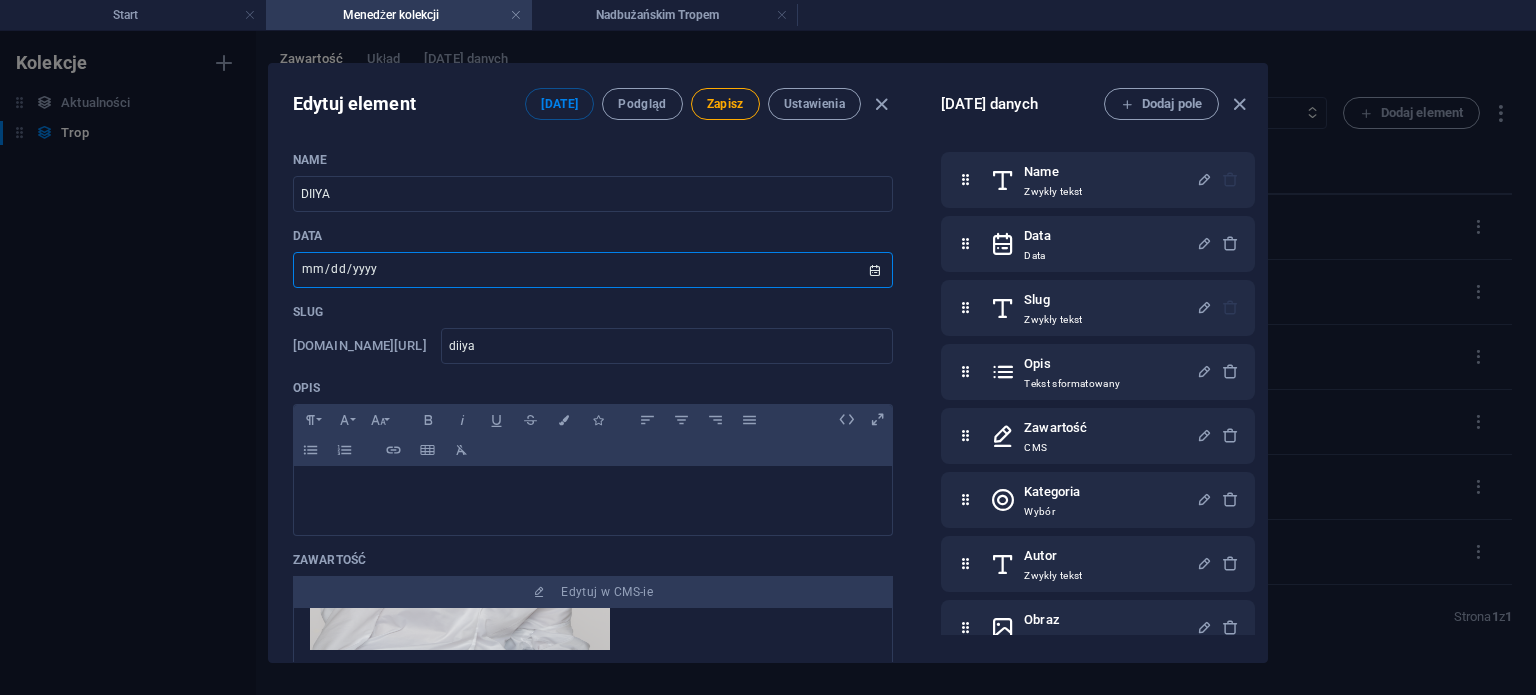 click on "[DATE]" at bounding box center (593, 270) 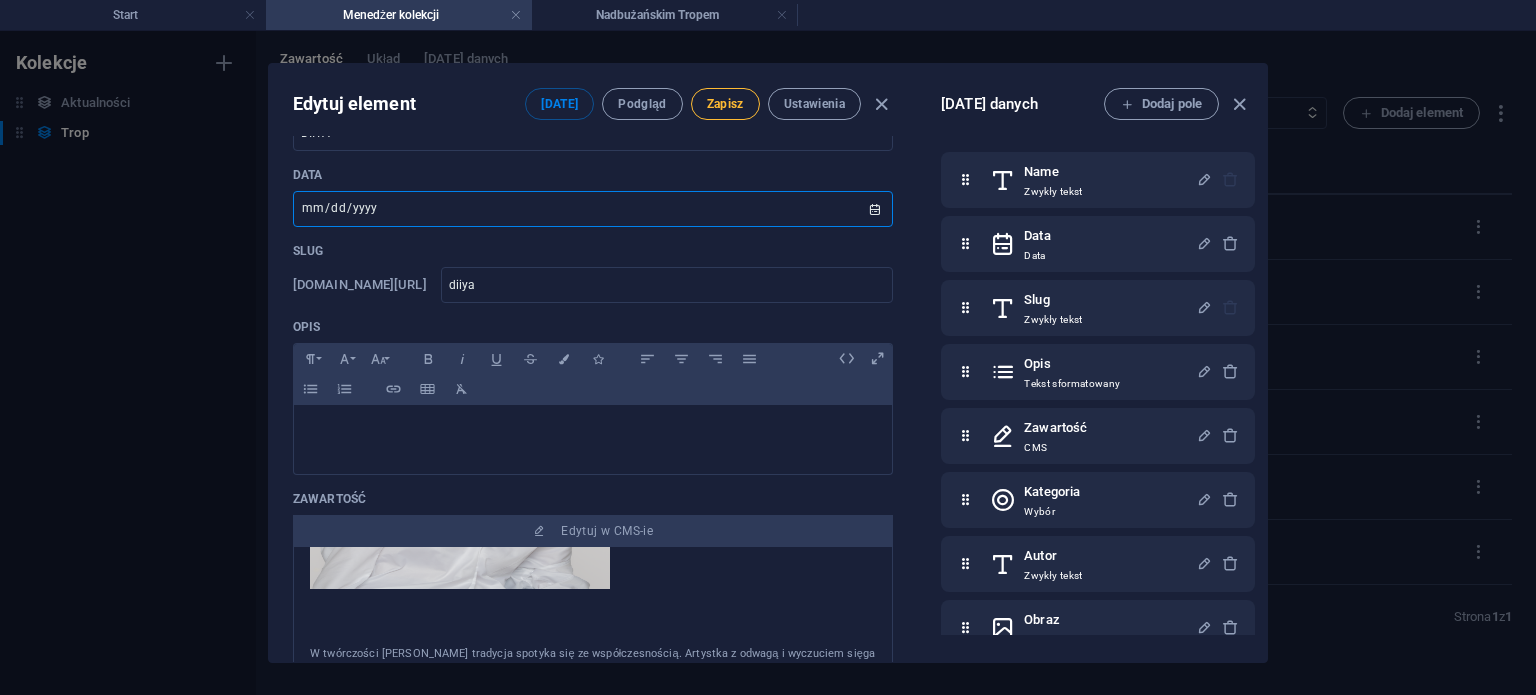 scroll, scrollTop: 0, scrollLeft: 0, axis: both 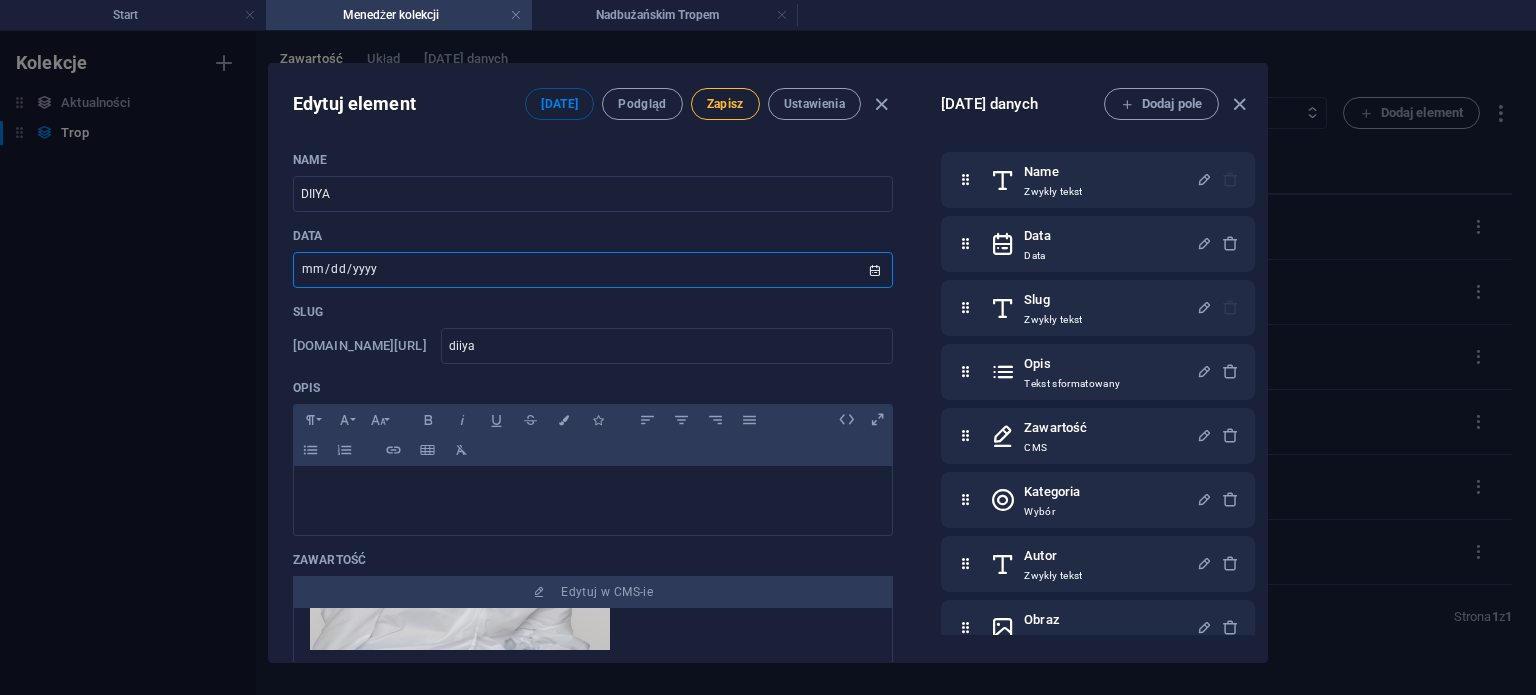 click on "Zapisz" at bounding box center (725, 104) 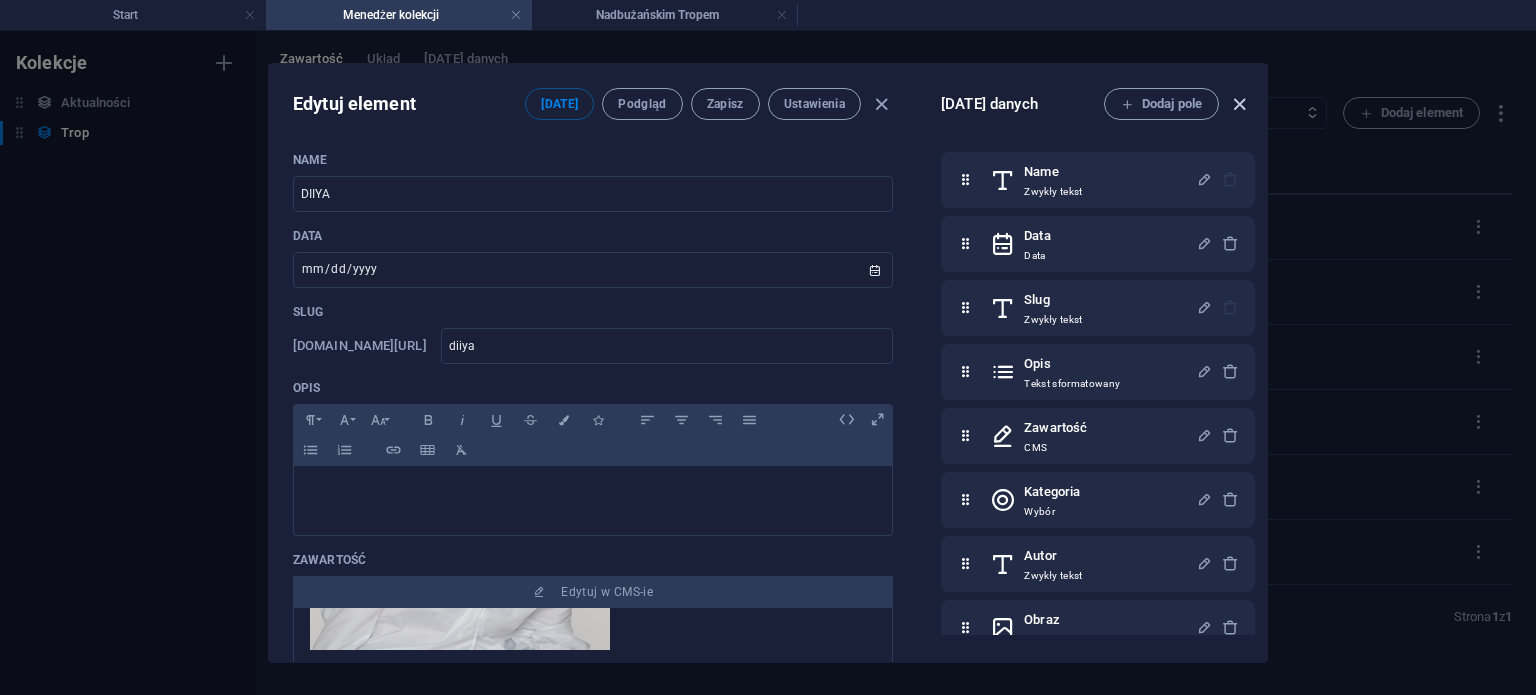 click at bounding box center (1239, 104) 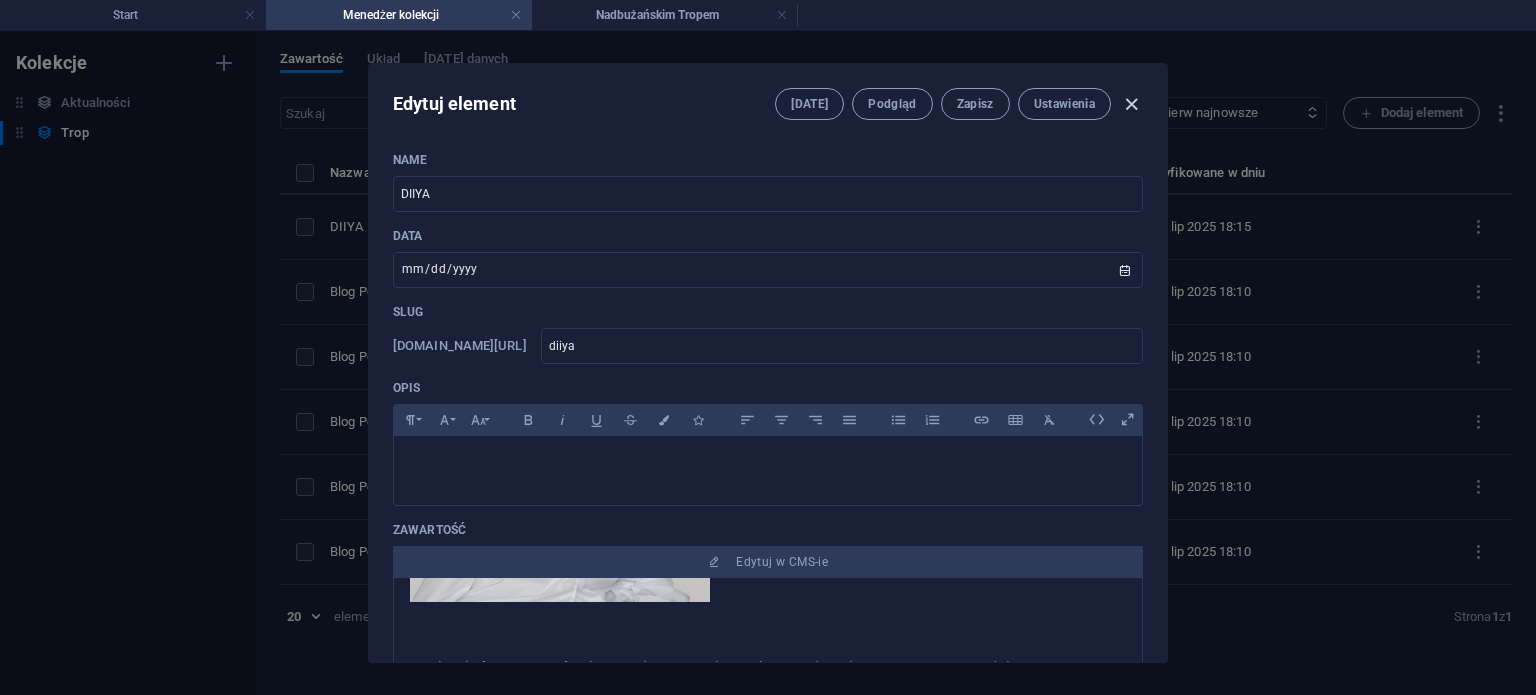 click at bounding box center (1131, 104) 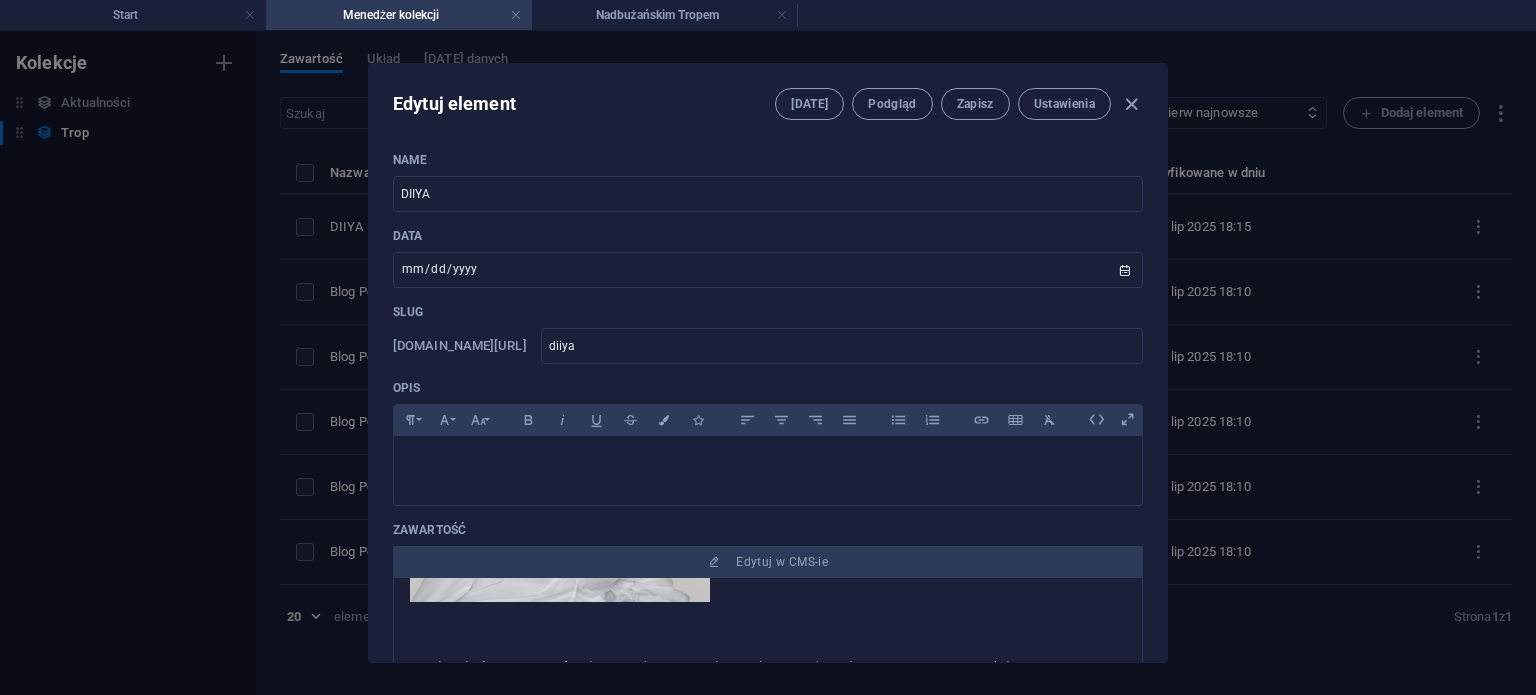 type on "[DATE]" 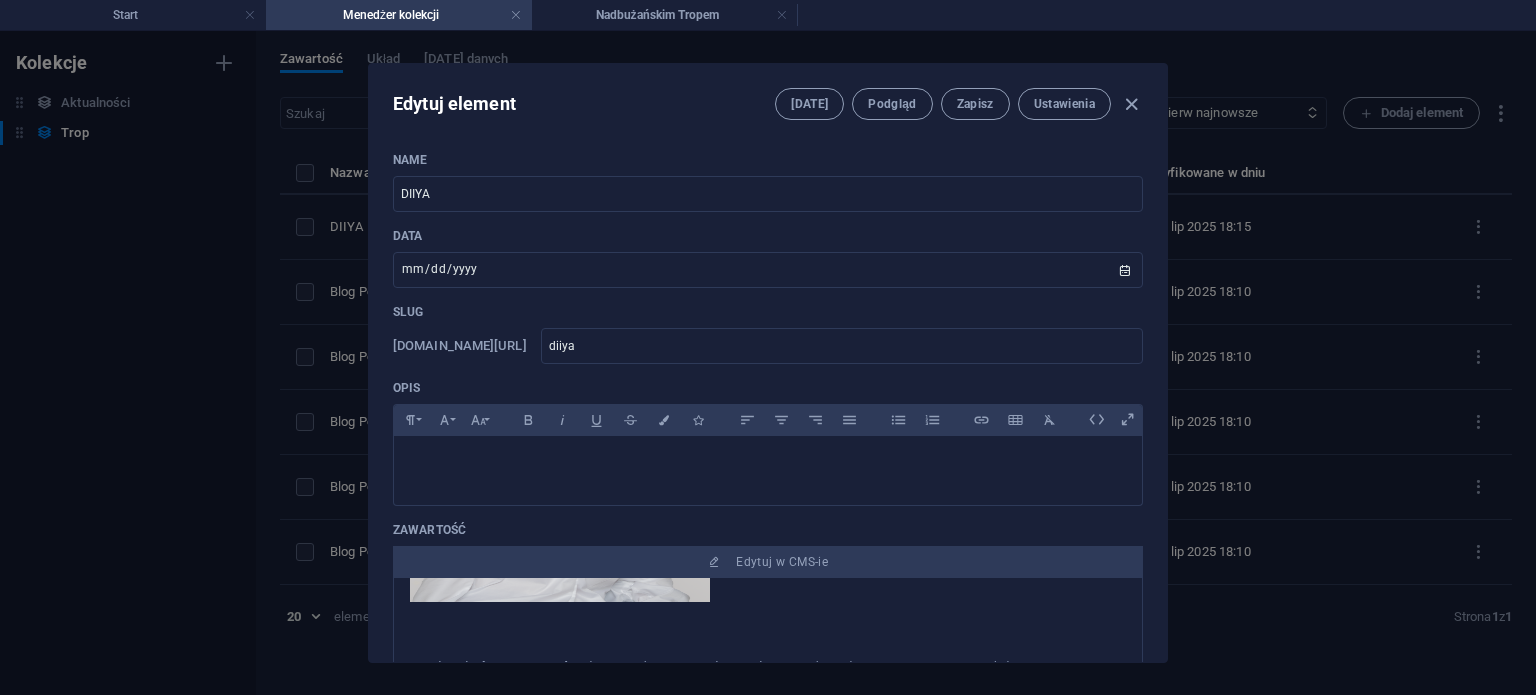 type on "[DATE]" 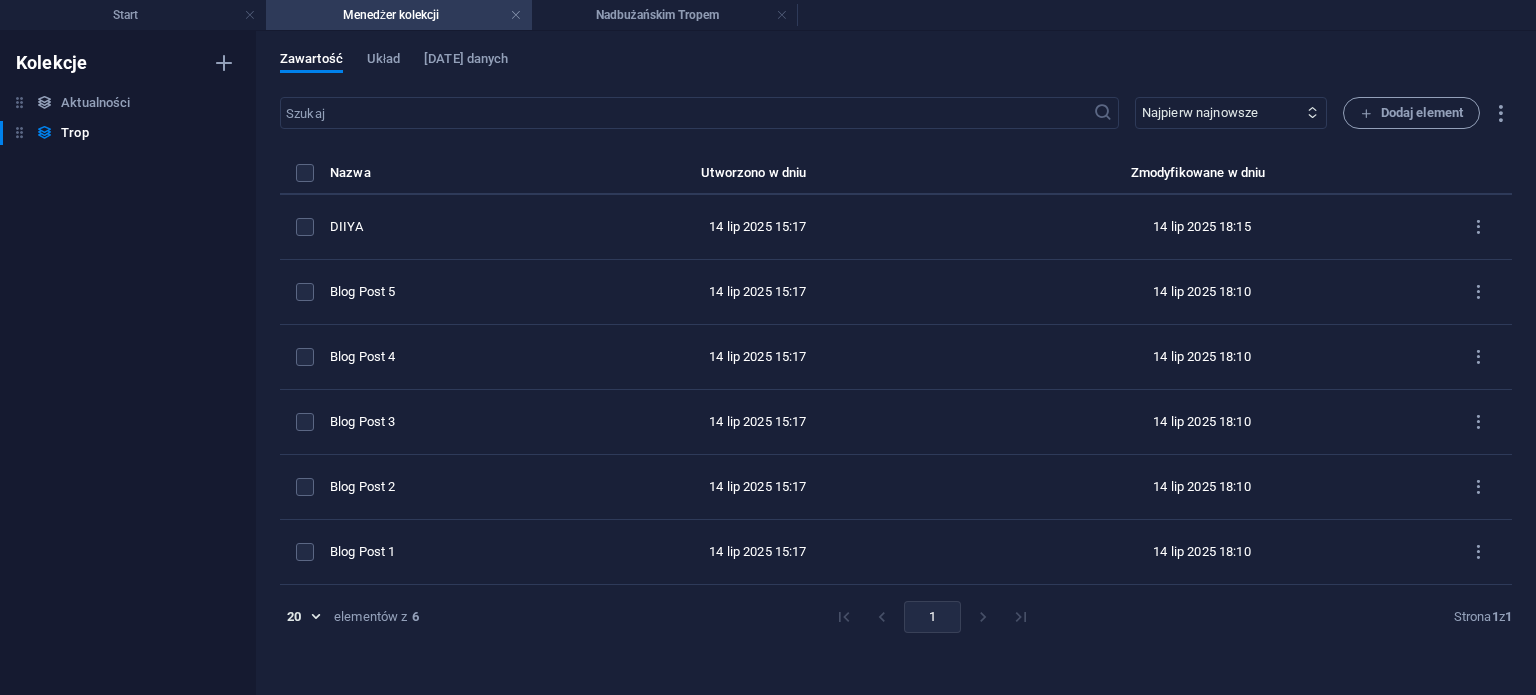 scroll, scrollTop: 0, scrollLeft: 0, axis: both 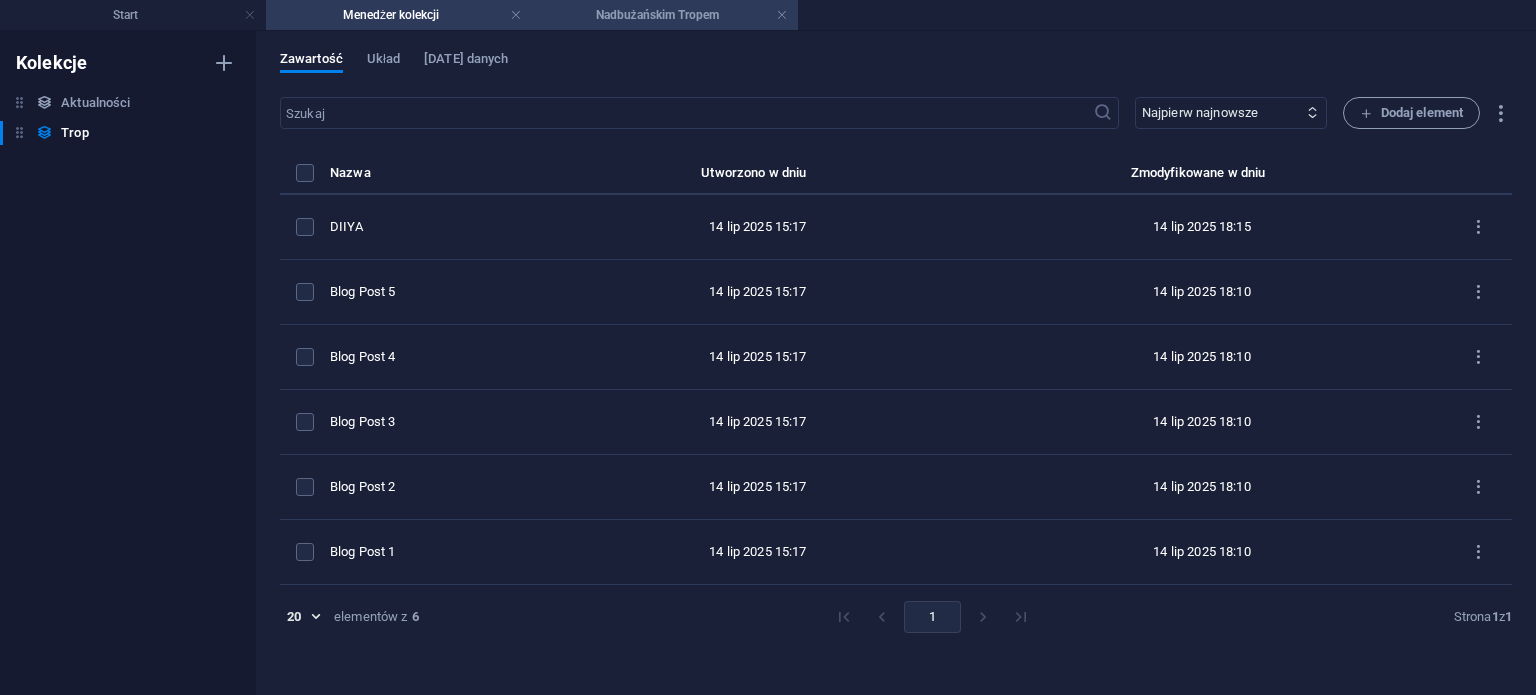 click on "Nadbużańskim Tropem" at bounding box center [665, 15] 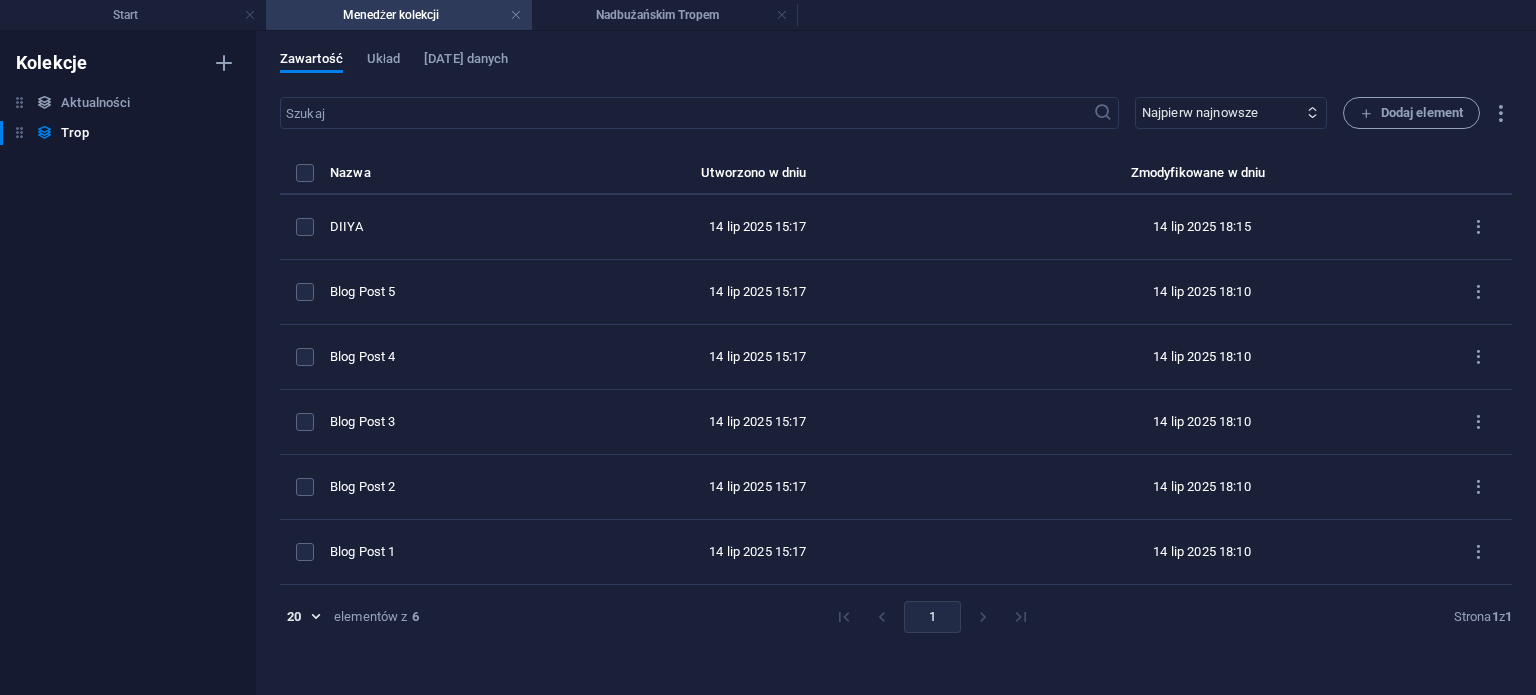 scroll, scrollTop: 500, scrollLeft: 0, axis: vertical 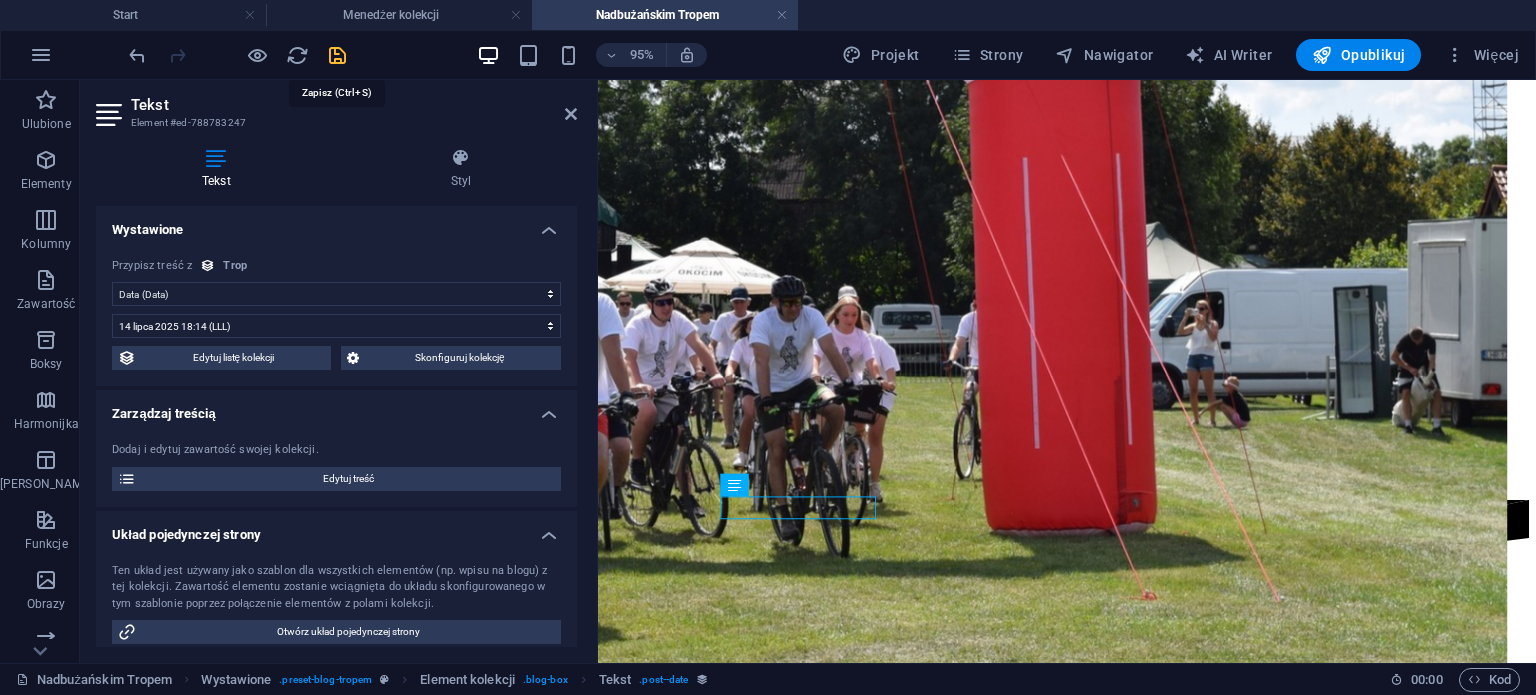 click at bounding box center [337, 55] 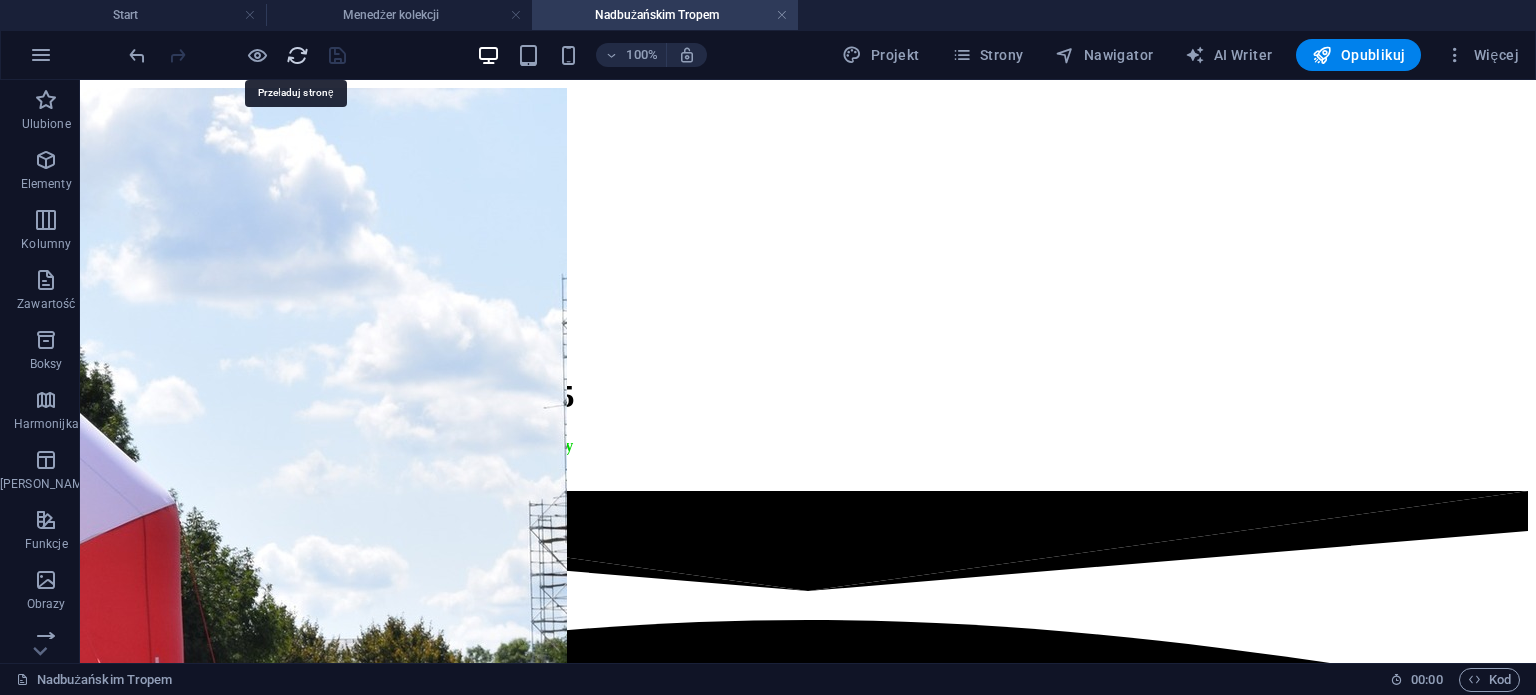 click at bounding box center (297, 55) 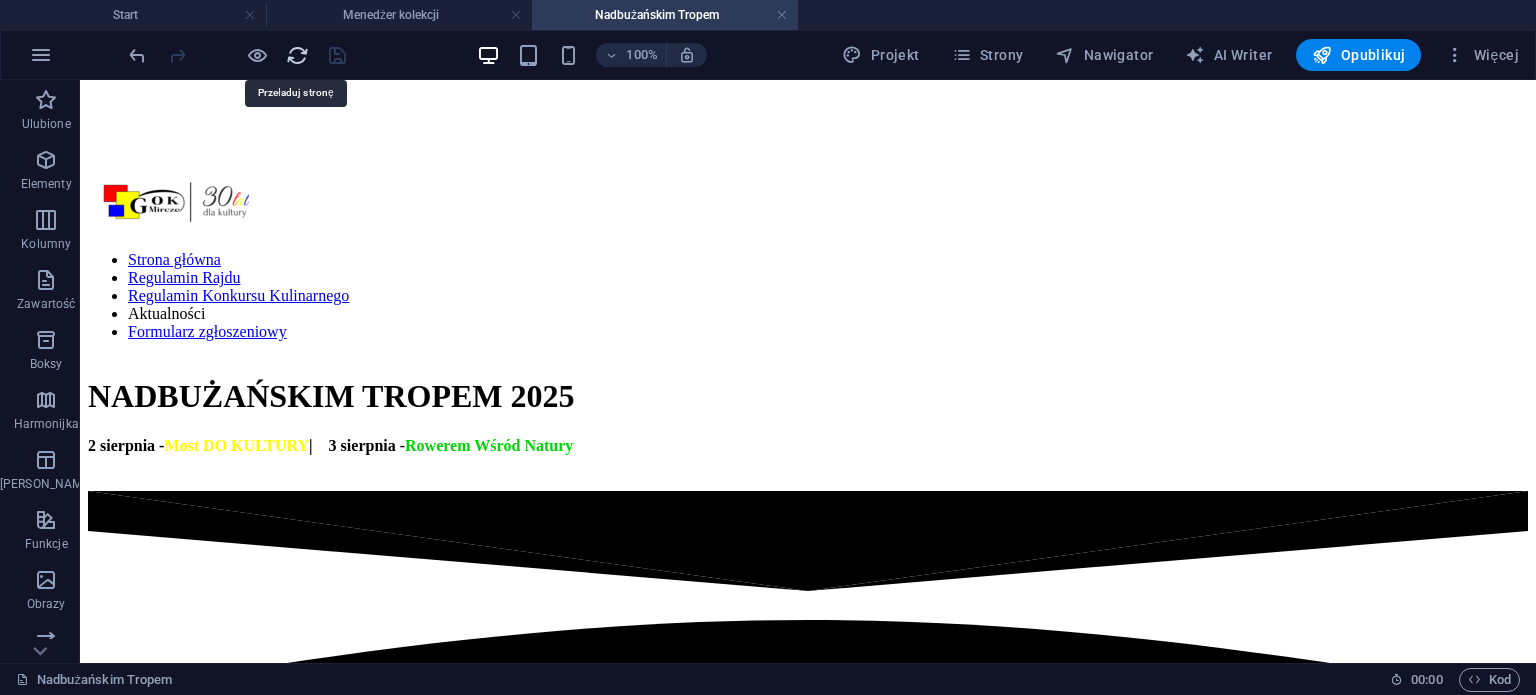 click at bounding box center [297, 55] 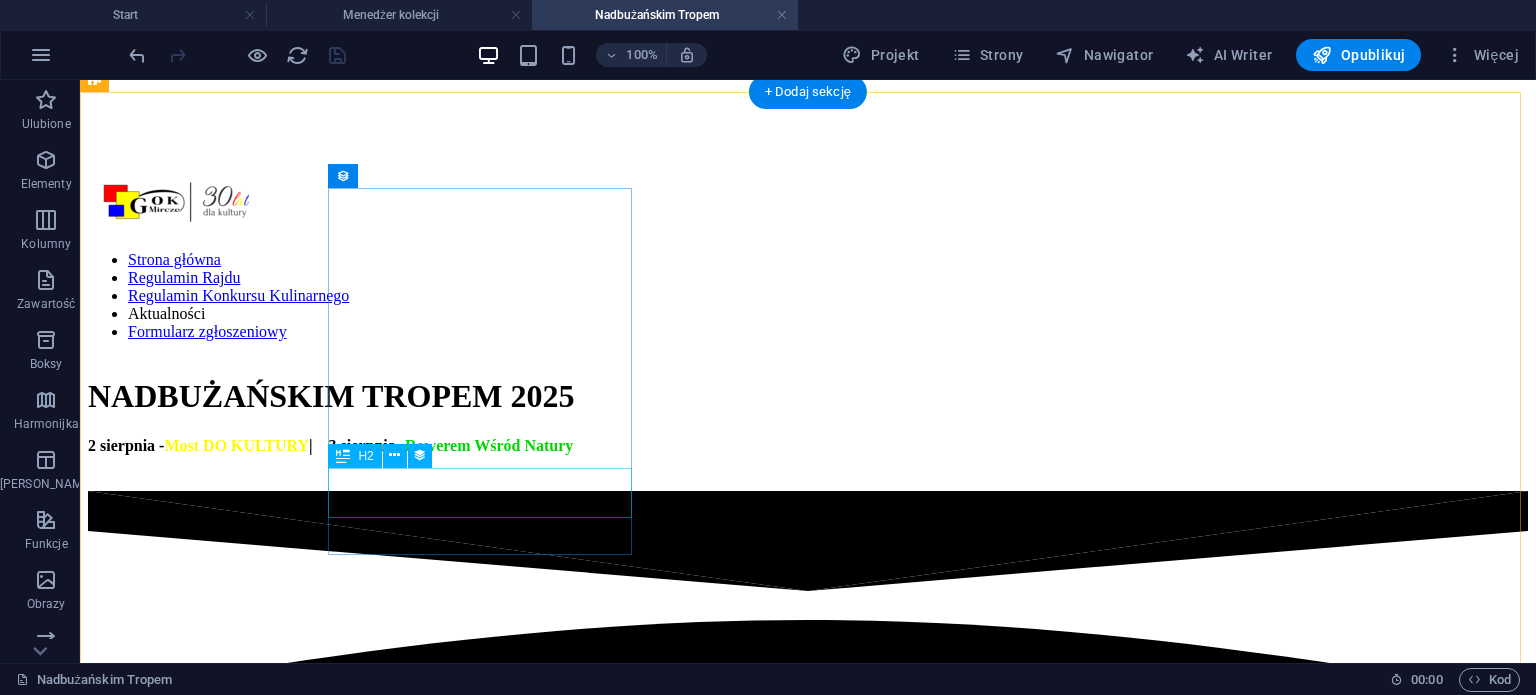 click on "3 sierpnia 2025 00:00" at bounding box center (808, 1631) 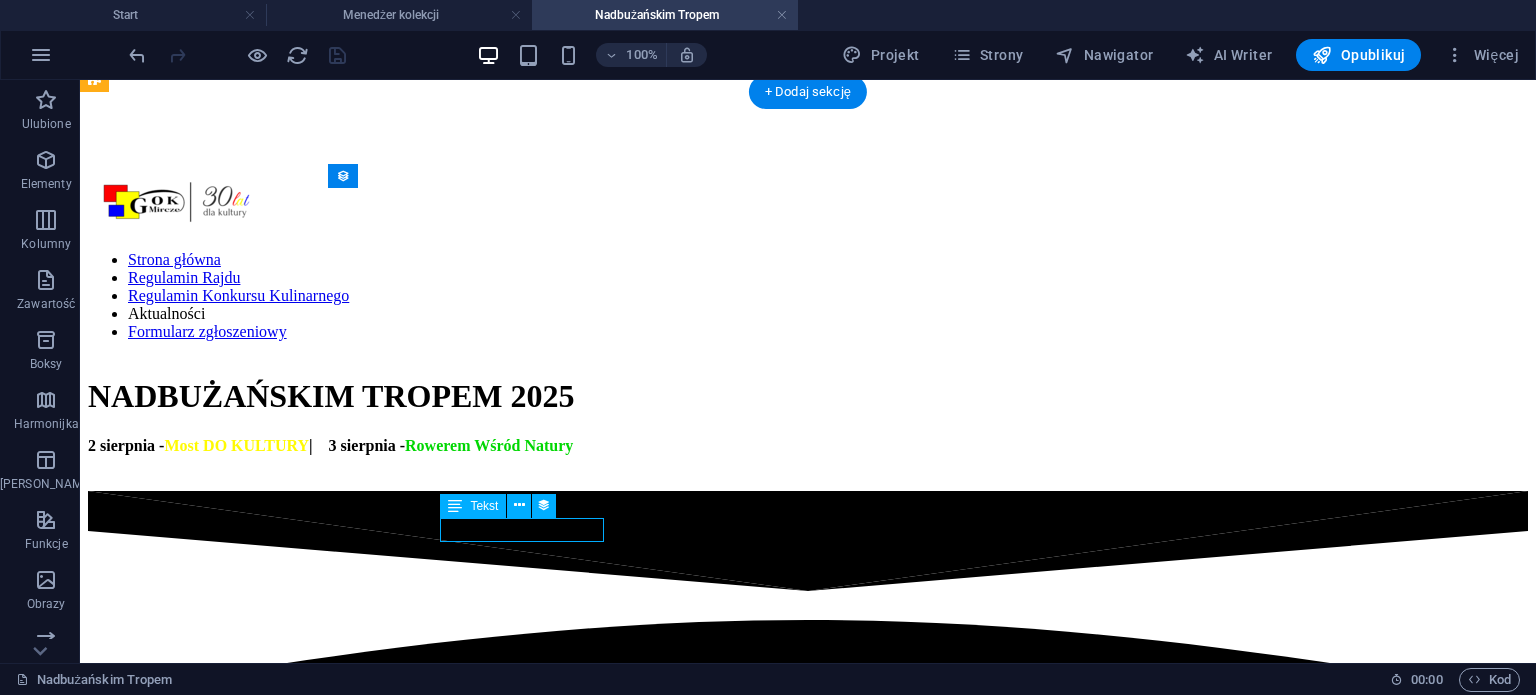 click on "3 sierpnia 2025 00:00" at bounding box center (808, 1631) 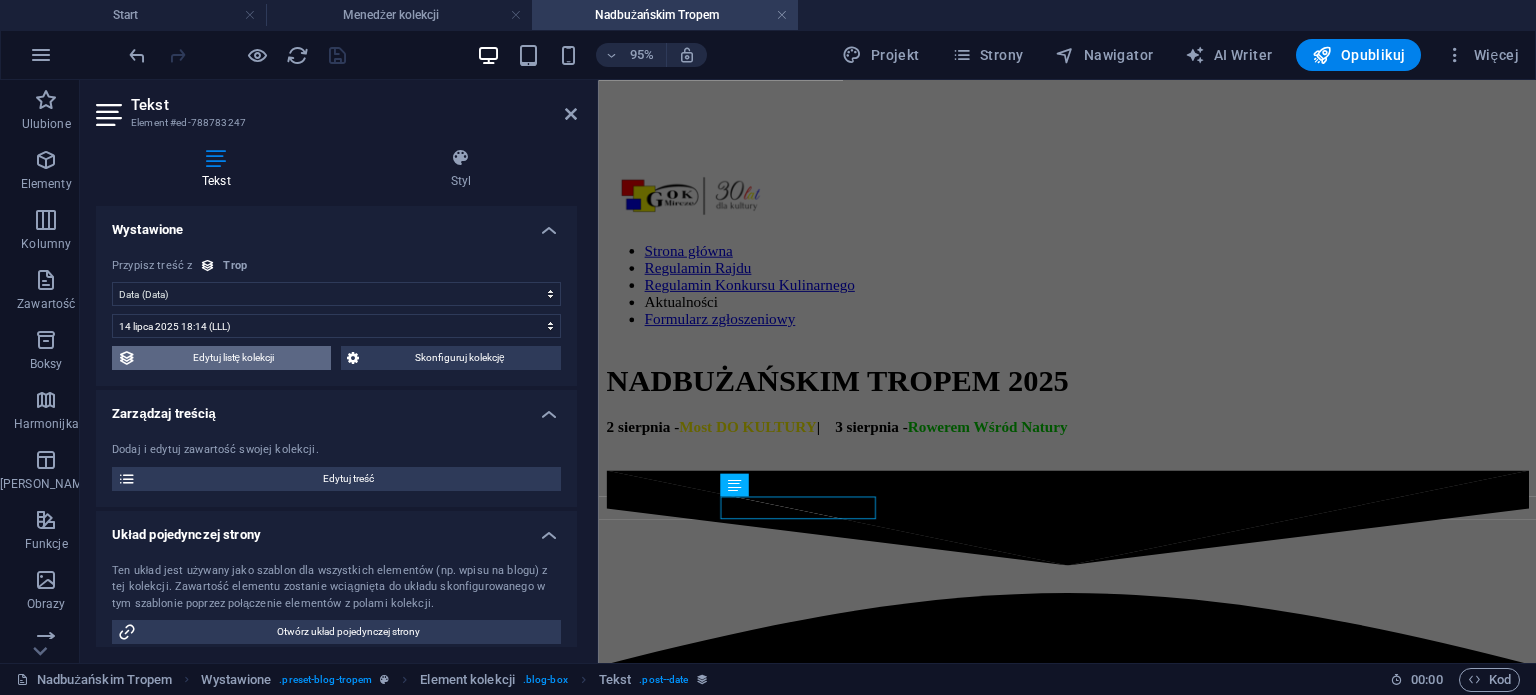 click on "Edytuj listę kolekcji" at bounding box center [233, 358] 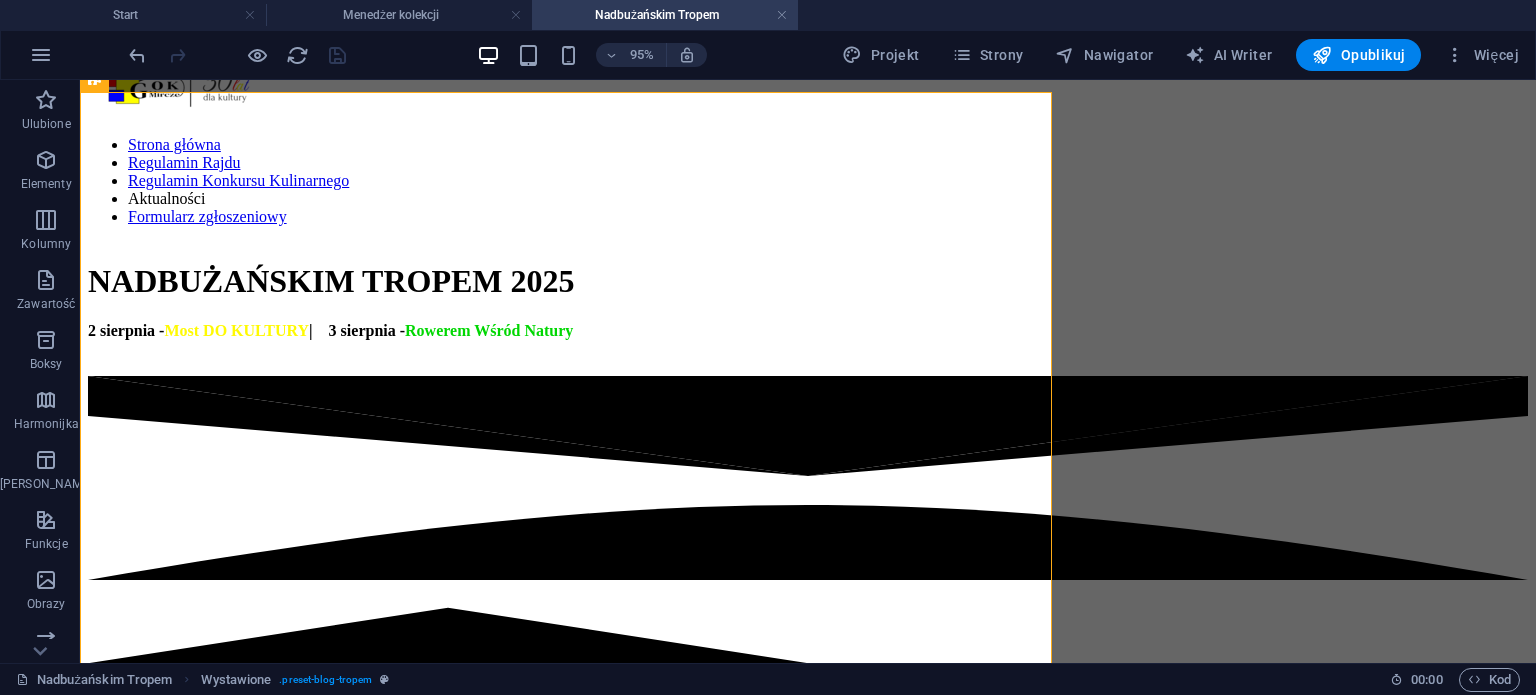 scroll, scrollTop: 0, scrollLeft: 0, axis: both 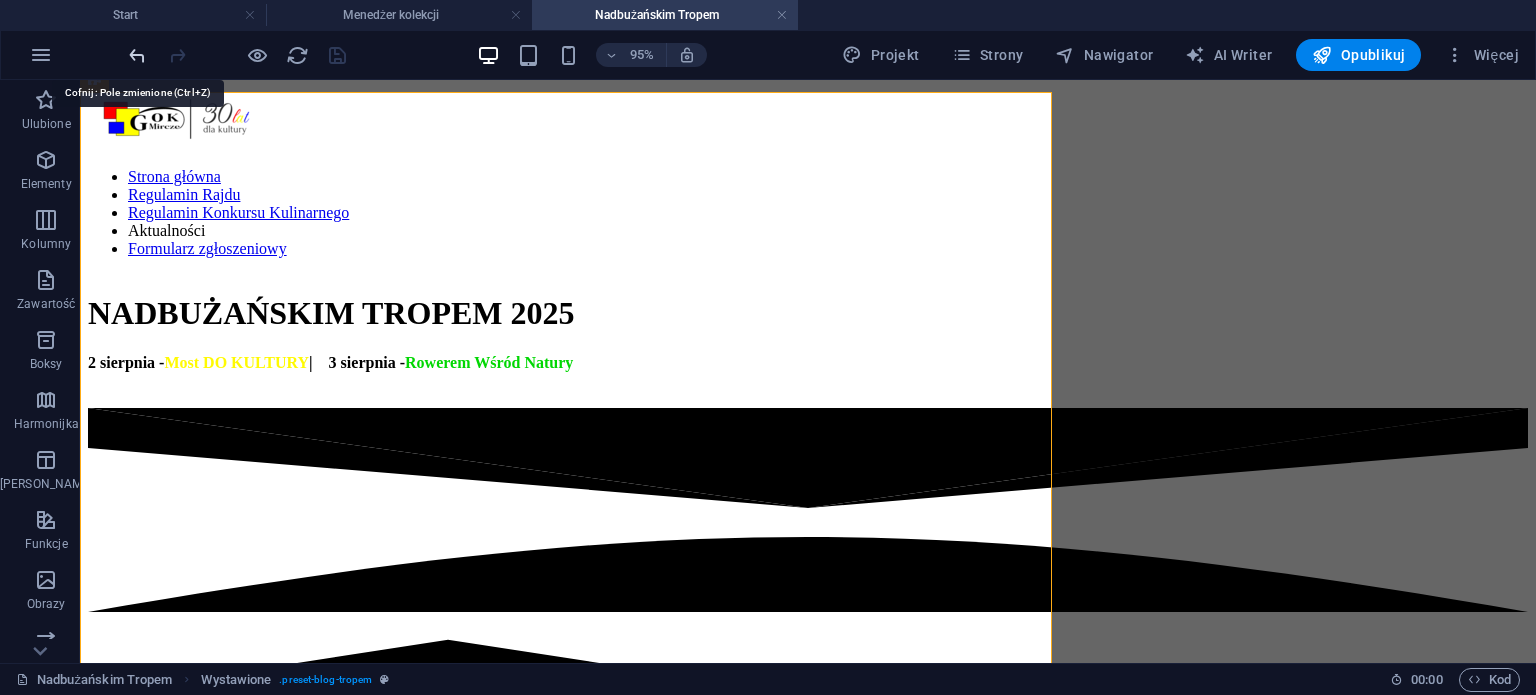 click at bounding box center [137, 55] 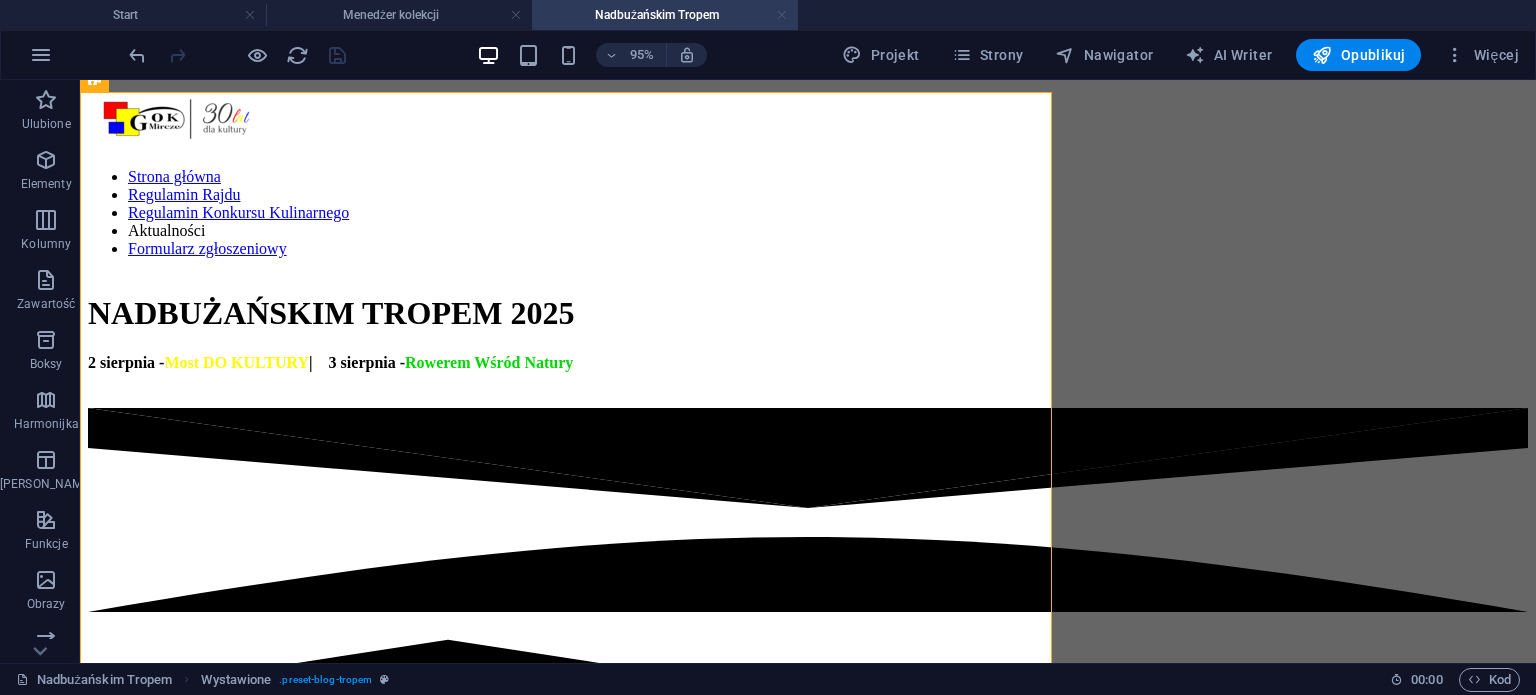 click at bounding box center [782, 15] 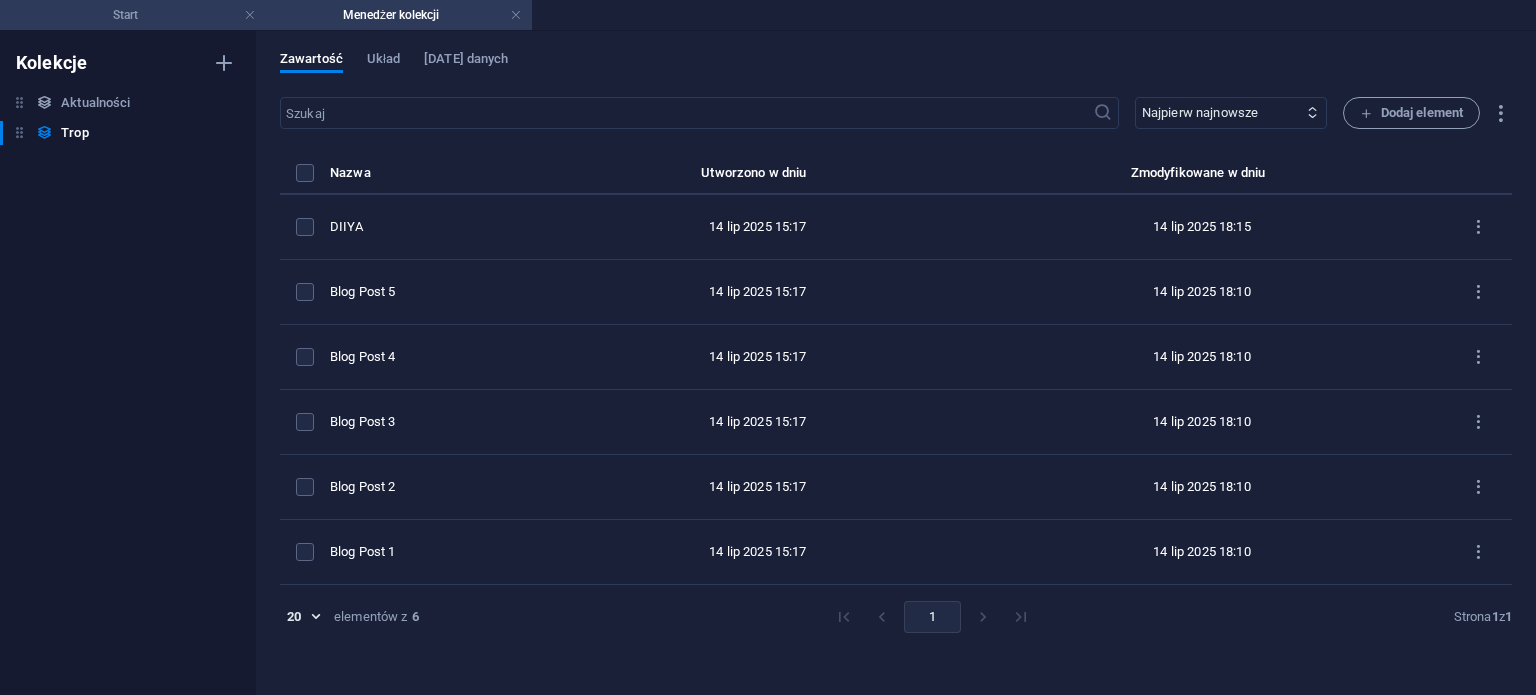 click on "Start" at bounding box center [133, 15] 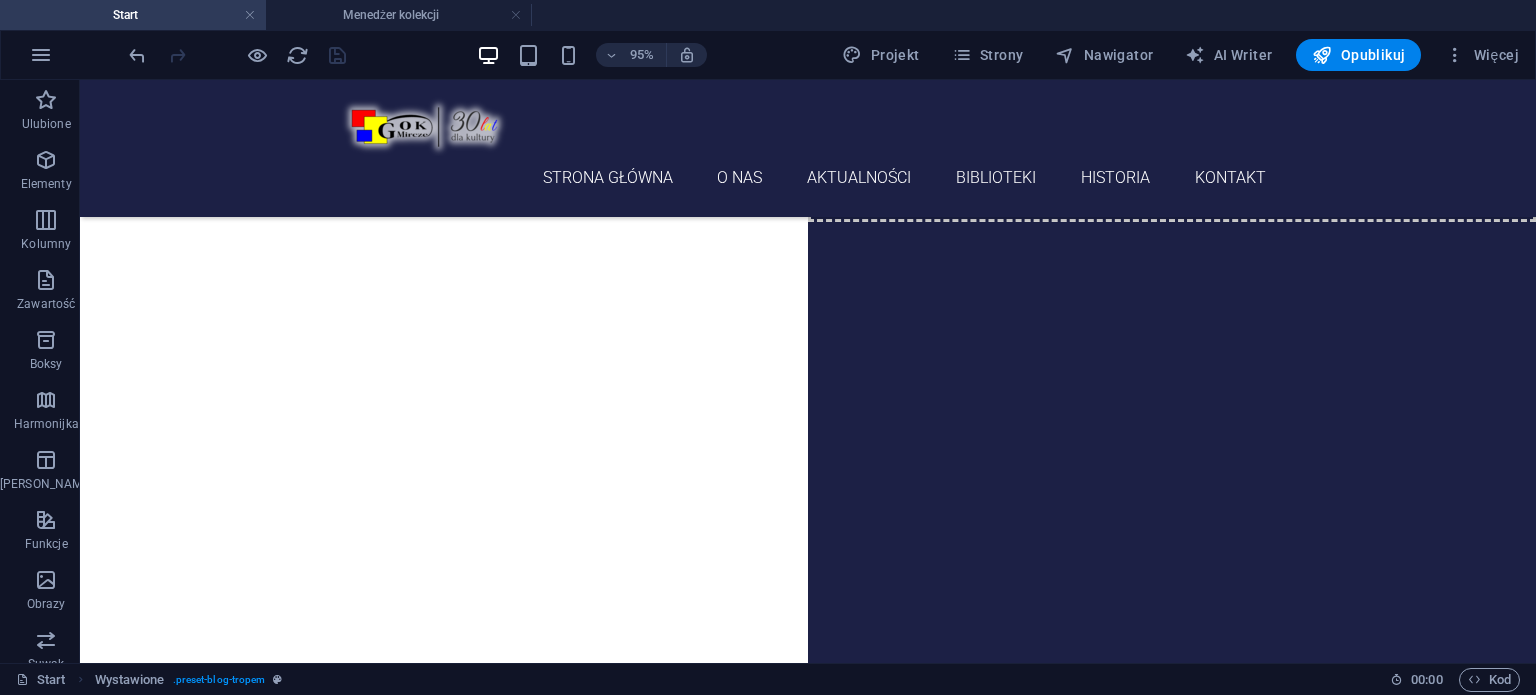 scroll, scrollTop: 300, scrollLeft: 0, axis: vertical 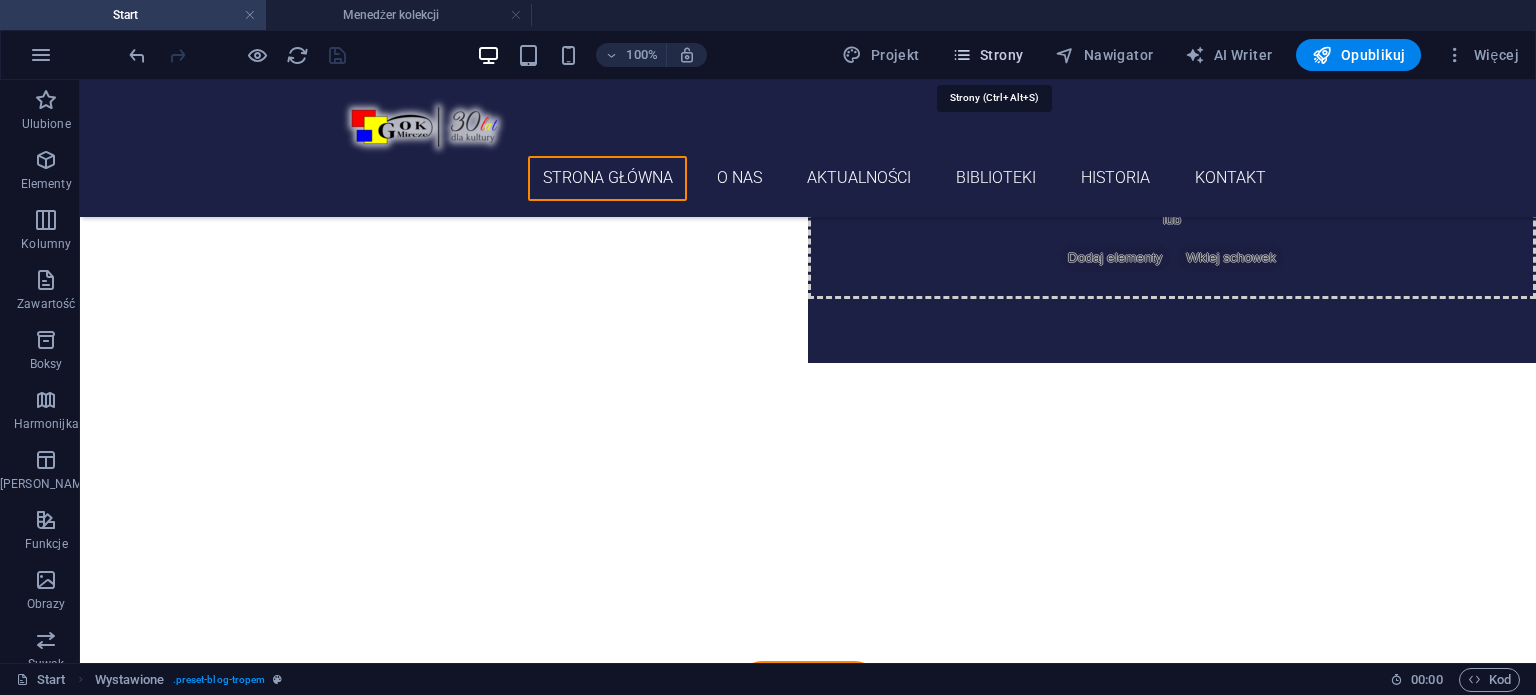 click on "Strony" at bounding box center [988, 55] 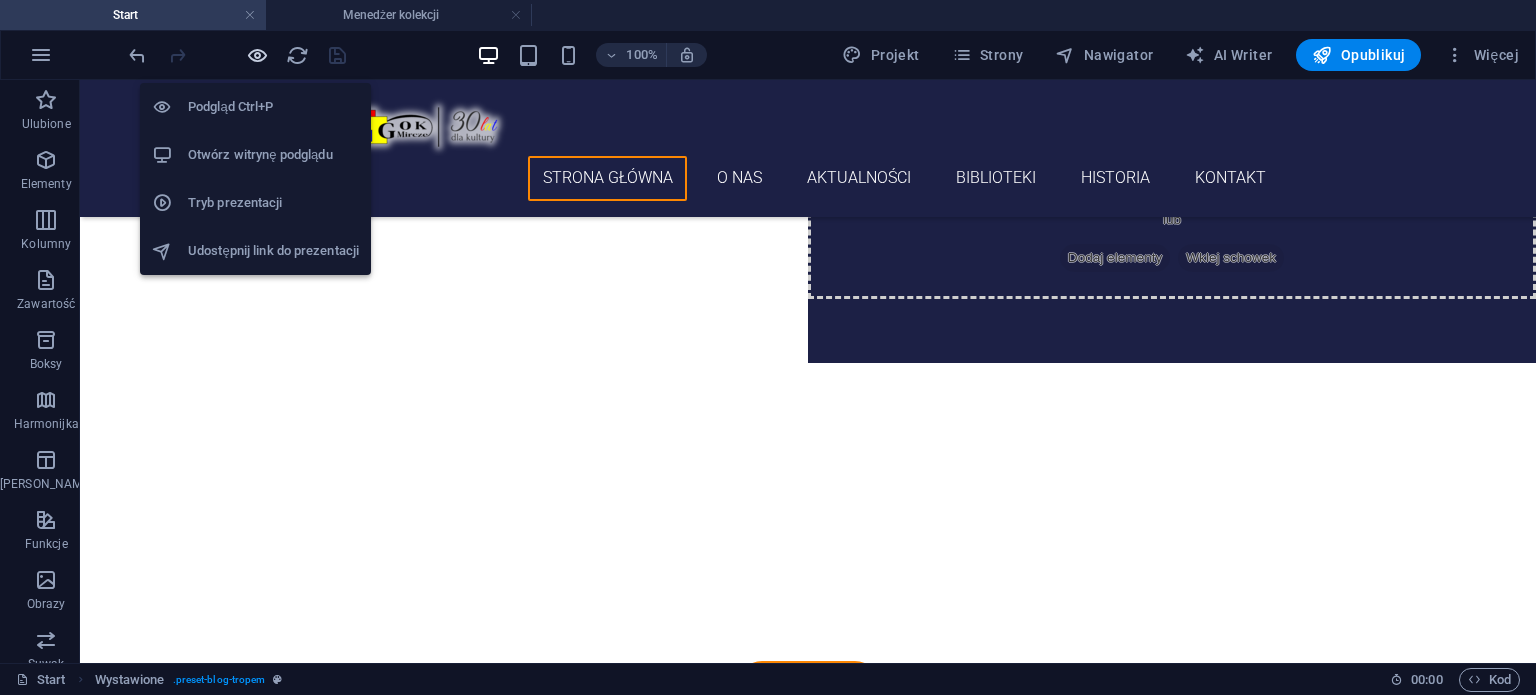 click at bounding box center [257, 55] 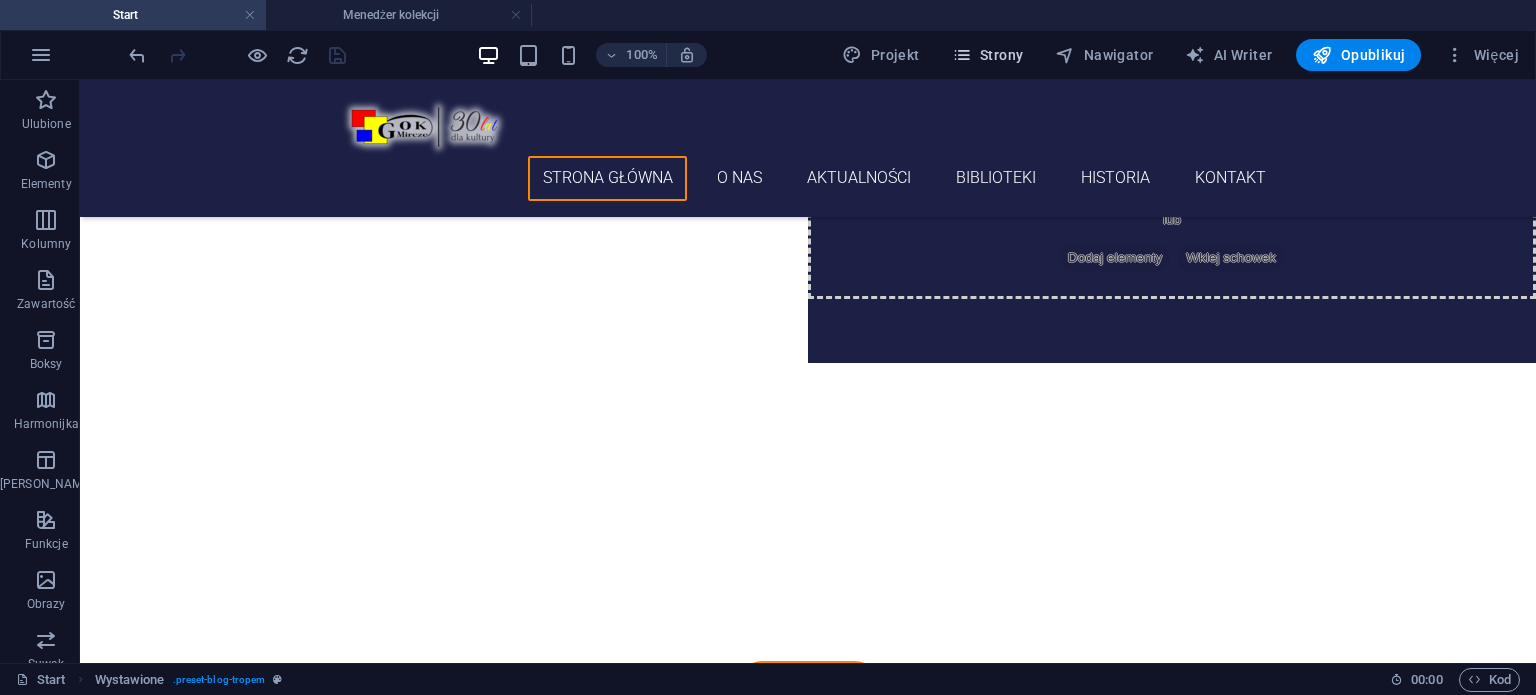 click on "Strony" at bounding box center [988, 55] 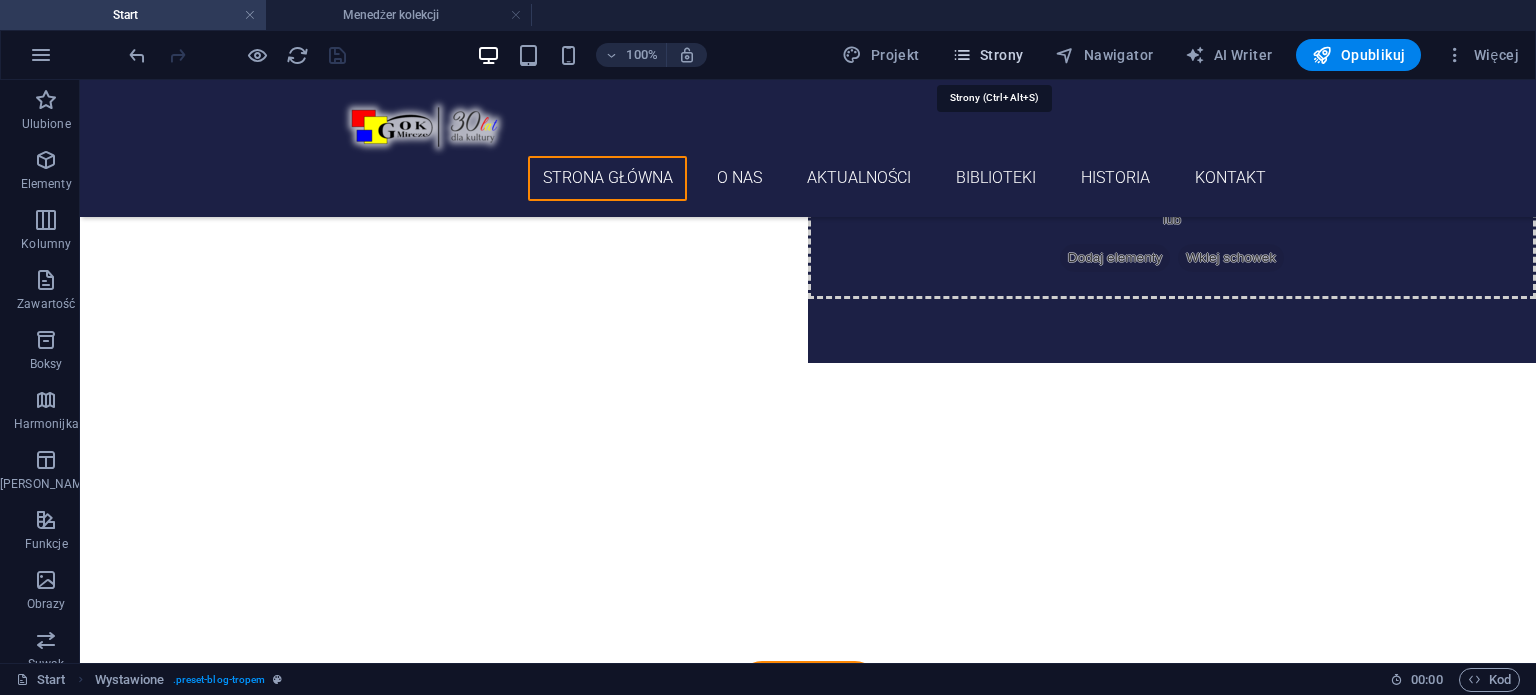 click on "Strony" at bounding box center [988, 55] 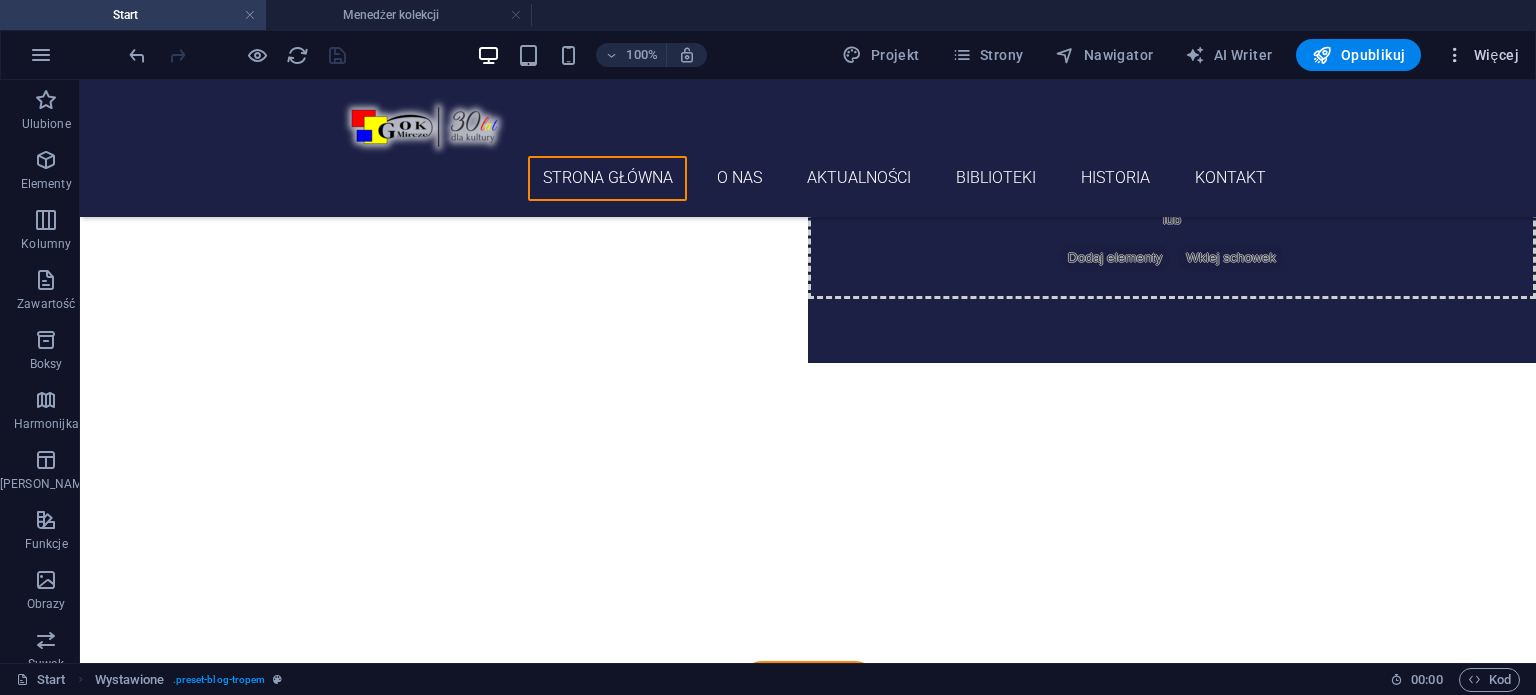 click on "Więcej" at bounding box center (1482, 55) 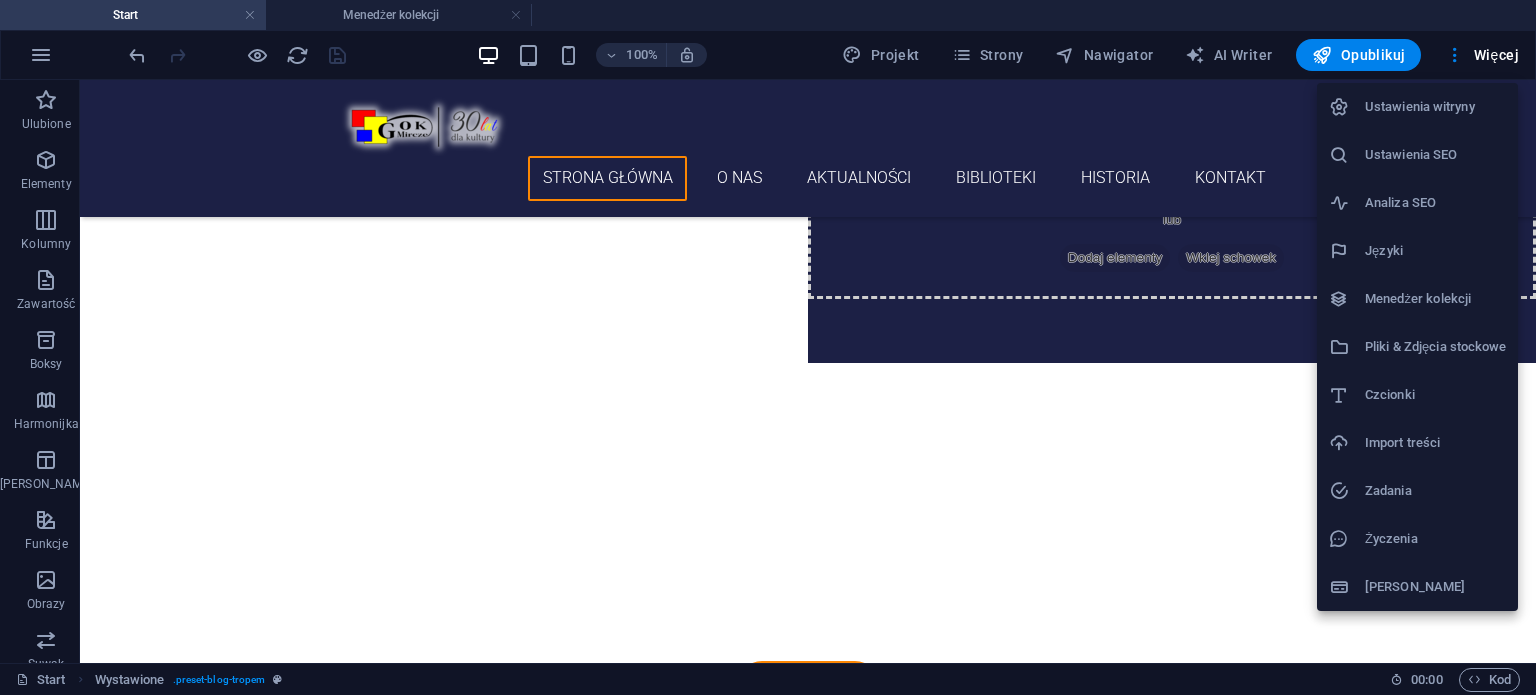 click on "Menedżer kolekcji" at bounding box center [1435, 299] 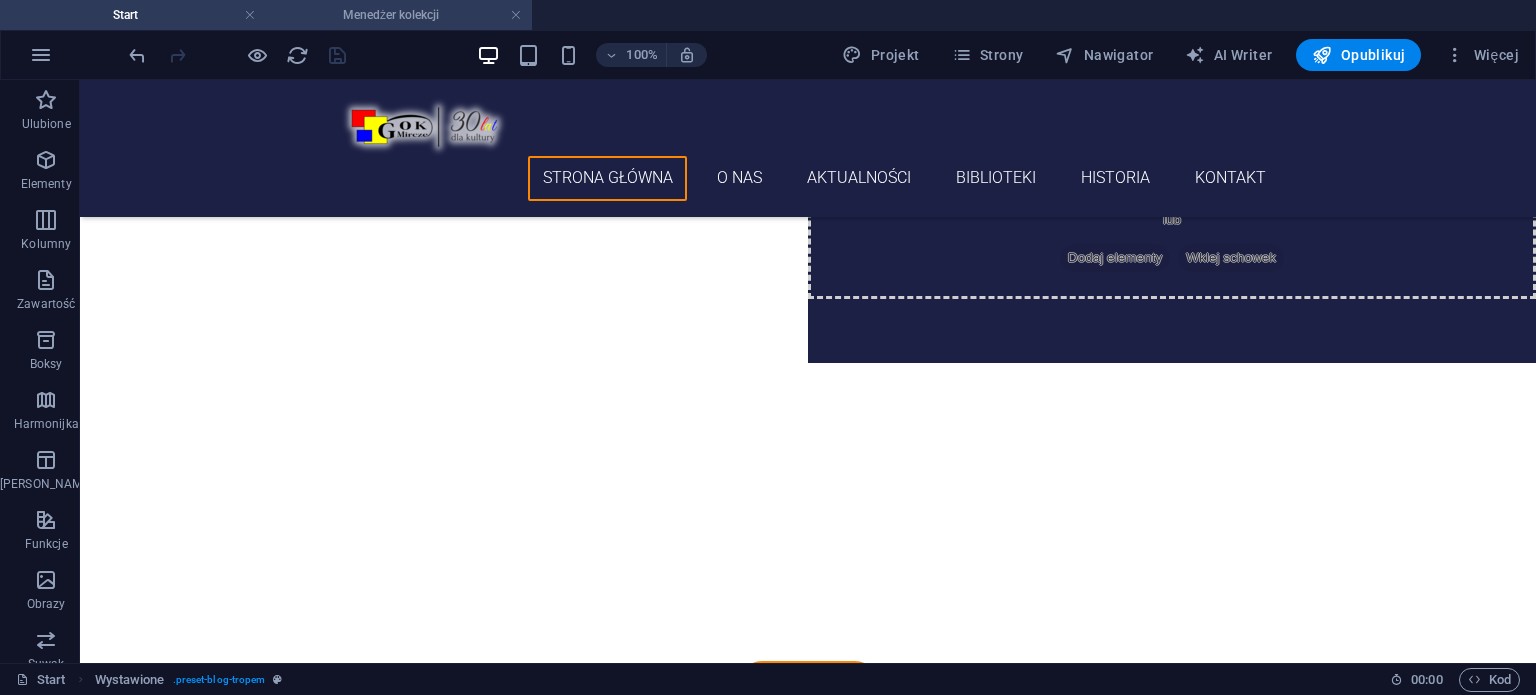 click on "Menedżer kolekcji" at bounding box center [399, 15] 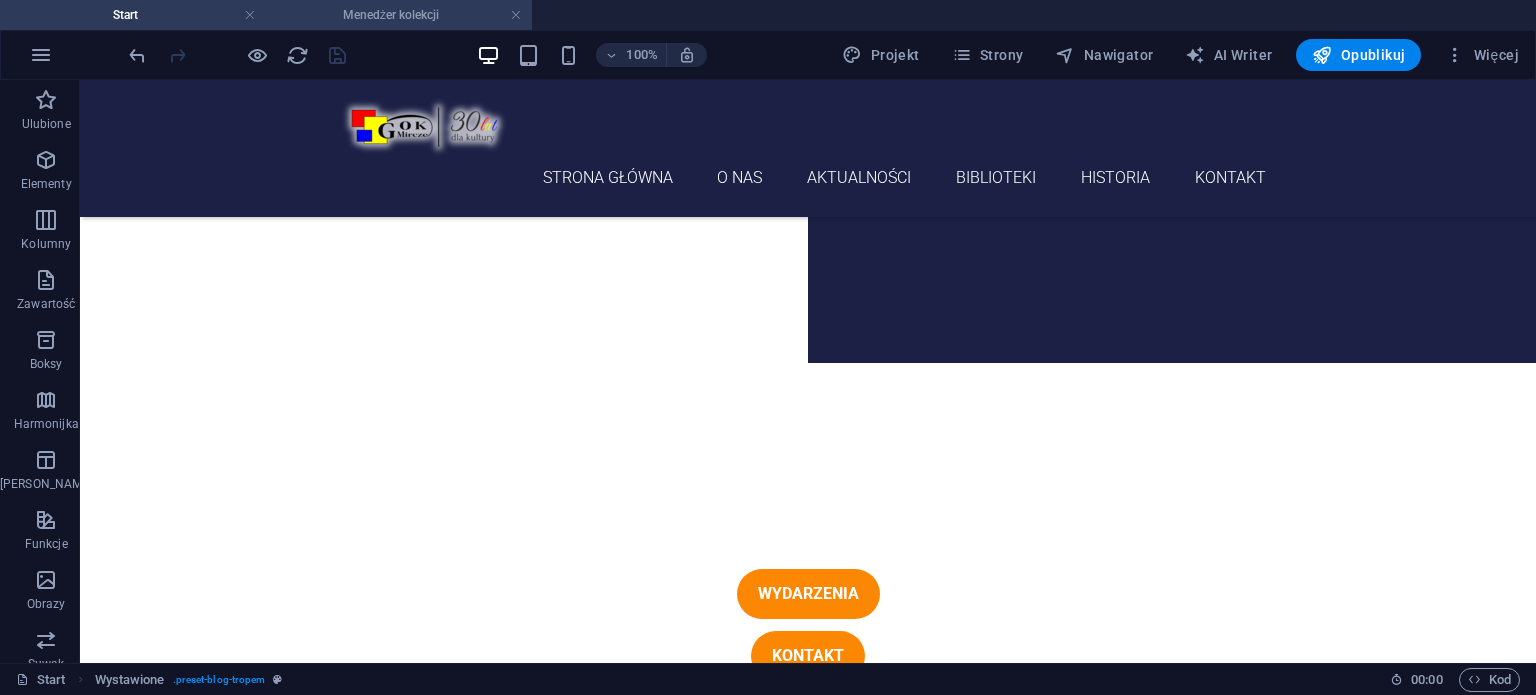 scroll, scrollTop: 0, scrollLeft: 0, axis: both 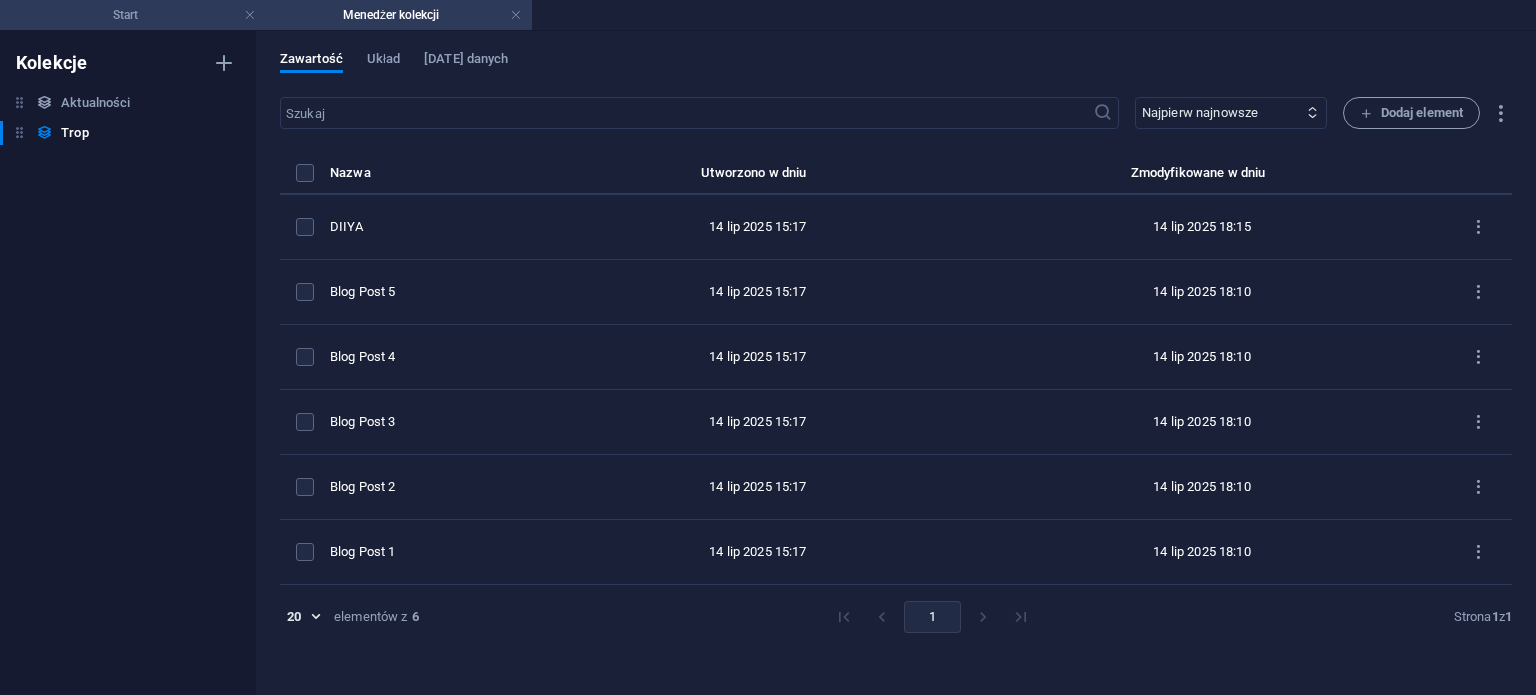 click on "Start" at bounding box center (133, 15) 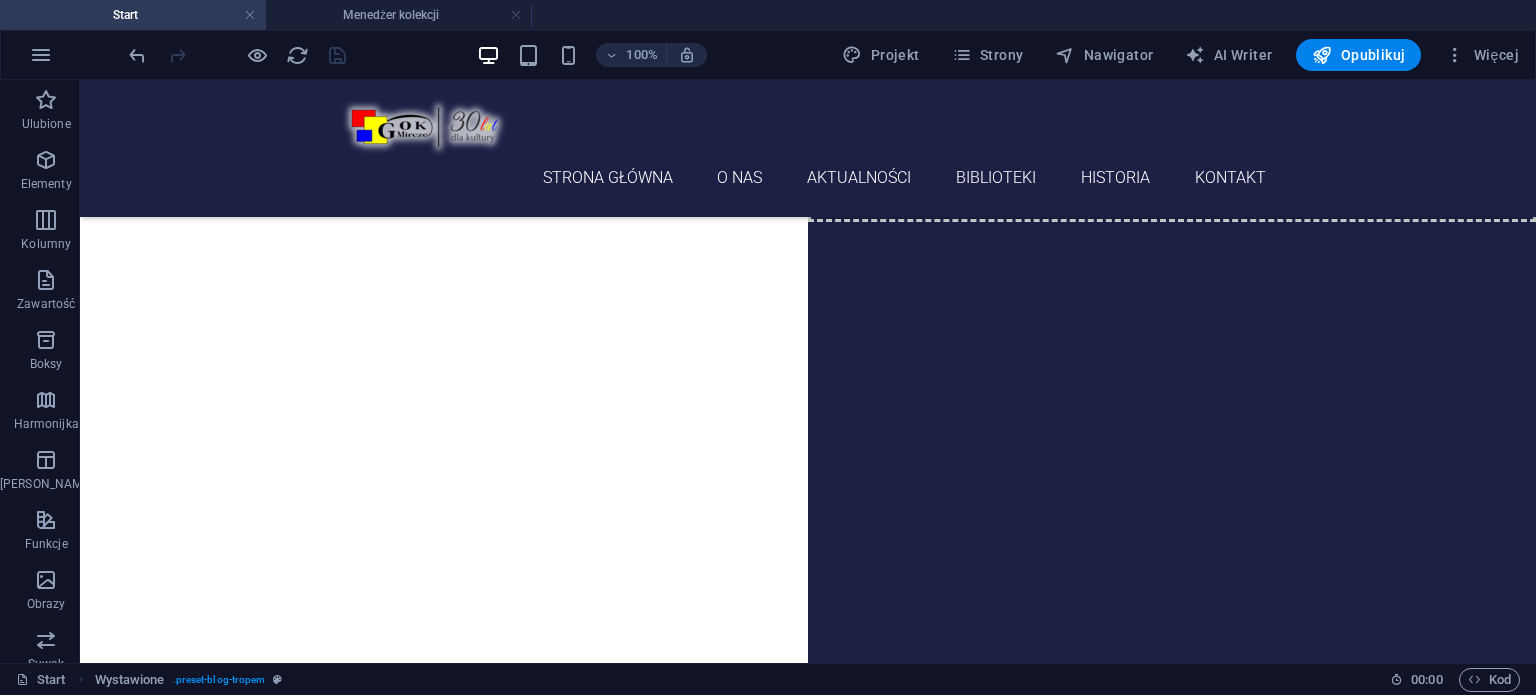 scroll, scrollTop: 300, scrollLeft: 0, axis: vertical 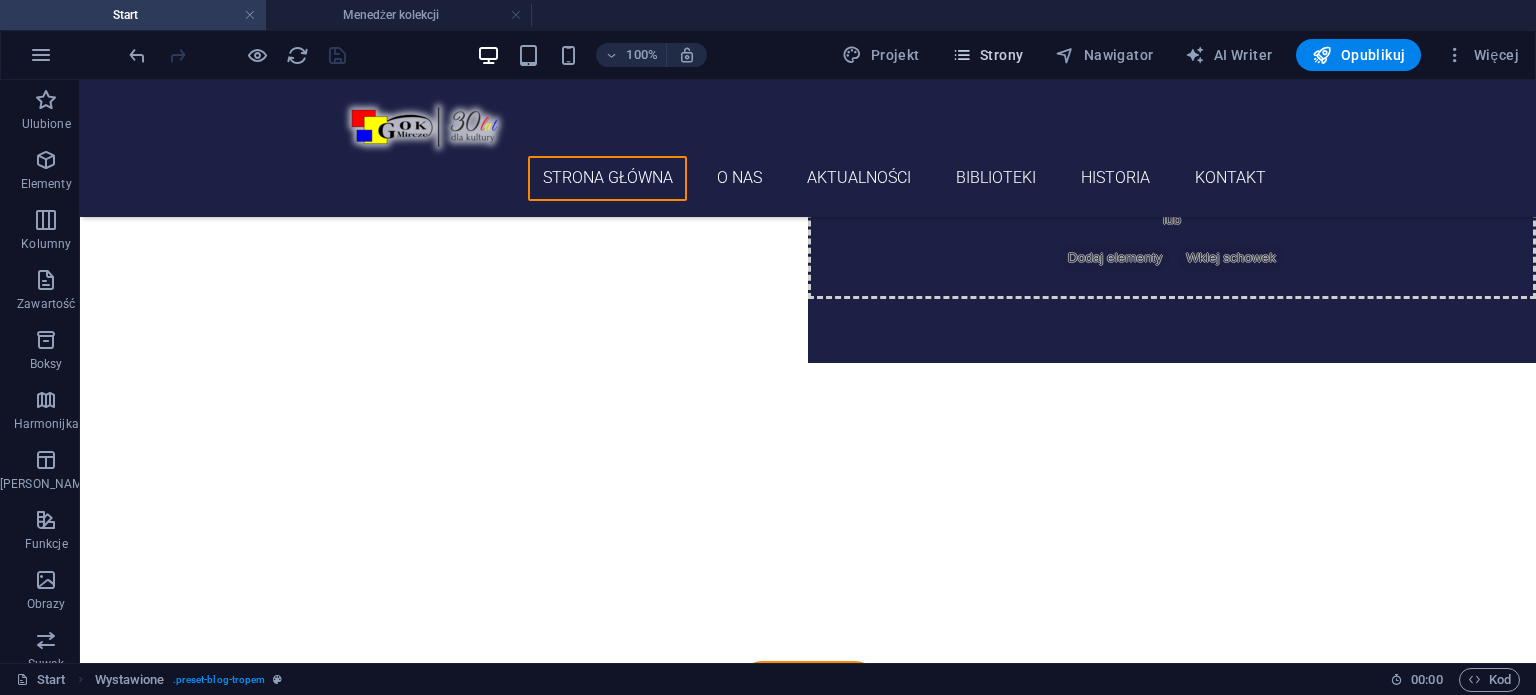 click on "Strony" at bounding box center [988, 55] 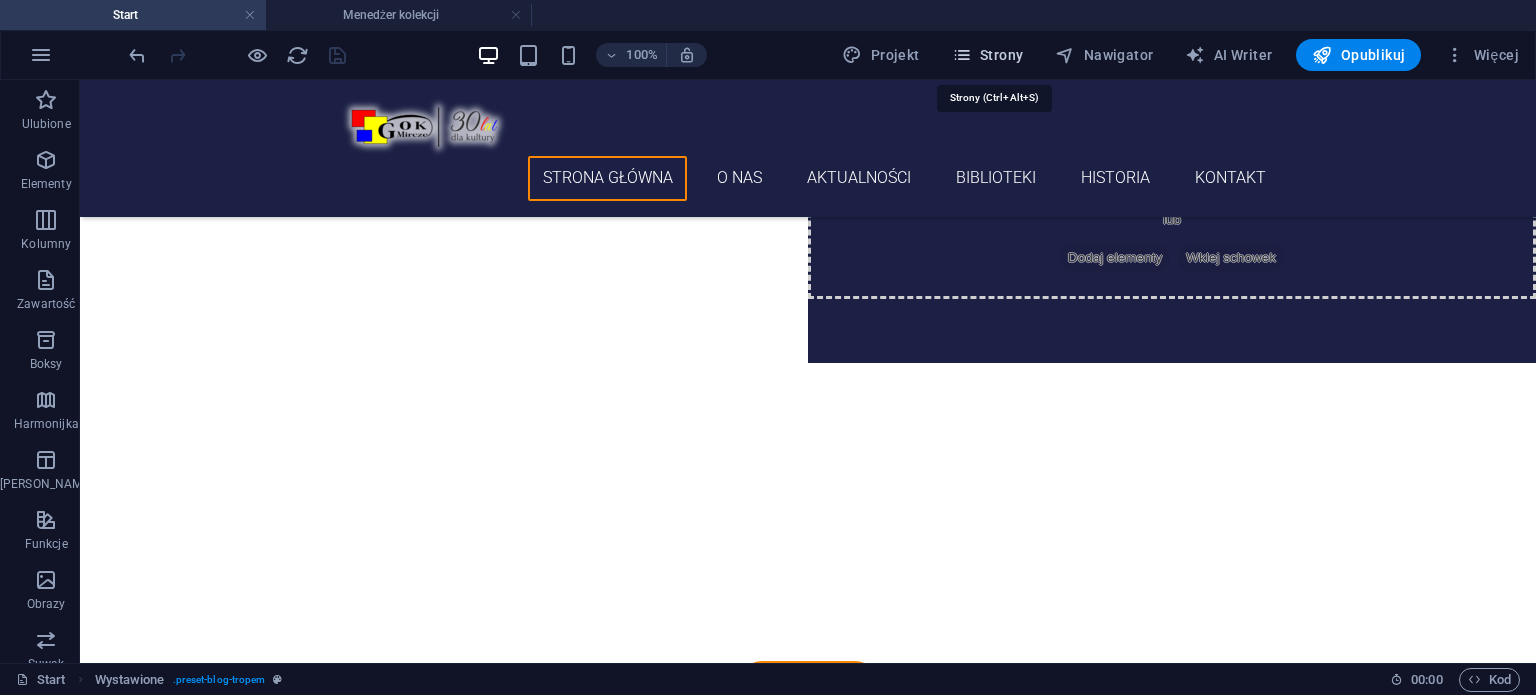 click on "Strony" at bounding box center (988, 55) 